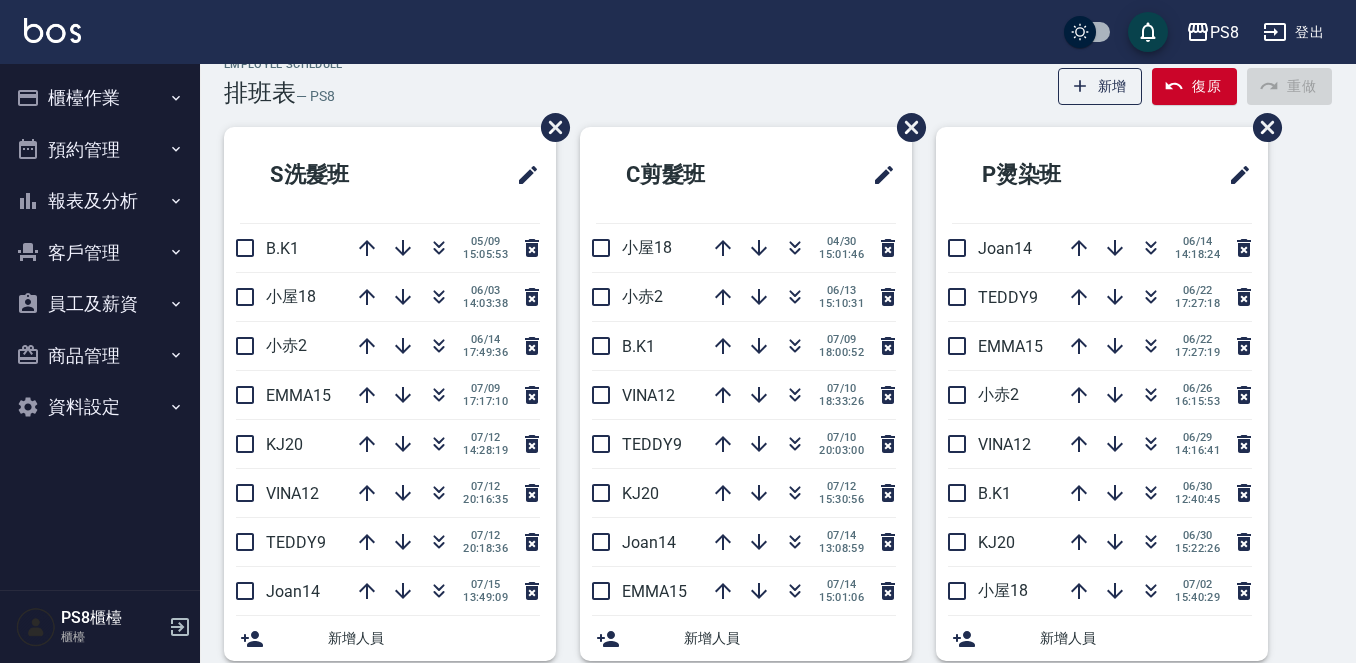 scroll, scrollTop: 0, scrollLeft: 0, axis: both 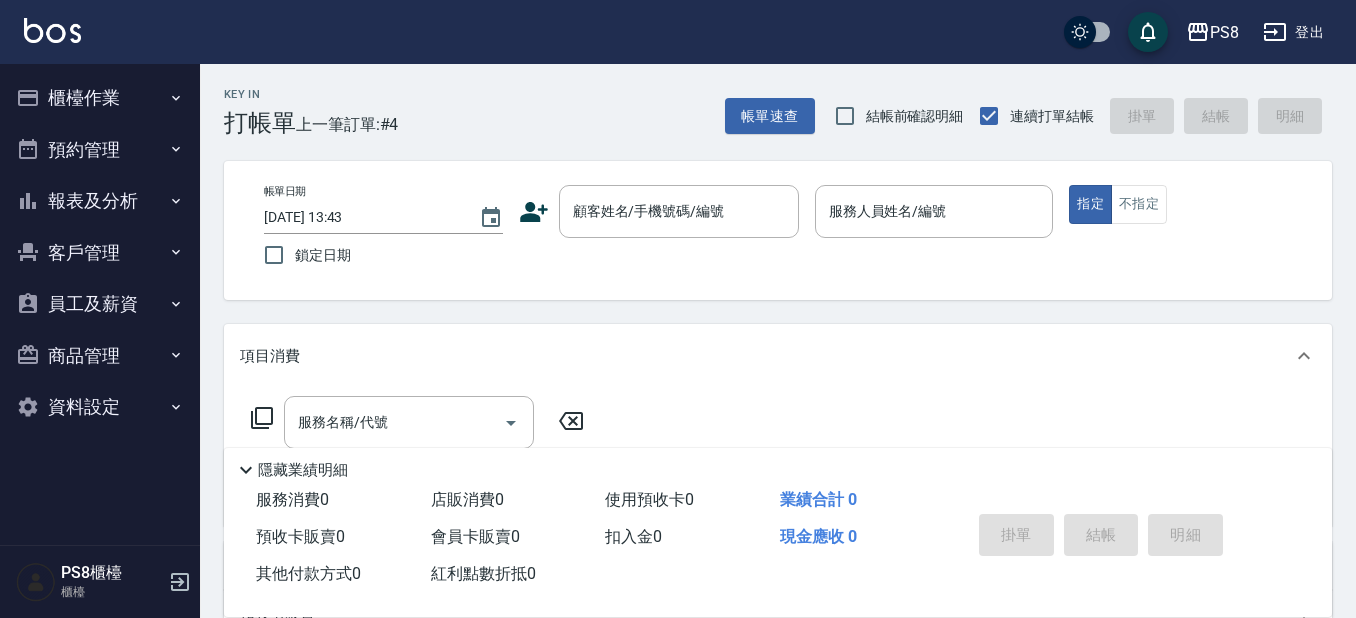click on "櫃檯作業" at bounding box center (100, 98) 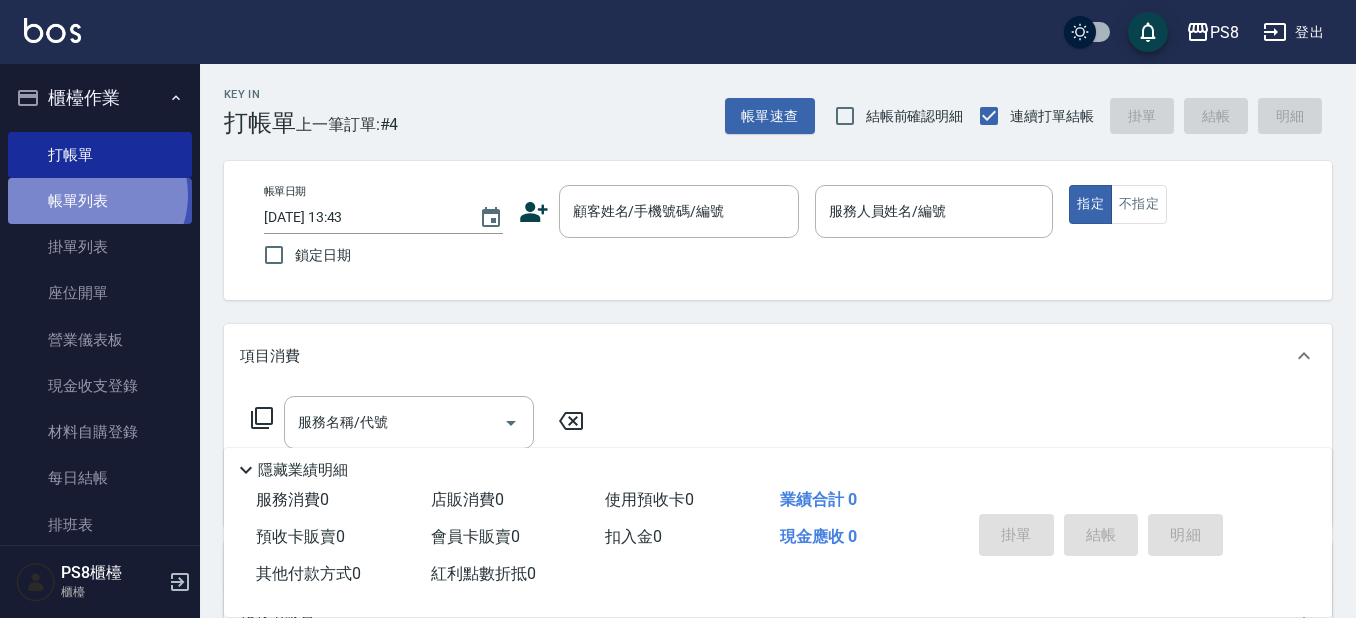 click on "帳單列表" at bounding box center [100, 201] 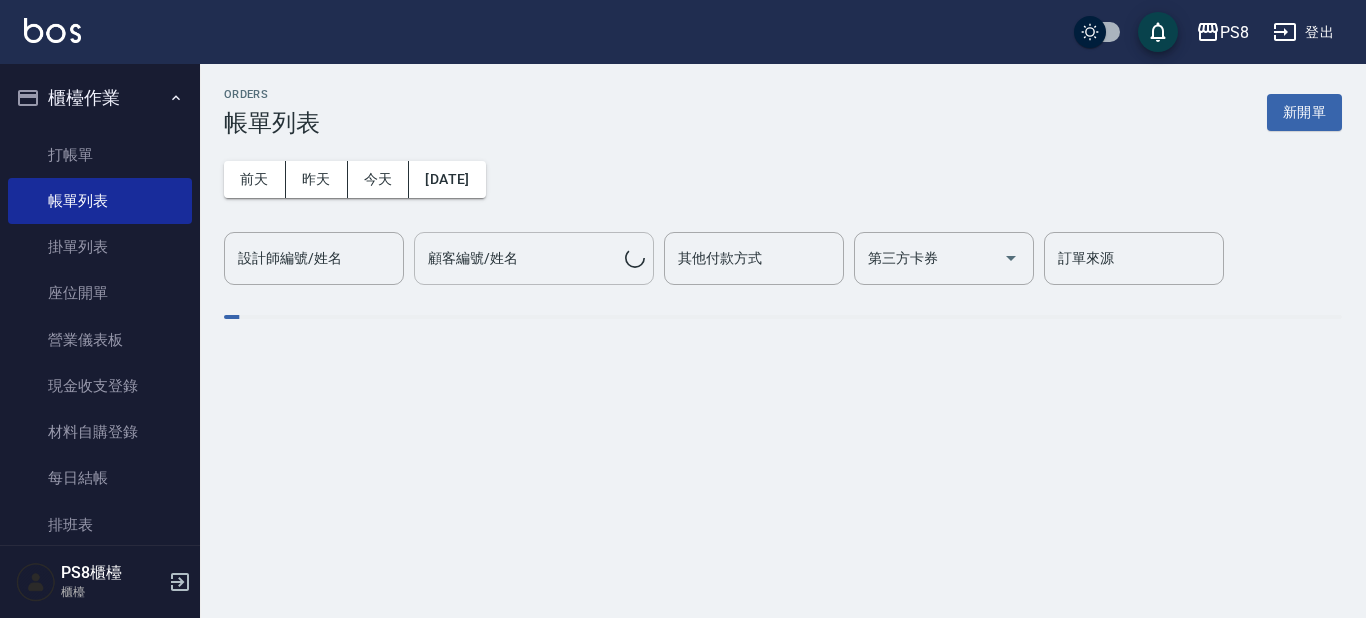 click on "顧客編號/姓名" at bounding box center (524, 258) 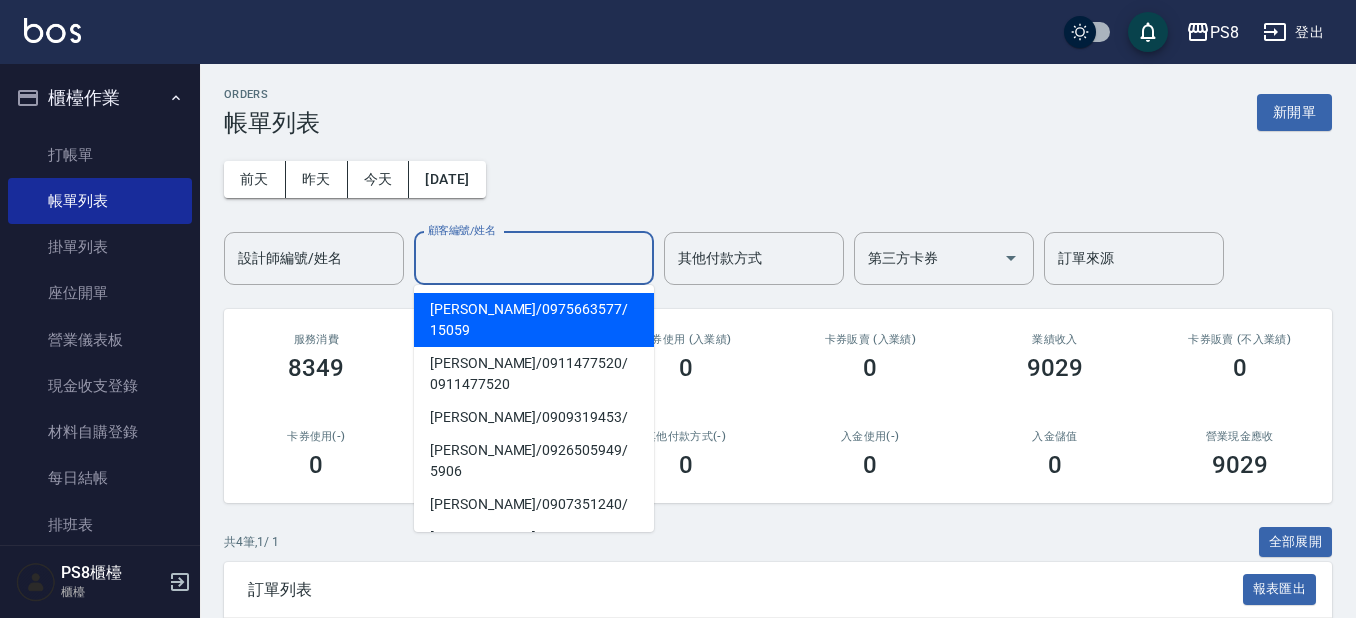 type on "8" 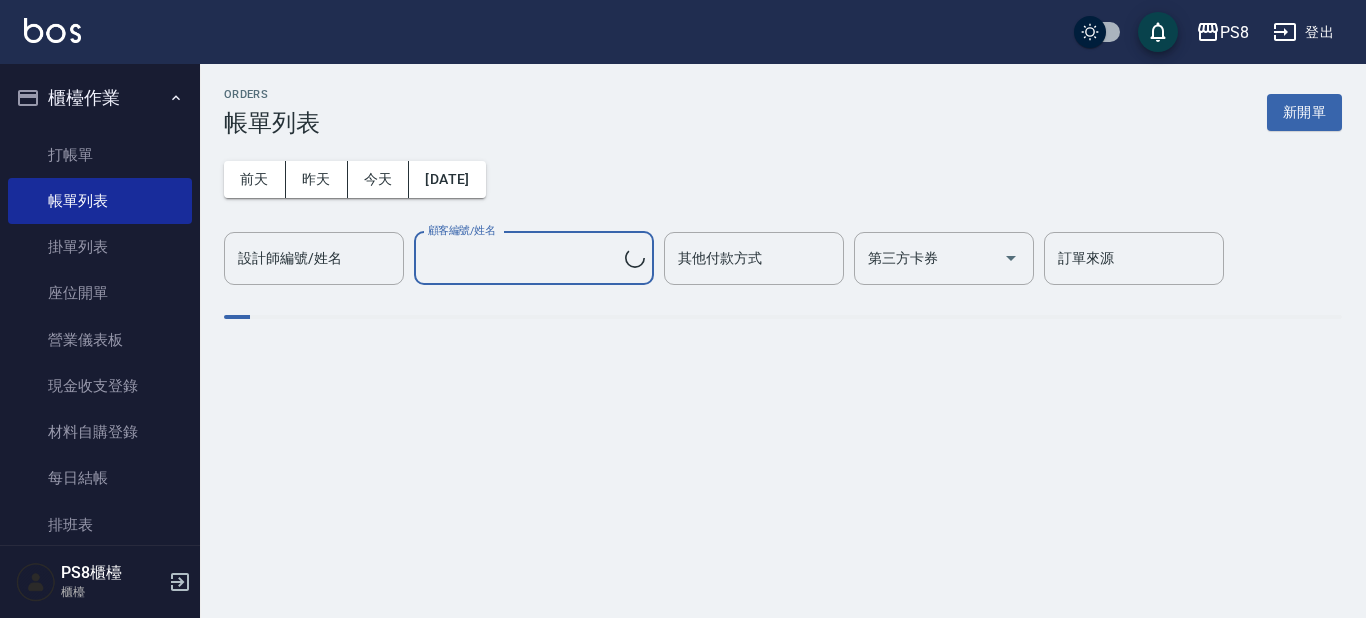 type on "[PERSON_NAME]/0983497025/" 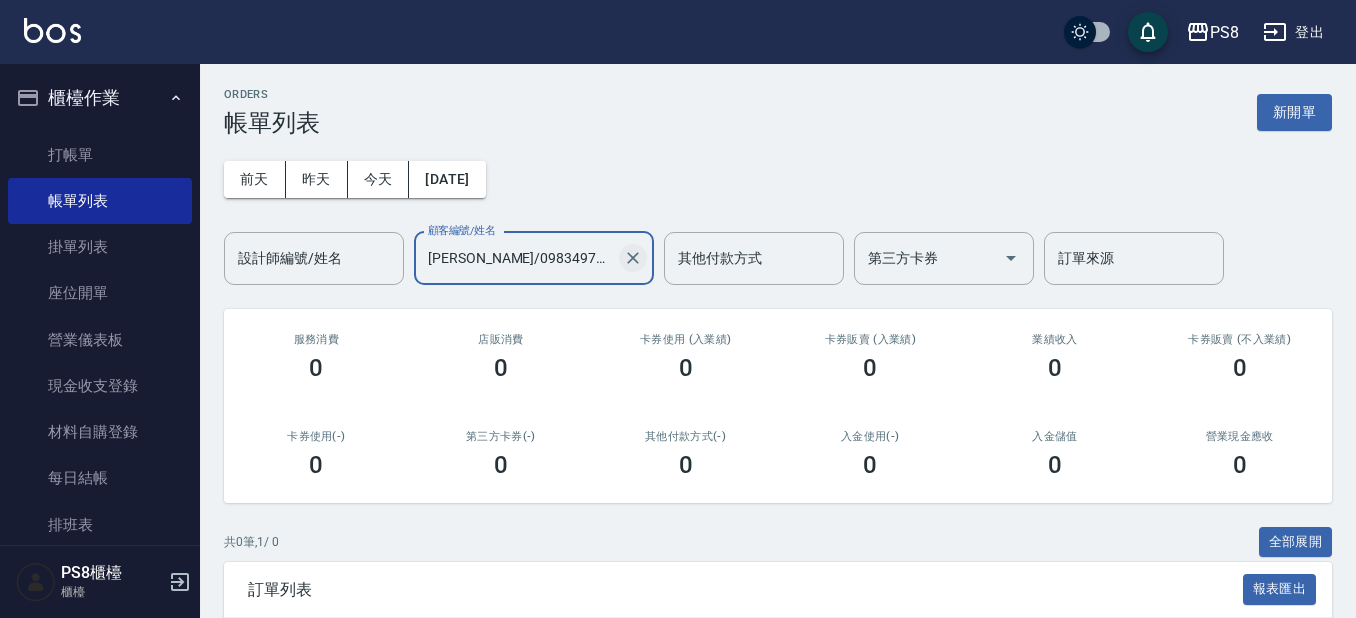 click 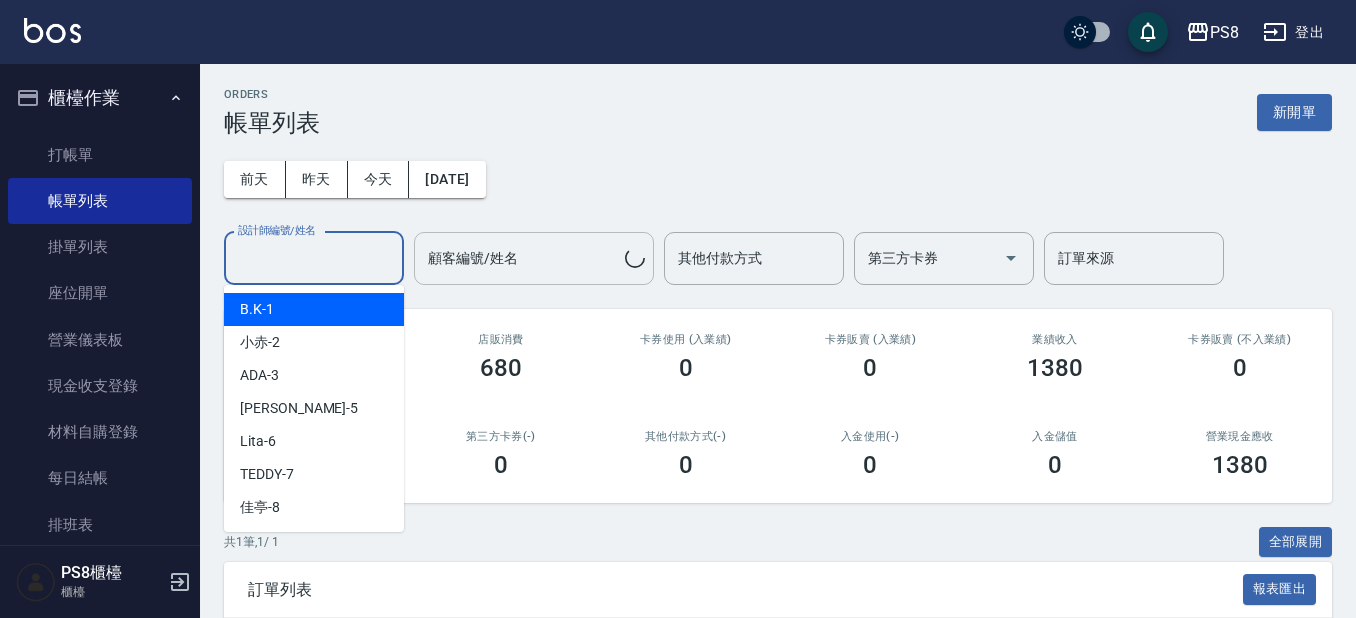 click on "設計師編號/姓名" at bounding box center (314, 258) 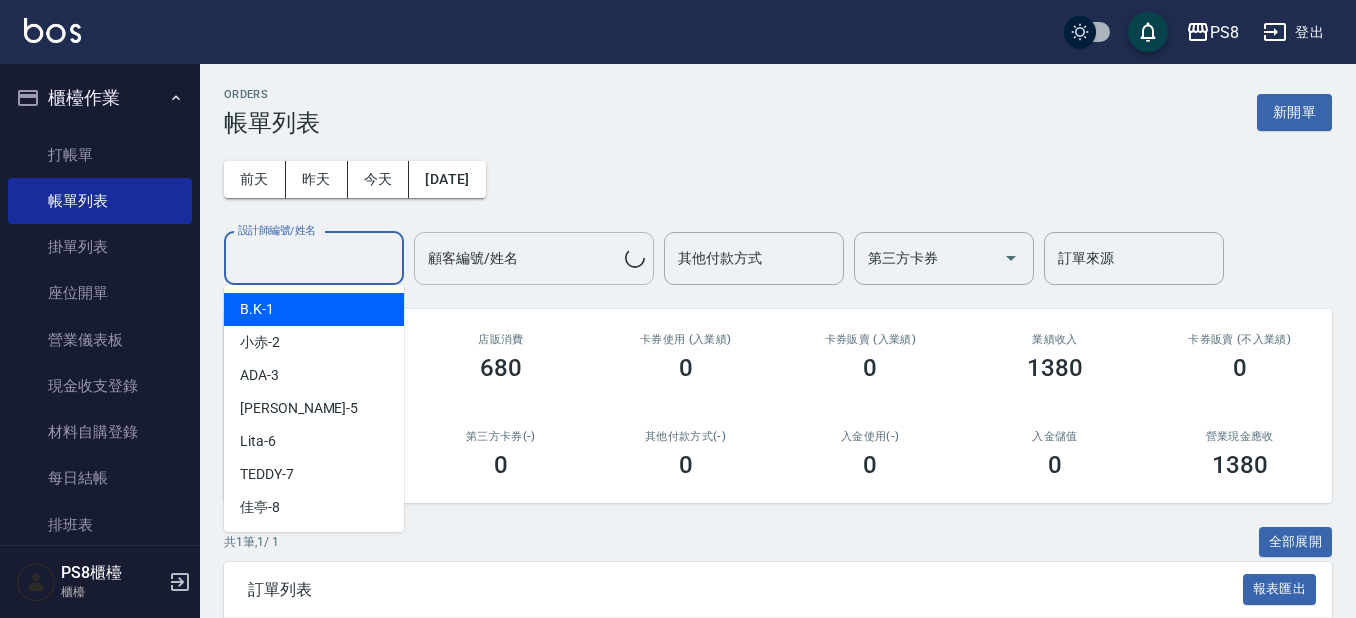 type on "[PERSON_NAME]/0975663577/15059" 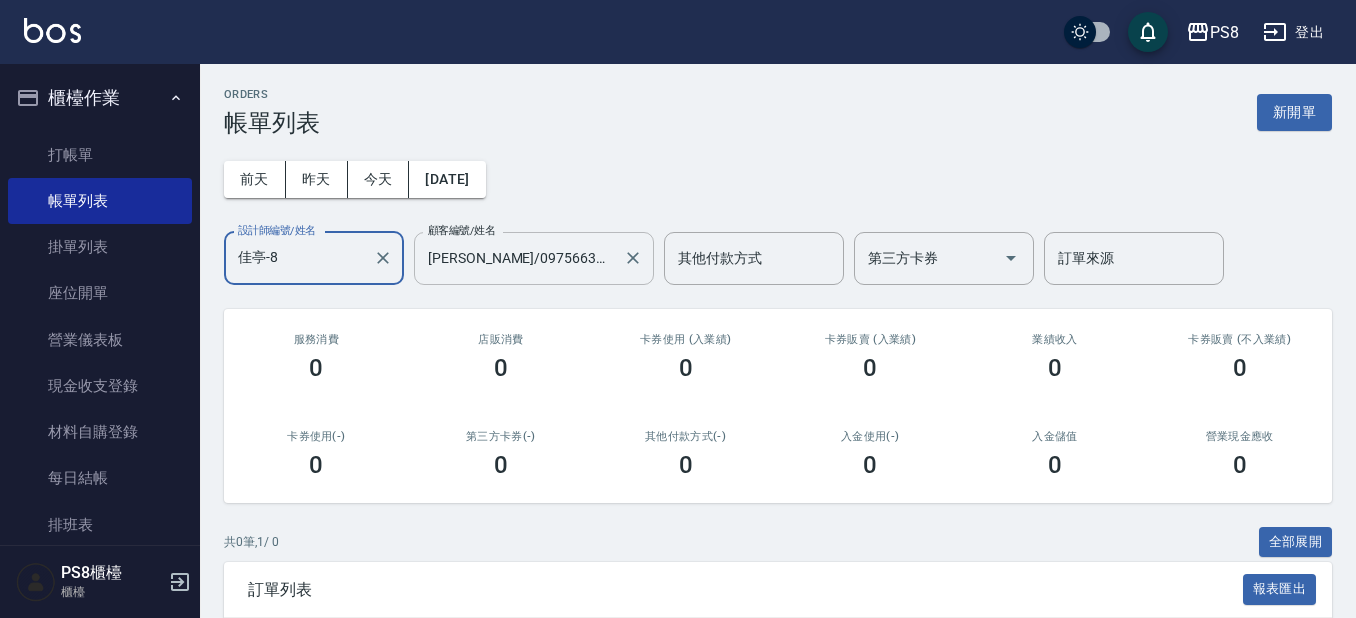 type on "佳亭-8" 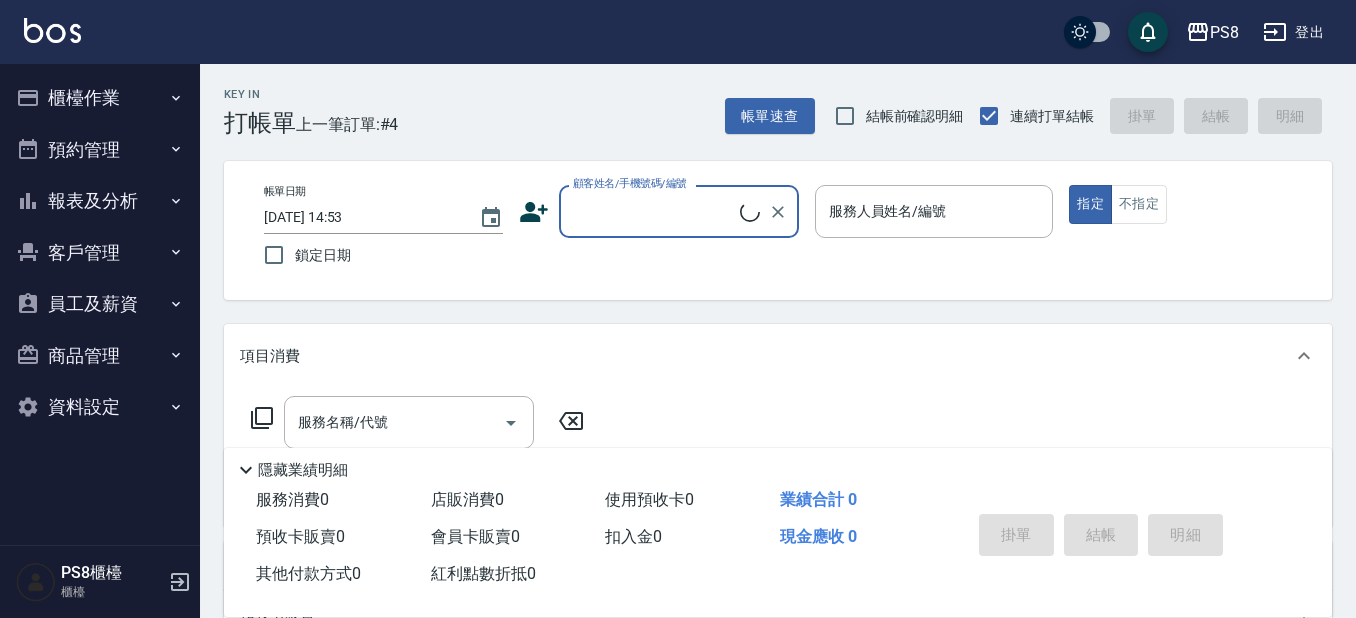 click on "顧客姓名/手機號碼/編號" at bounding box center [654, 211] 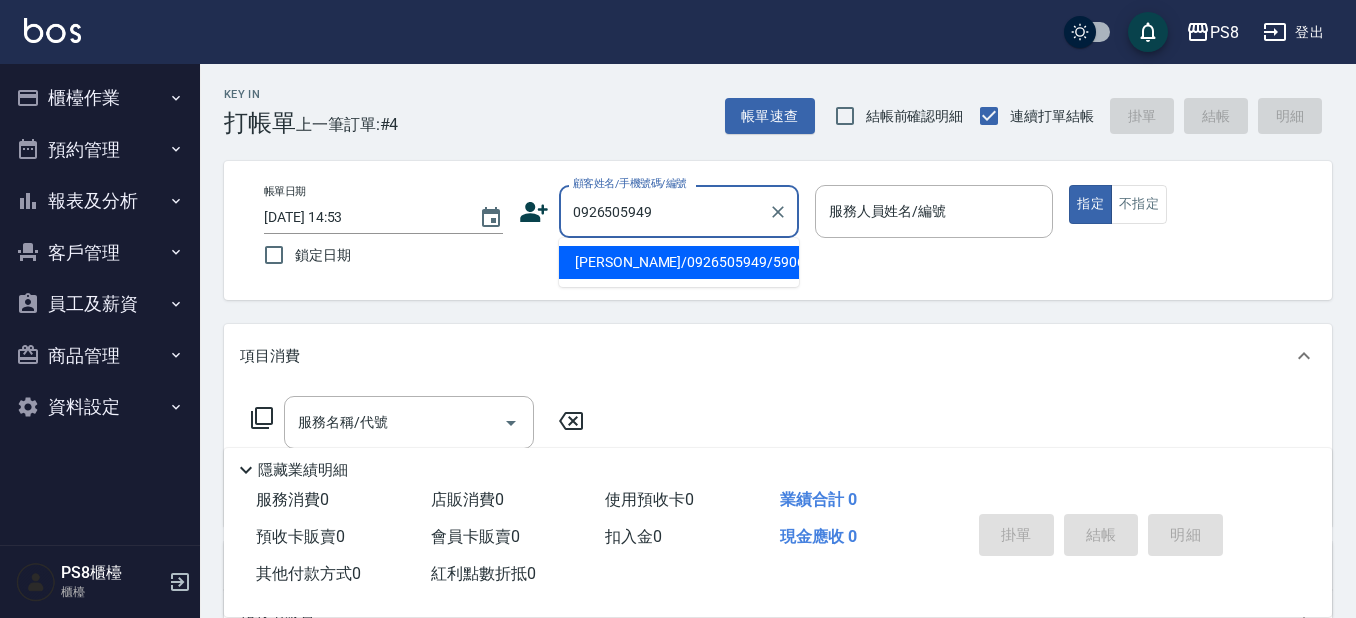 drag, startPoint x: 620, startPoint y: 259, endPoint x: 624, endPoint y: 247, distance: 12.649111 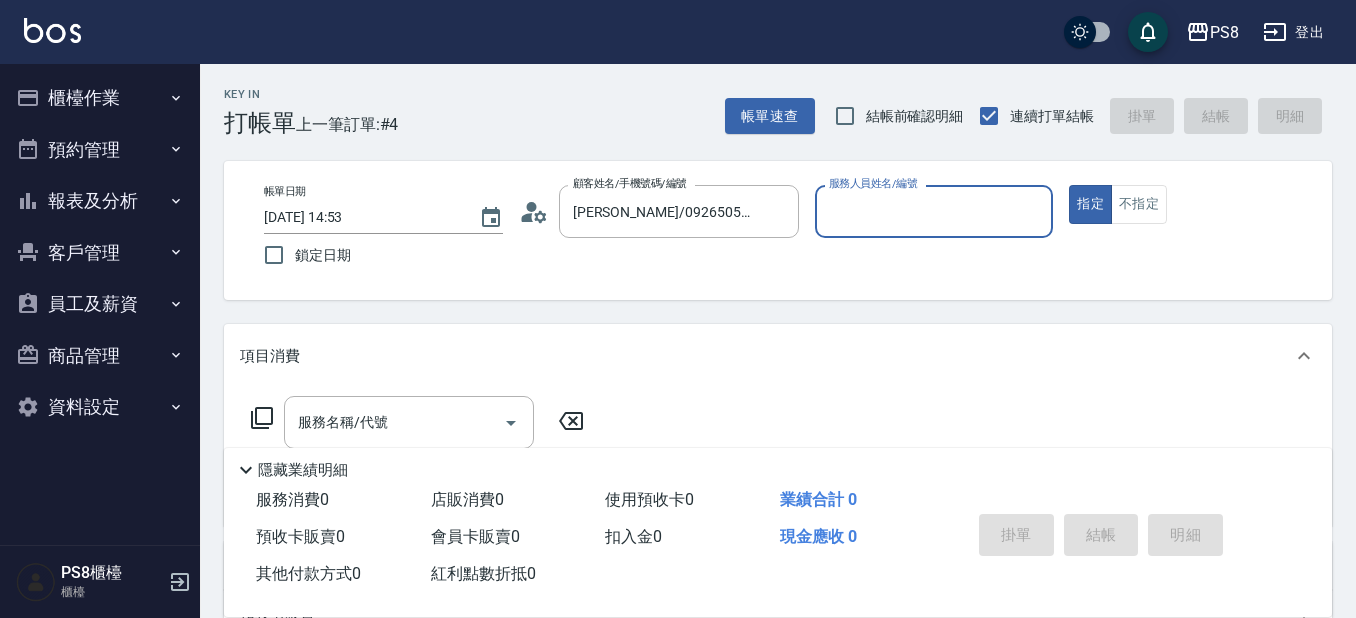 type on "佳亭-8" 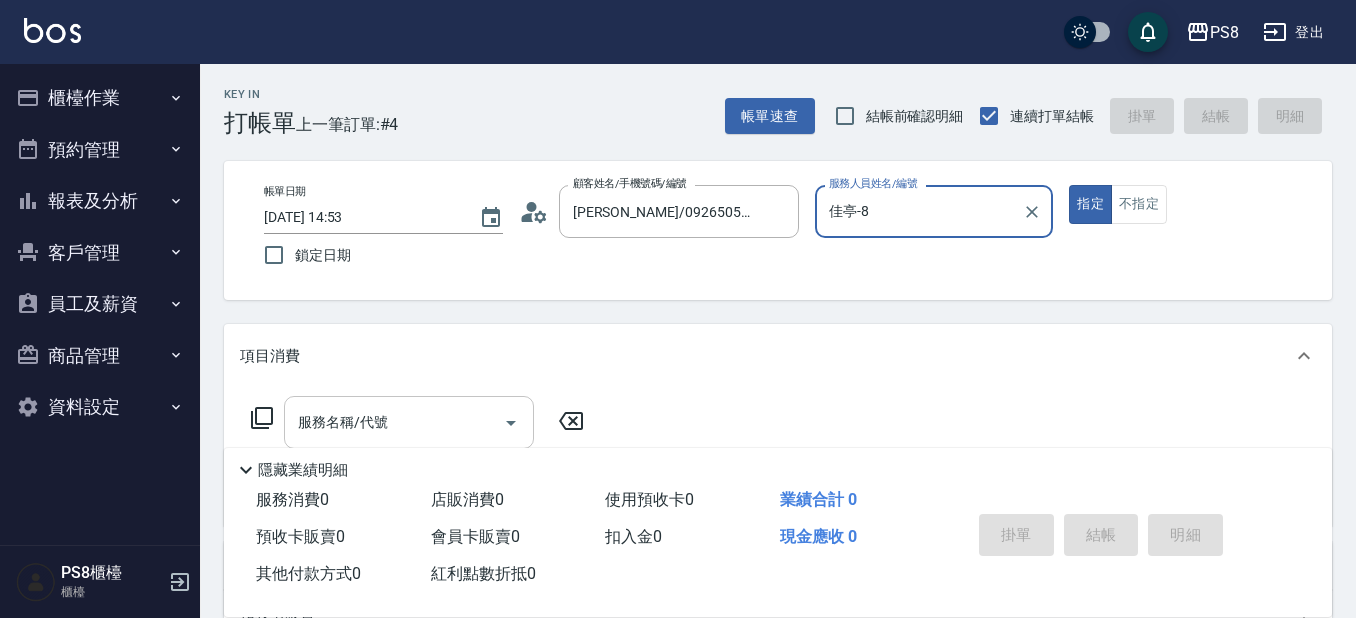 click on "服務名稱/代號" at bounding box center [394, 422] 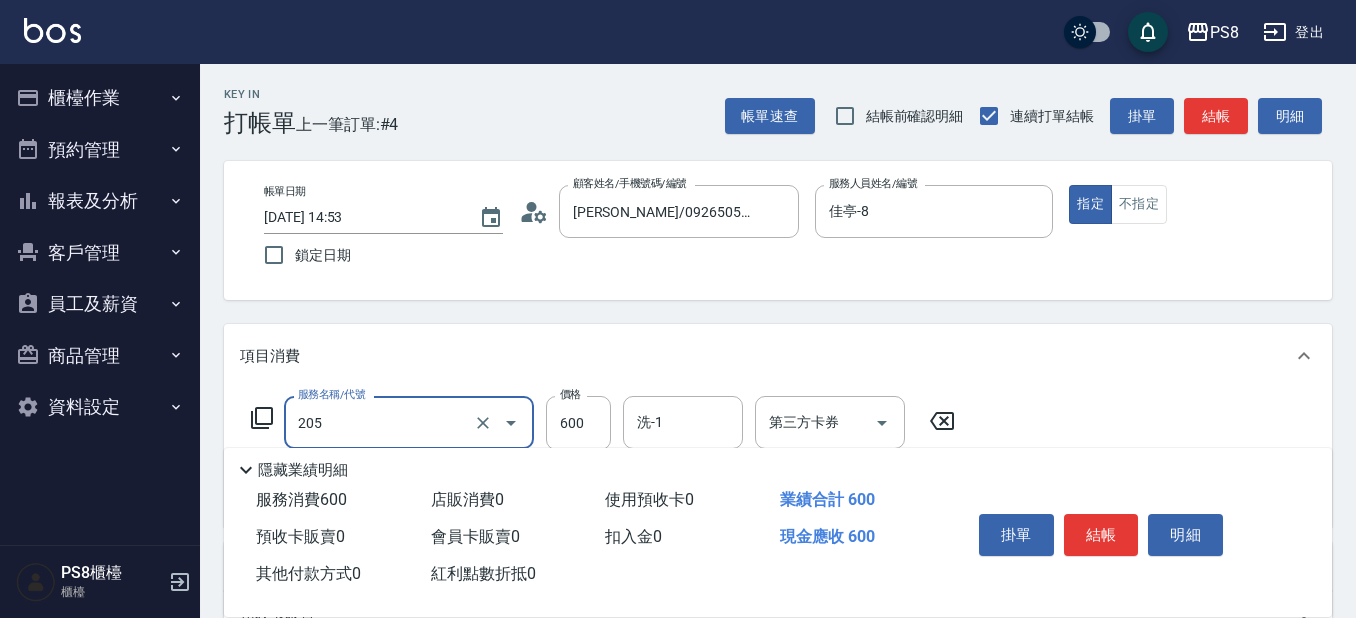 type on "A級洗剪600(205)" 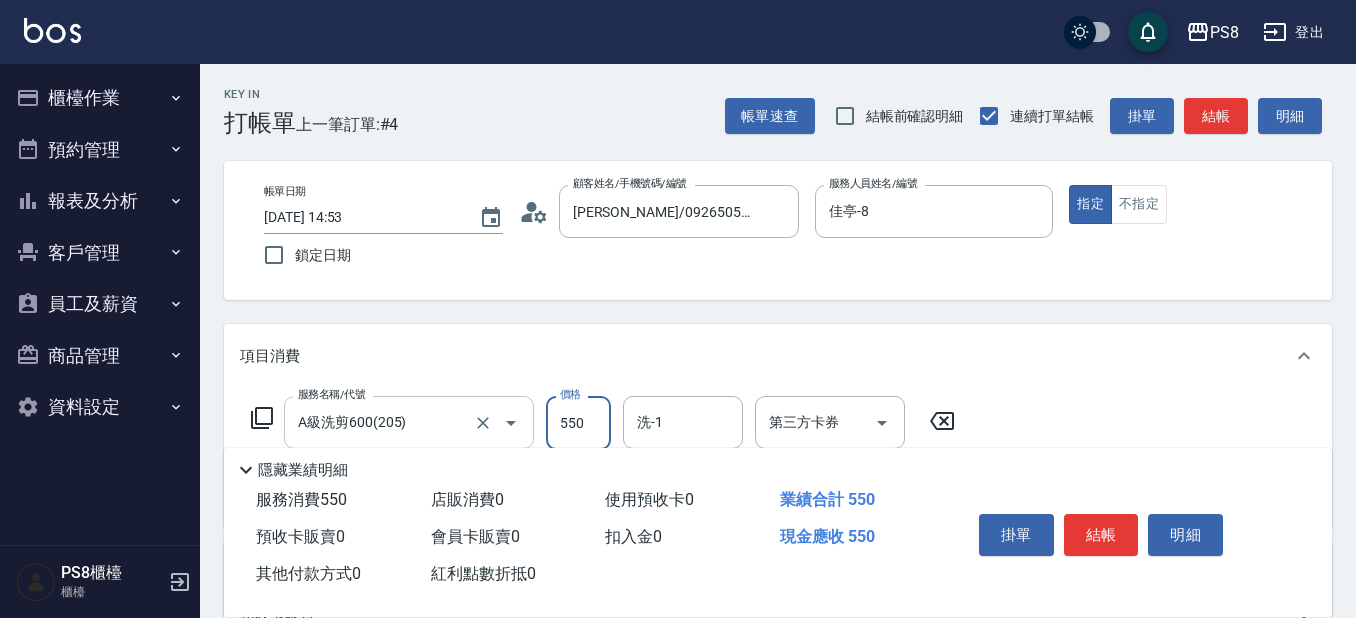 type on "550" 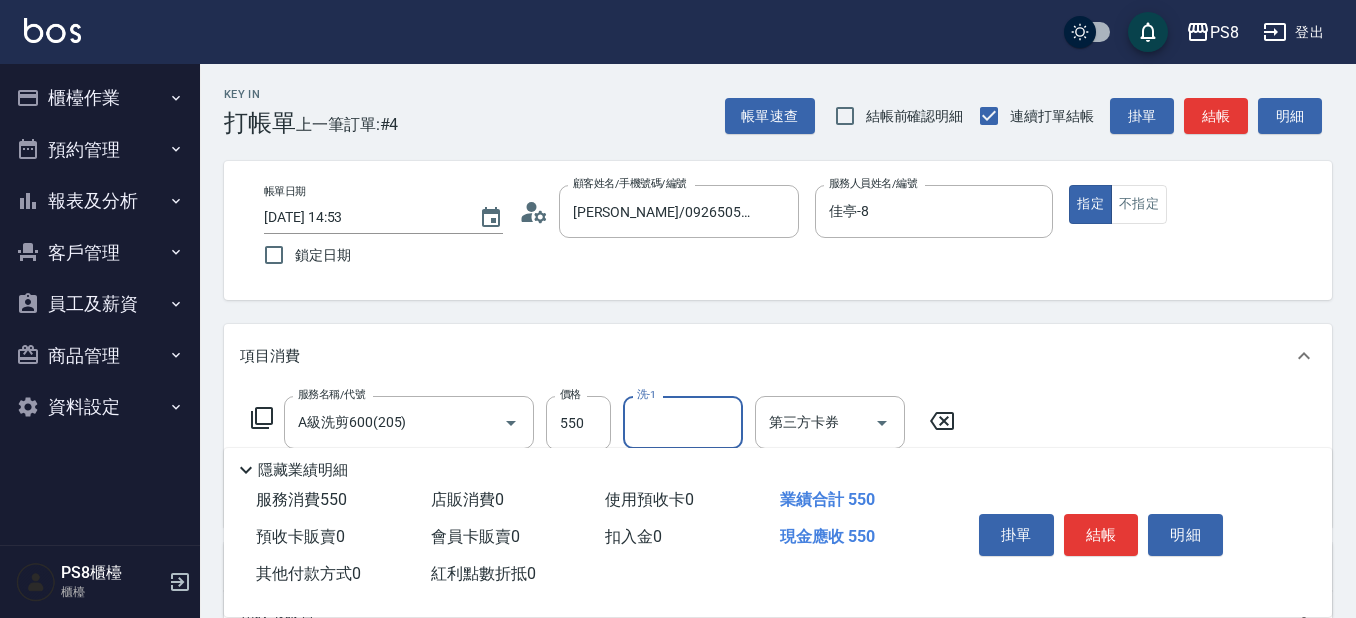 click on "結帳" at bounding box center [1101, 535] 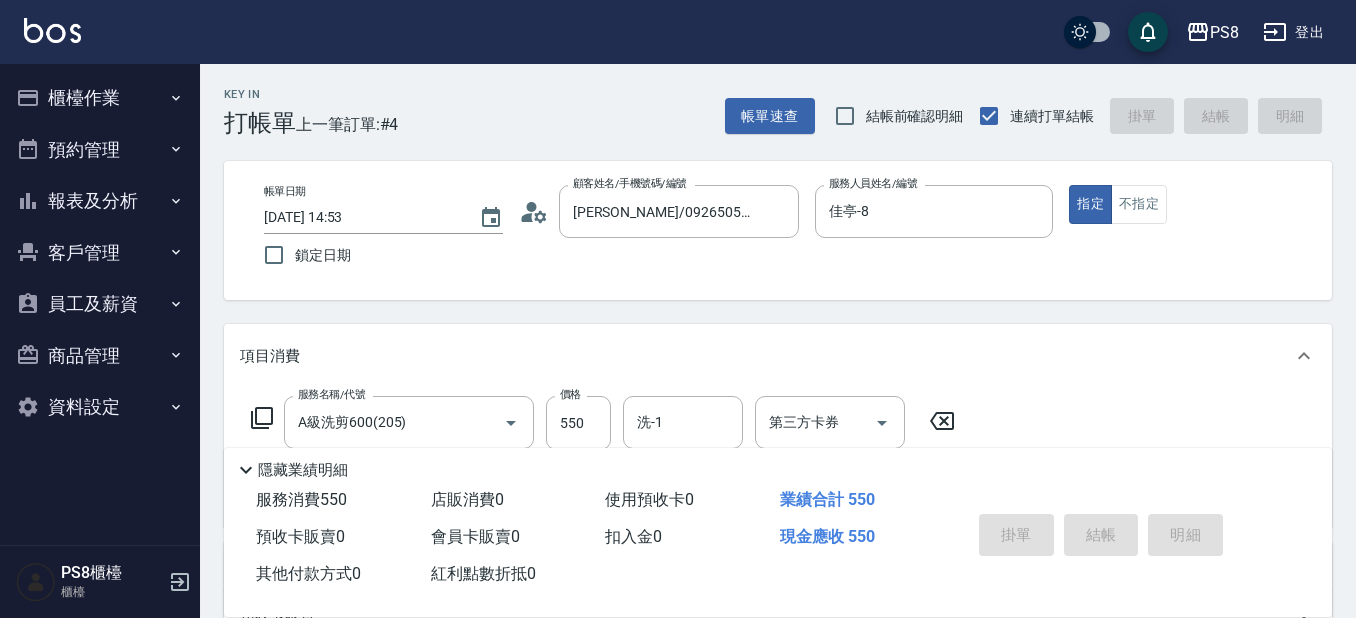 type on "[DATE] 14:54" 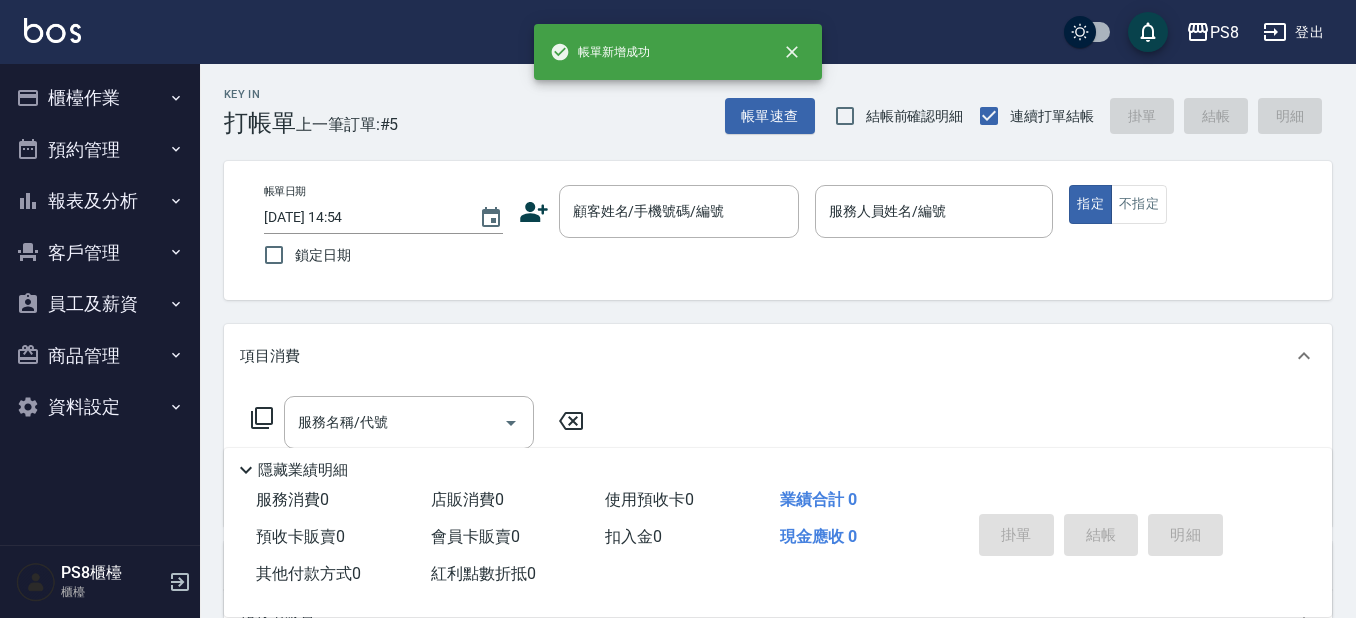 click at bounding box center (52, 30) 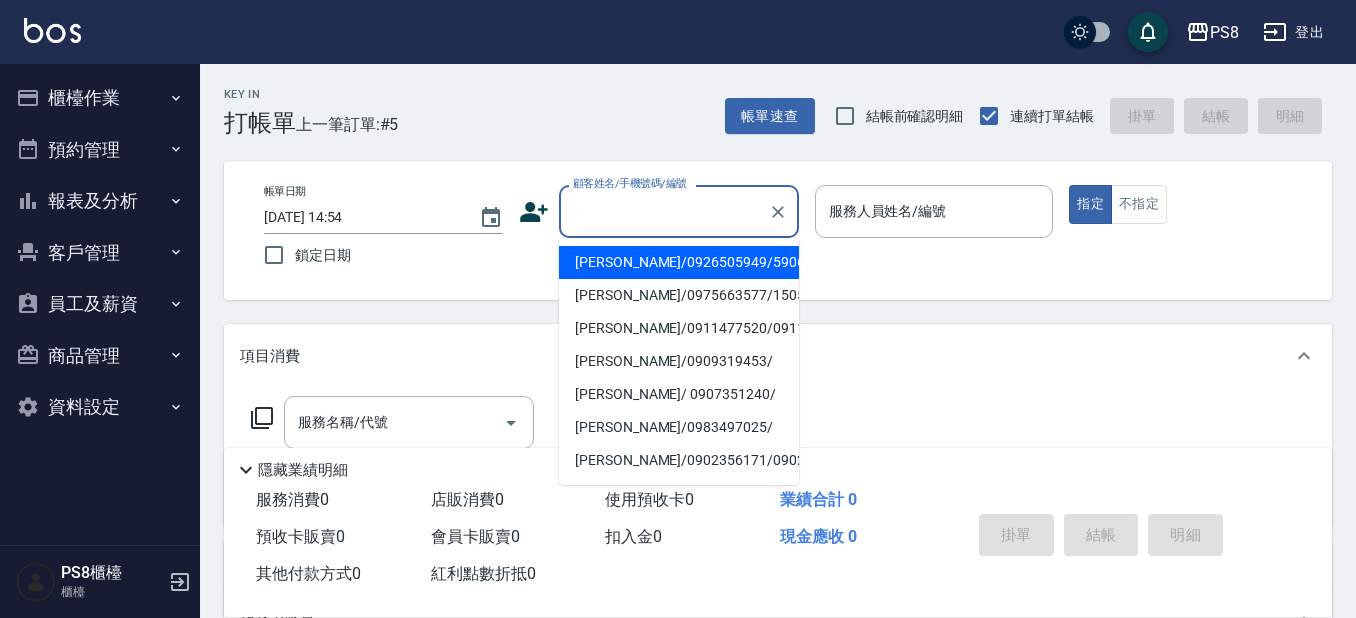 click on "顧客姓名/手機號碼/編號" at bounding box center [664, 211] 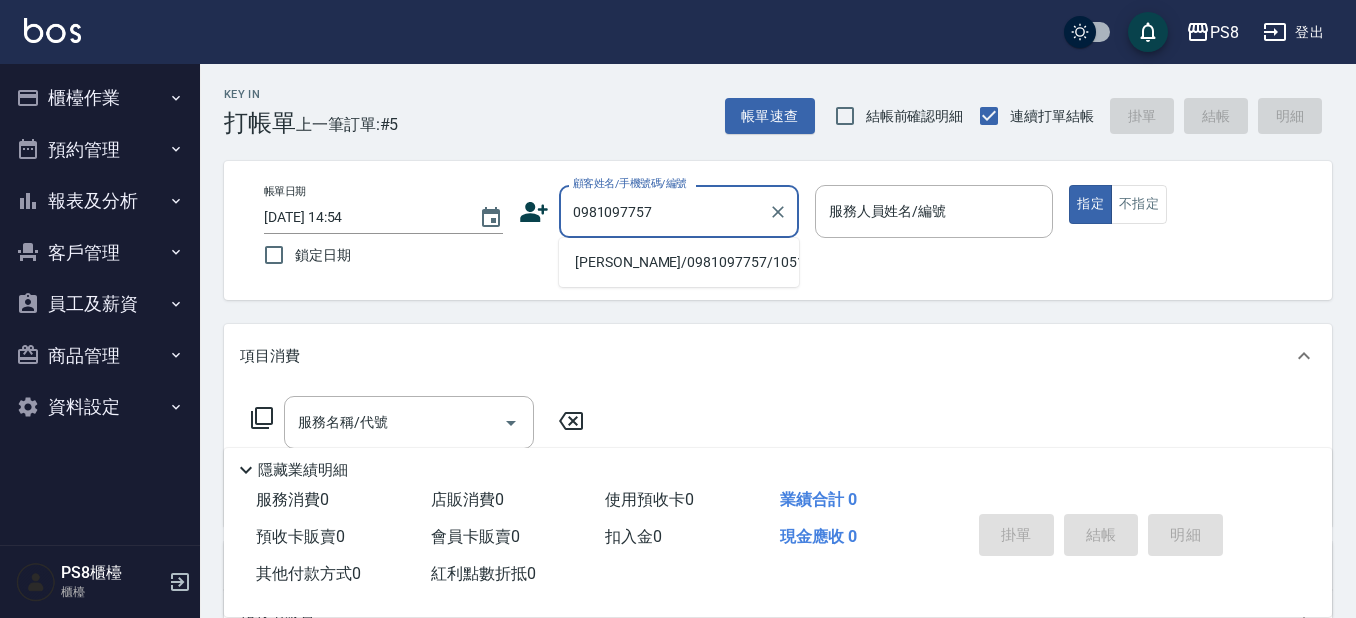 click on "[PERSON_NAME]/0981097757/1051" at bounding box center [679, 262] 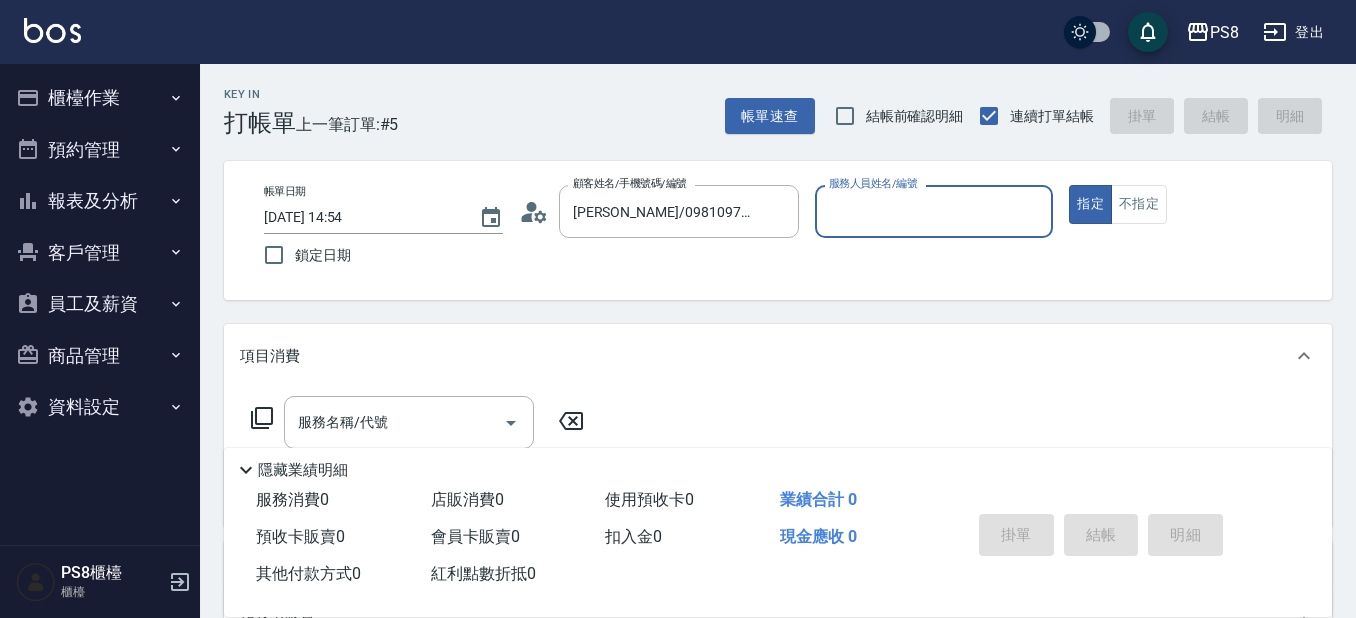 type on "佳亭-8" 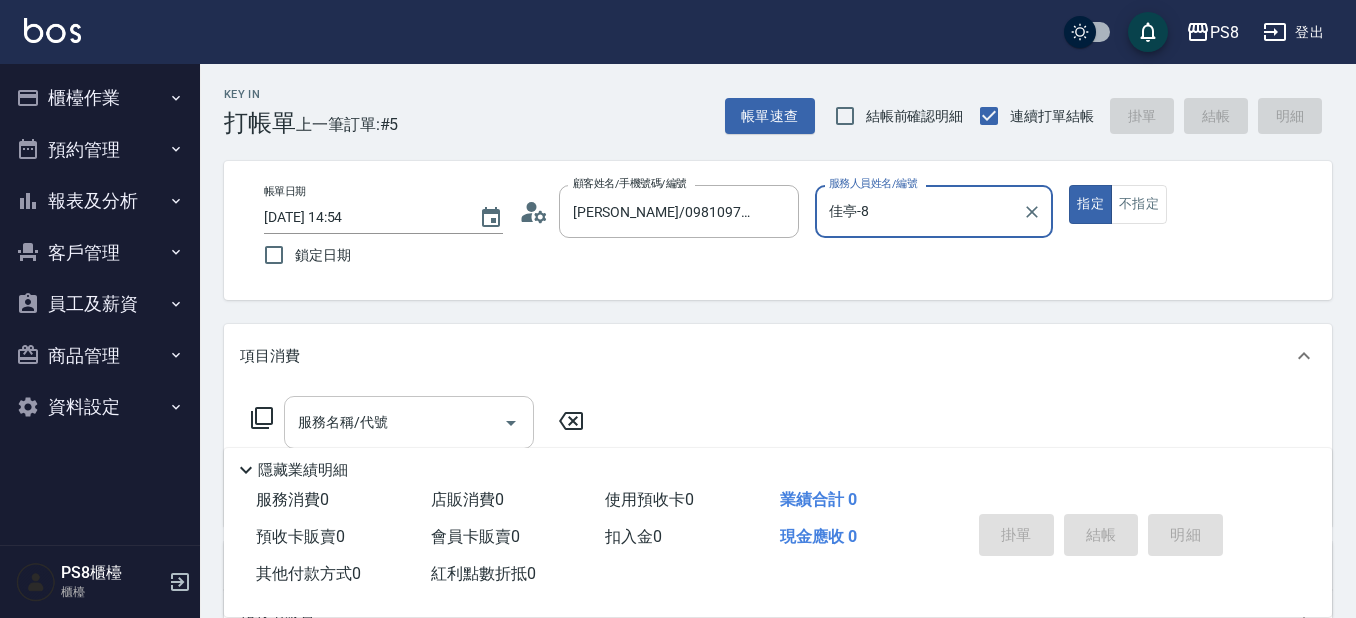 click on "服務名稱/代號" at bounding box center [394, 422] 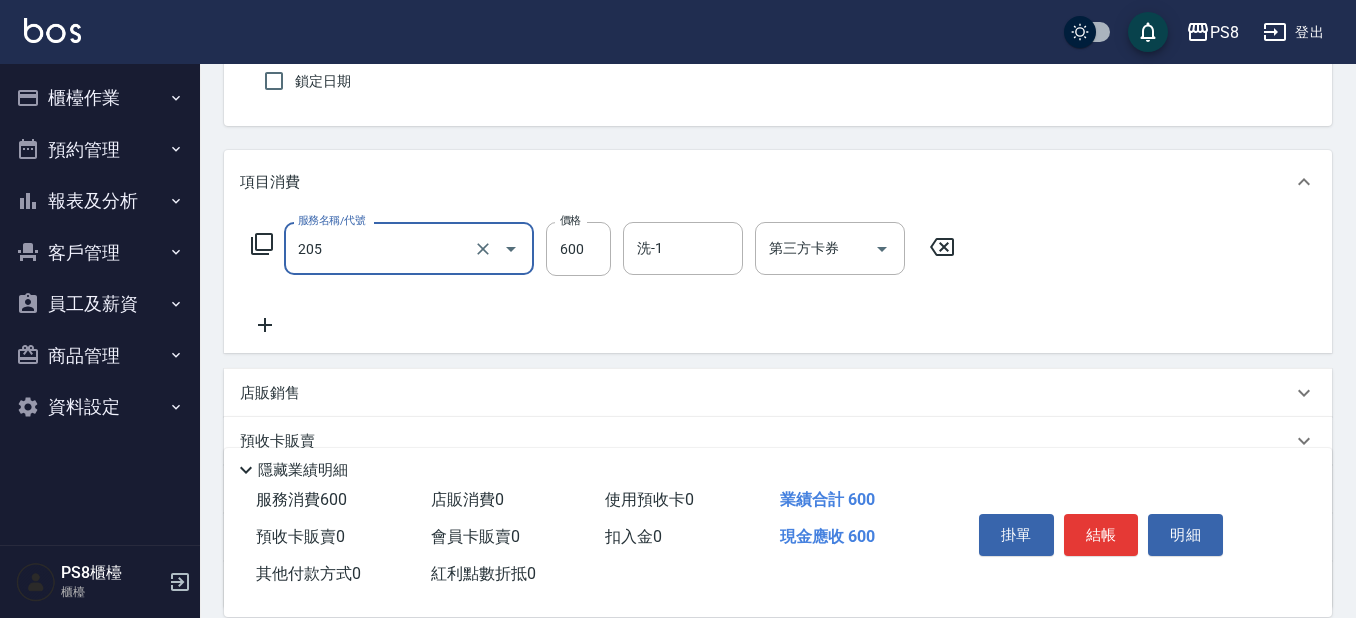 scroll, scrollTop: 200, scrollLeft: 0, axis: vertical 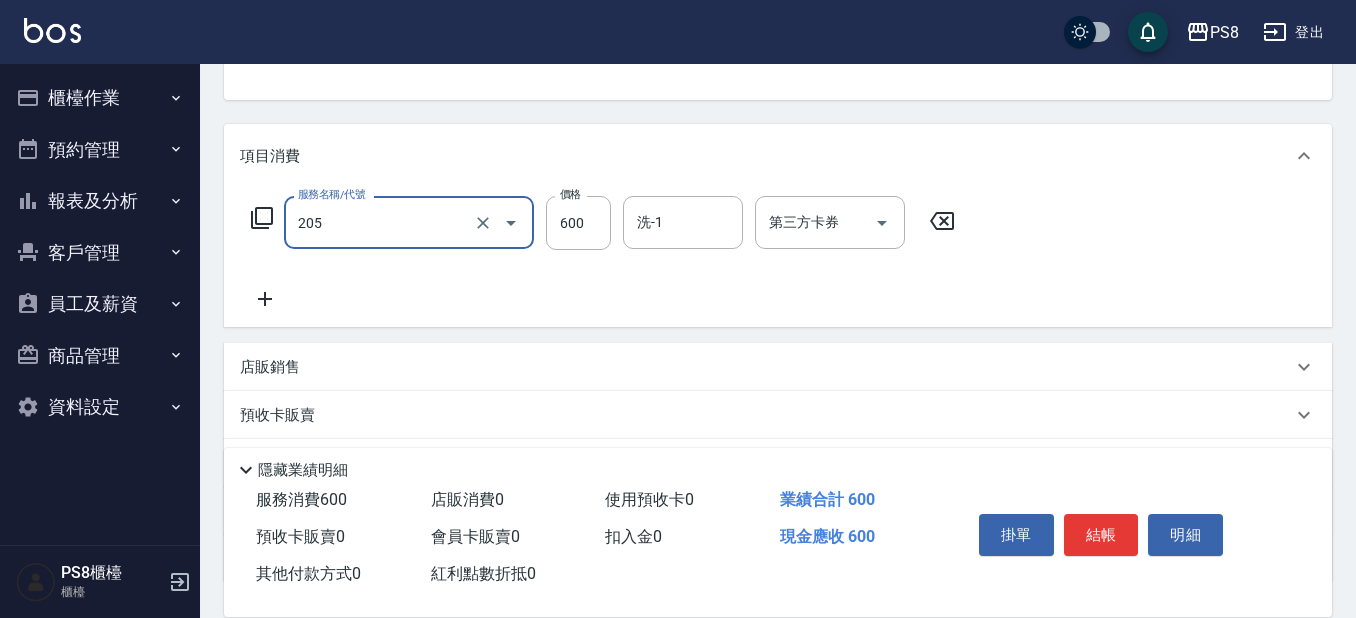 click on "205" at bounding box center (381, 222) 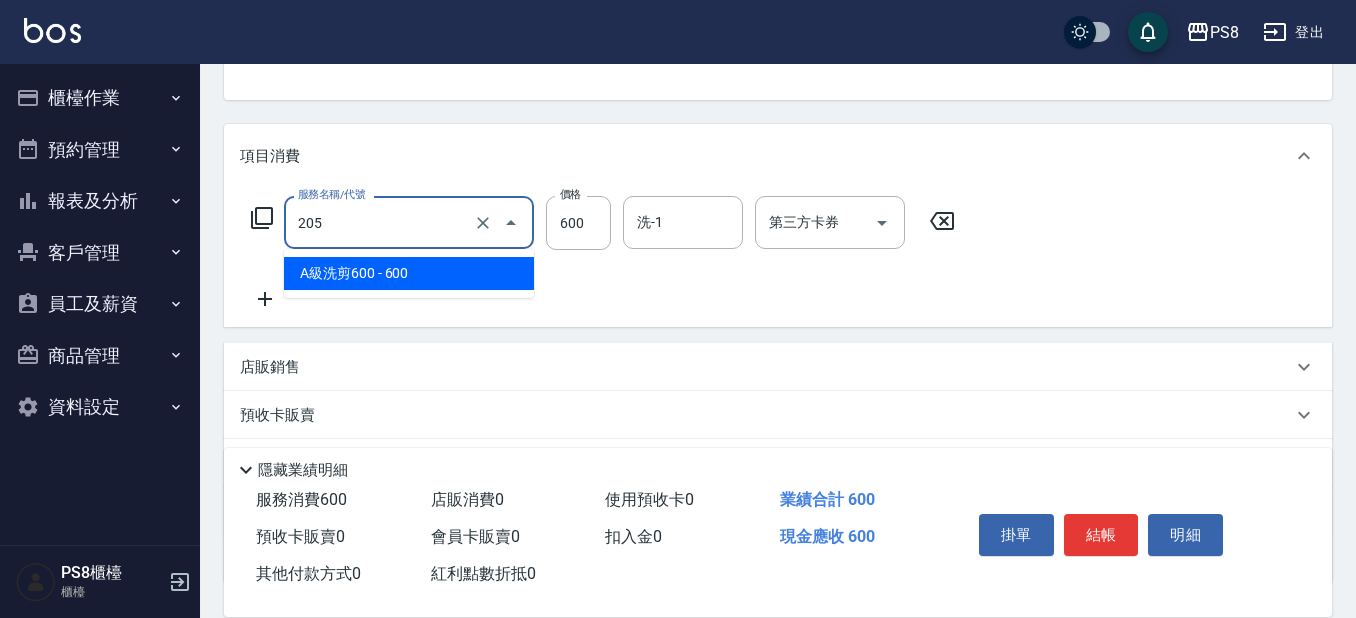 click on "A級洗剪600 - 600" at bounding box center [409, 273] 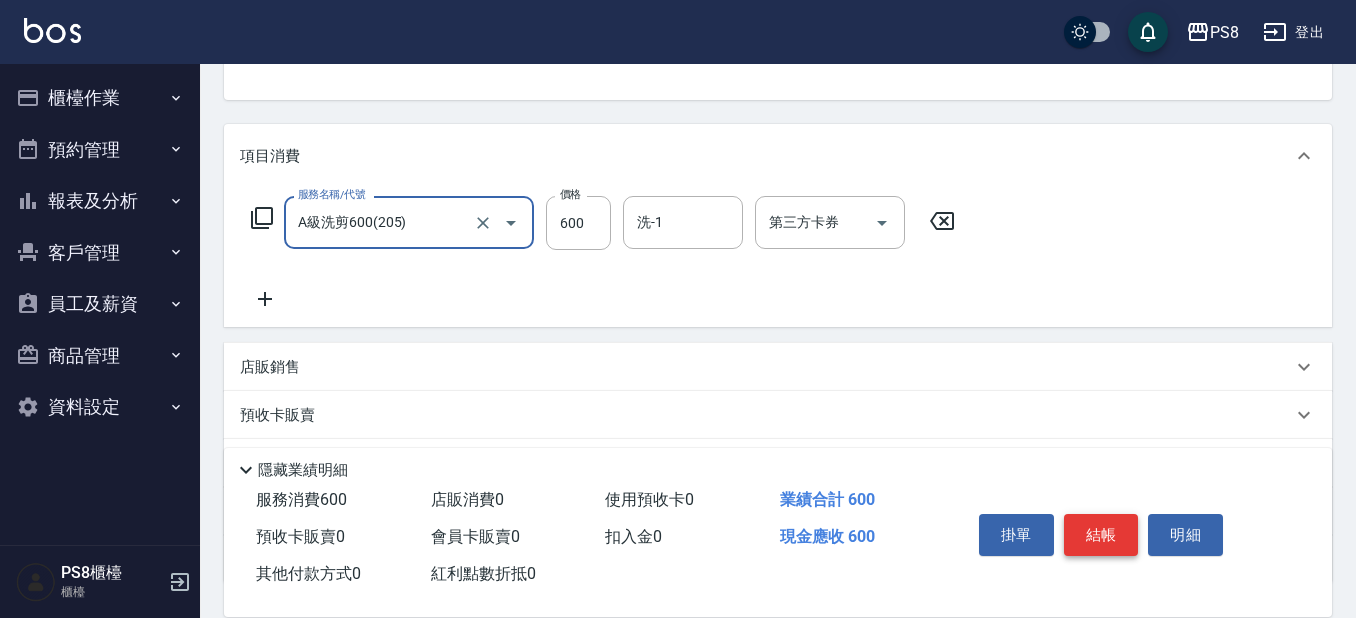 type on "A級洗剪600(205)" 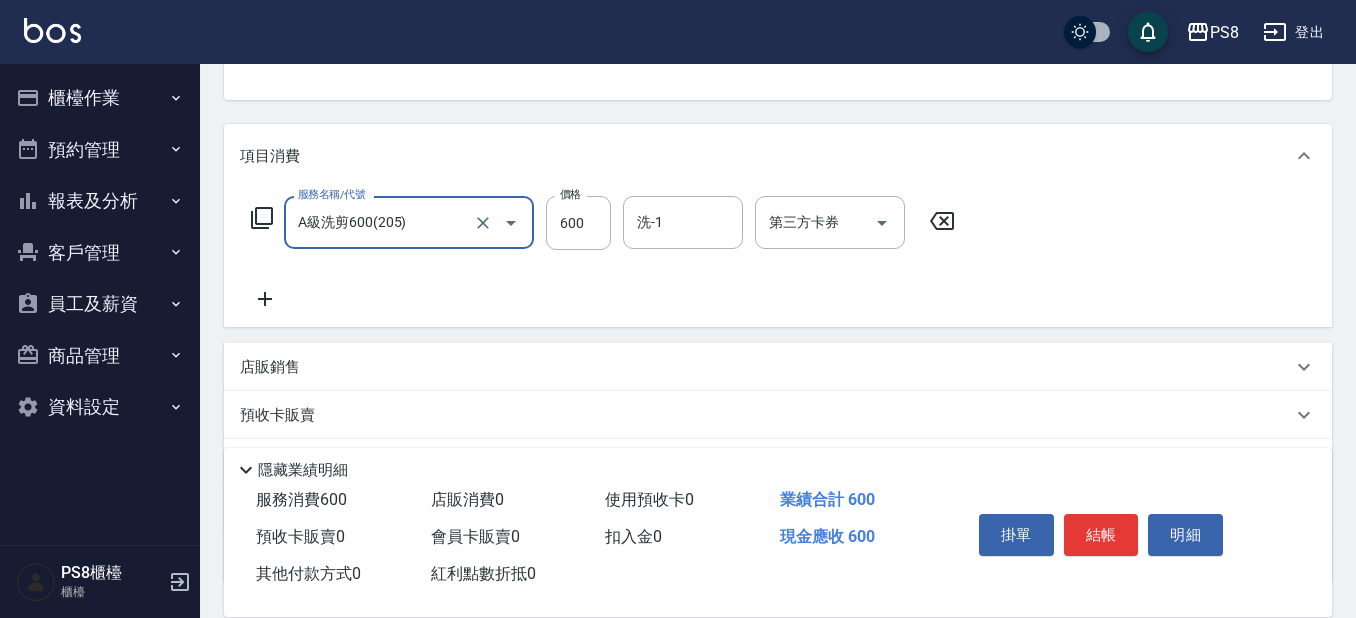 click on "結帳" at bounding box center [1101, 535] 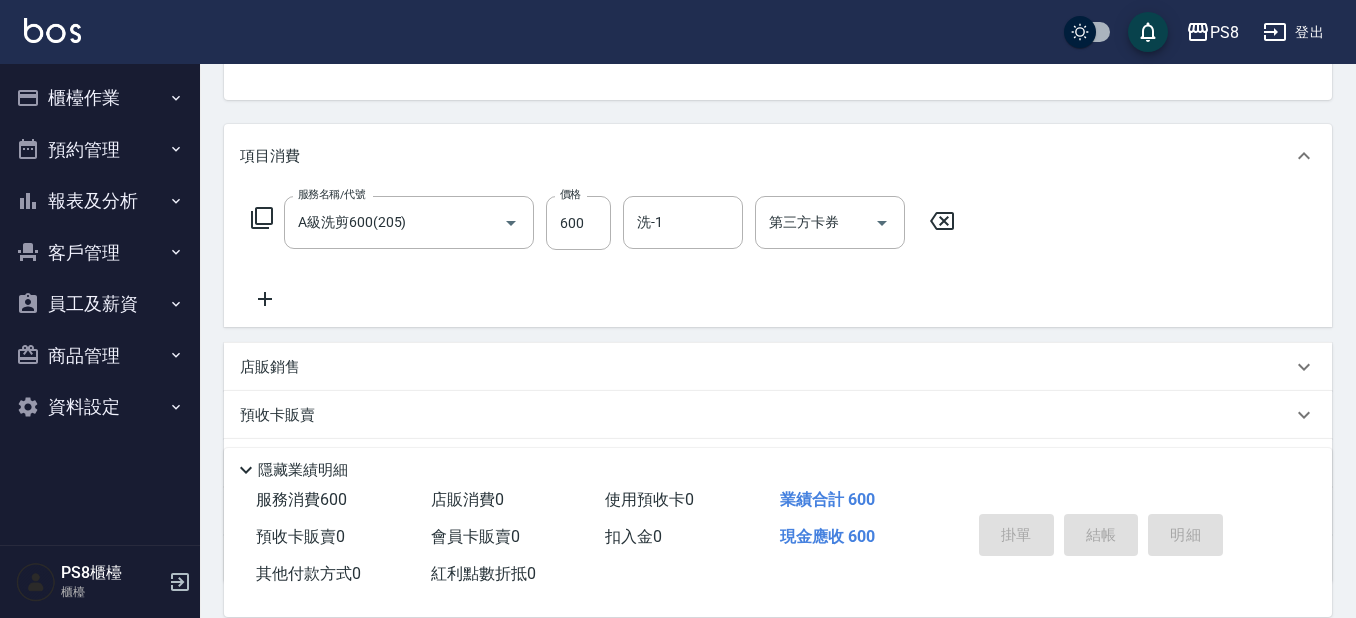 type 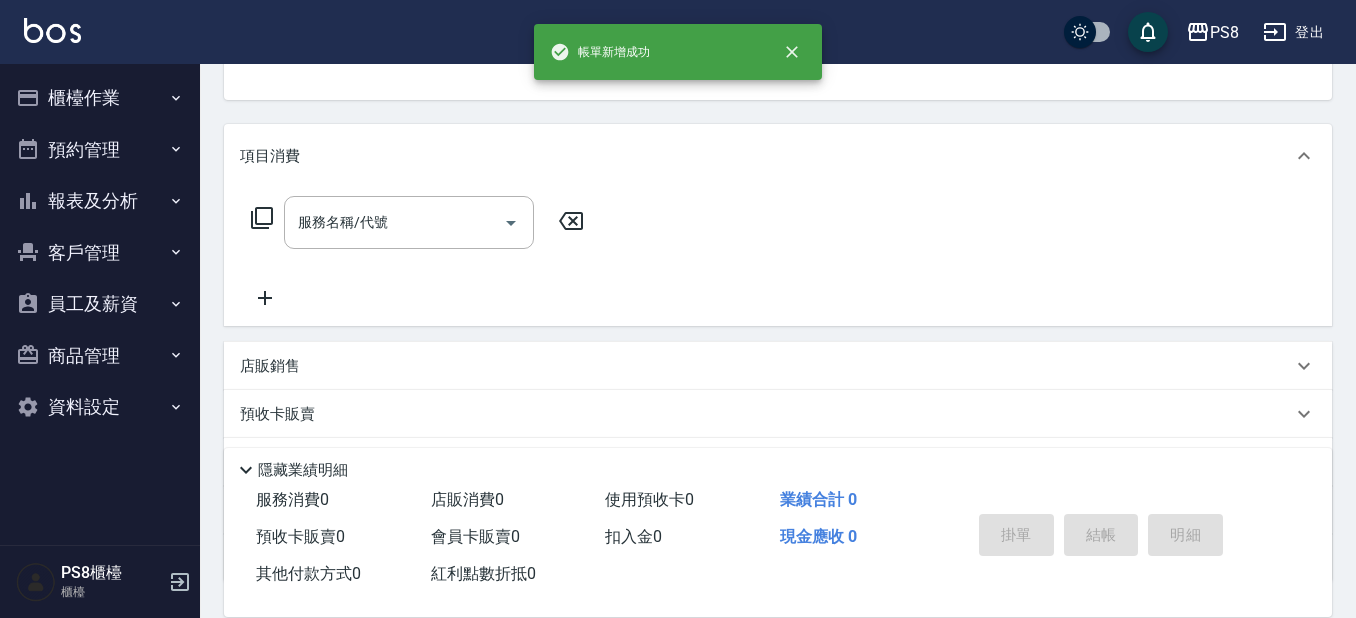 scroll, scrollTop: 194, scrollLeft: 0, axis: vertical 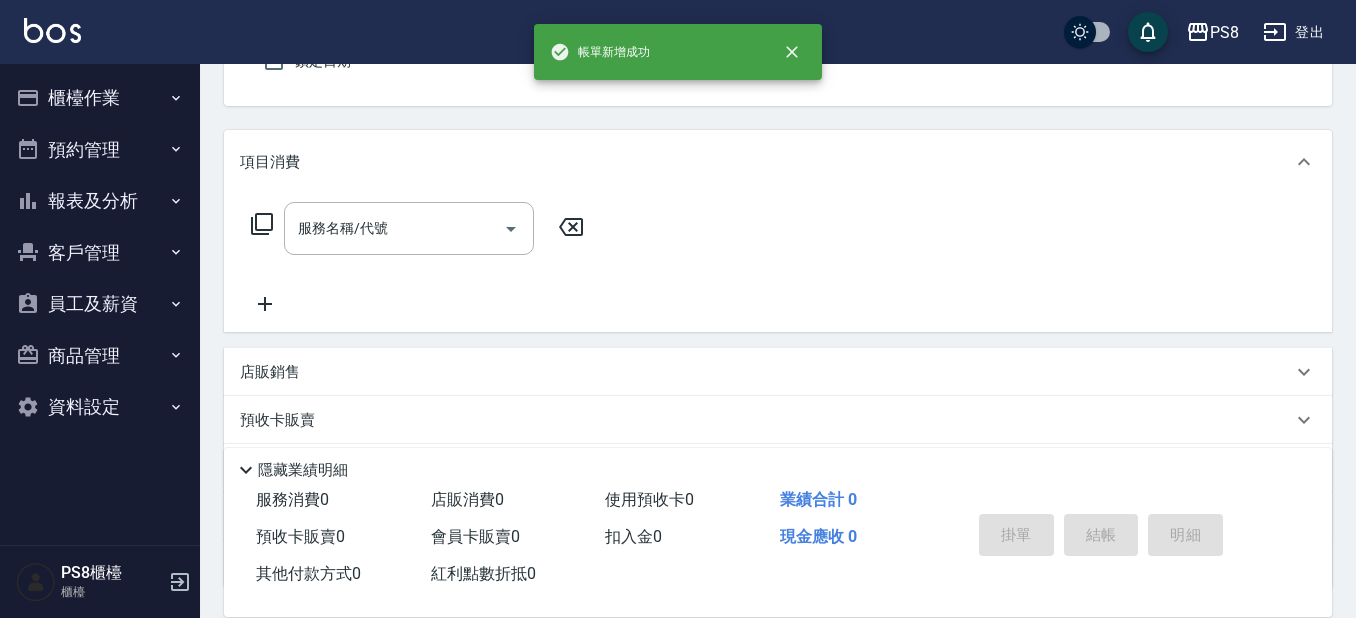 click on "PS8 登出" at bounding box center (678, 32) 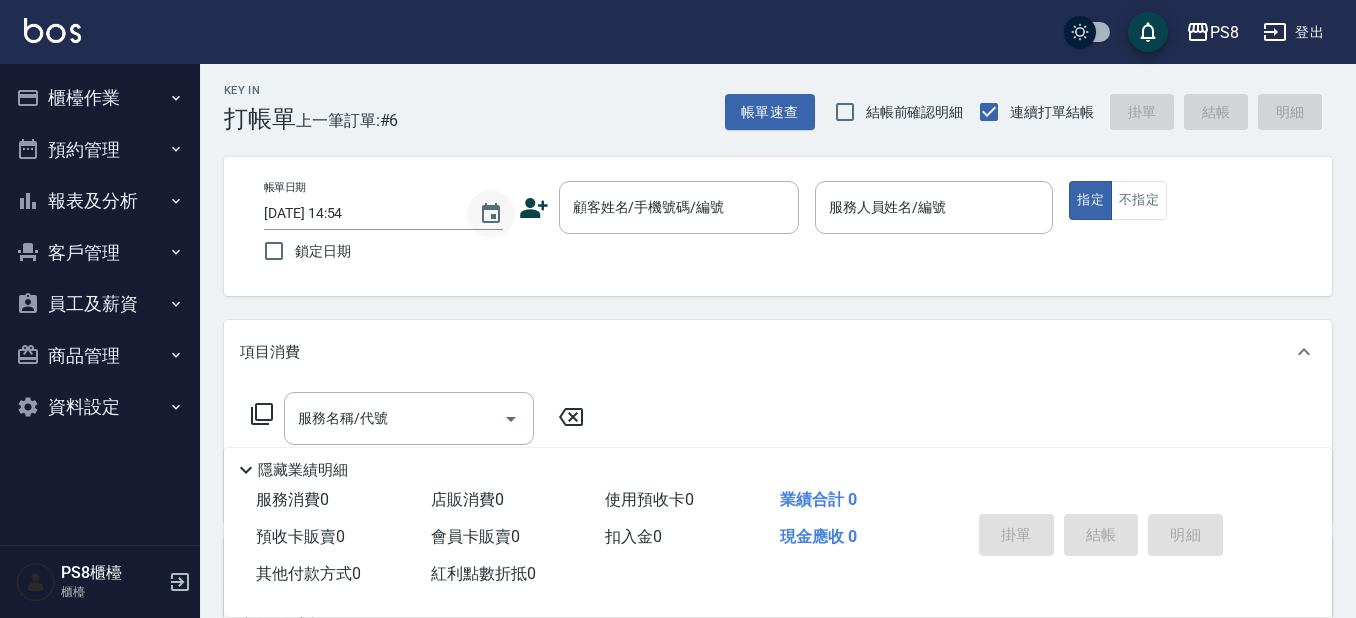 scroll, scrollTop: 0, scrollLeft: 0, axis: both 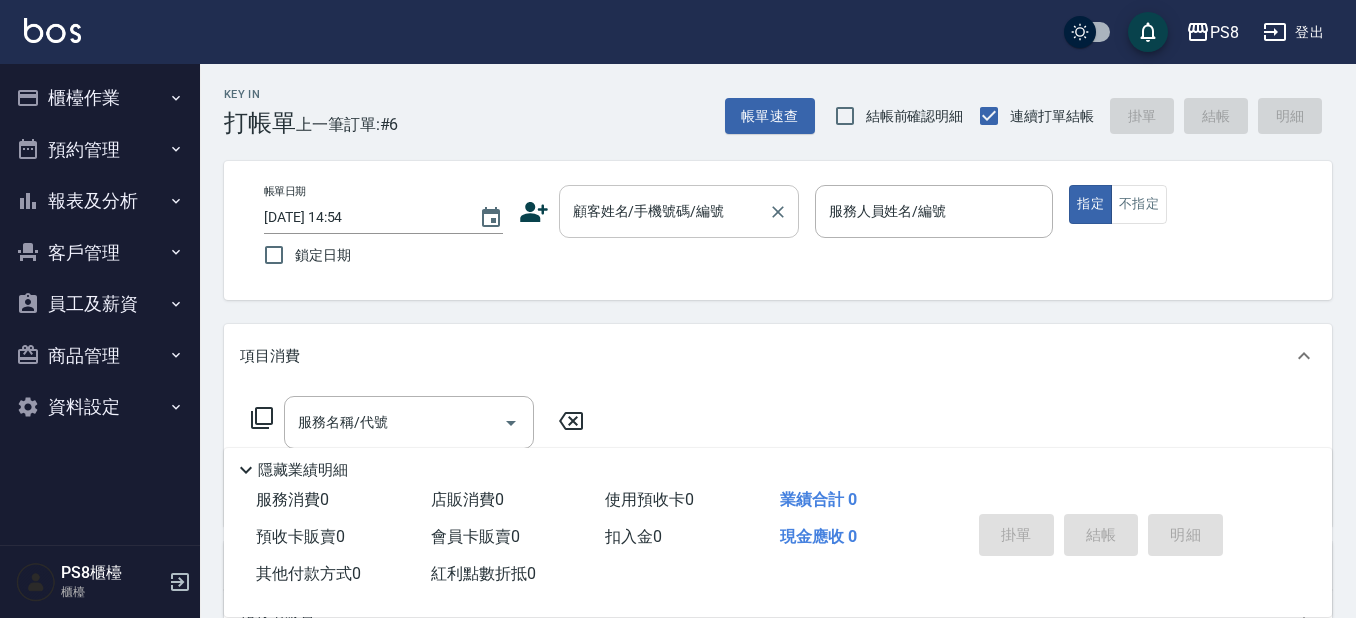 click on "顧客姓名/手機號碼/編號" at bounding box center (664, 211) 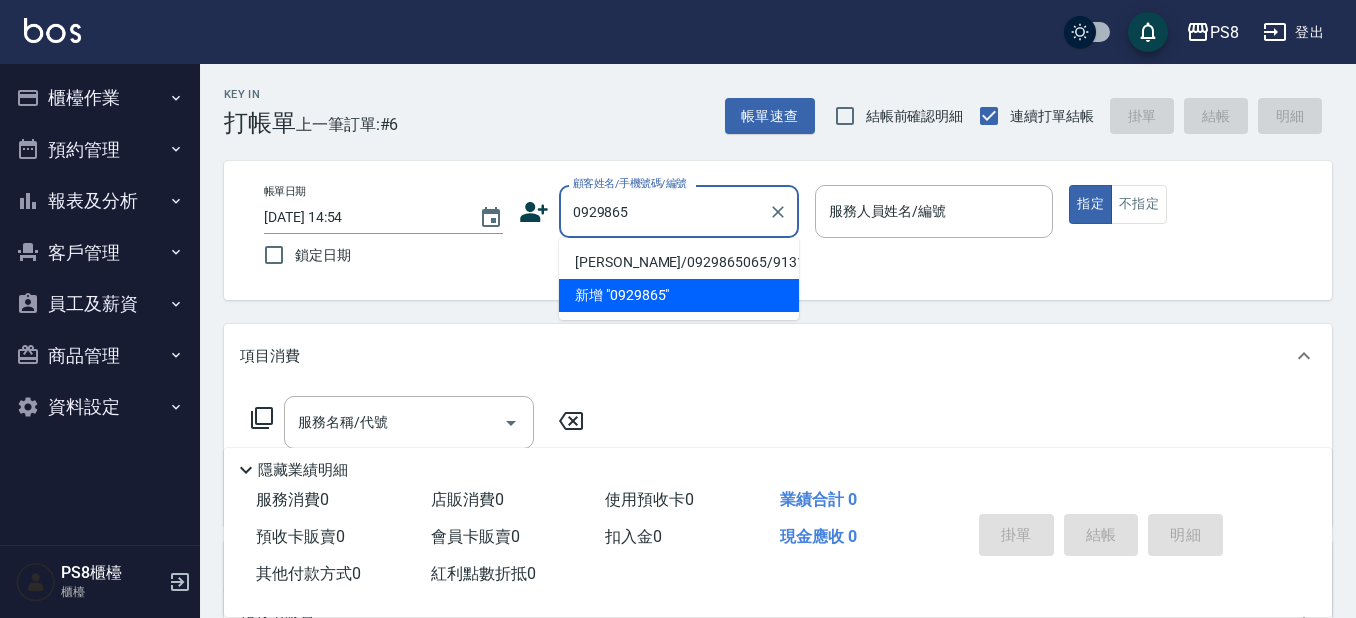 click on "[PERSON_NAME]/0929865065/9131" at bounding box center (679, 262) 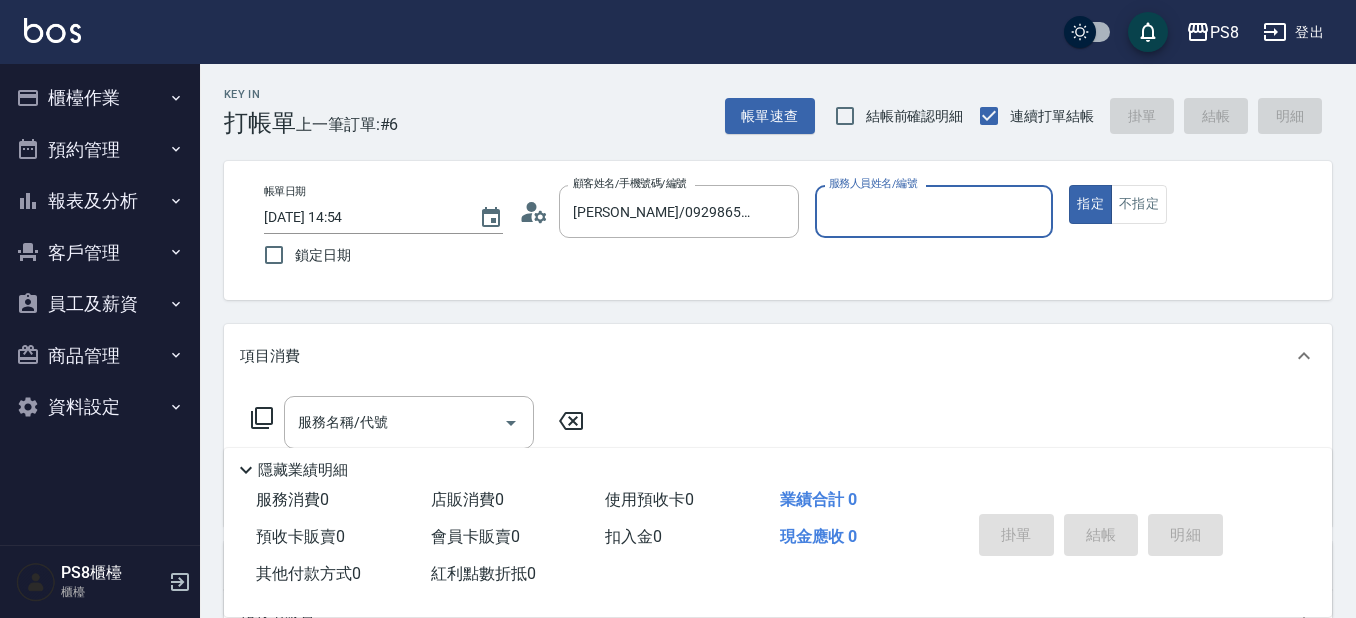 type on "佳亭-8" 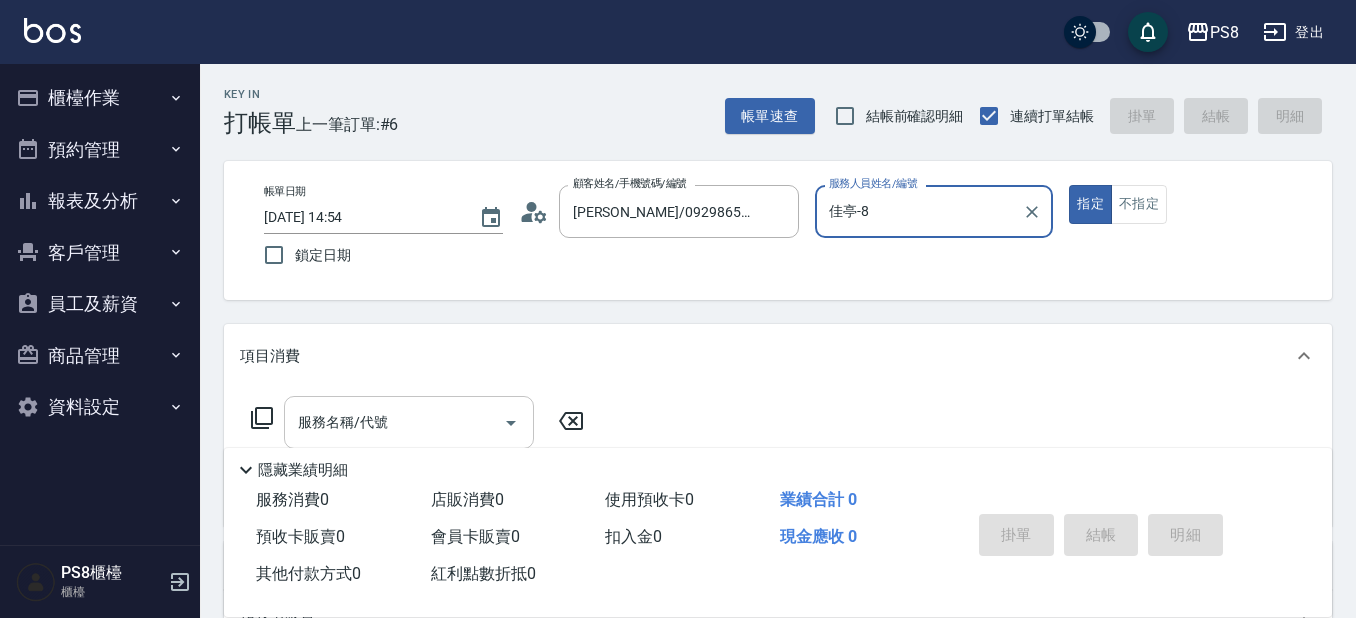 click on "服務名稱/代號" at bounding box center [394, 422] 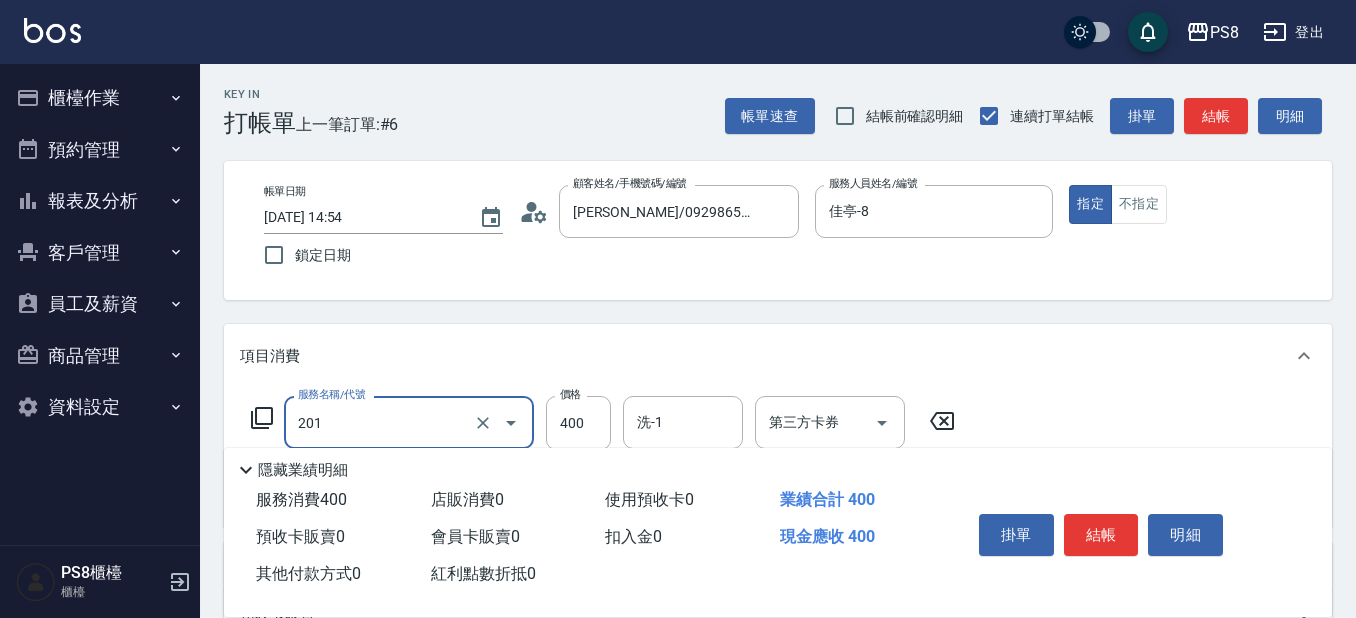 type on "洗剪400(201)" 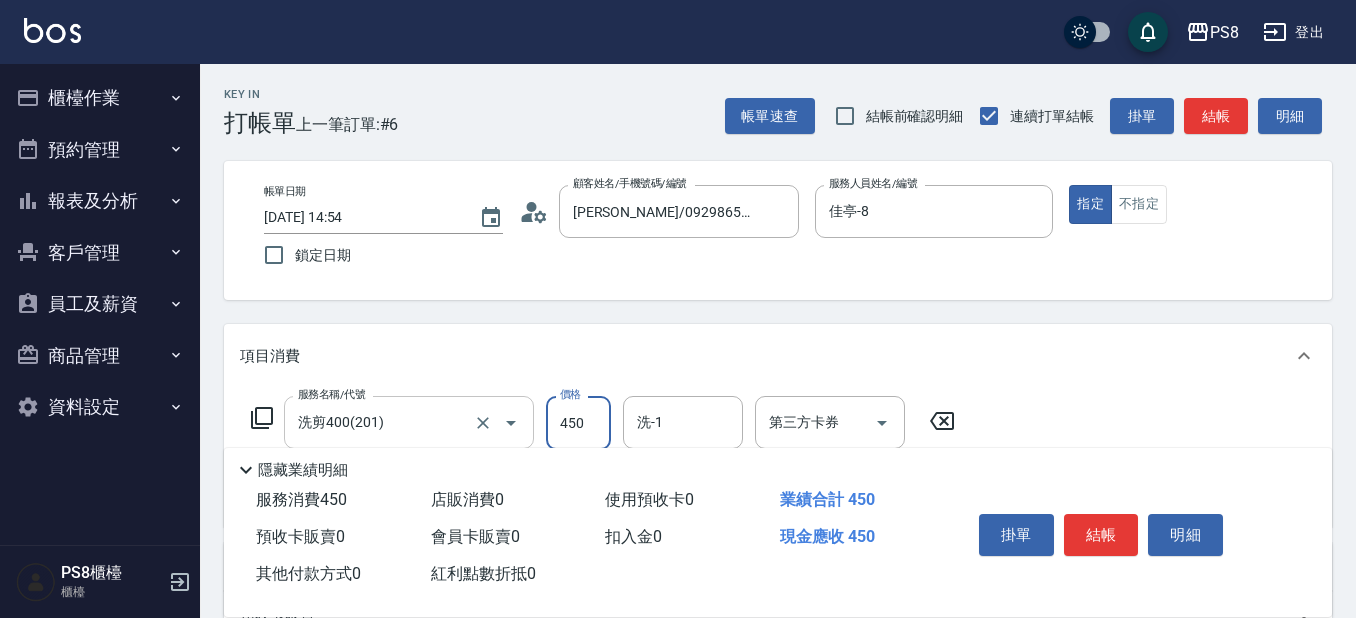 type on "450" 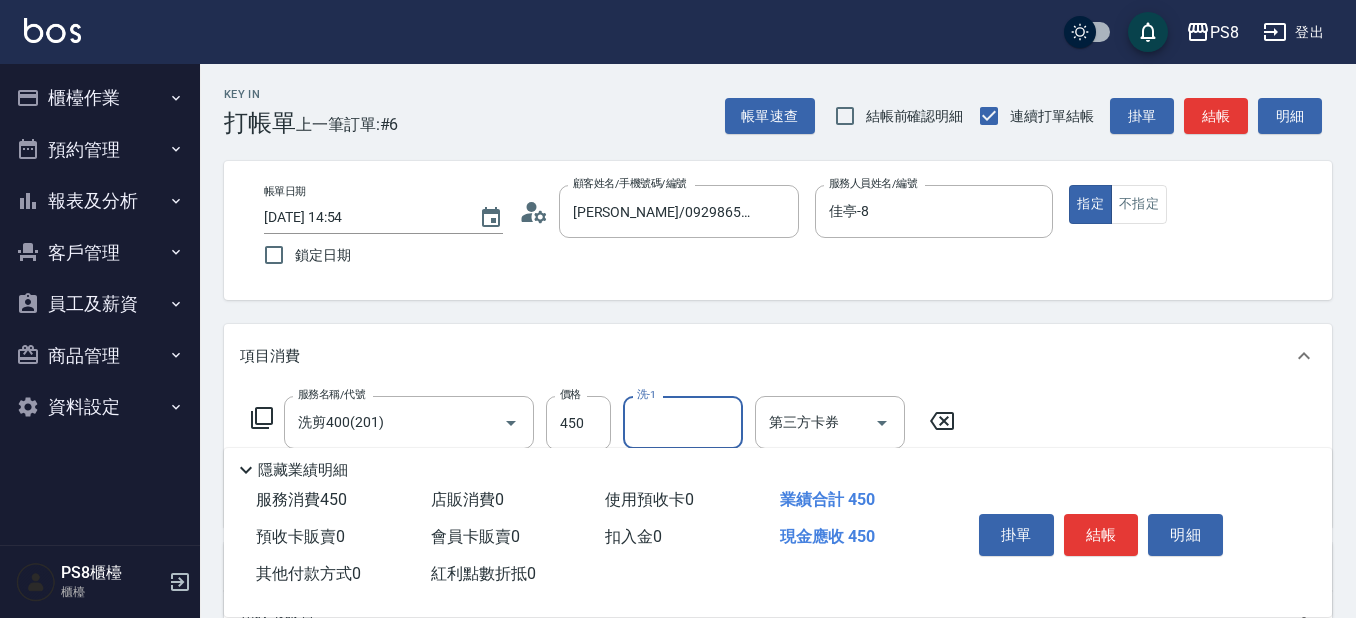 click on "結帳" at bounding box center [1101, 535] 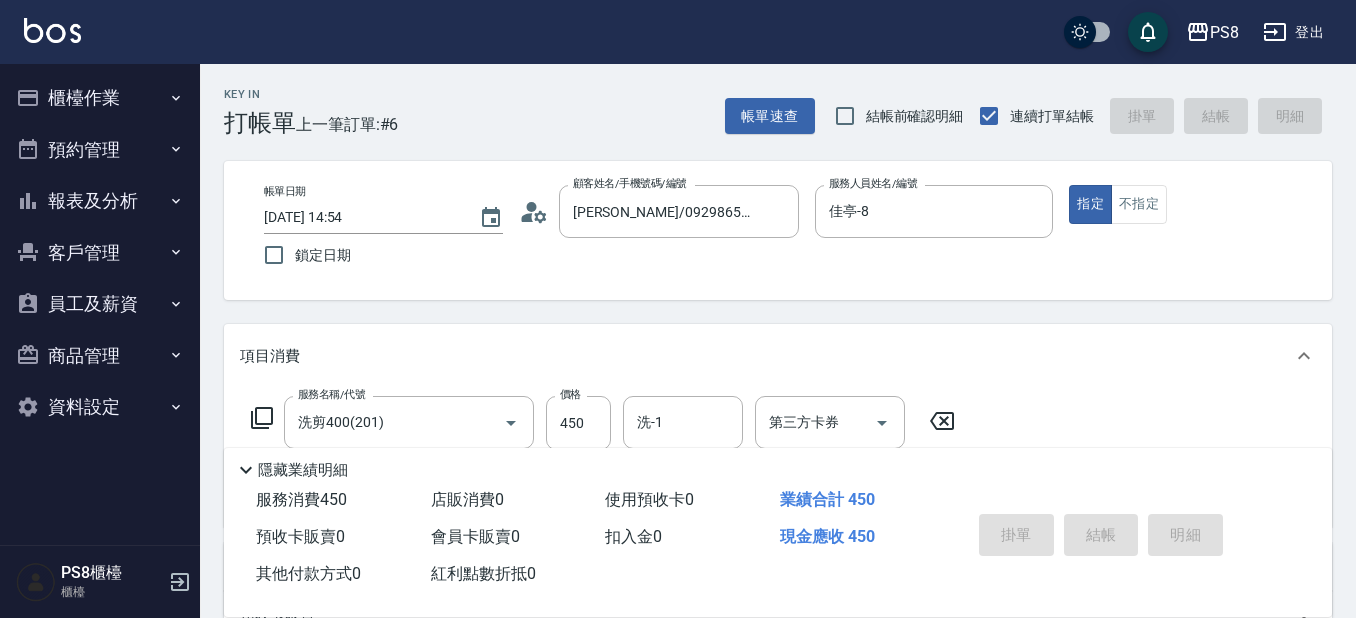 type on "[DATE] 14:55" 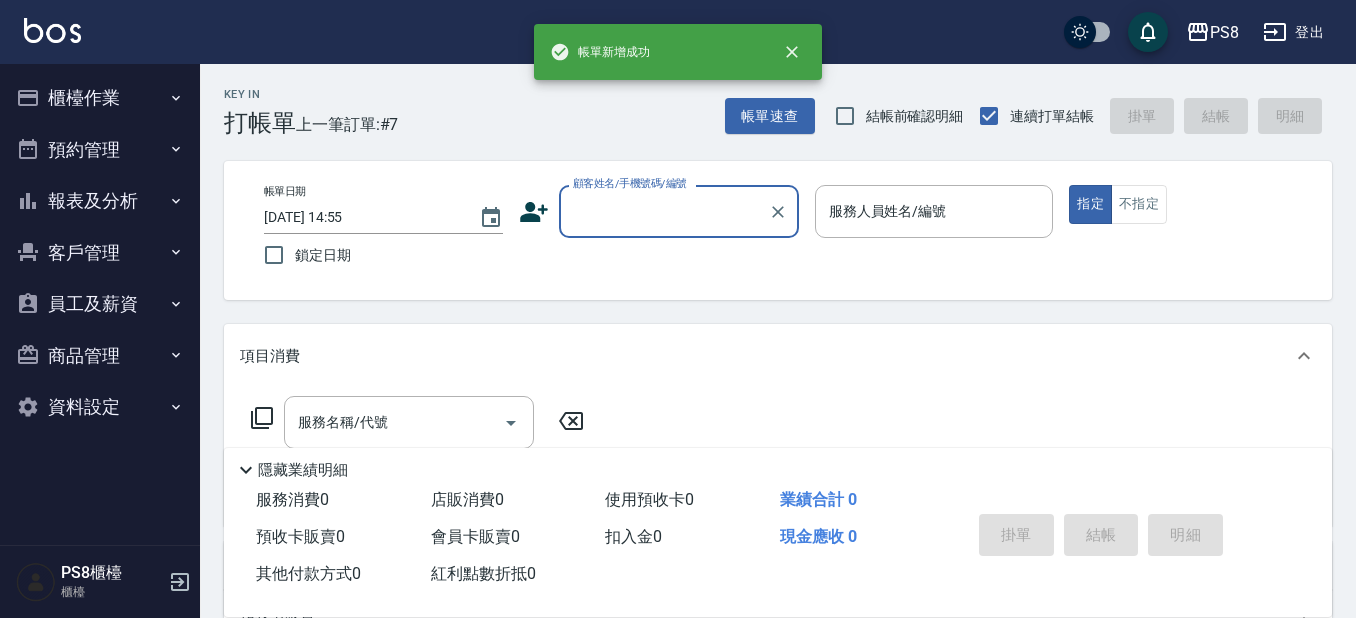 click on "PS8 登出" at bounding box center [678, 32] 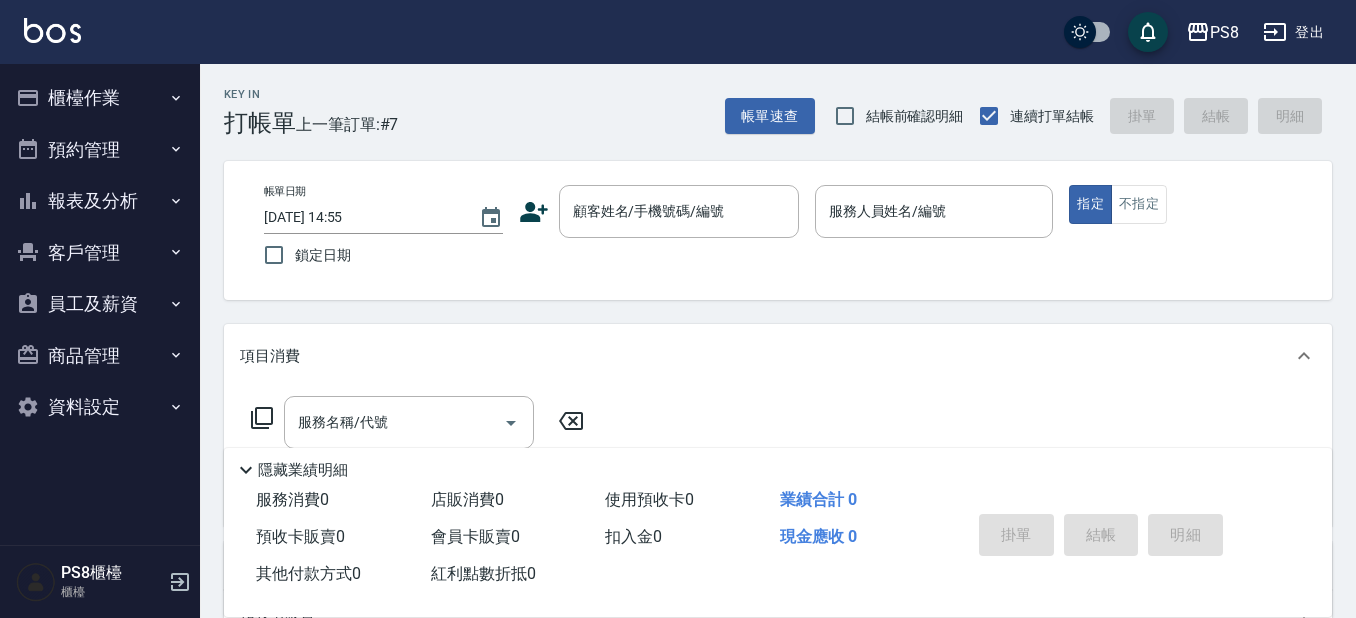 click at bounding box center [52, 30] 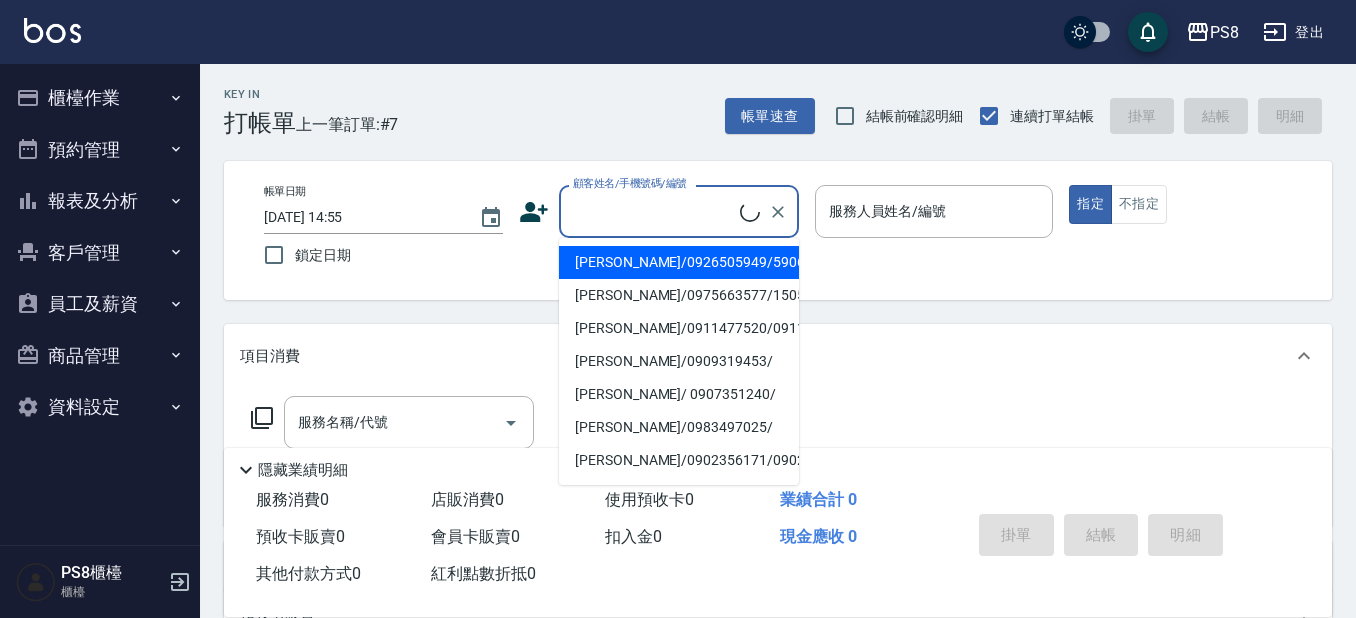 click on "顧客姓名/手機號碼/編號" at bounding box center (654, 211) 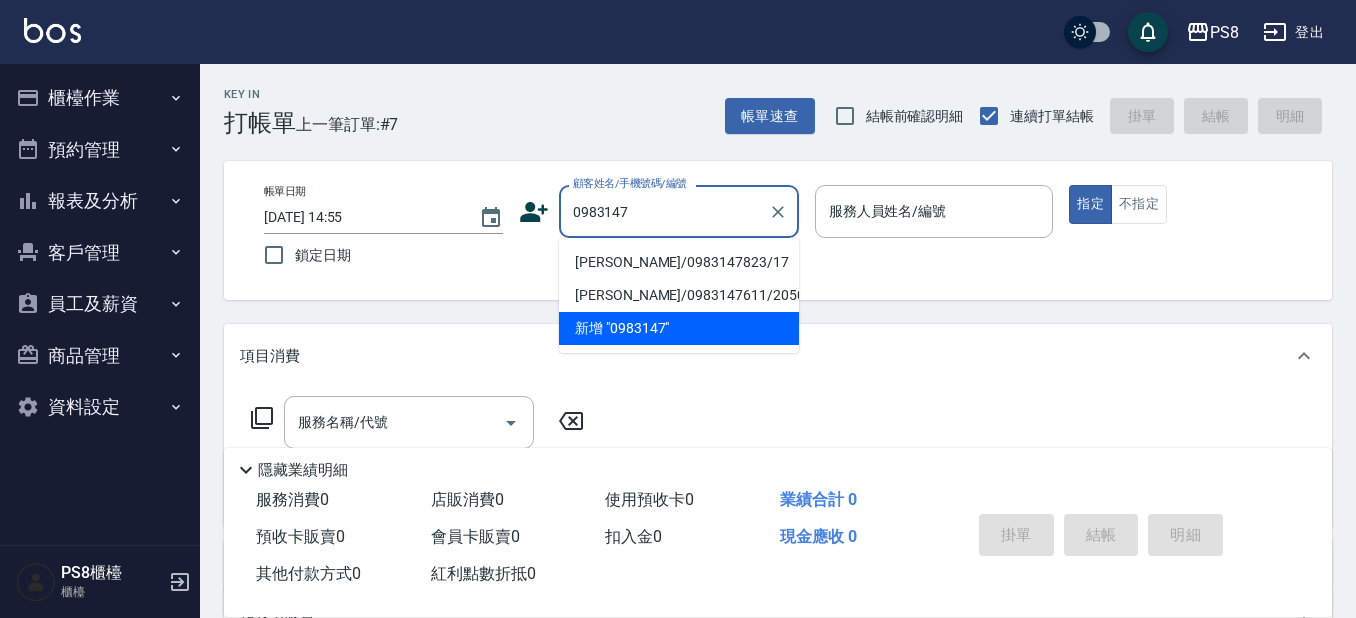 click on "[PERSON_NAME]/0983147823/17" at bounding box center [679, 262] 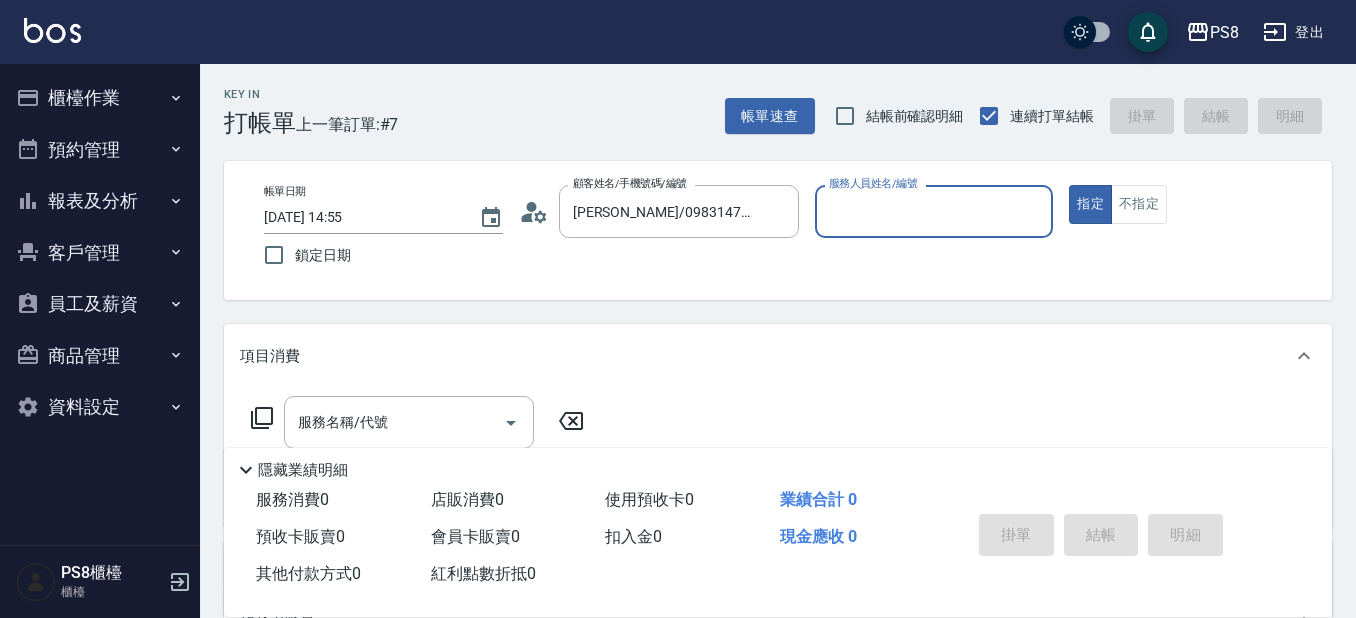 type on "佳亭-8" 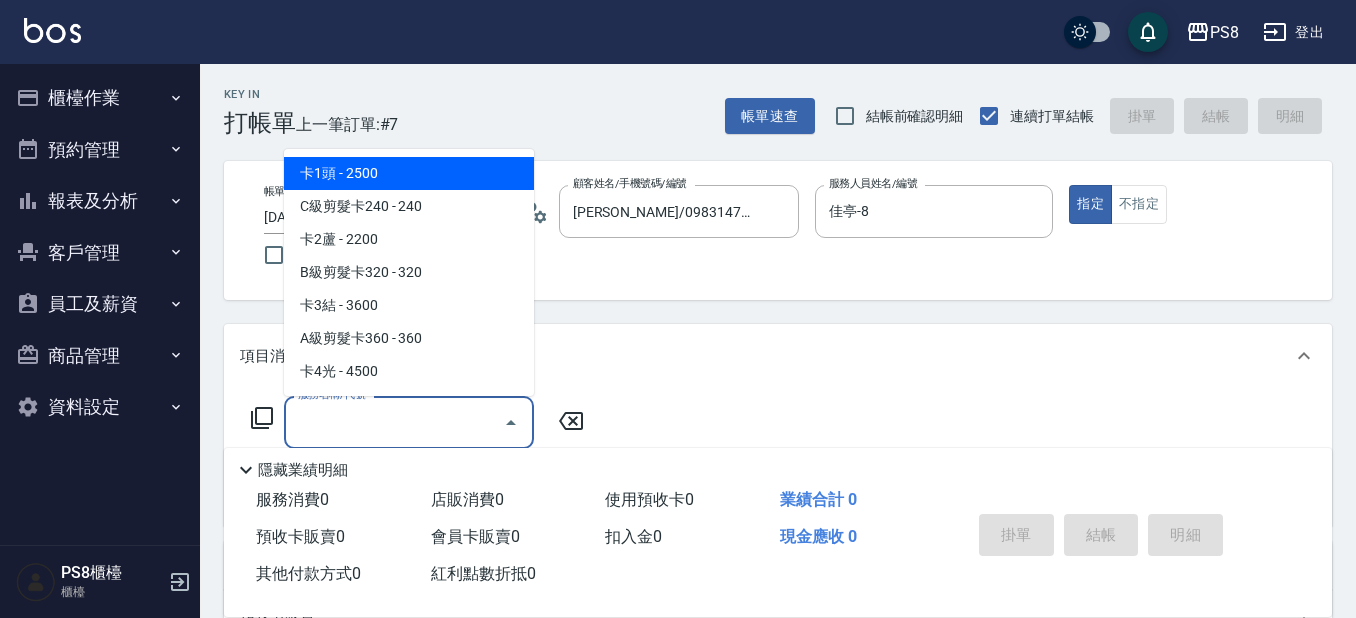 click on "服務名稱/代號" at bounding box center (394, 422) 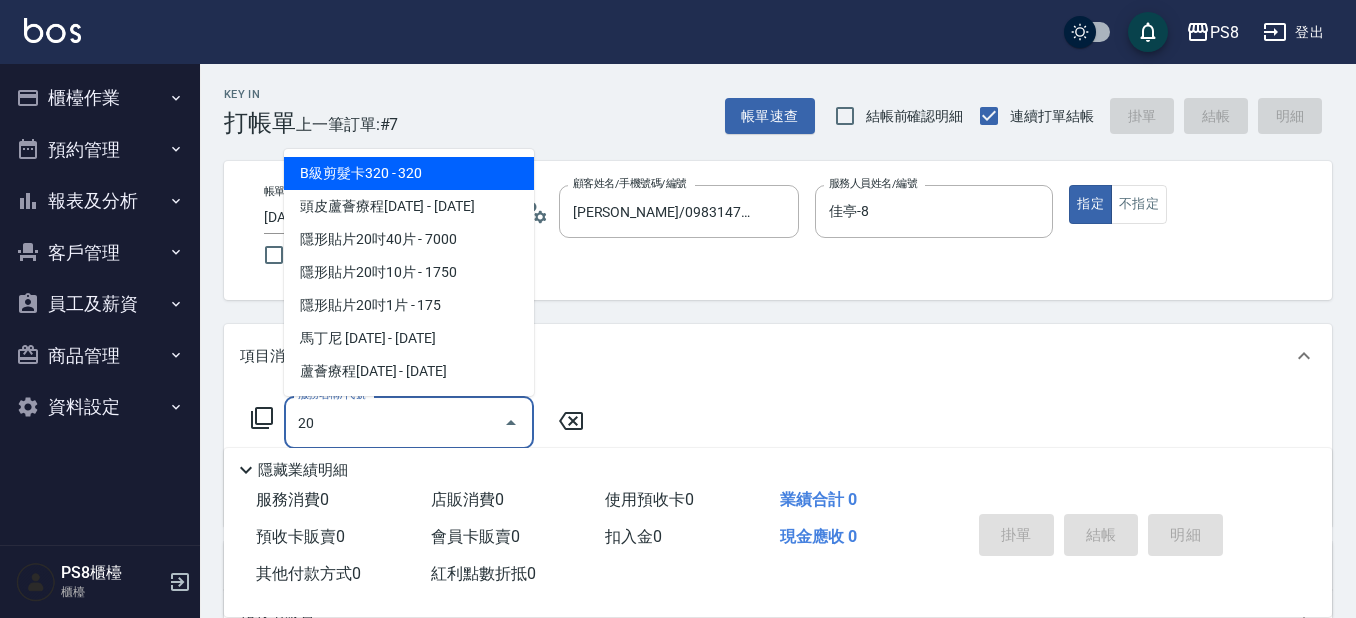 type on "205" 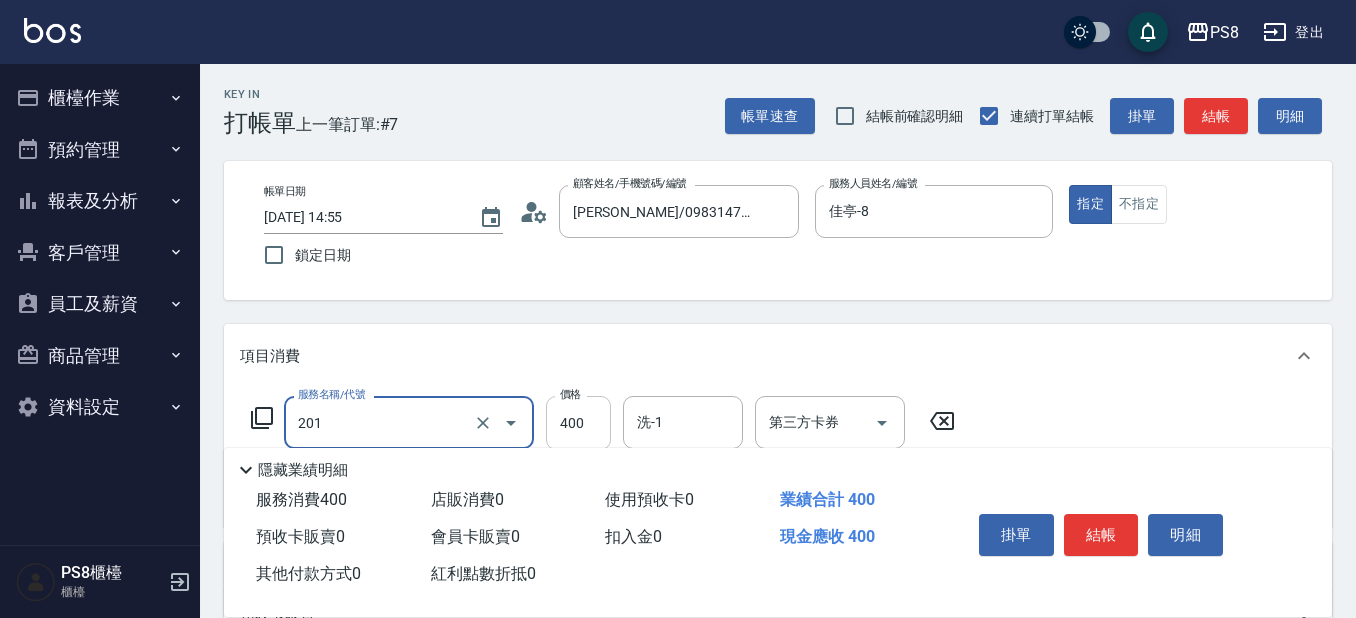 type on "洗剪400(201)" 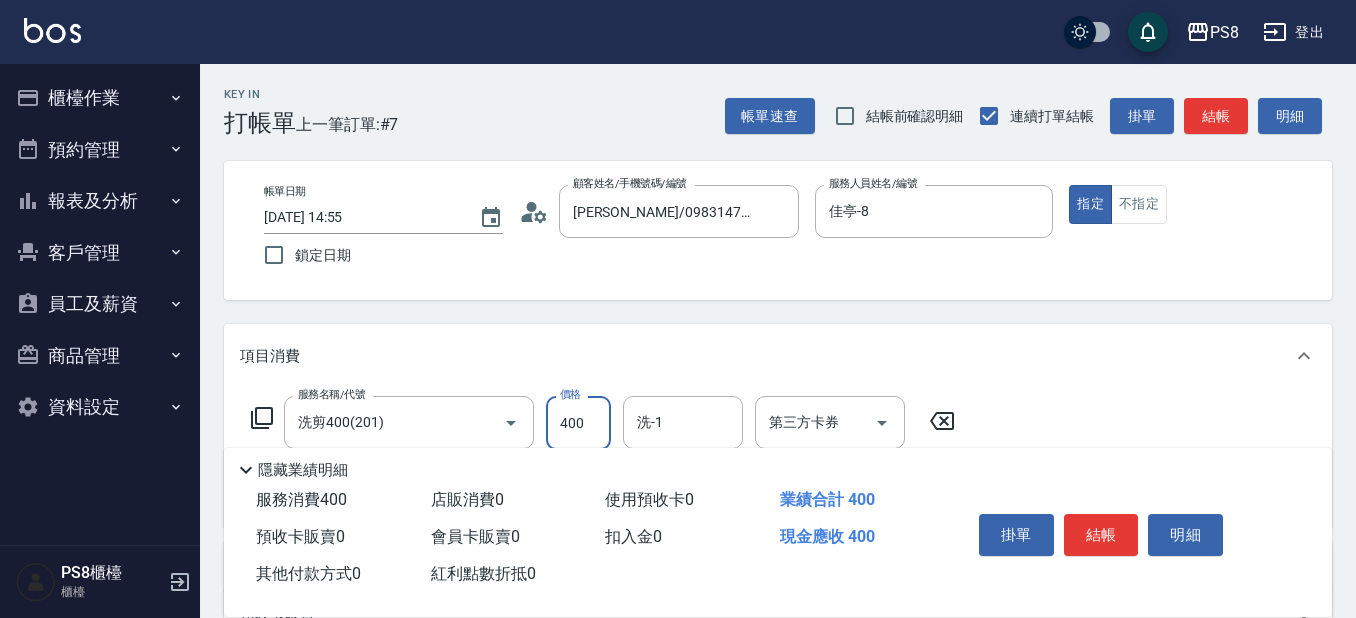 click on "400" at bounding box center (578, 423) 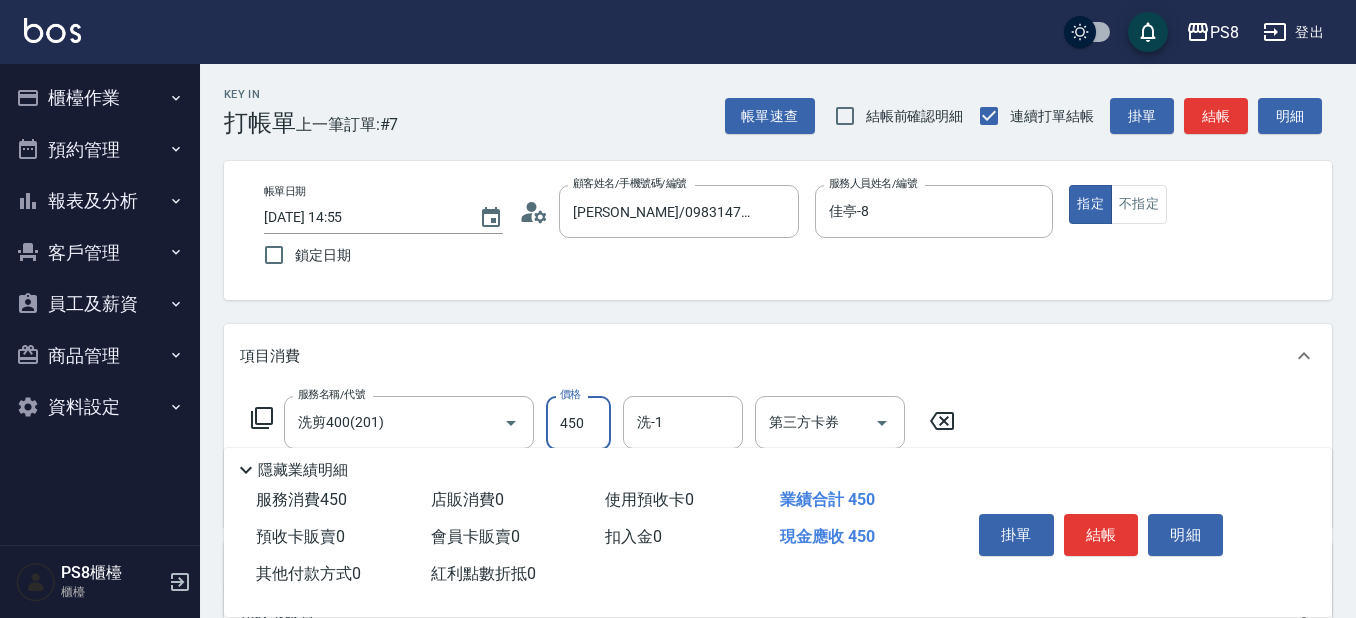 type on "450" 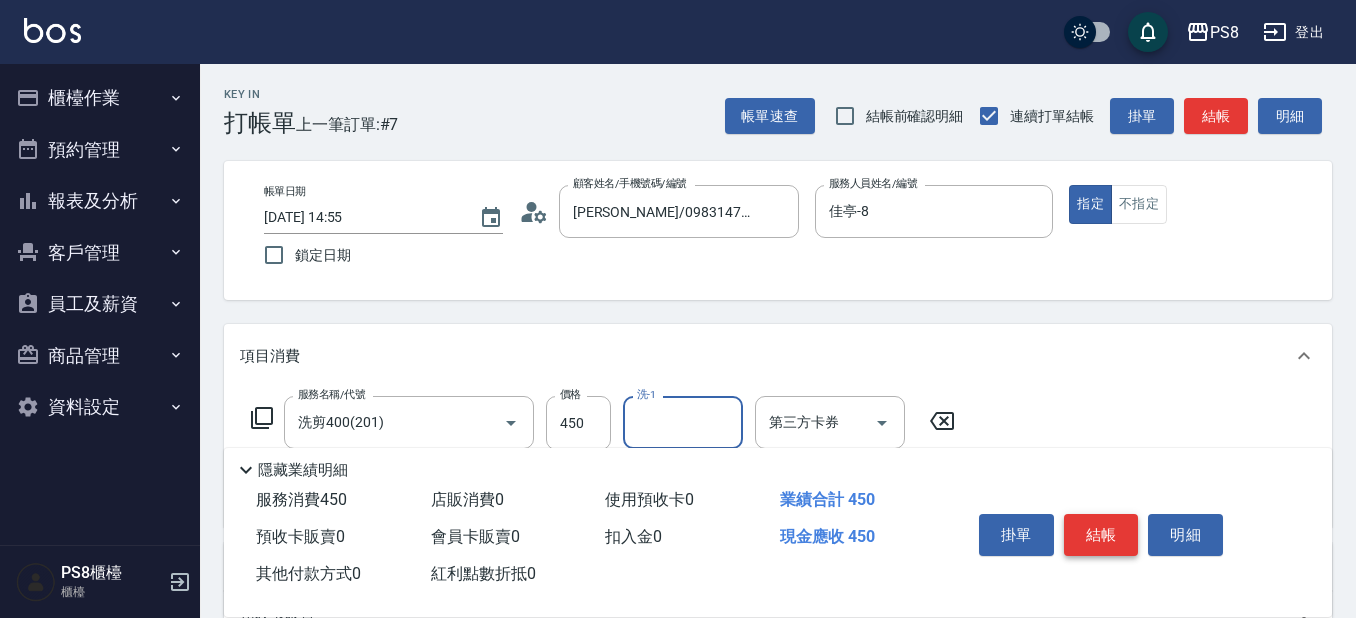 click on "結帳" at bounding box center [1101, 535] 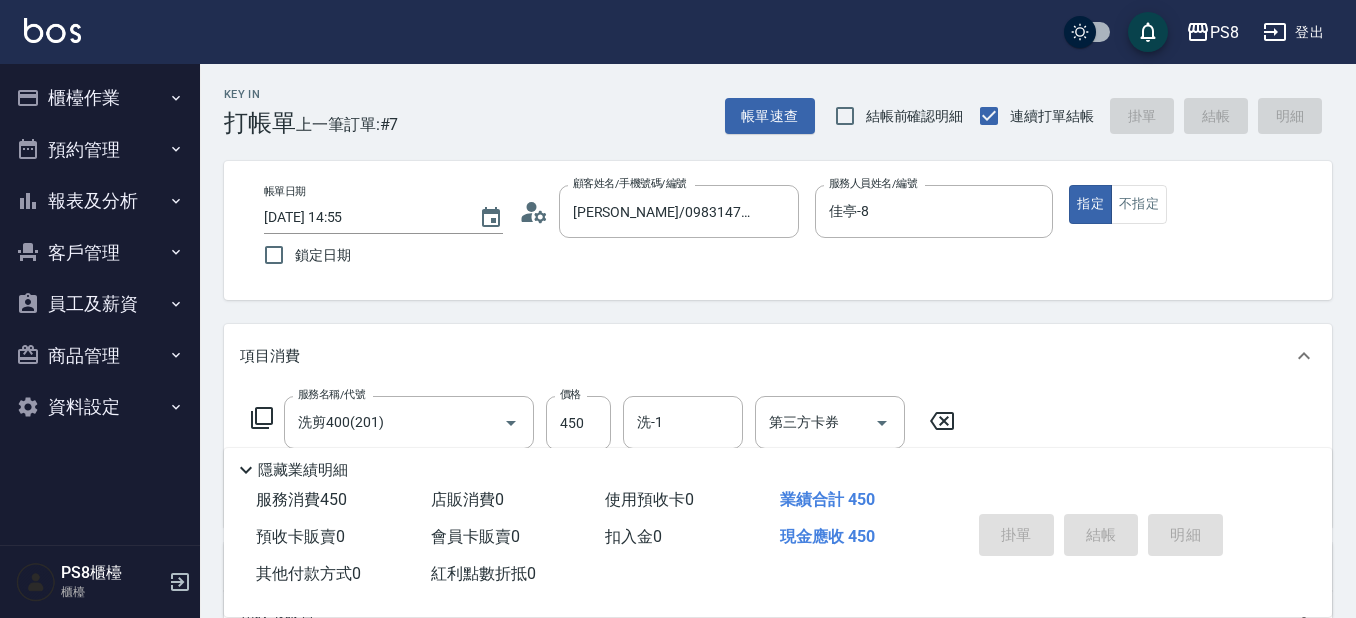 type 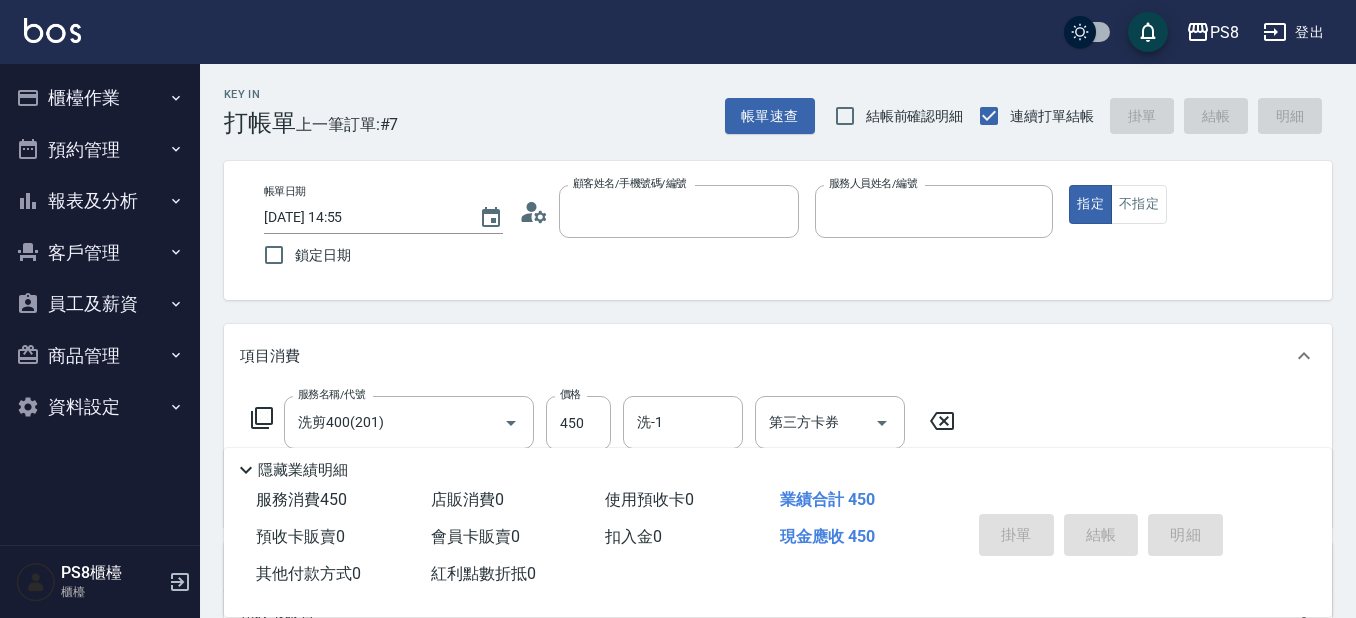 type 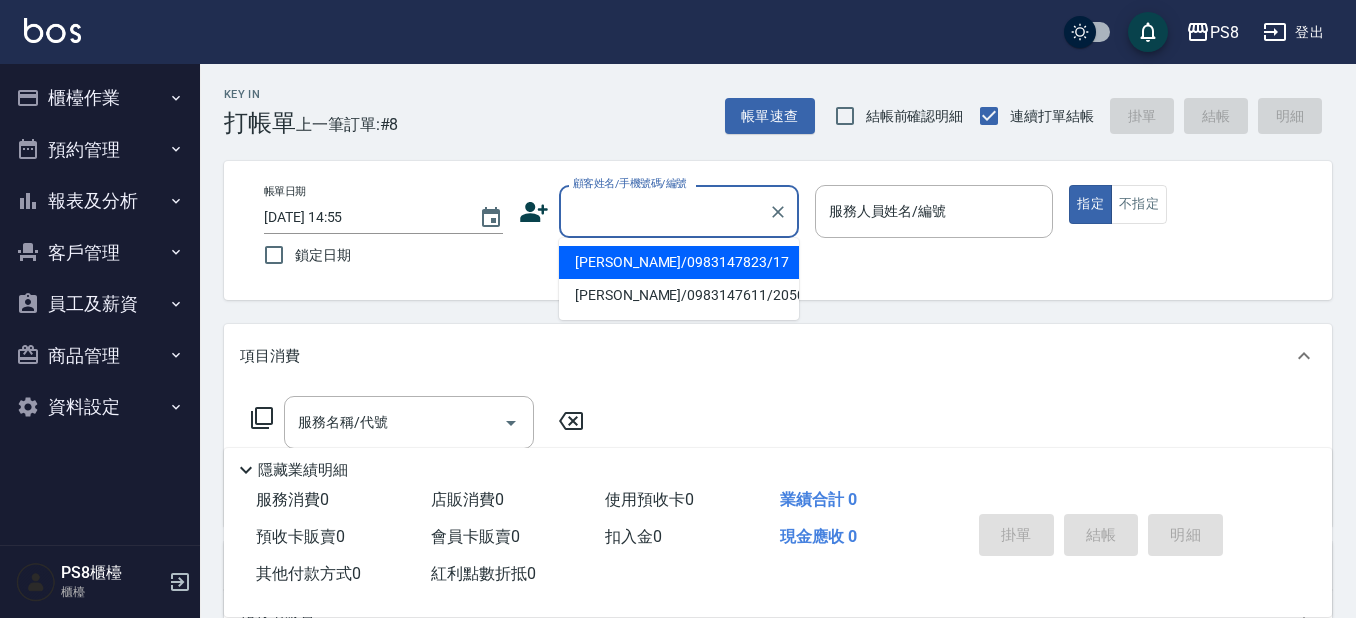 click on "顧客姓名/手機號碼/編號" at bounding box center [664, 211] 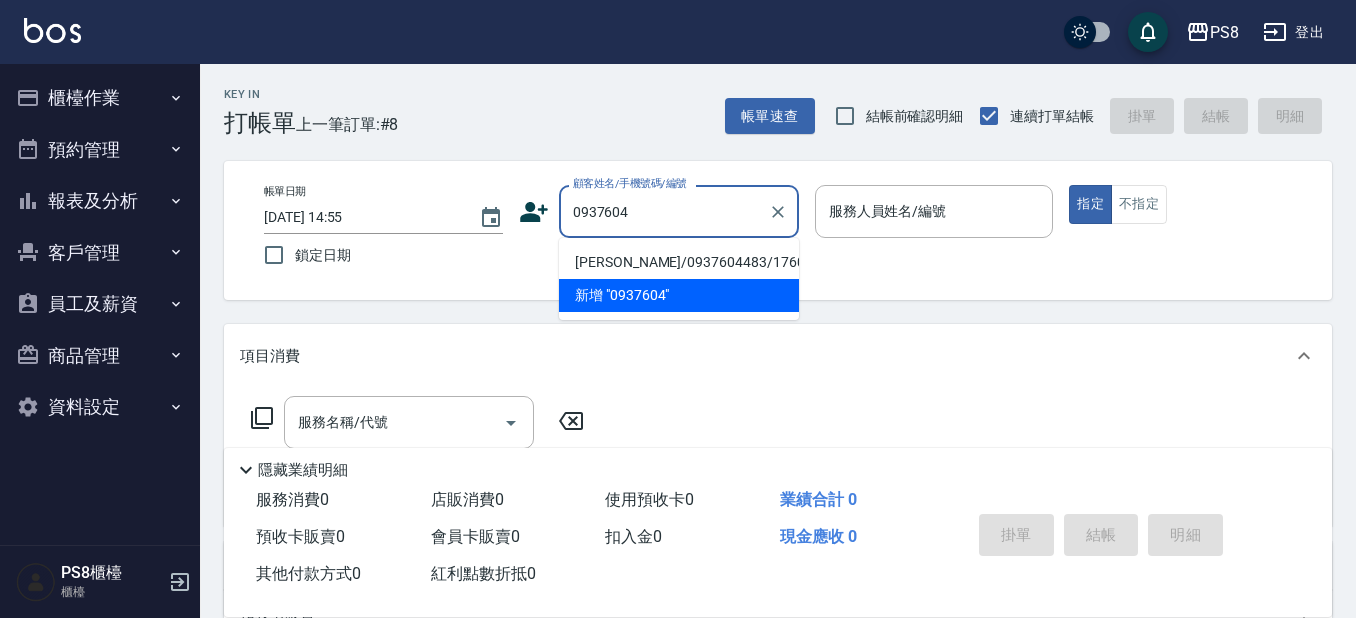 click on "[PERSON_NAME]/0937604483/17606" at bounding box center (679, 262) 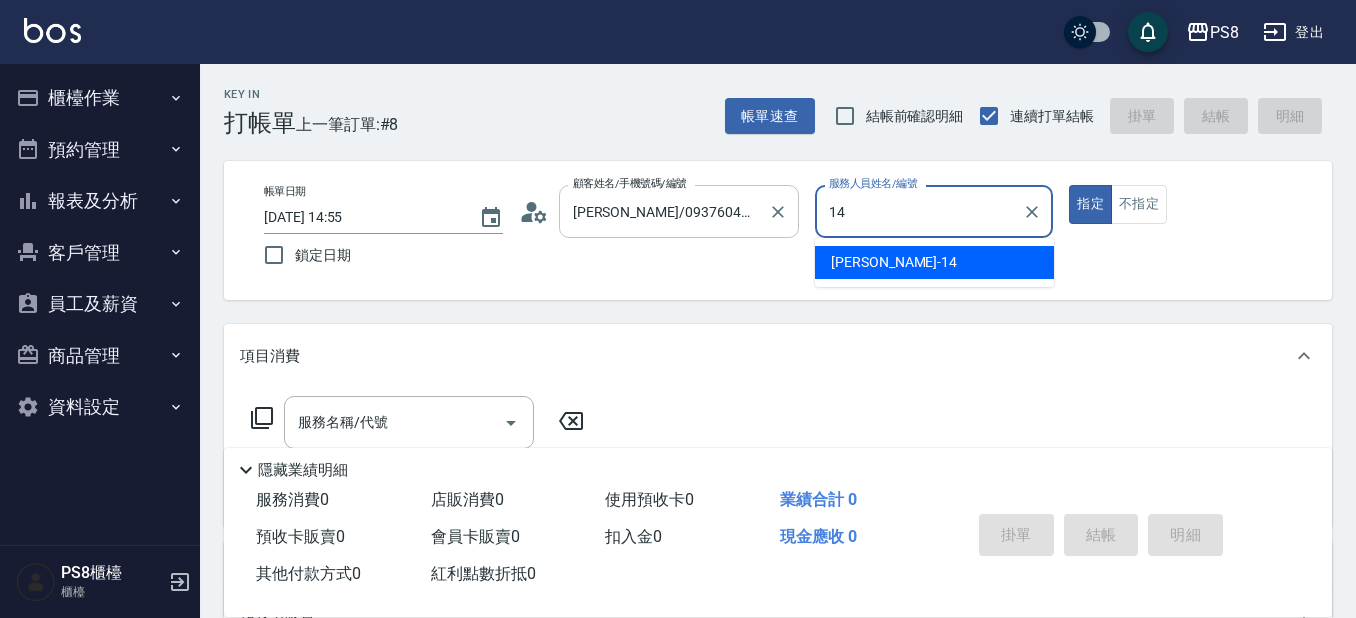 type on "Joan-14" 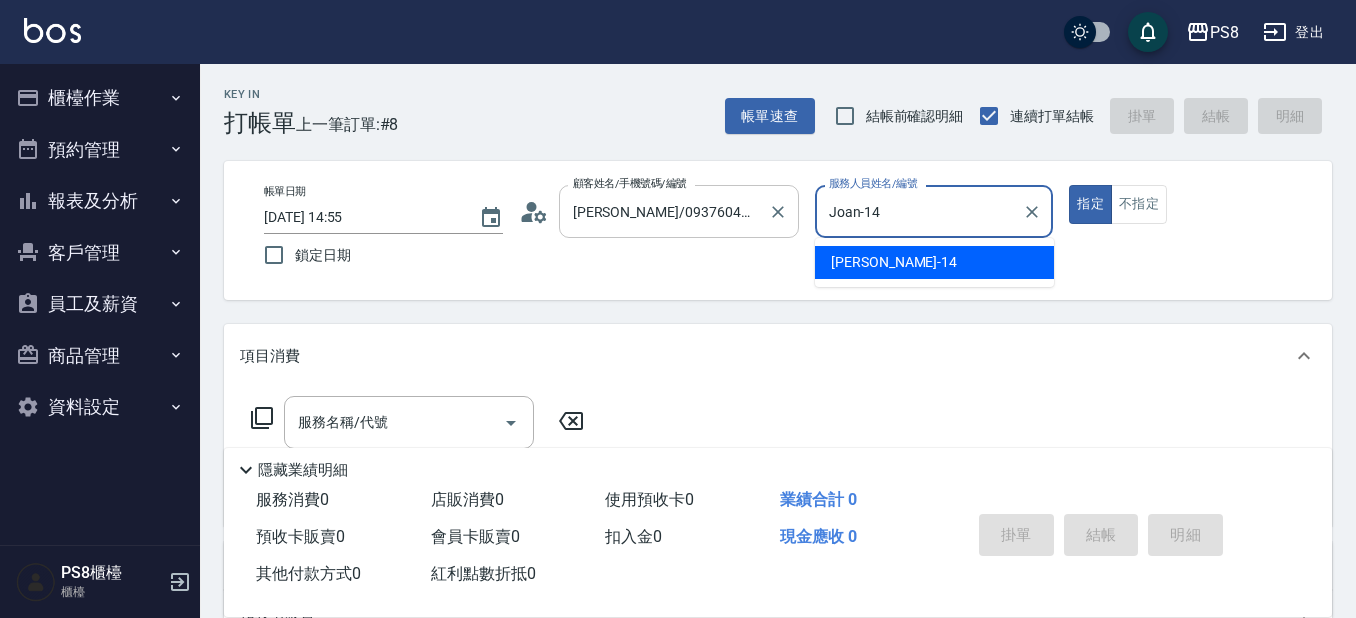 type on "true" 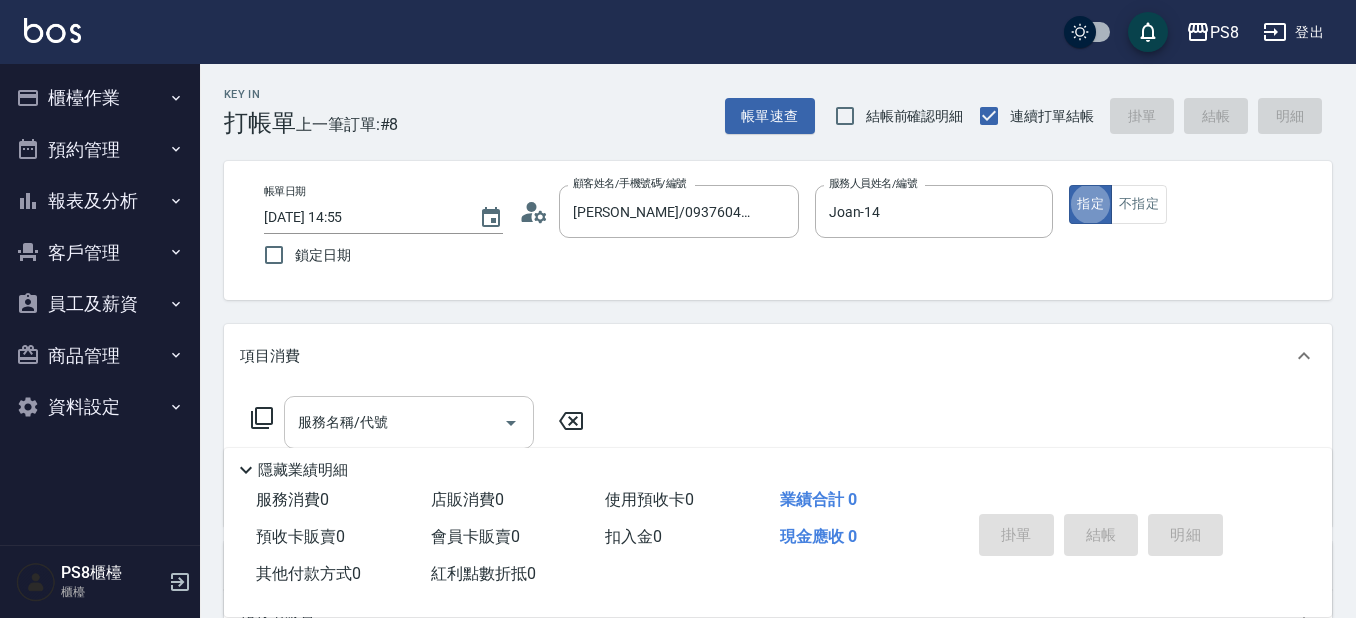 click on "服務名稱/代號 服務名稱/代號" at bounding box center [409, 422] 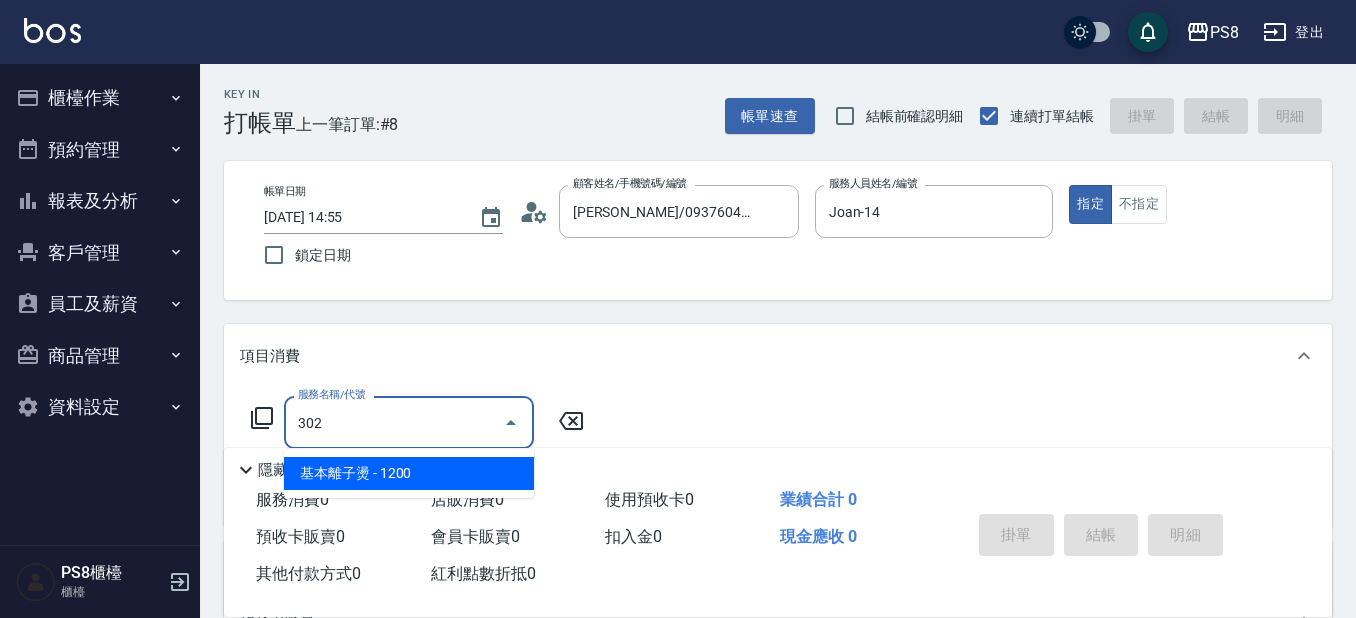 click on "基本離子燙 - 1200" at bounding box center [409, 473] 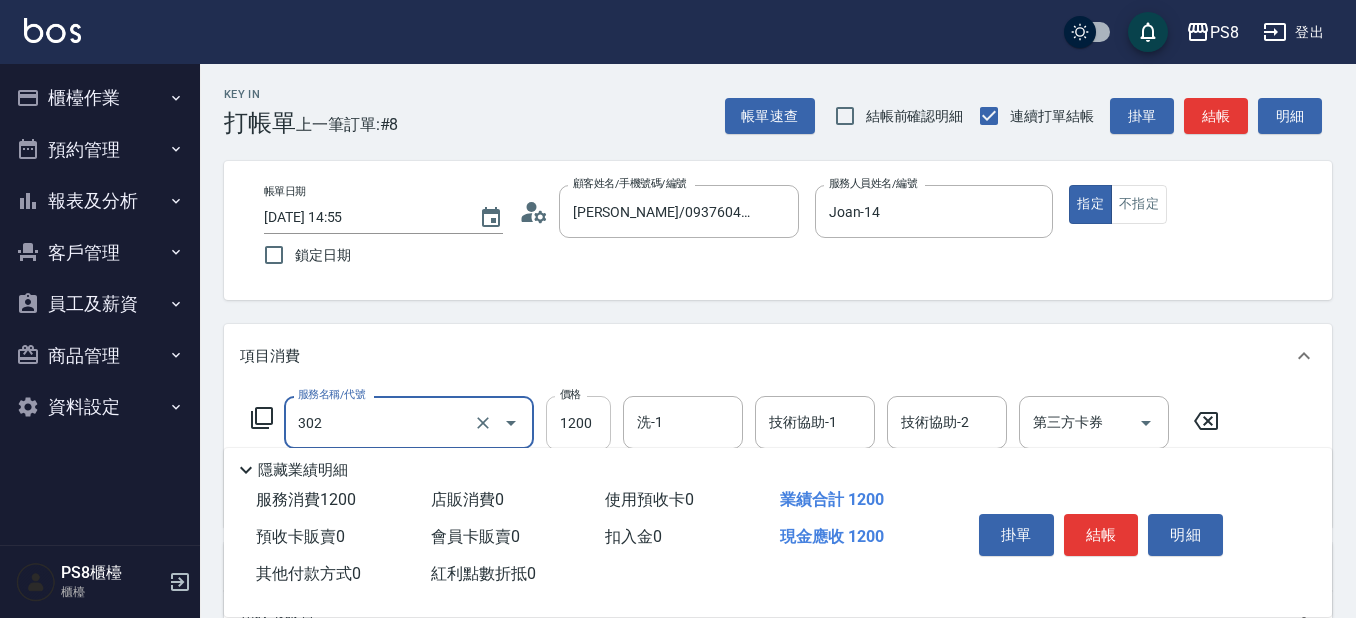 type on "基本離子燙(302)" 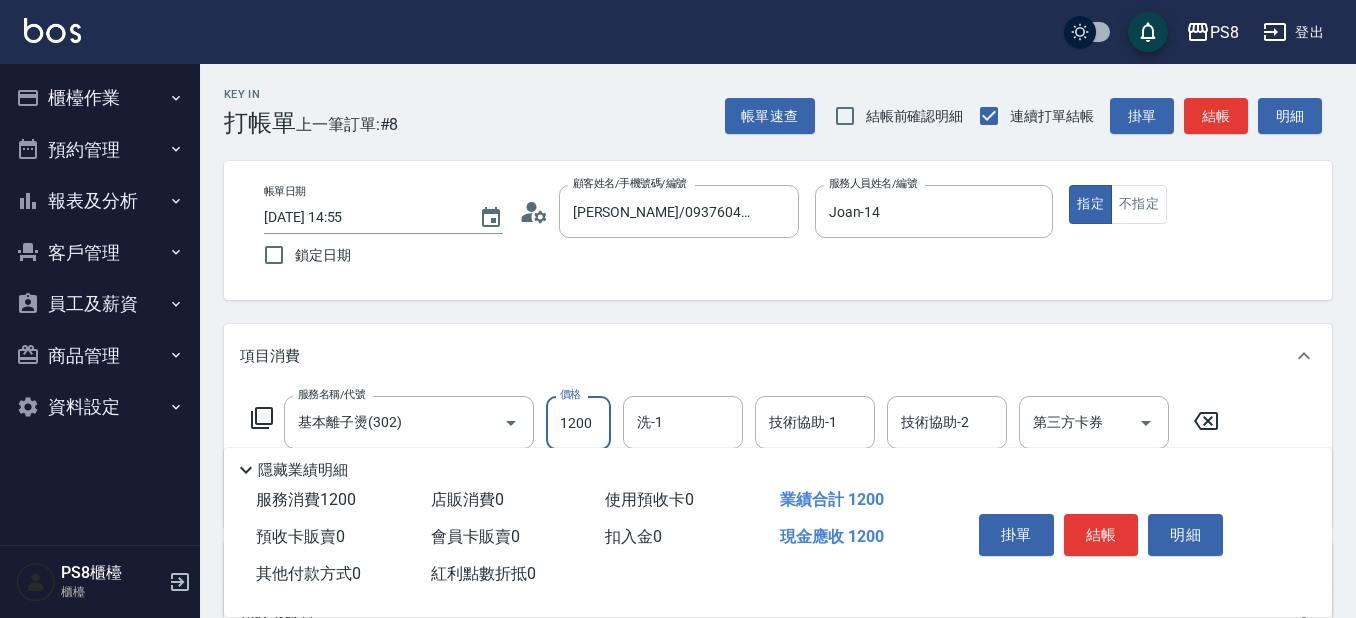 click on "1200" at bounding box center [578, 423] 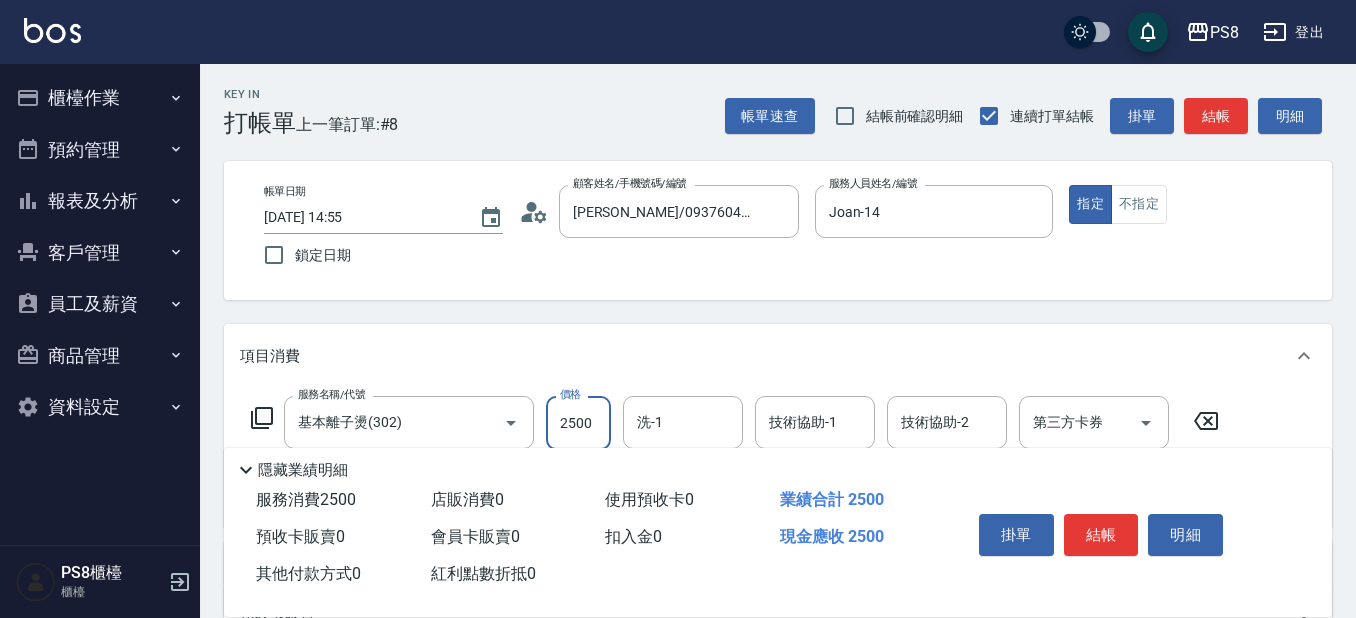 type on "2500" 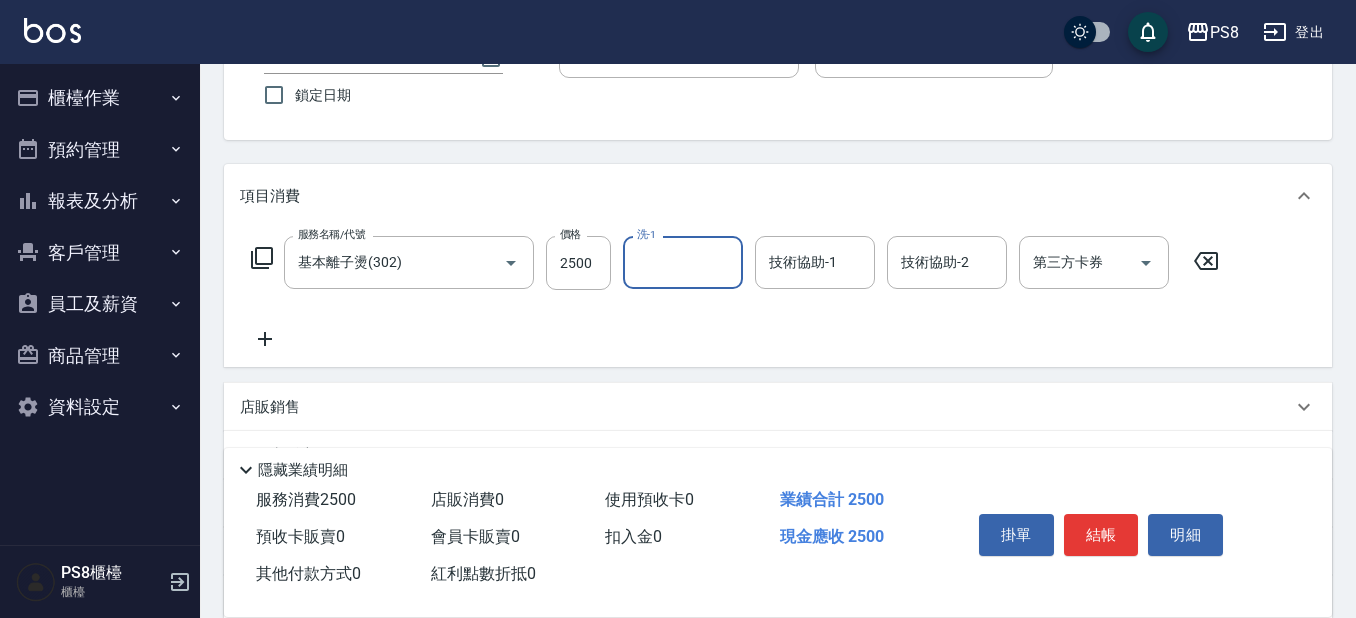 scroll, scrollTop: 200, scrollLeft: 0, axis: vertical 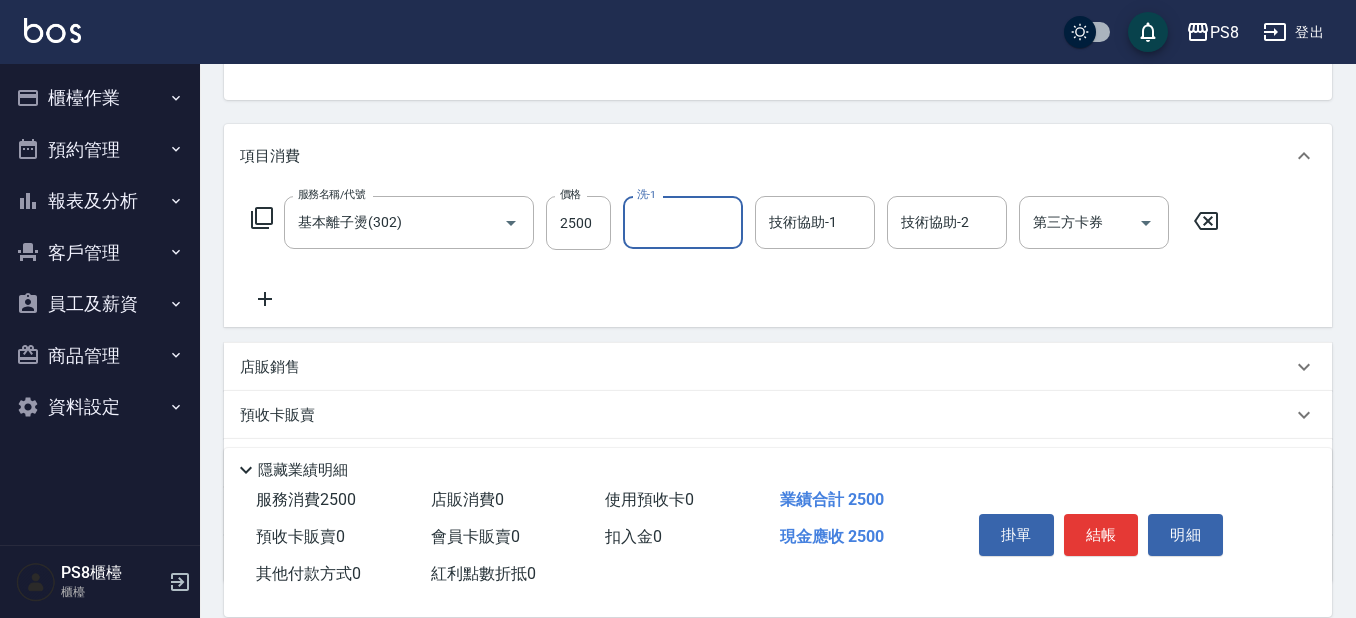 click 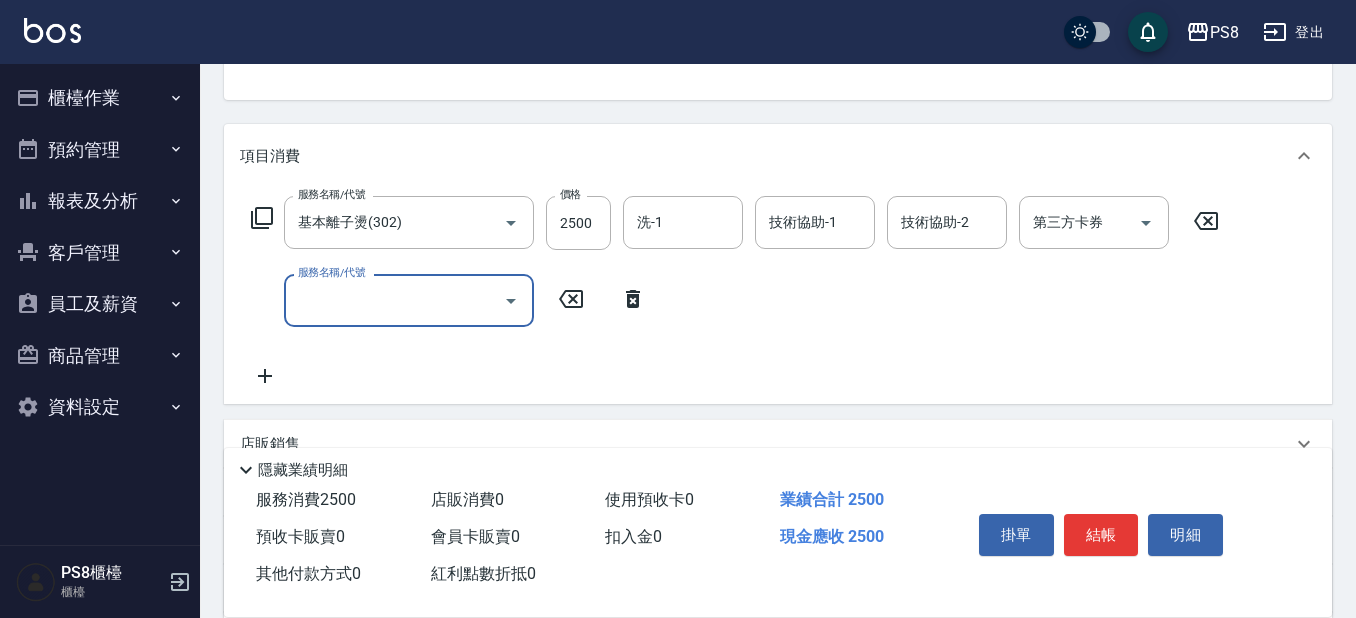 click on "服務名稱/代號" at bounding box center (394, 300) 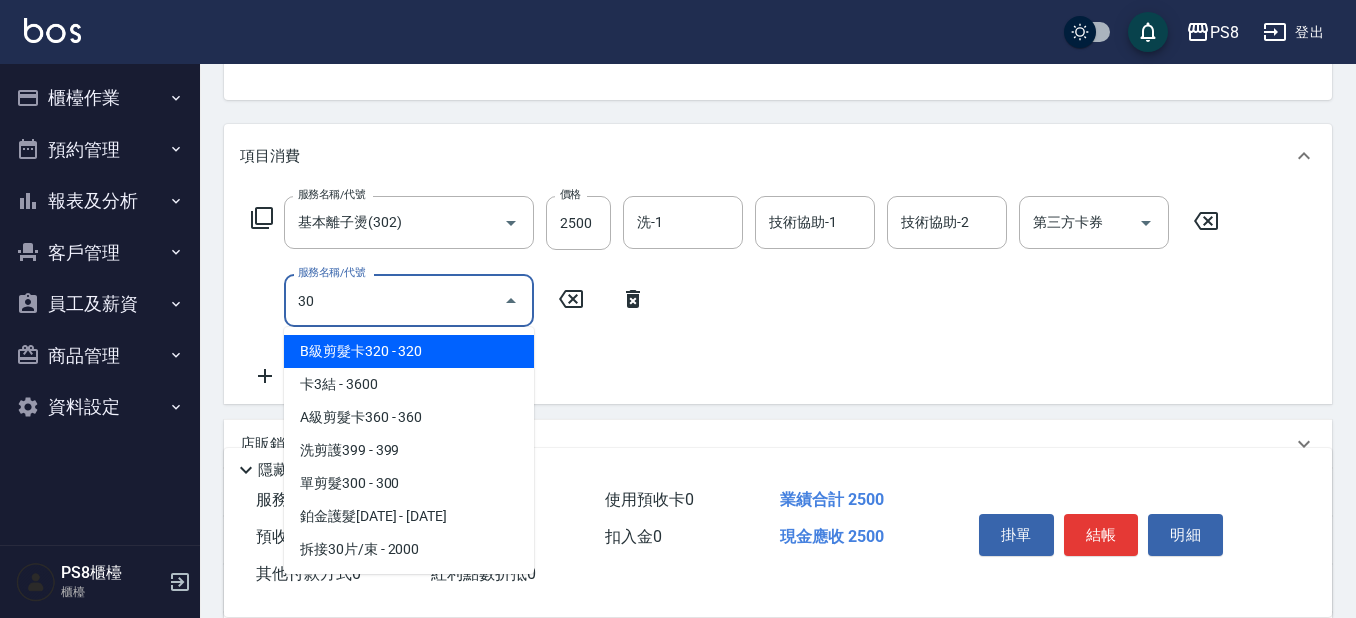 type on "3" 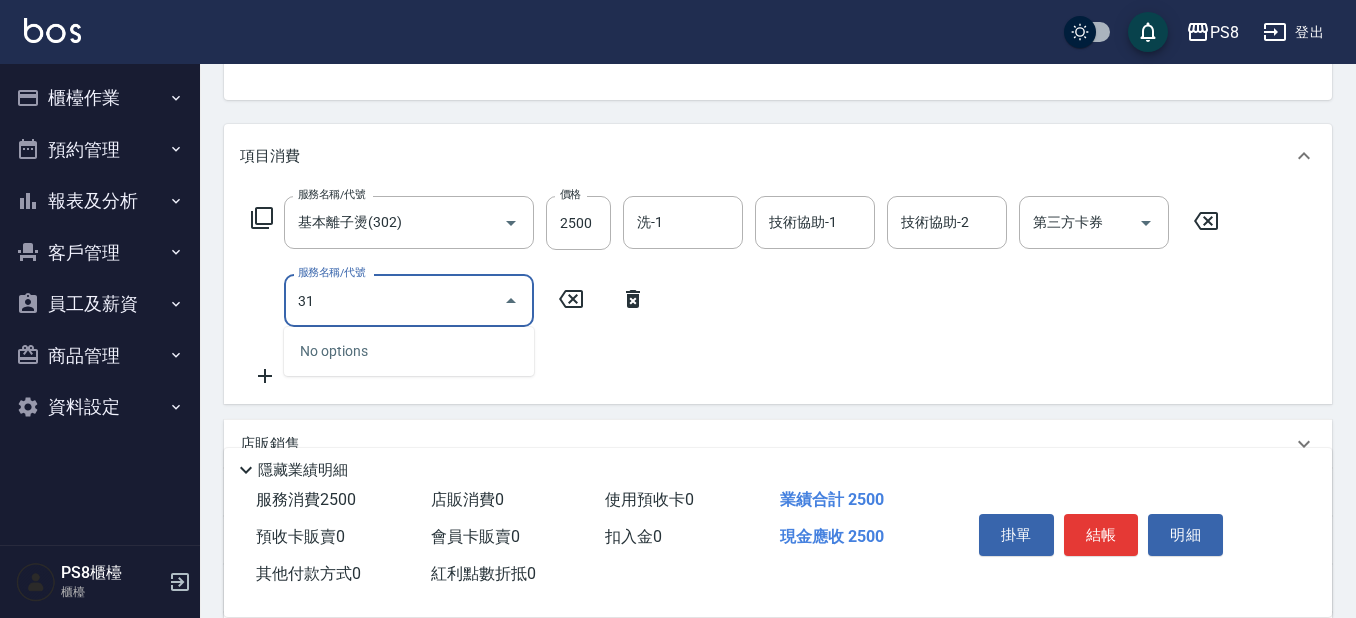 type on "313" 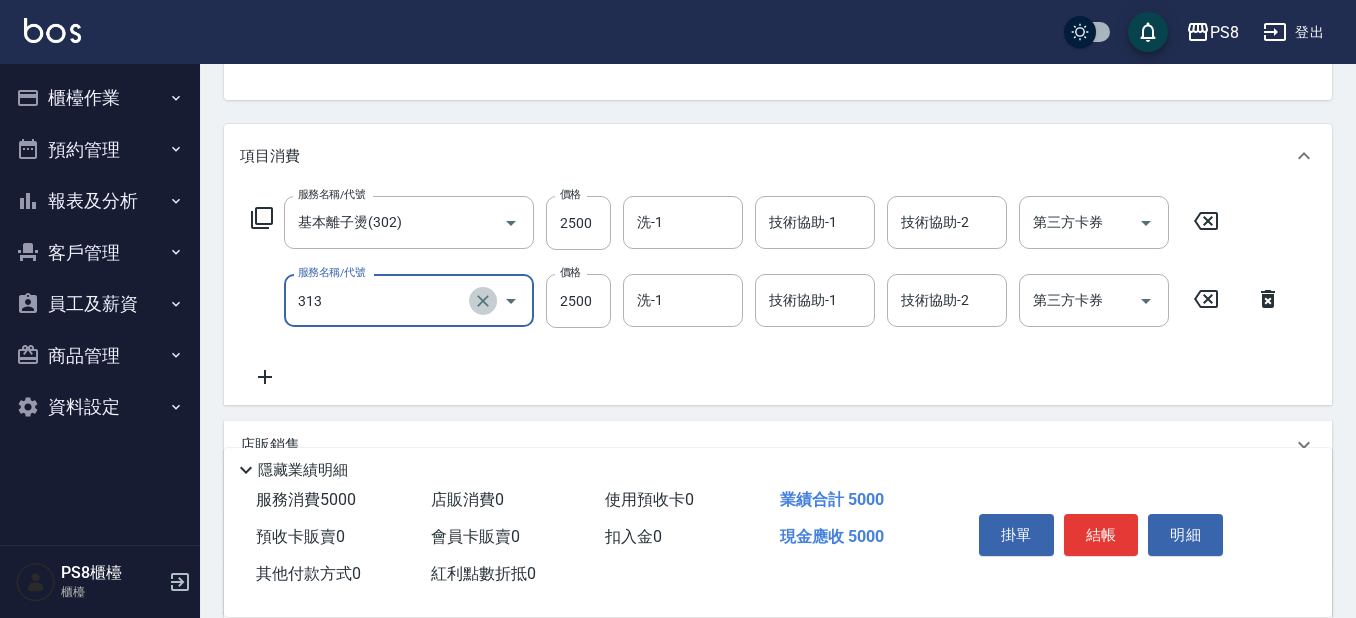 click 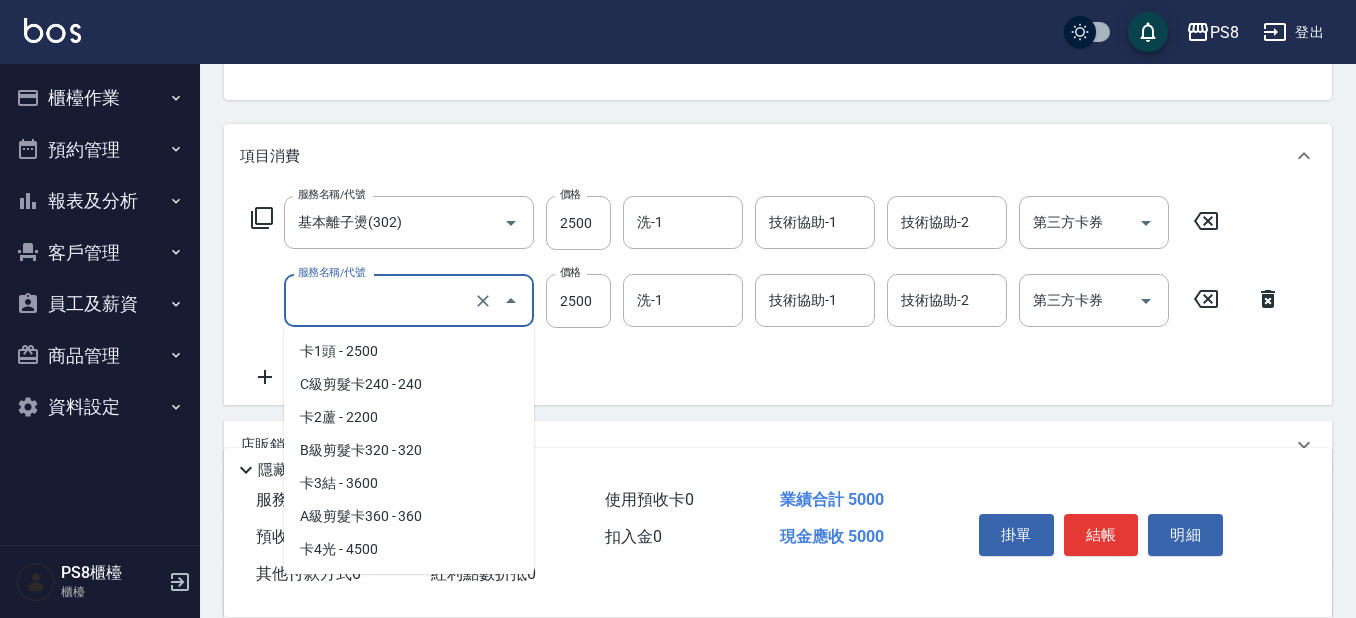 click on "服務名稱/代號" at bounding box center [381, 300] 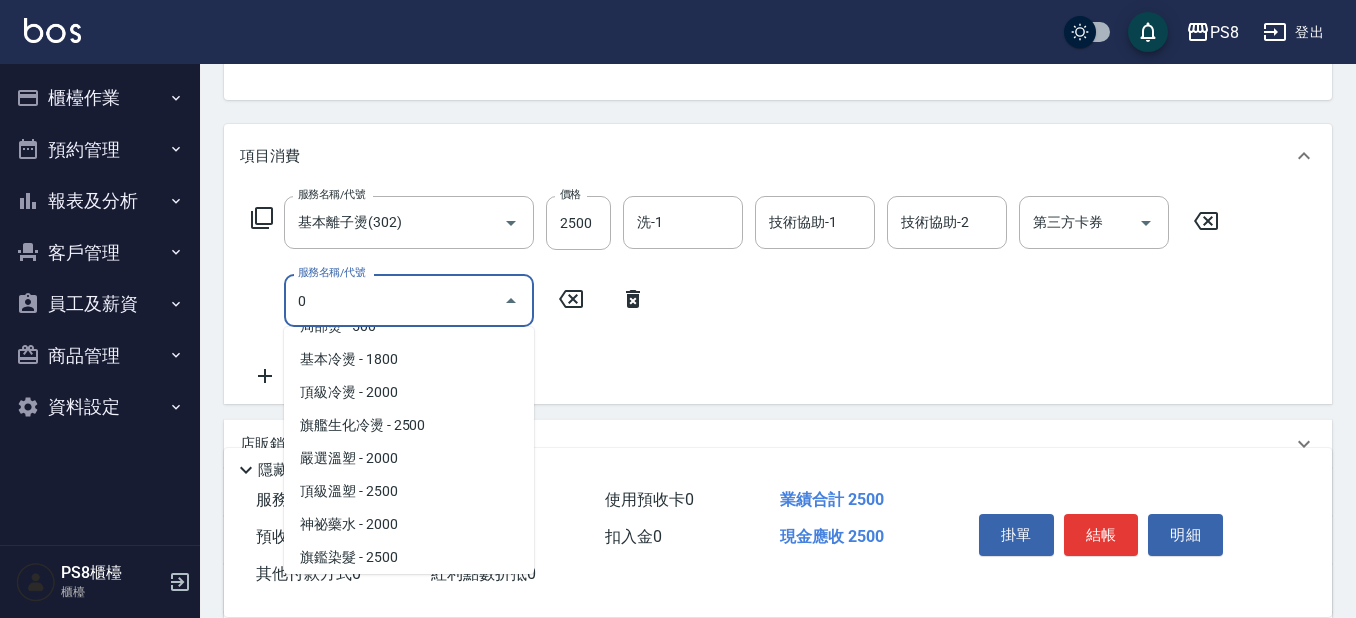 scroll, scrollTop: 0, scrollLeft: 0, axis: both 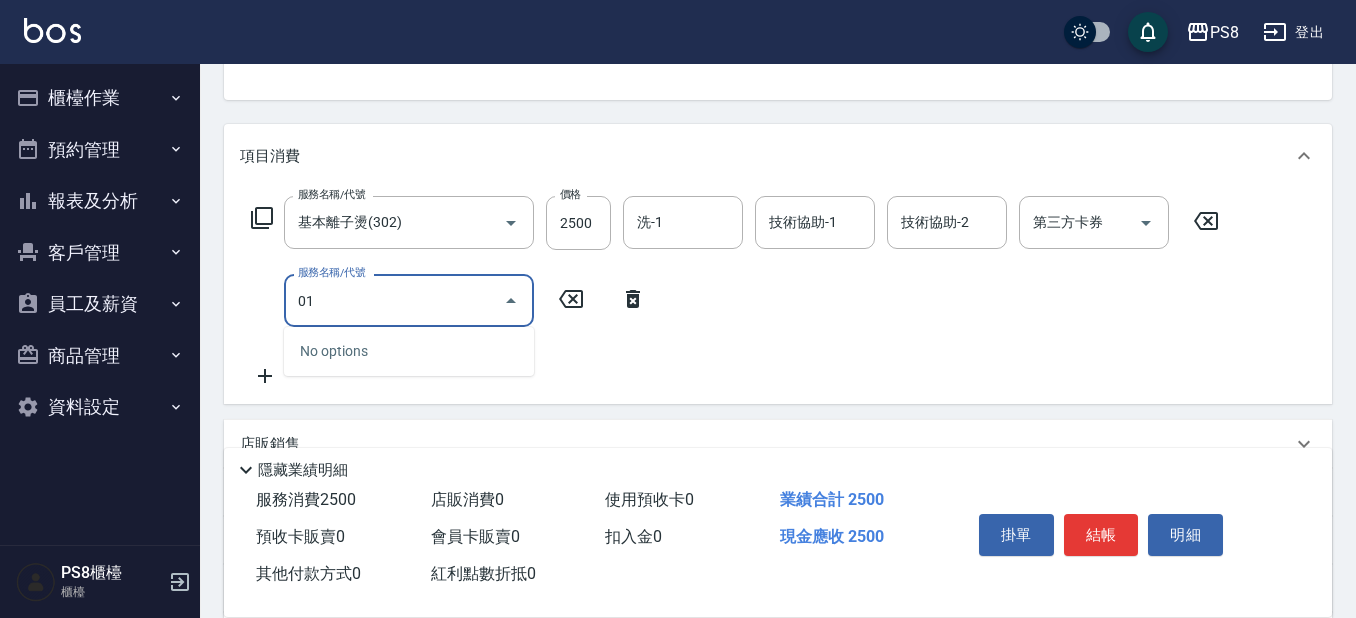 type on "0" 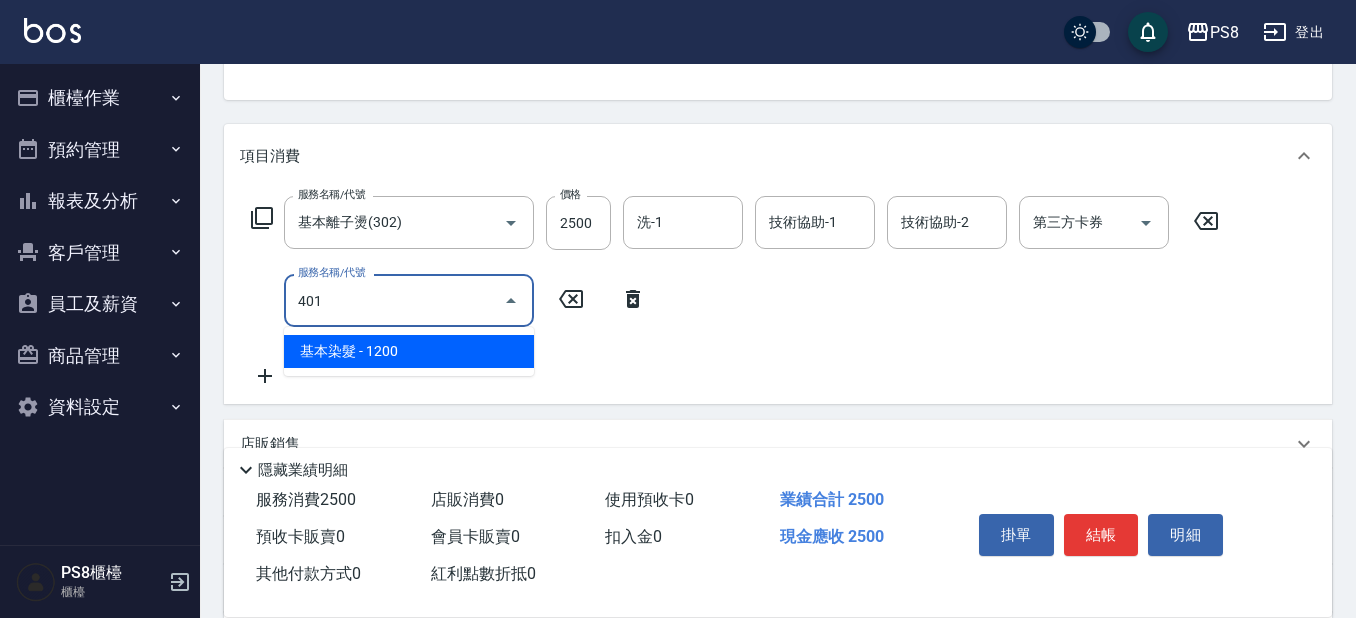 click on "基本染髮 - 1200" at bounding box center [409, 351] 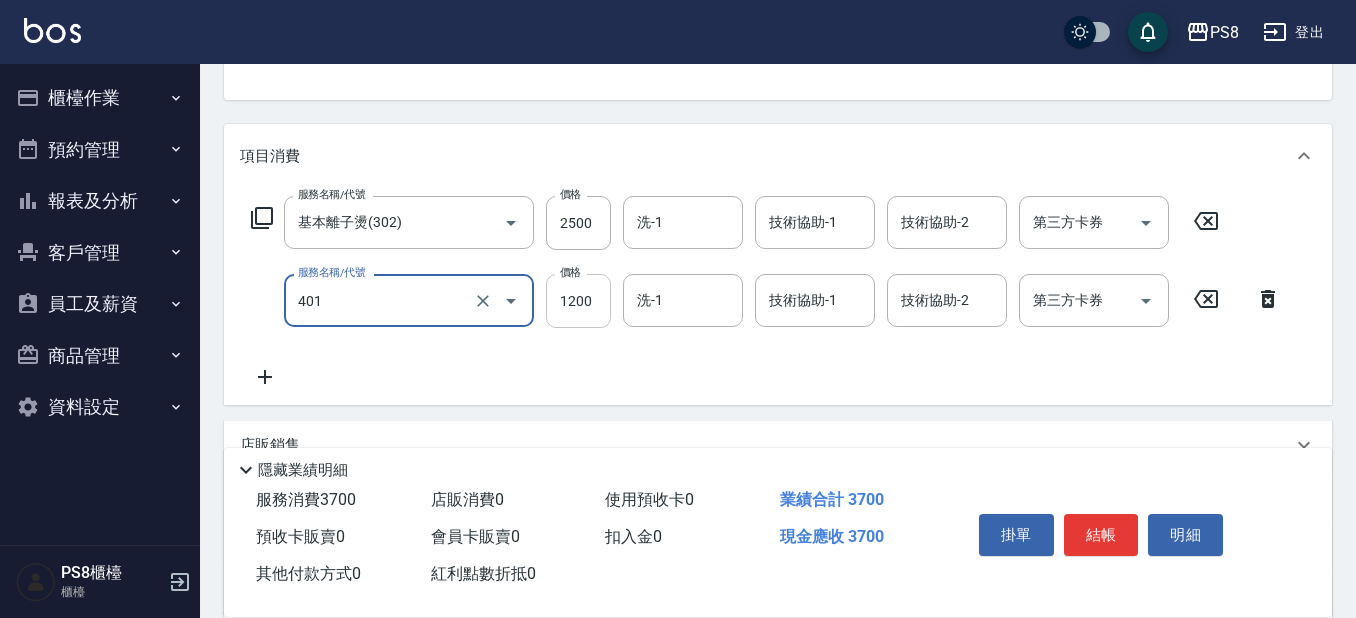 type on "基本染髮(401)" 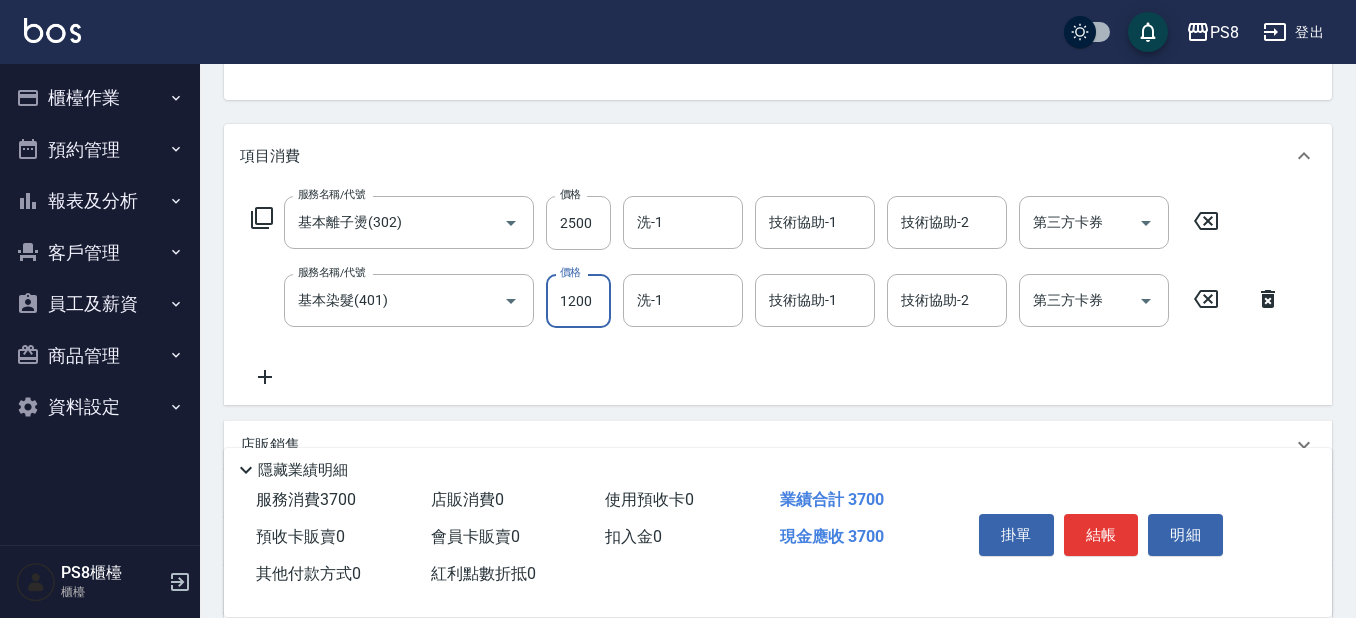 click on "1200" at bounding box center [578, 301] 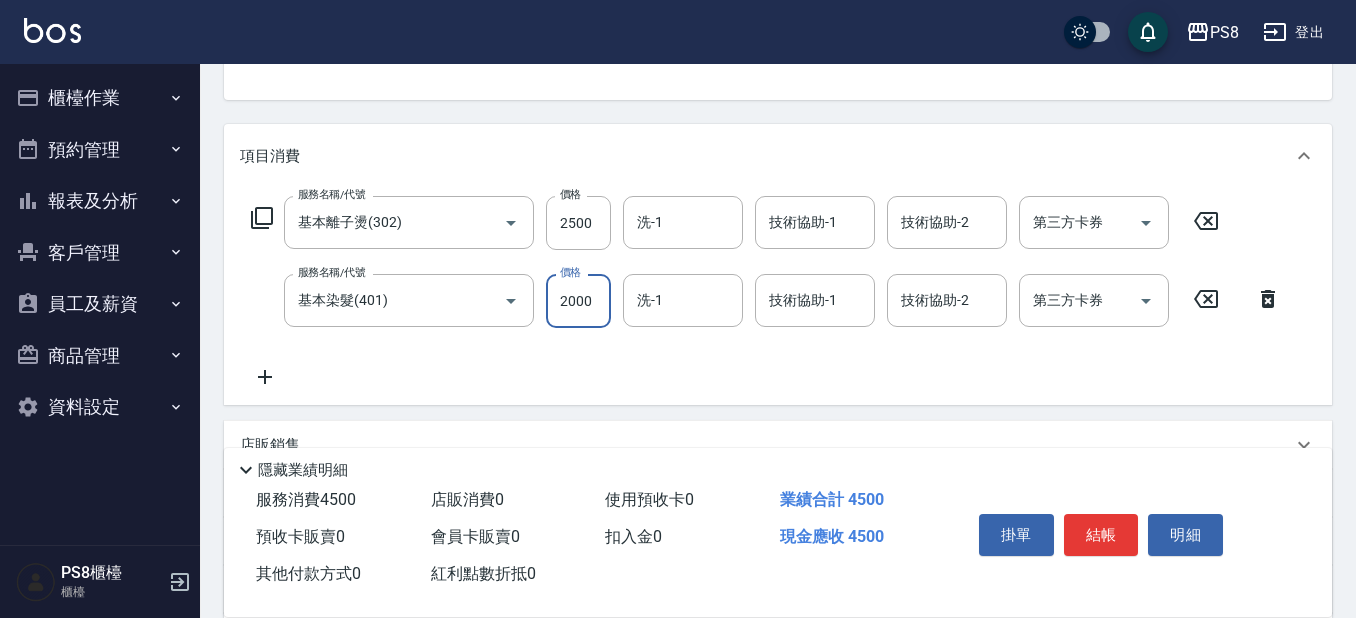 type on "2000" 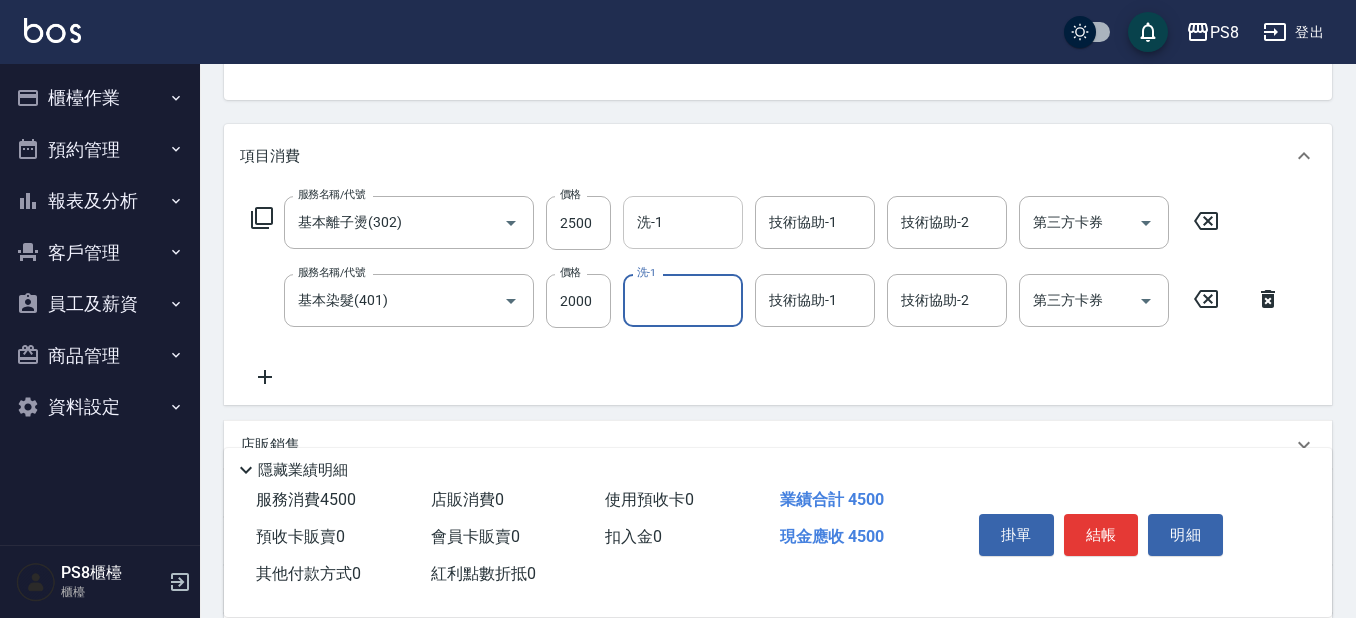 click on "洗-1" at bounding box center (683, 222) 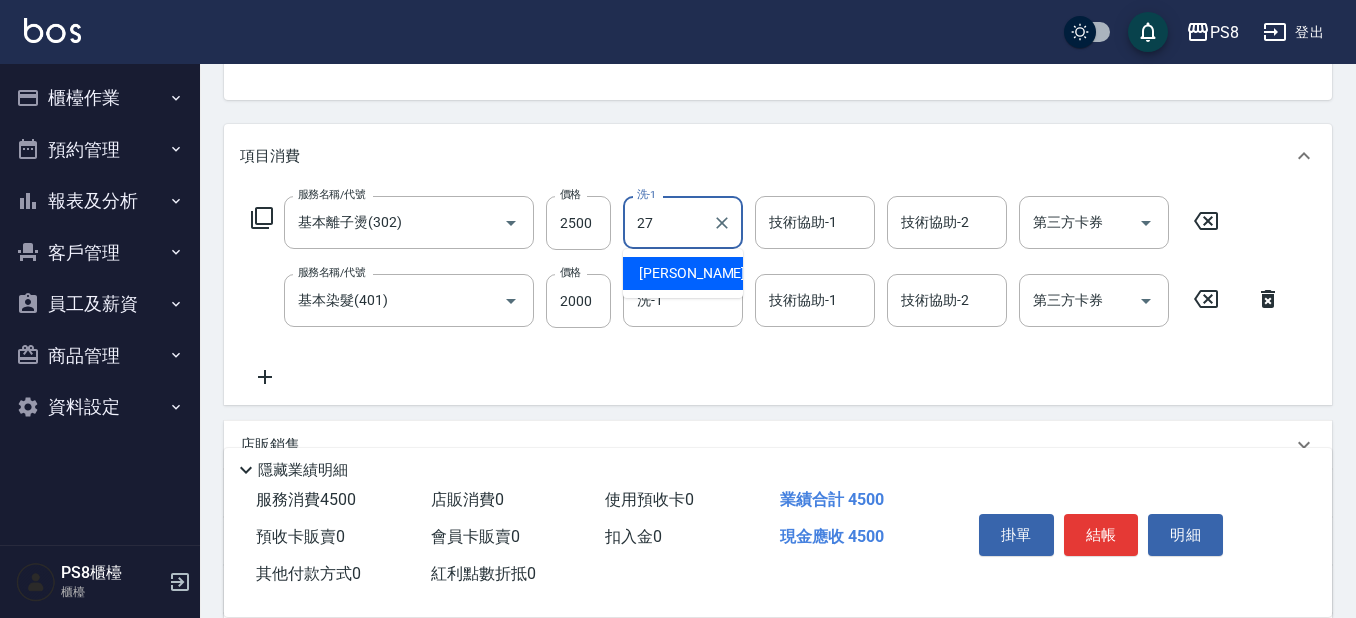 type on "[PERSON_NAME]-27" 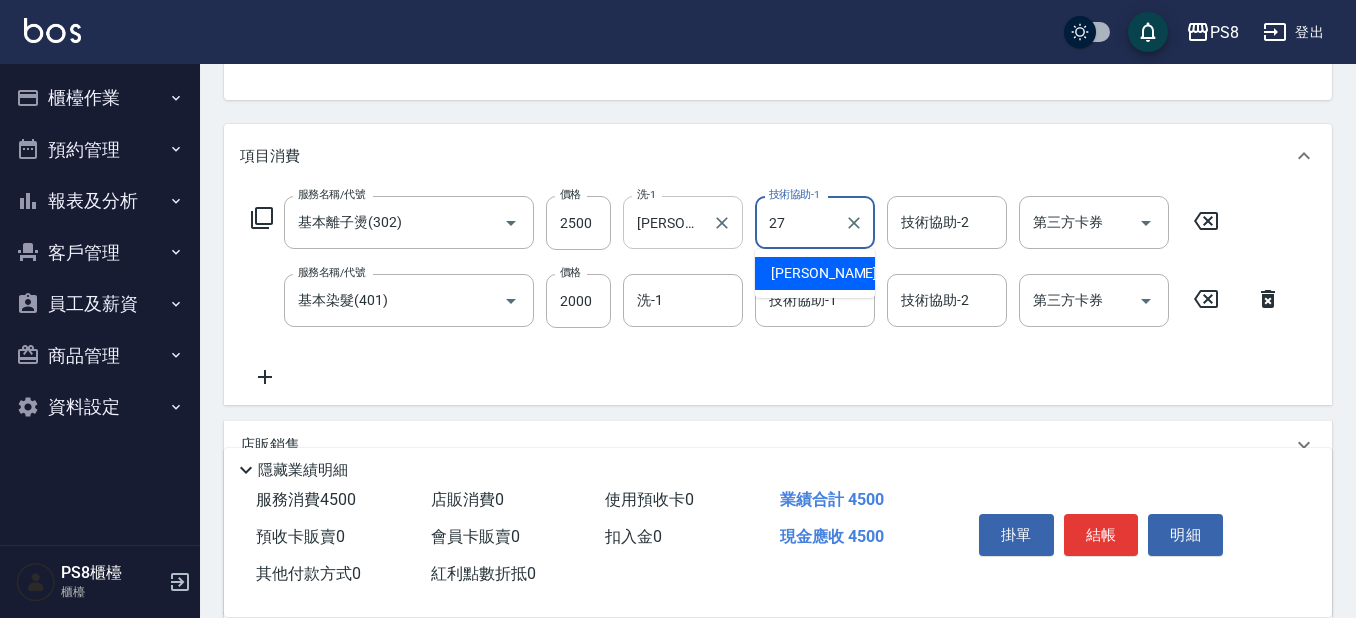 type on "[PERSON_NAME]-27" 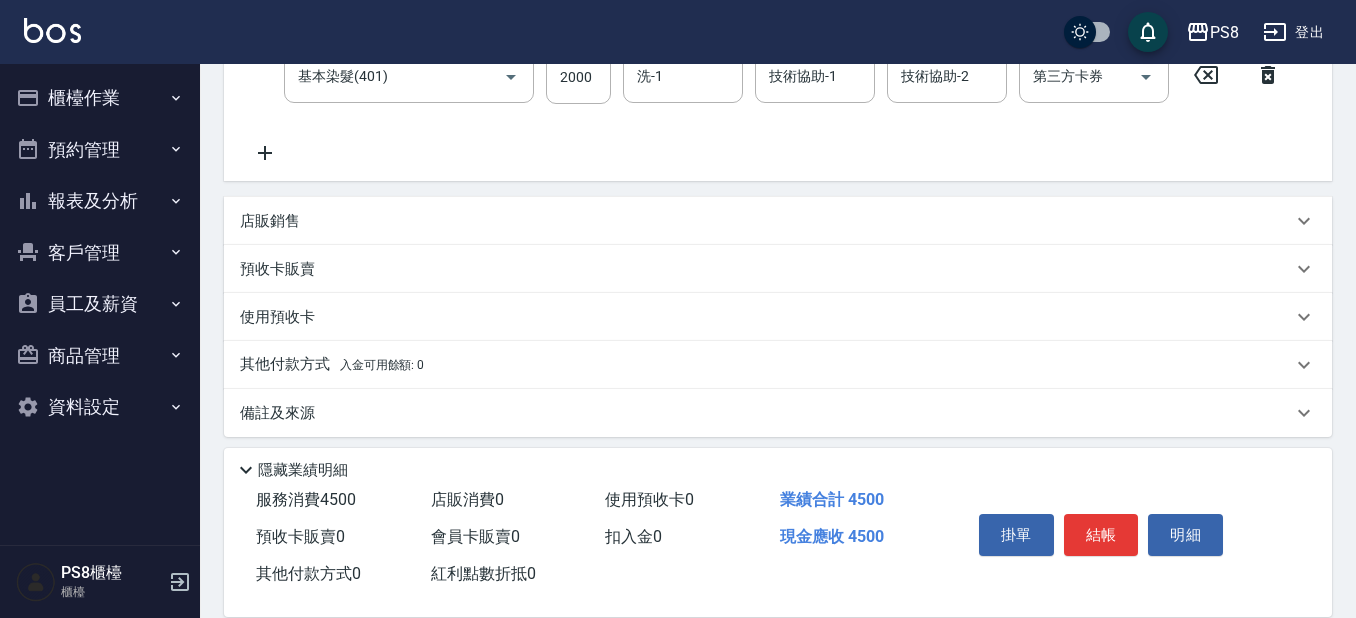 scroll, scrollTop: 435, scrollLeft: 0, axis: vertical 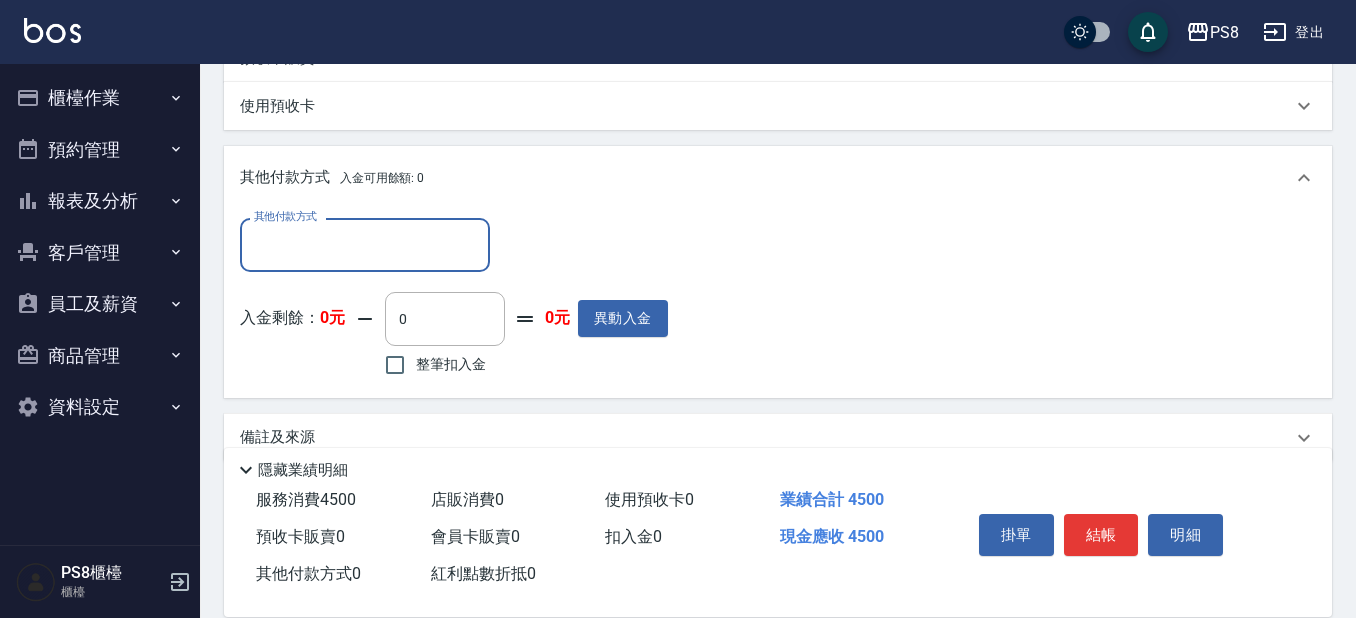 click on "其他付款方式" at bounding box center [365, 244] 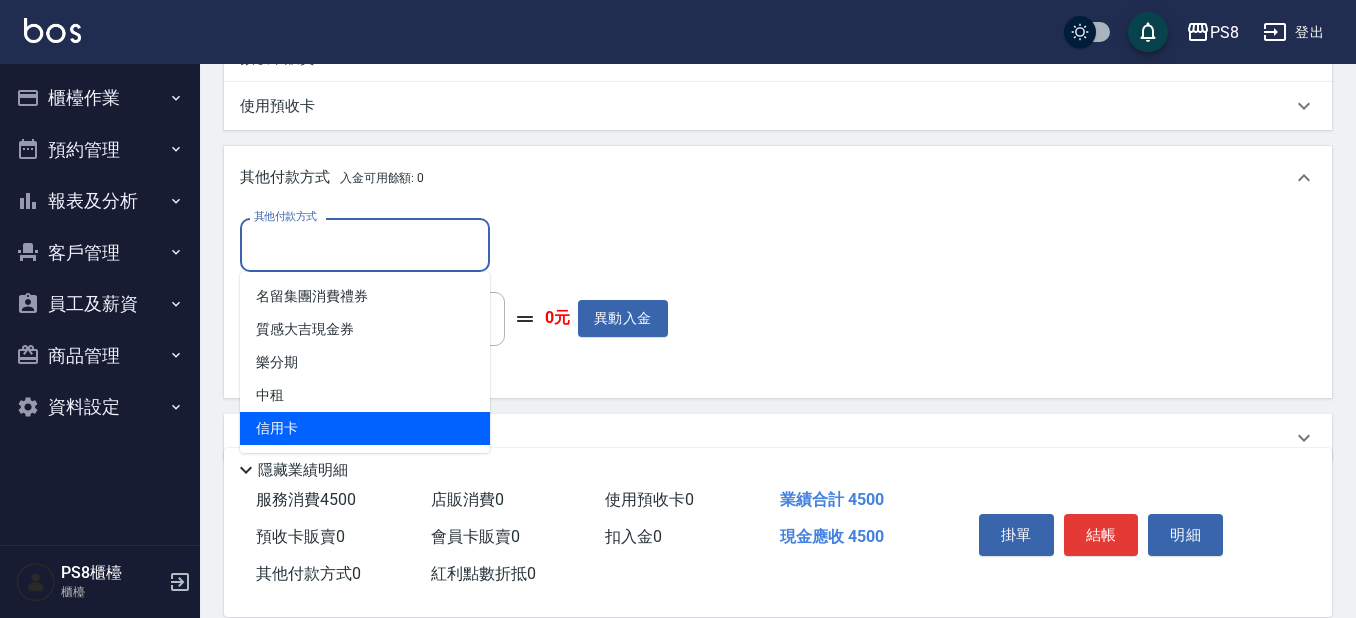 click on "信用卡" at bounding box center [365, 428] 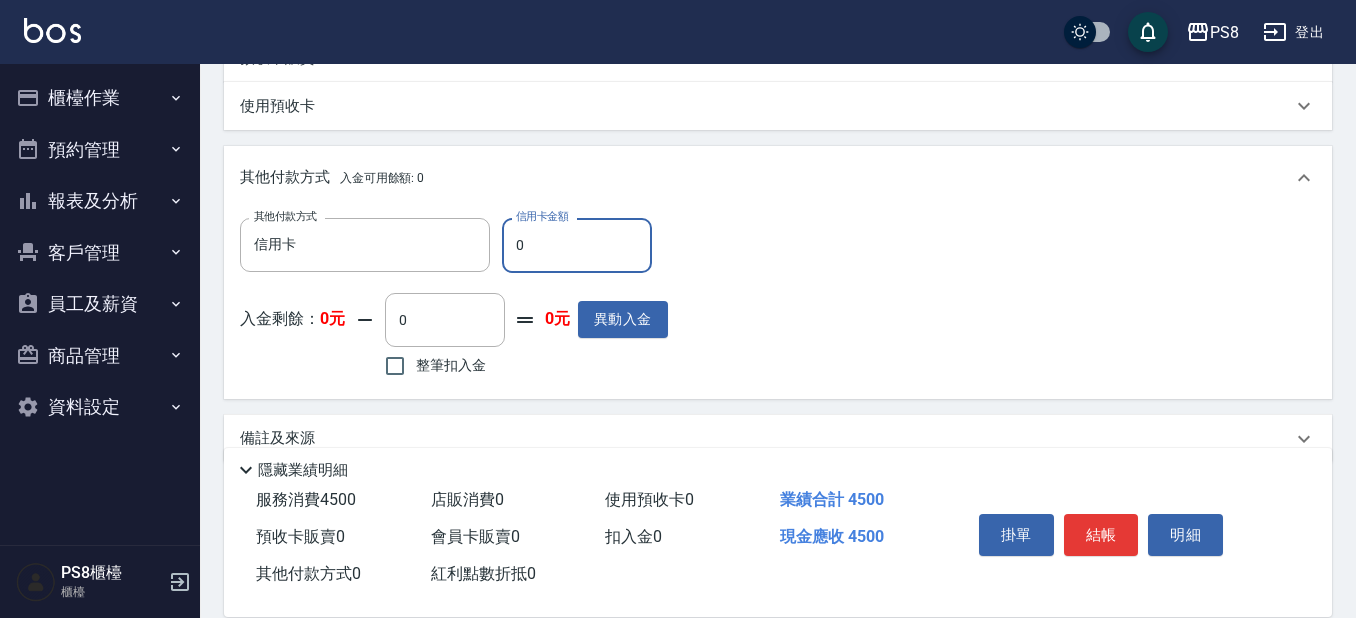 click on "0" at bounding box center (577, 245) 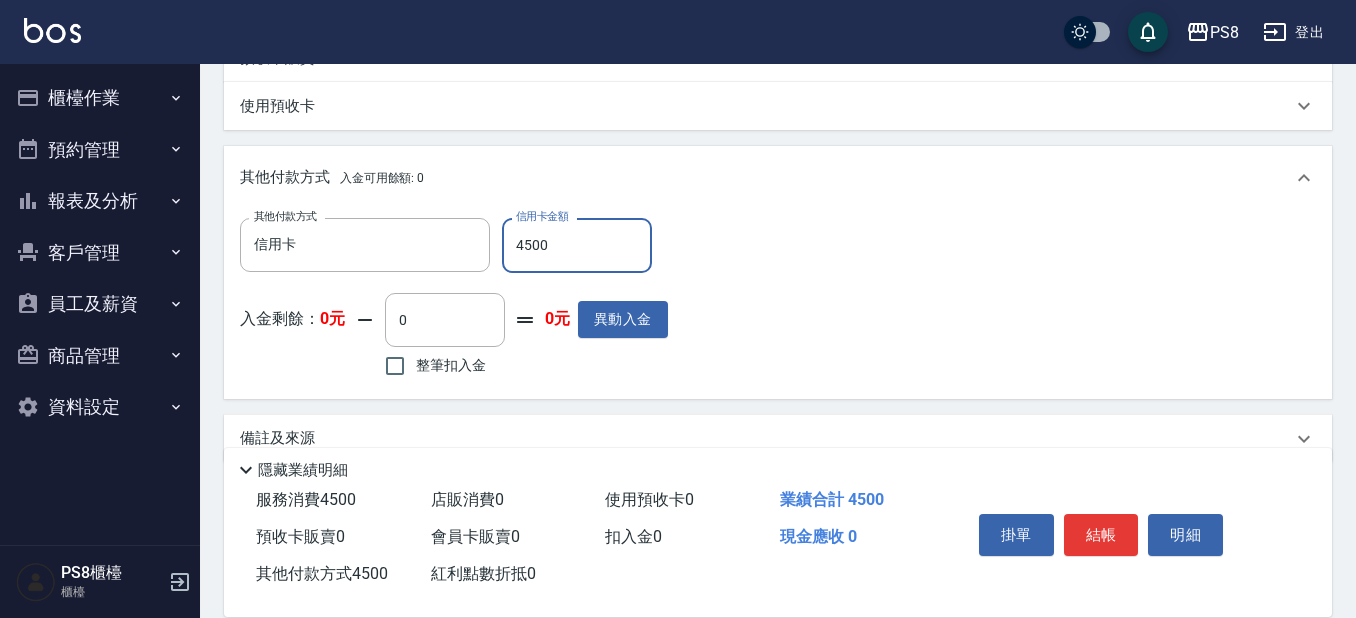 type on "4500" 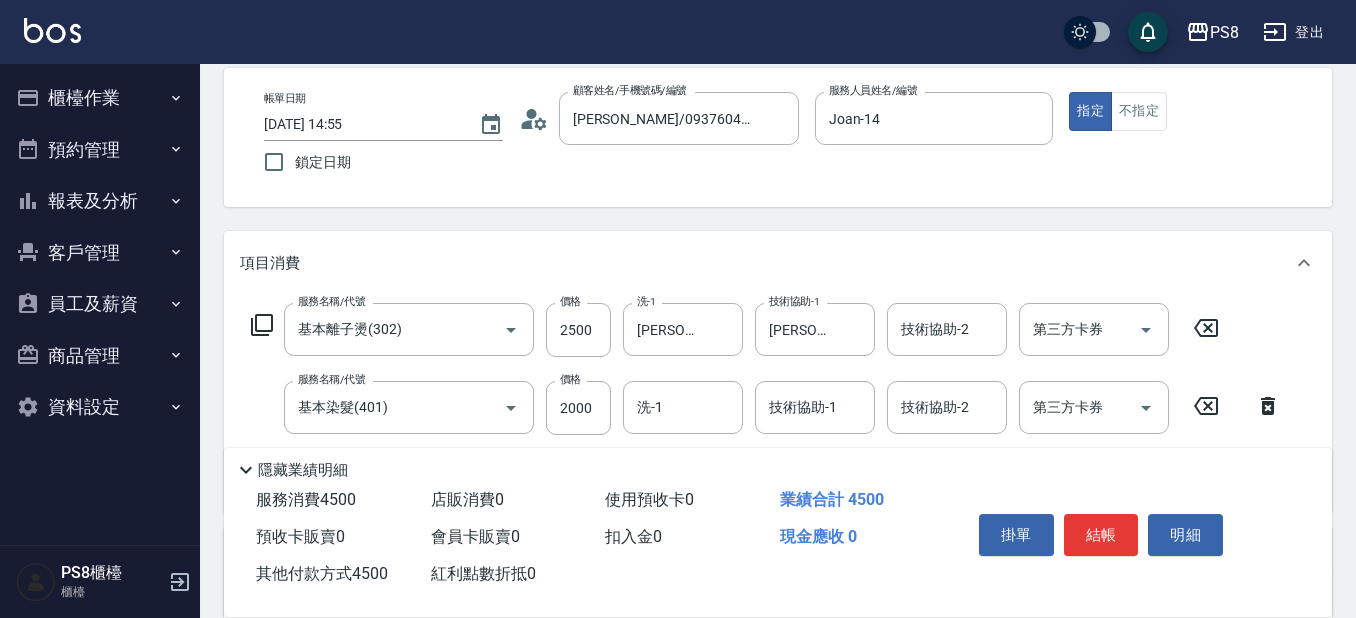 scroll, scrollTop: 672, scrollLeft: 0, axis: vertical 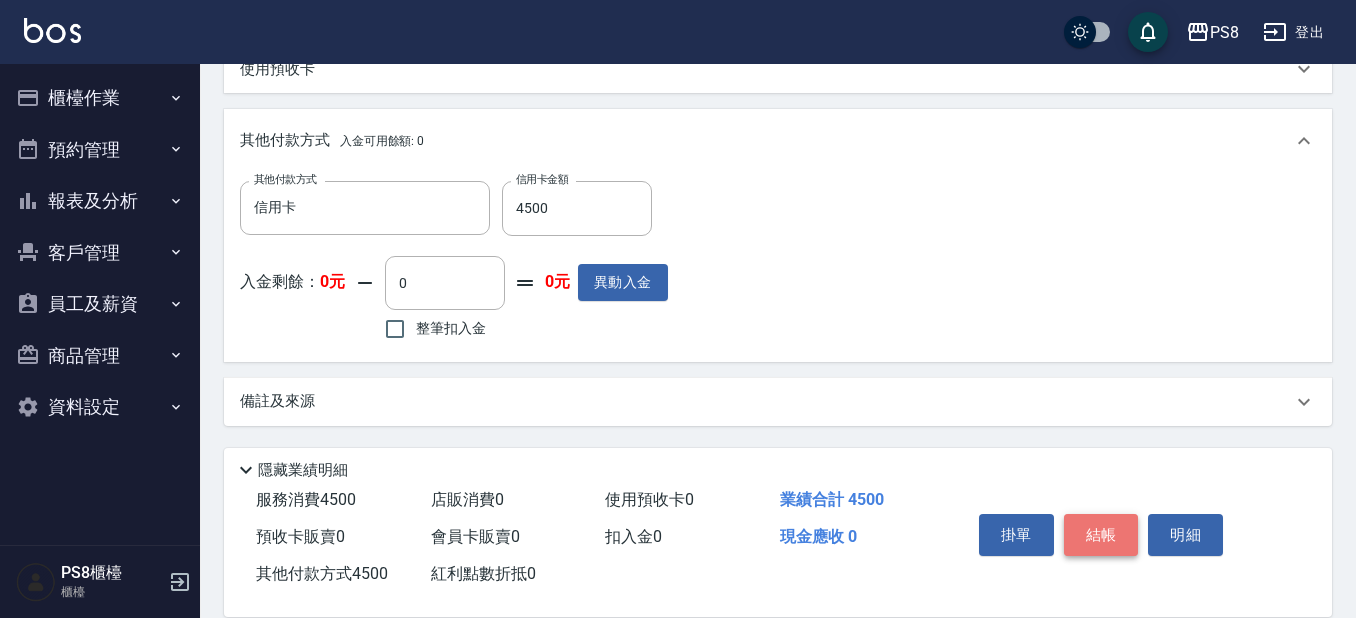click on "結帳" at bounding box center [1101, 535] 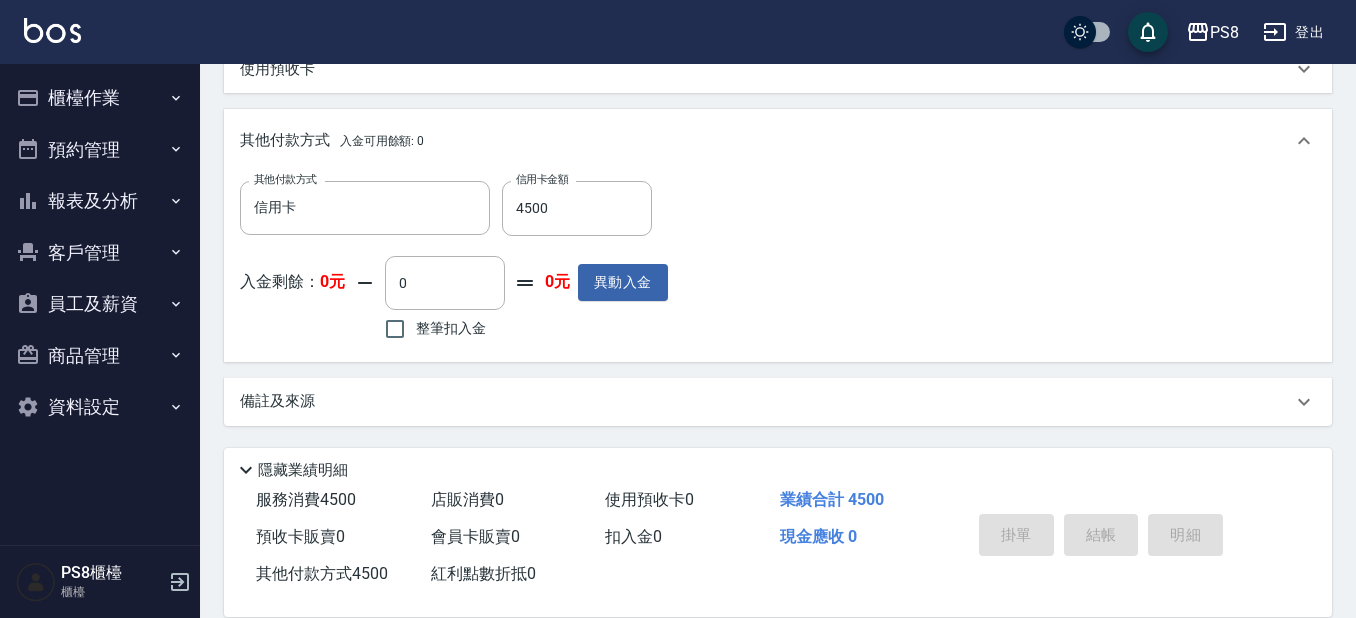 type on "[DATE] 14:59" 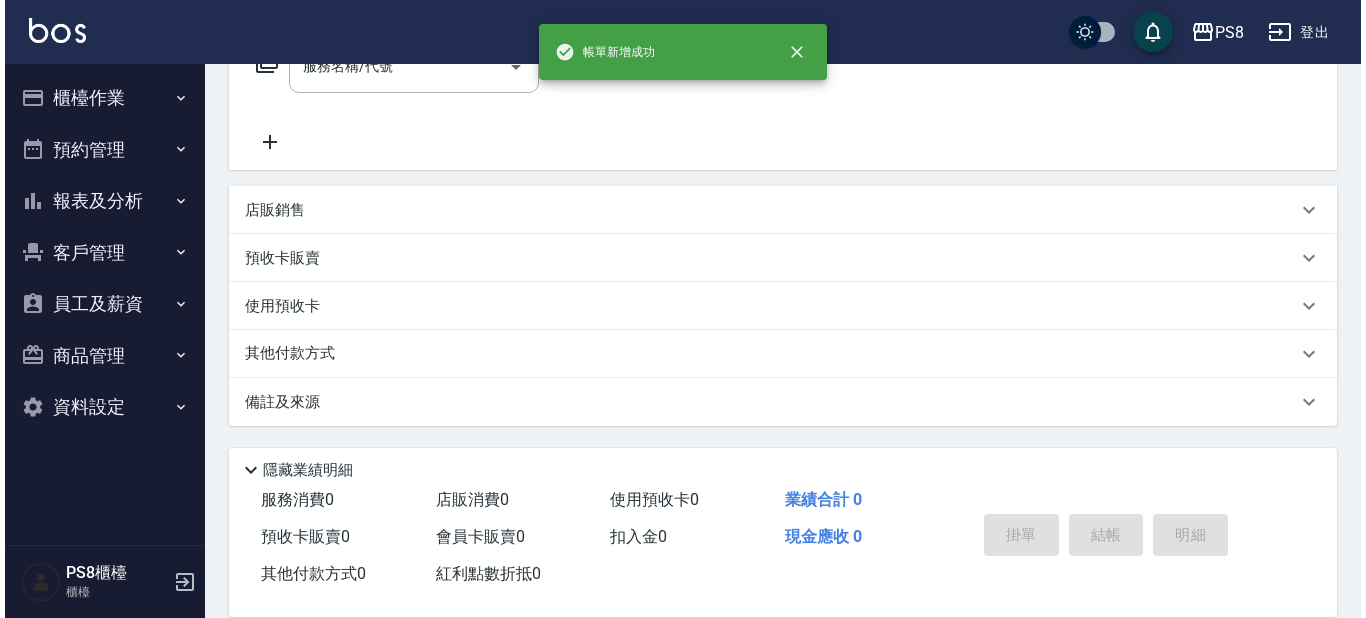 scroll, scrollTop: 0, scrollLeft: 0, axis: both 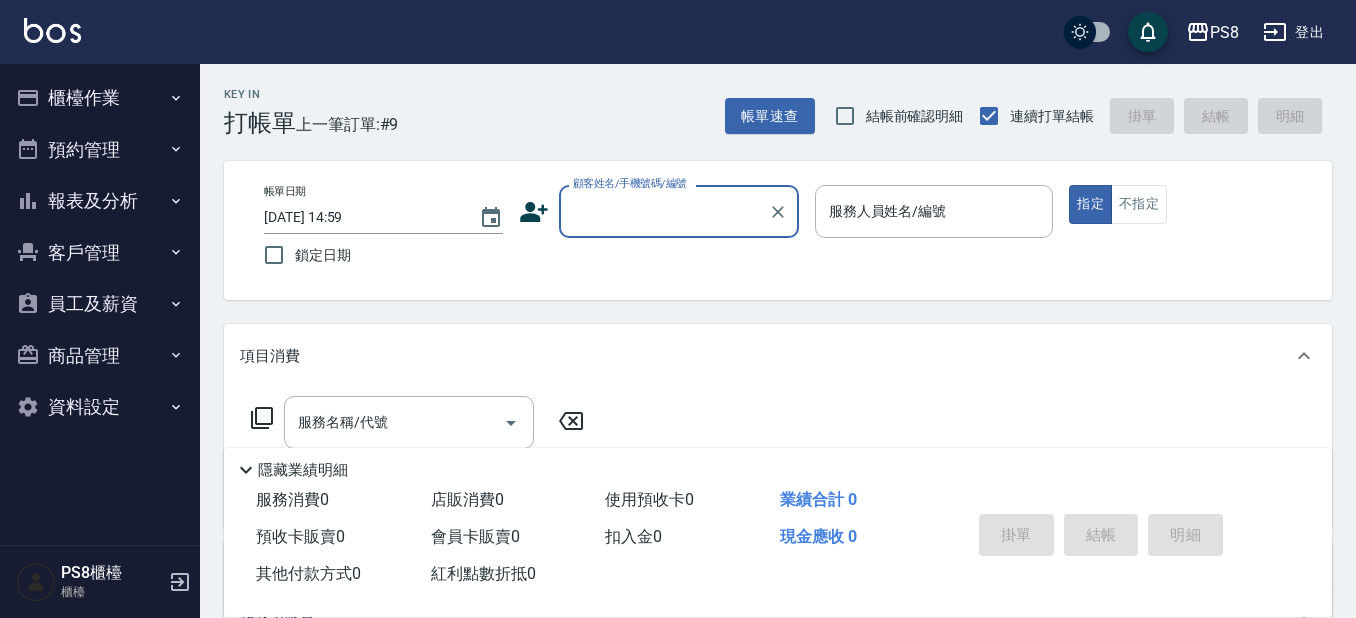 click on "顧客姓名/手機號碼/編號" at bounding box center (664, 211) 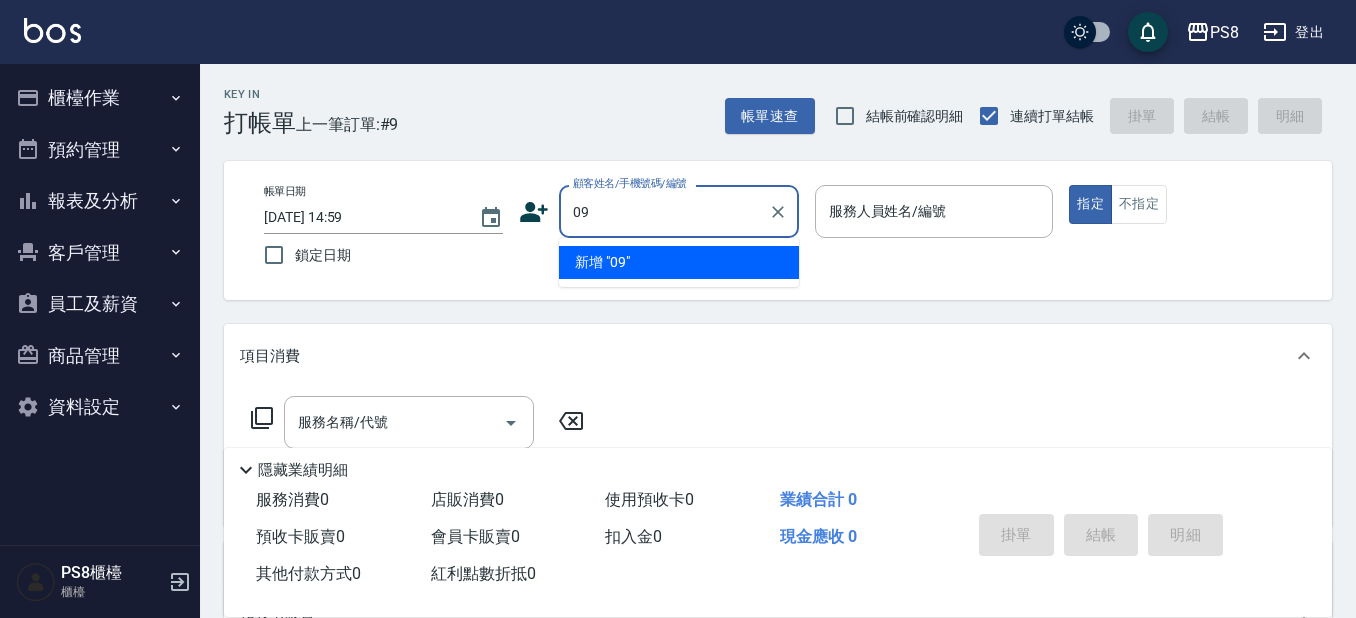 type on "0" 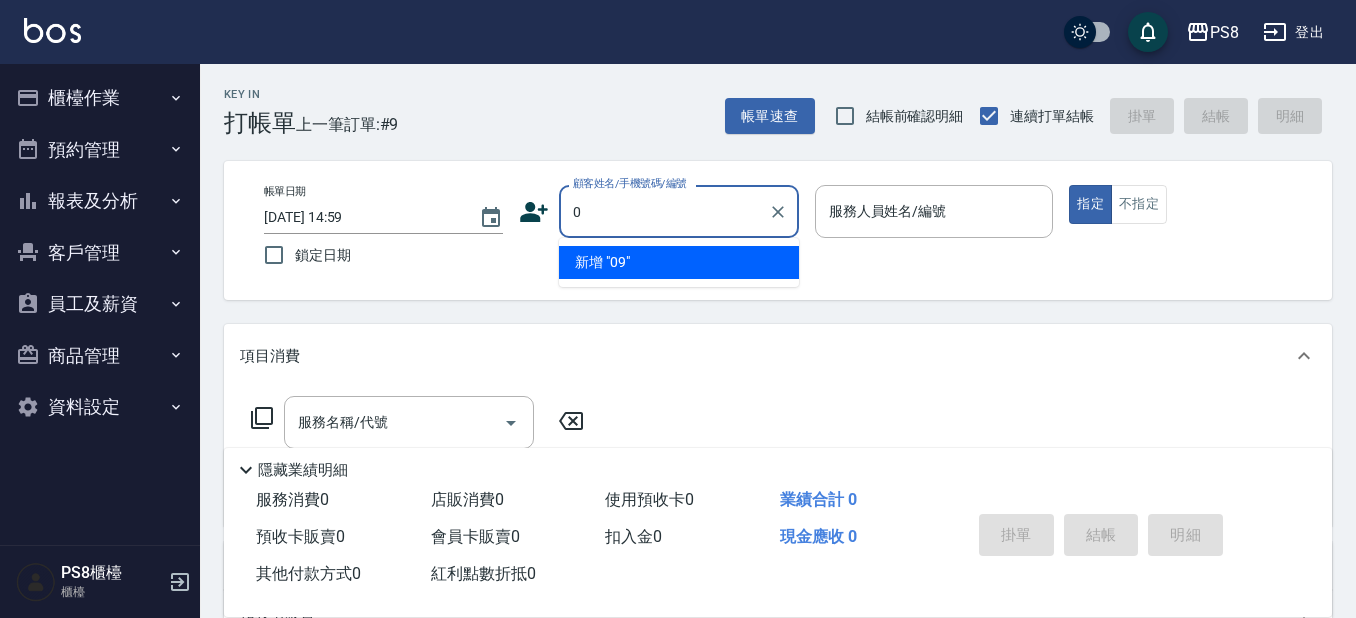 type 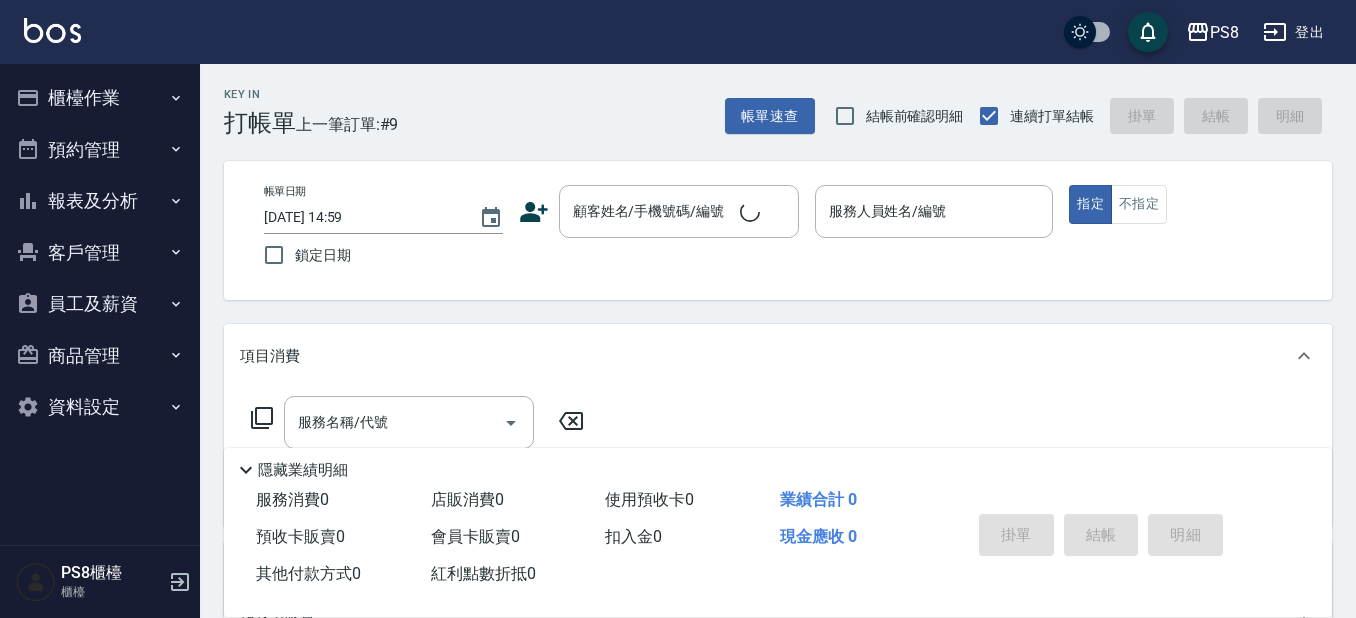 click 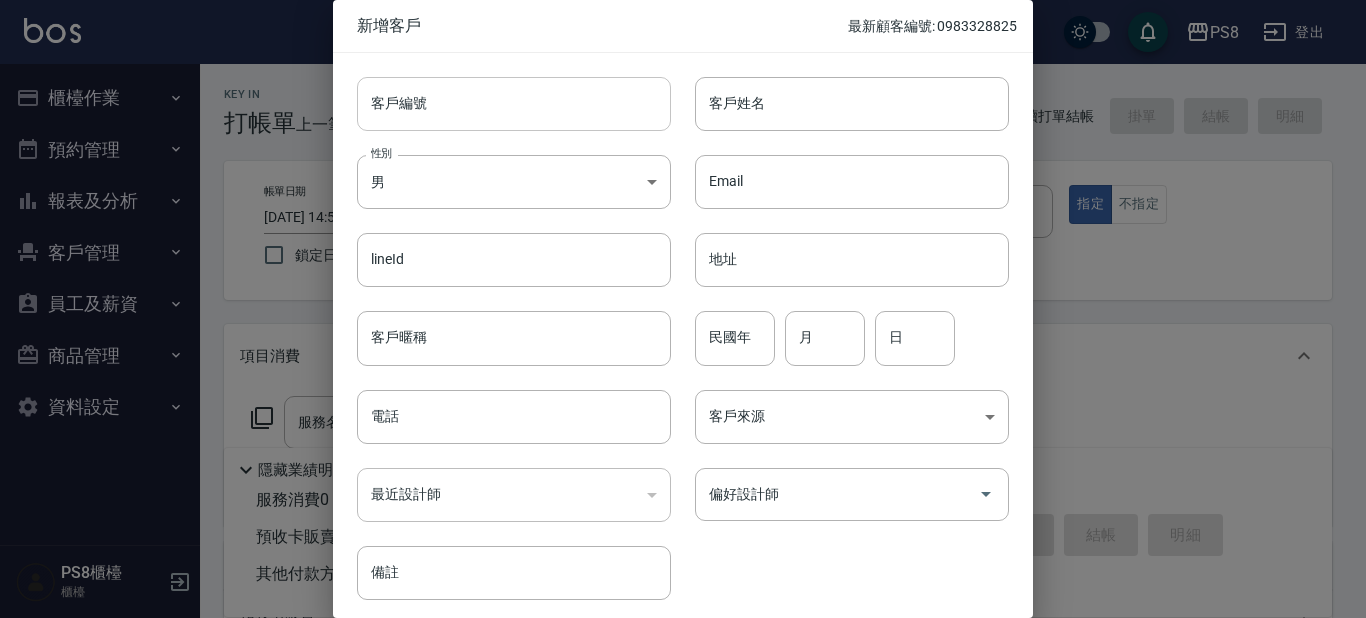 click on "客戶編號" at bounding box center (514, 104) 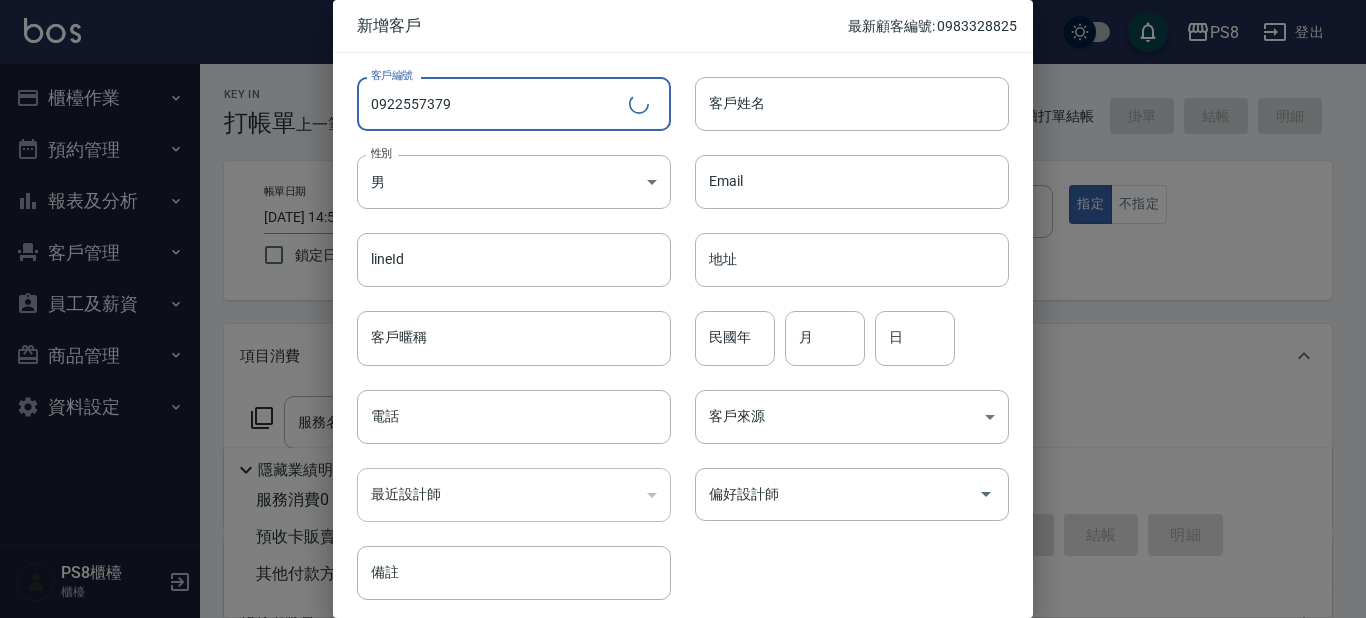 type on "0922557379" 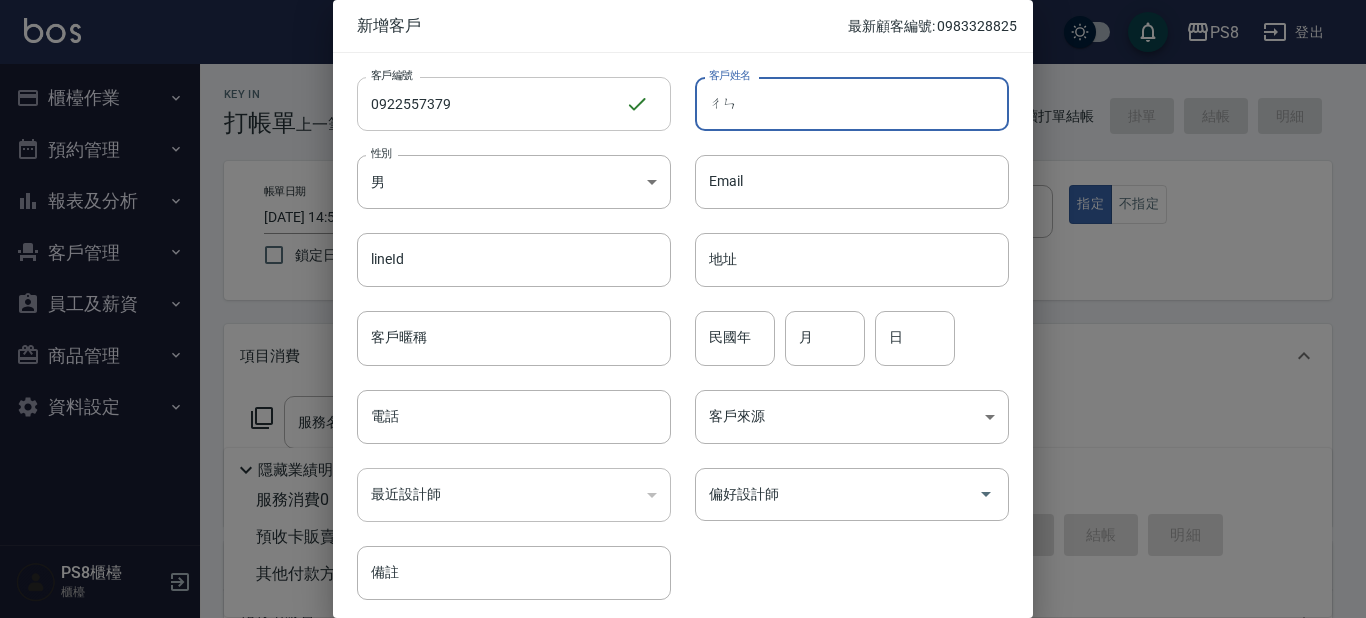 type on "陳" 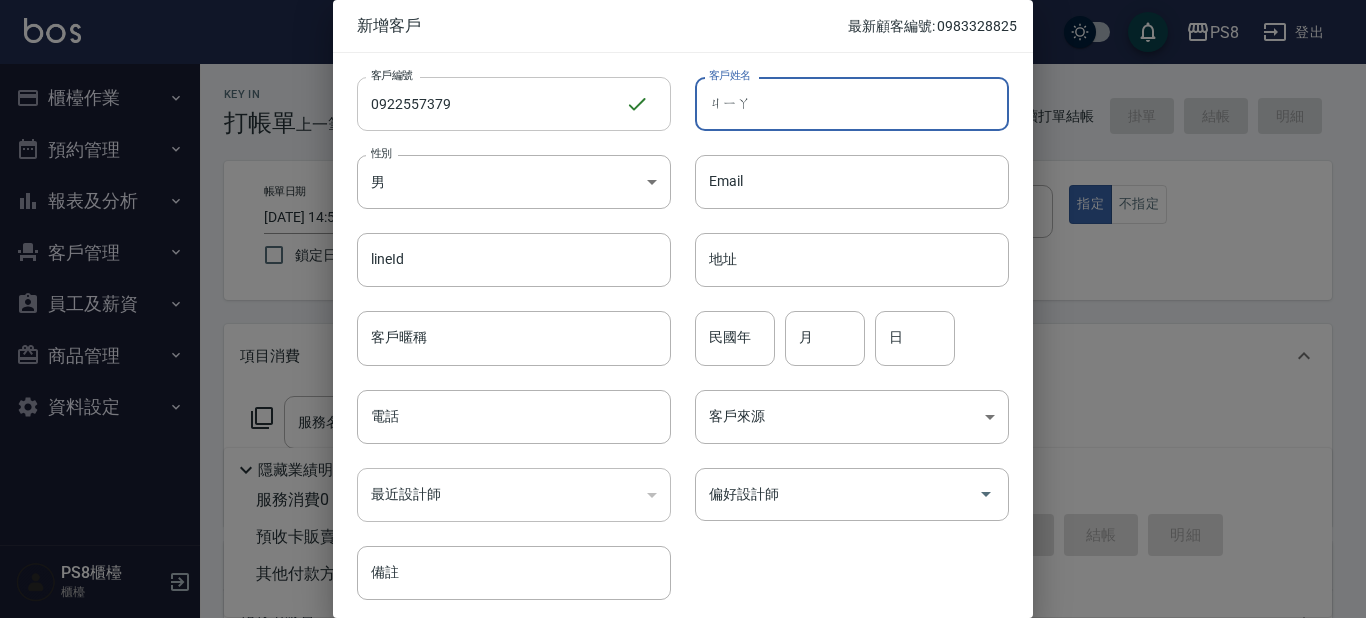 type on "家" 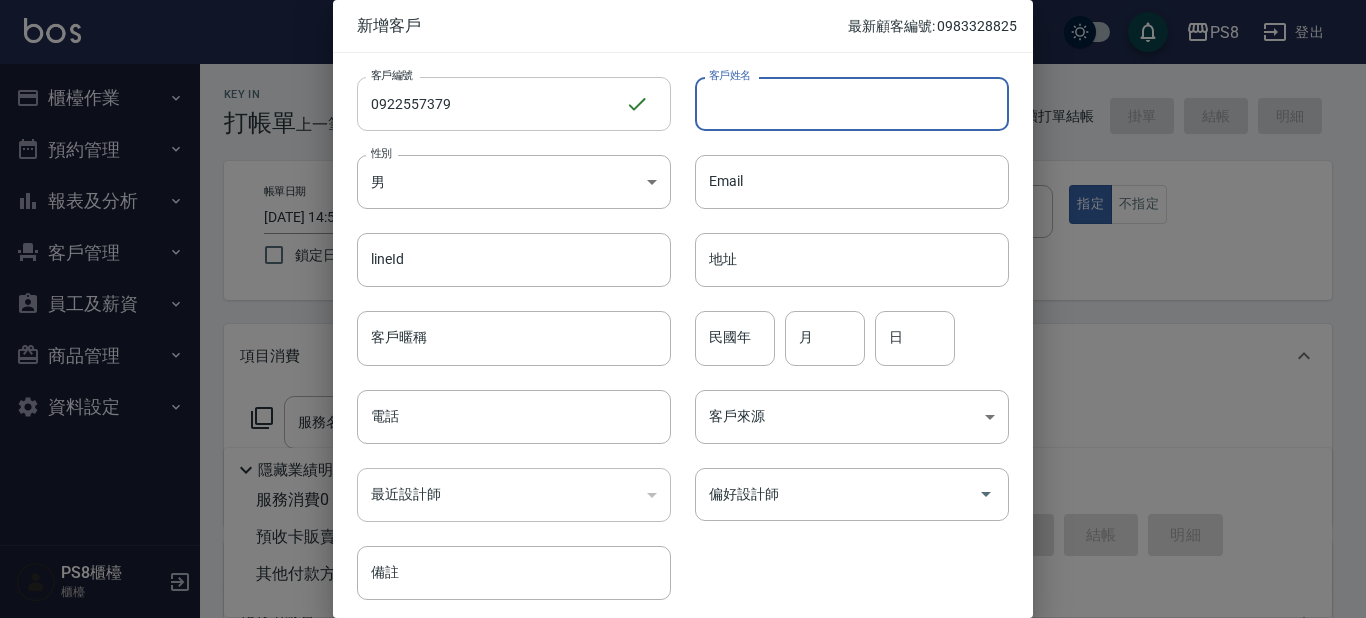 type on "\" 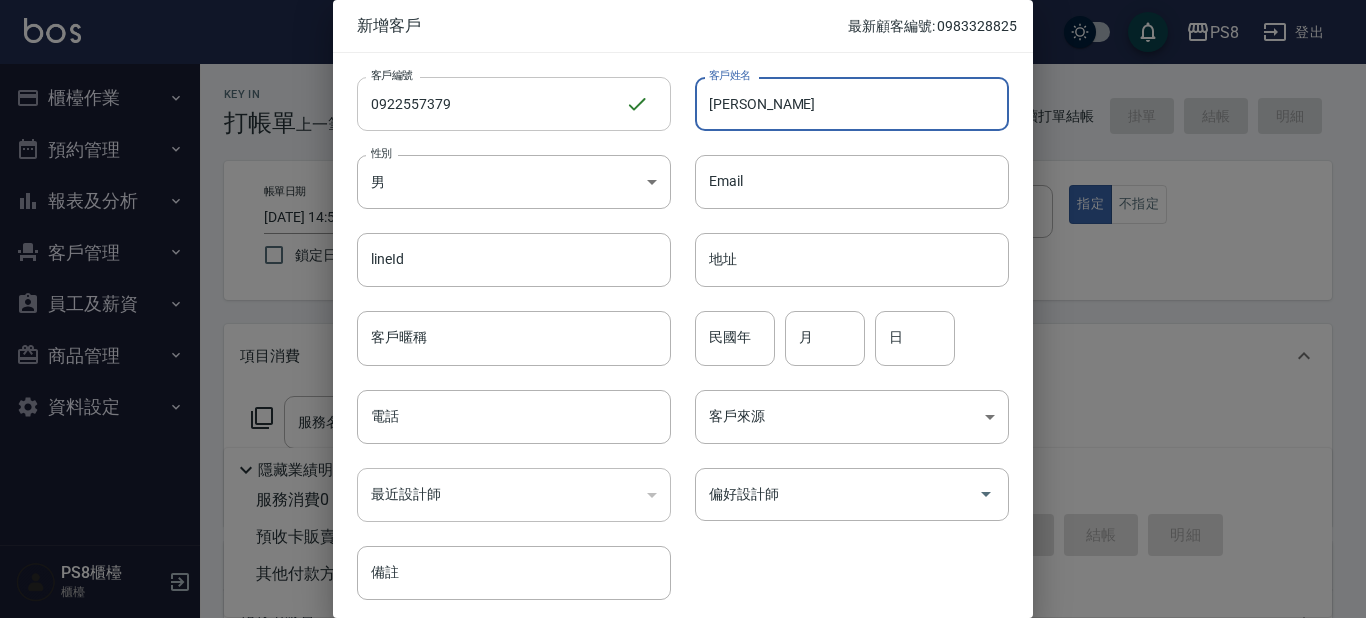 type on "陳" 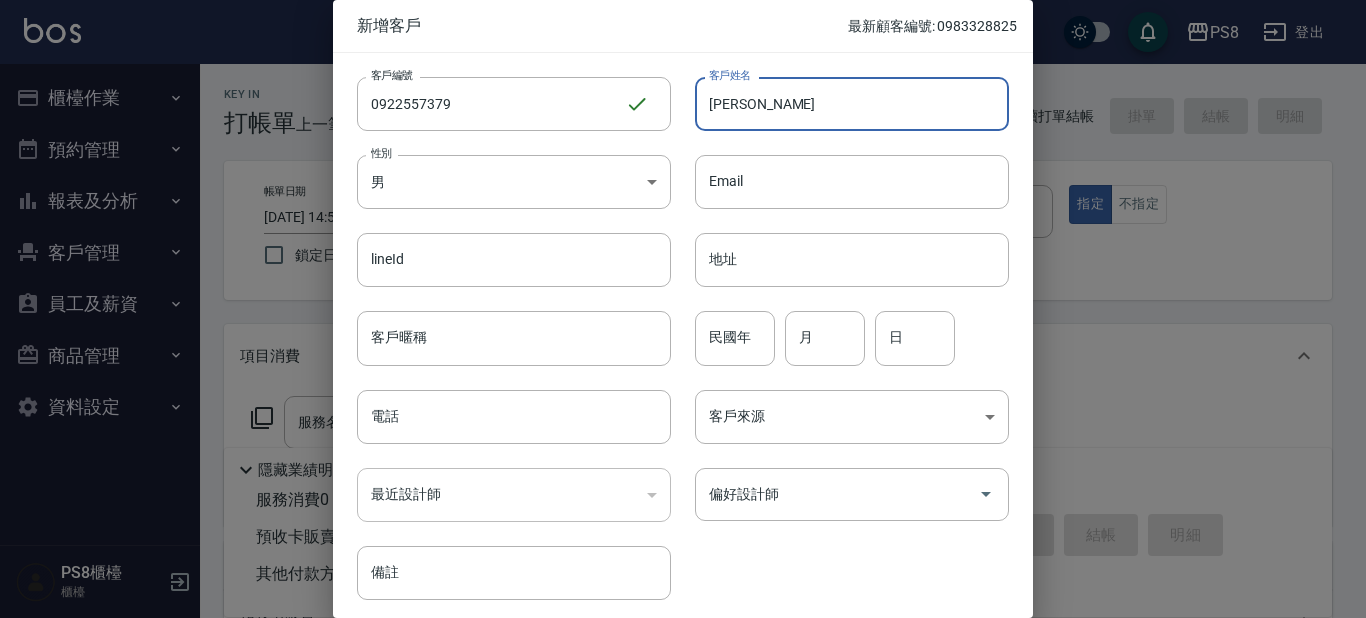 click on "[PERSON_NAME]" at bounding box center (852, 104) 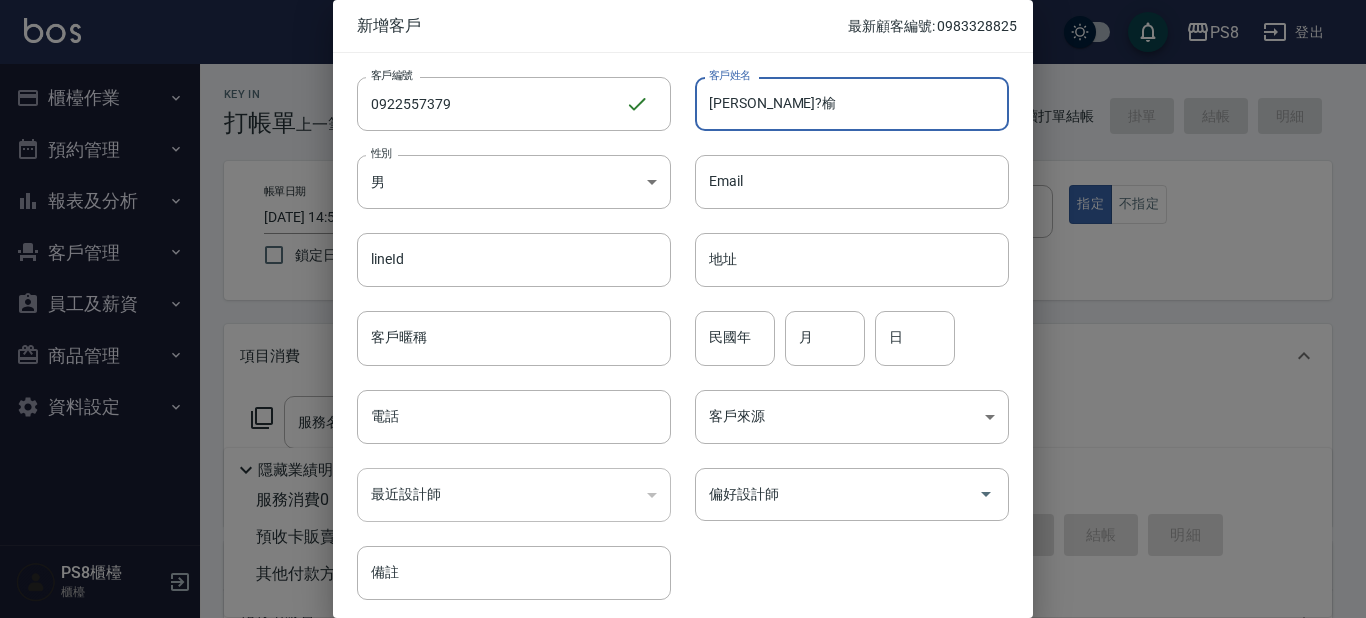type on "[PERSON_NAME]?榆" 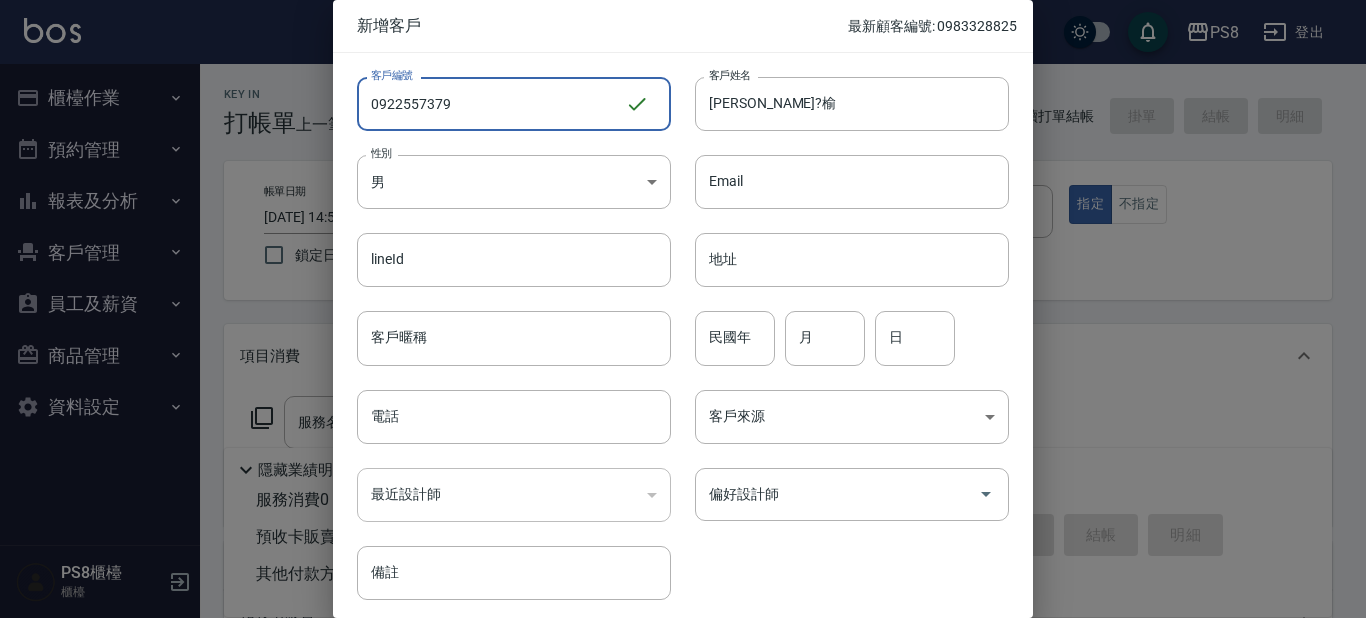 drag, startPoint x: 365, startPoint y: 106, endPoint x: 464, endPoint y: 87, distance: 100.80675 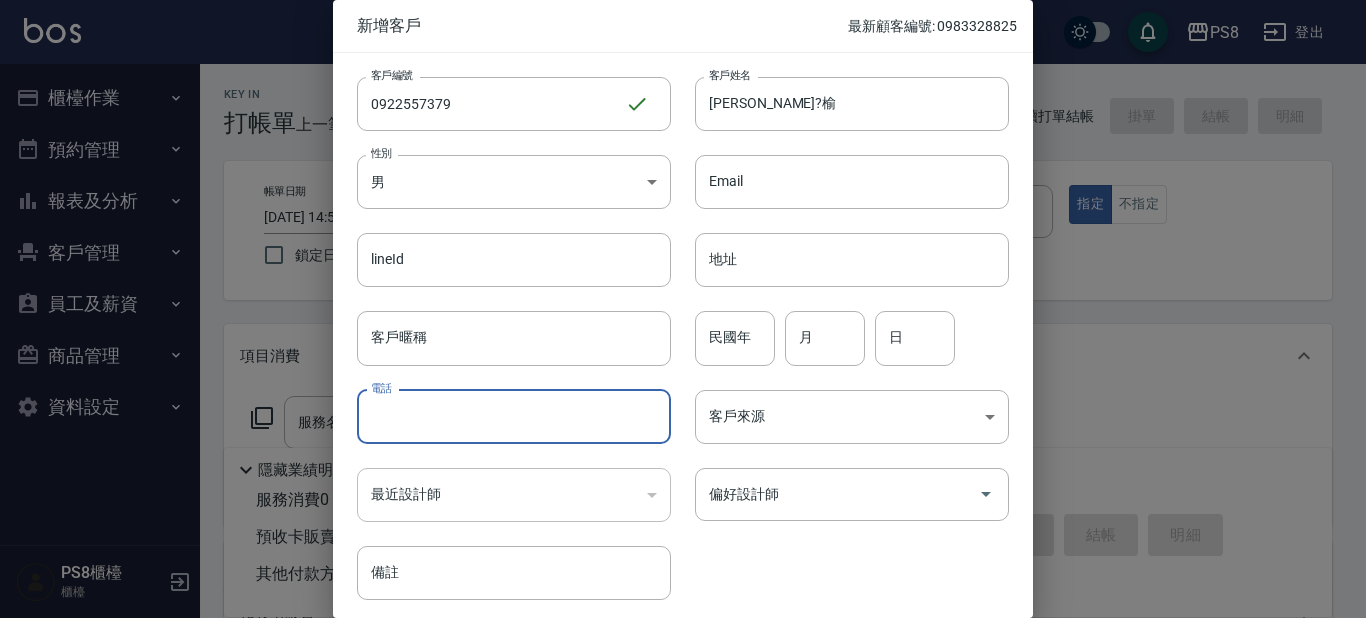 paste on "0922557379" 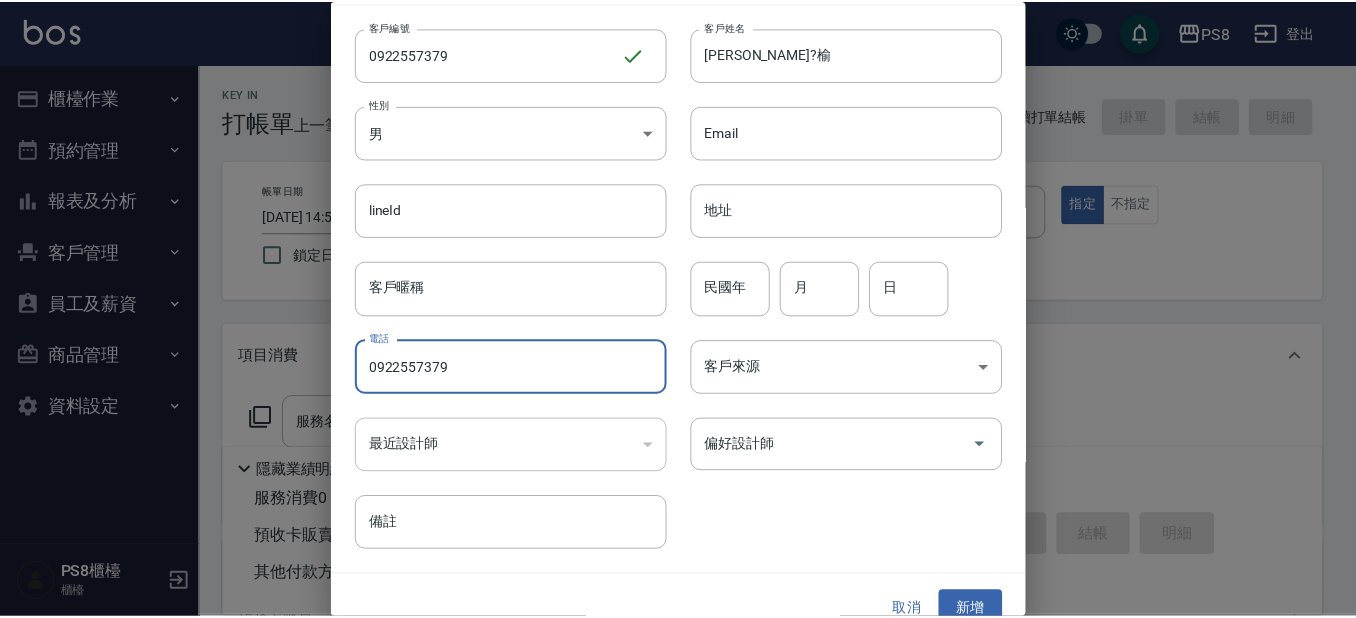 scroll, scrollTop: 75, scrollLeft: 0, axis: vertical 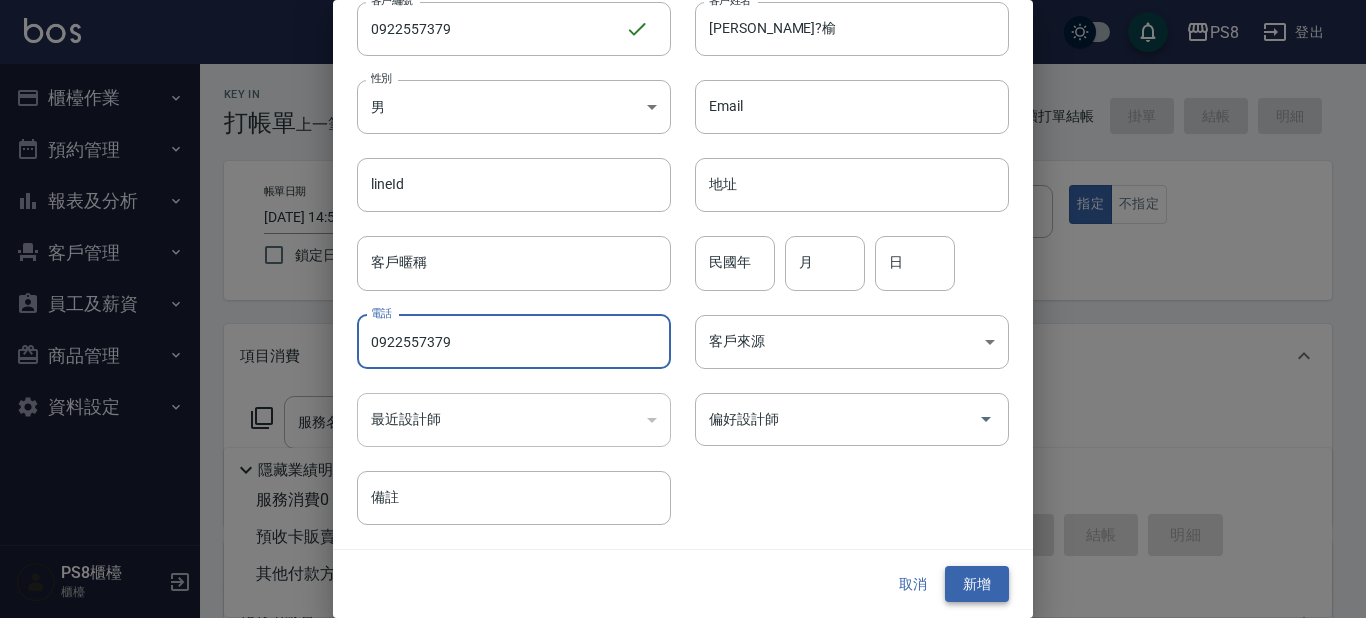 type on "0922557379" 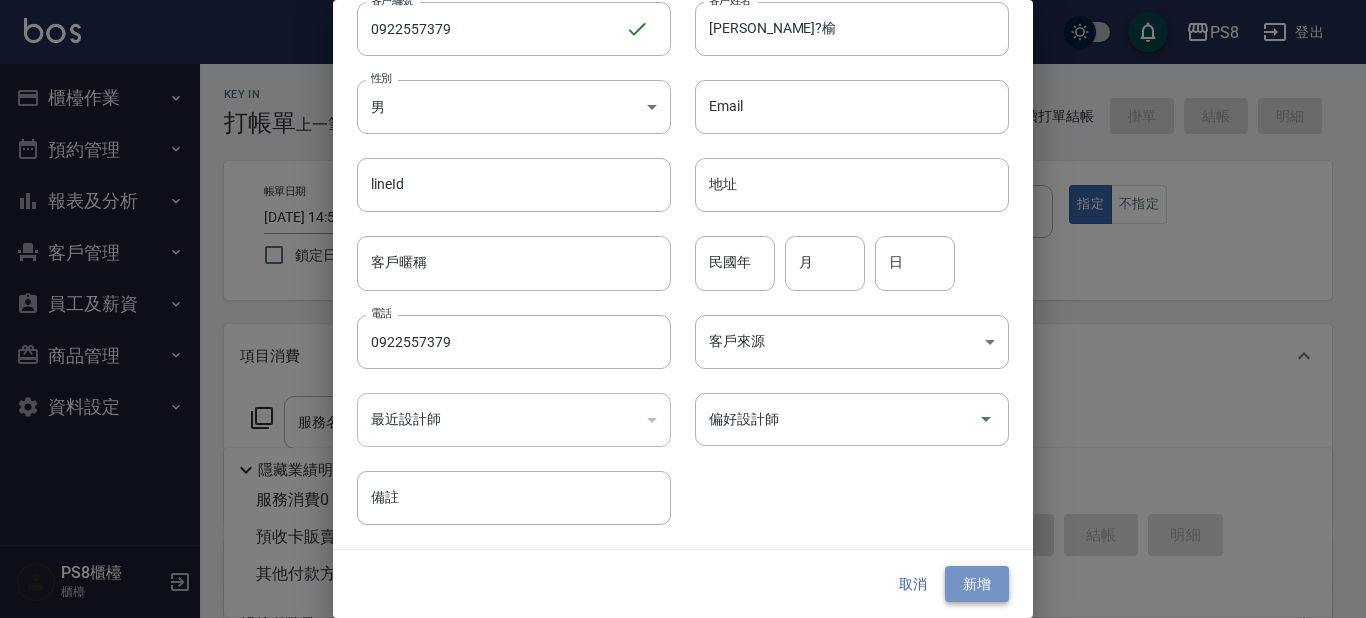 click on "新增" at bounding box center (977, 584) 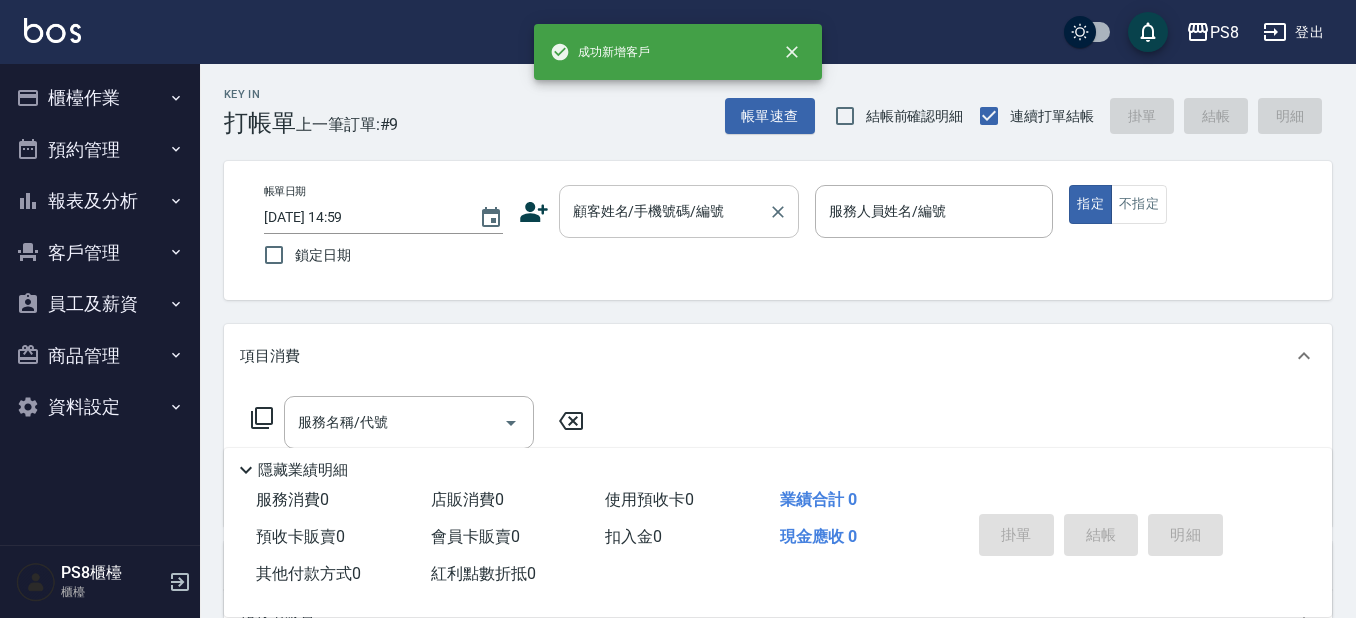 click on "顧客姓名/手機號碼/編號" at bounding box center (664, 211) 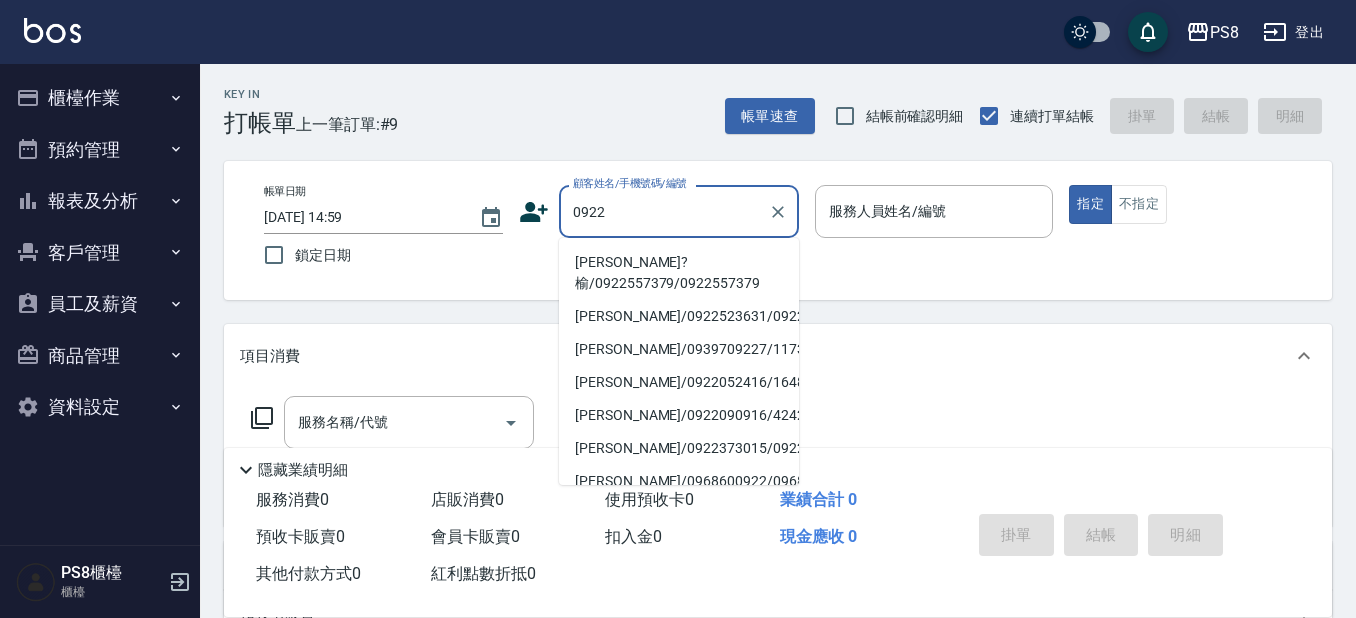 click on "[PERSON_NAME]?榆/0922557379/0922557379" at bounding box center (679, 273) 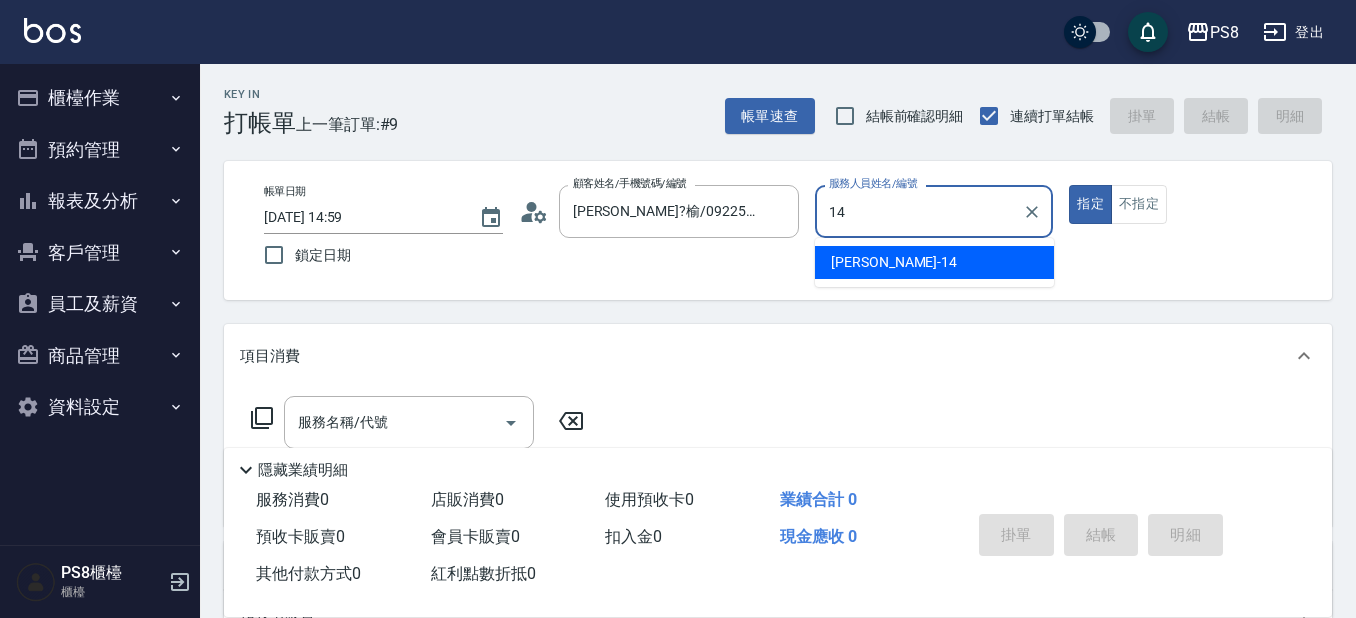 type on "Joan-14" 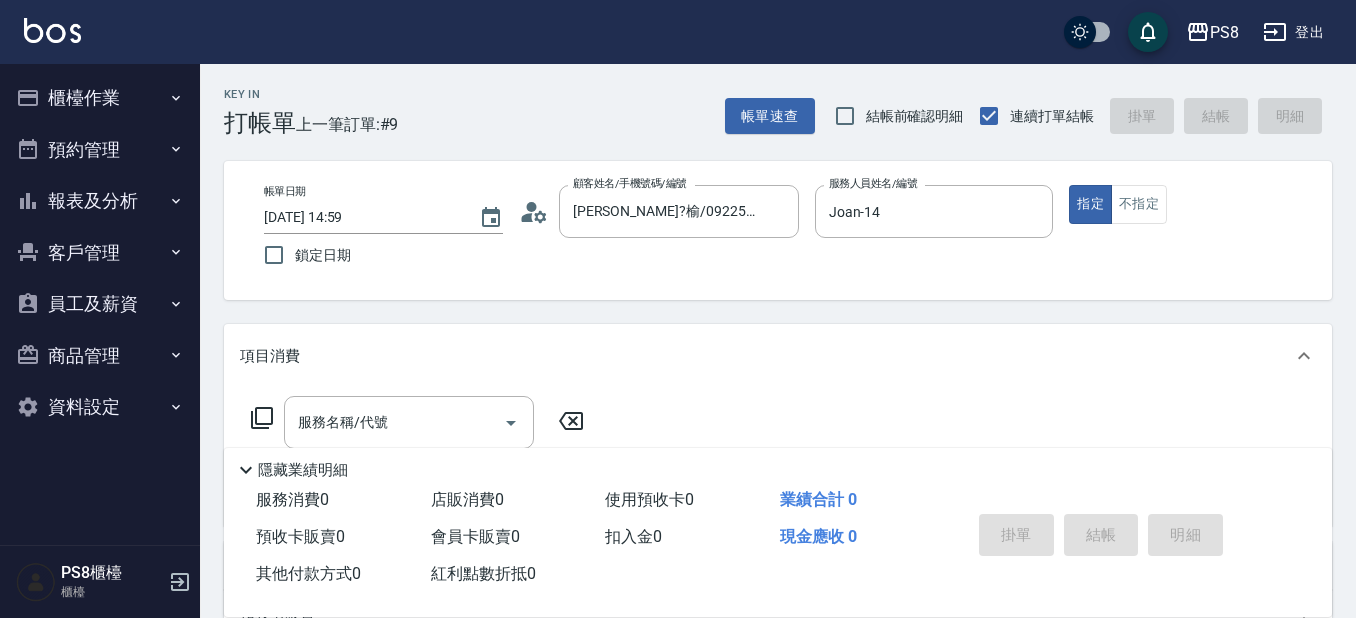 click on "帳單日期 [DATE] 14:59 鎖定日期 顧客姓名/手機號碼/編號 [PERSON_NAME]?榆/0922557379/0922557379 顧客姓名/手機號碼/編號 服務人員姓名/編號 [PERSON_NAME]-14 服務人員姓名/編號 指定 不指定" at bounding box center [778, 230] 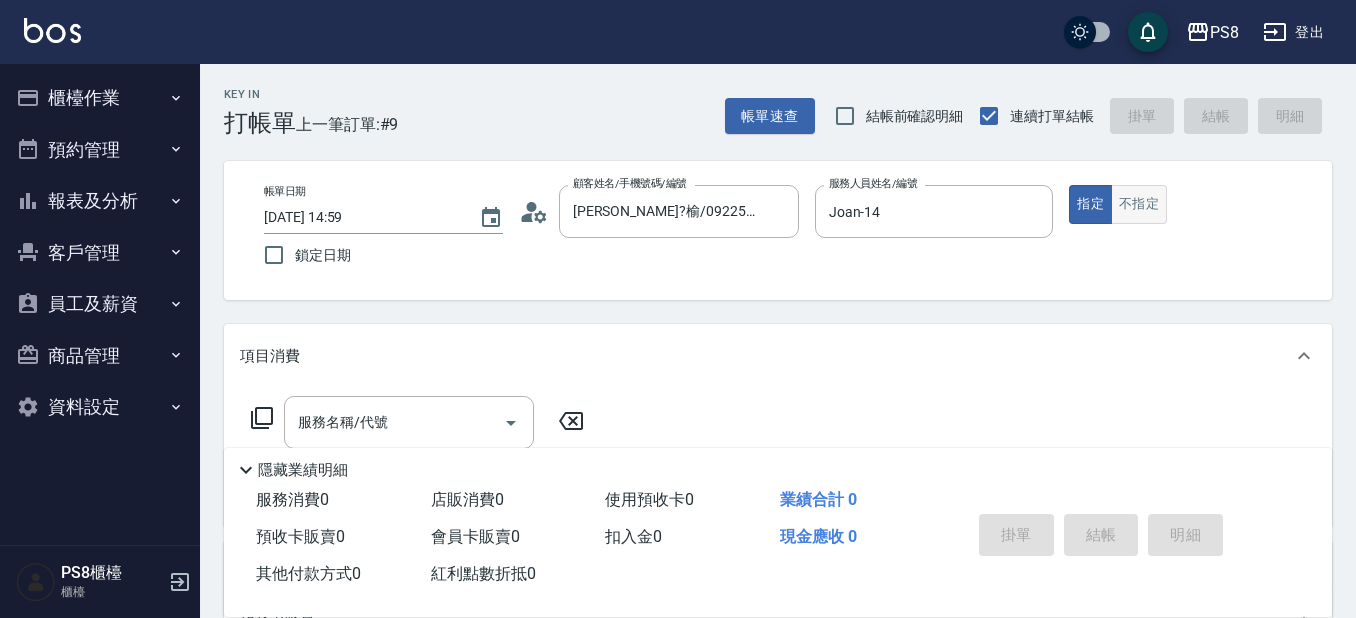 click on "不指定" at bounding box center (1139, 204) 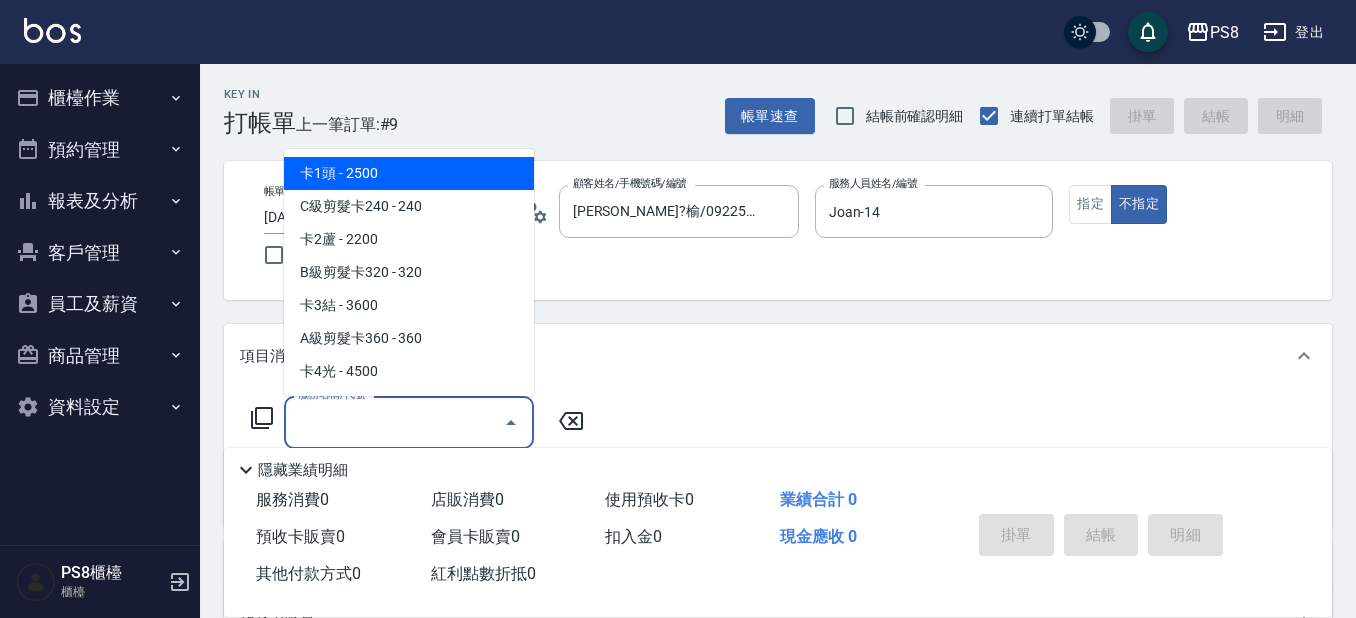 click on "服務名稱/代號" at bounding box center (394, 422) 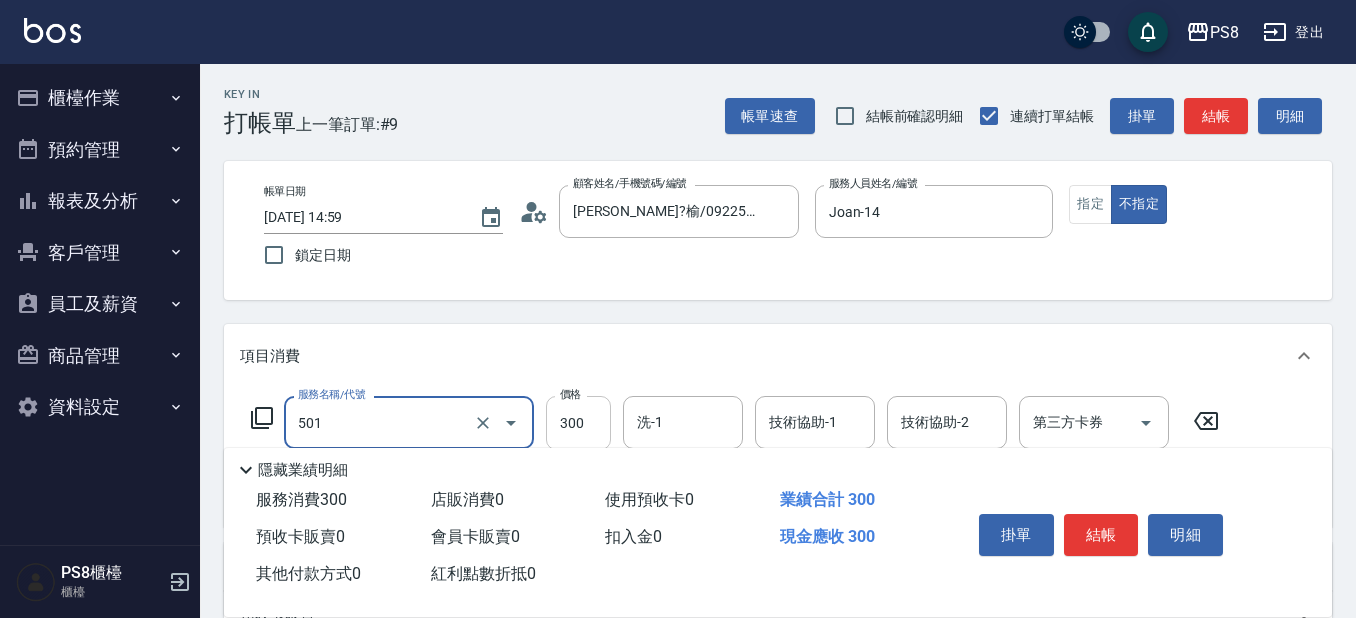 type on "自備護髮(501)" 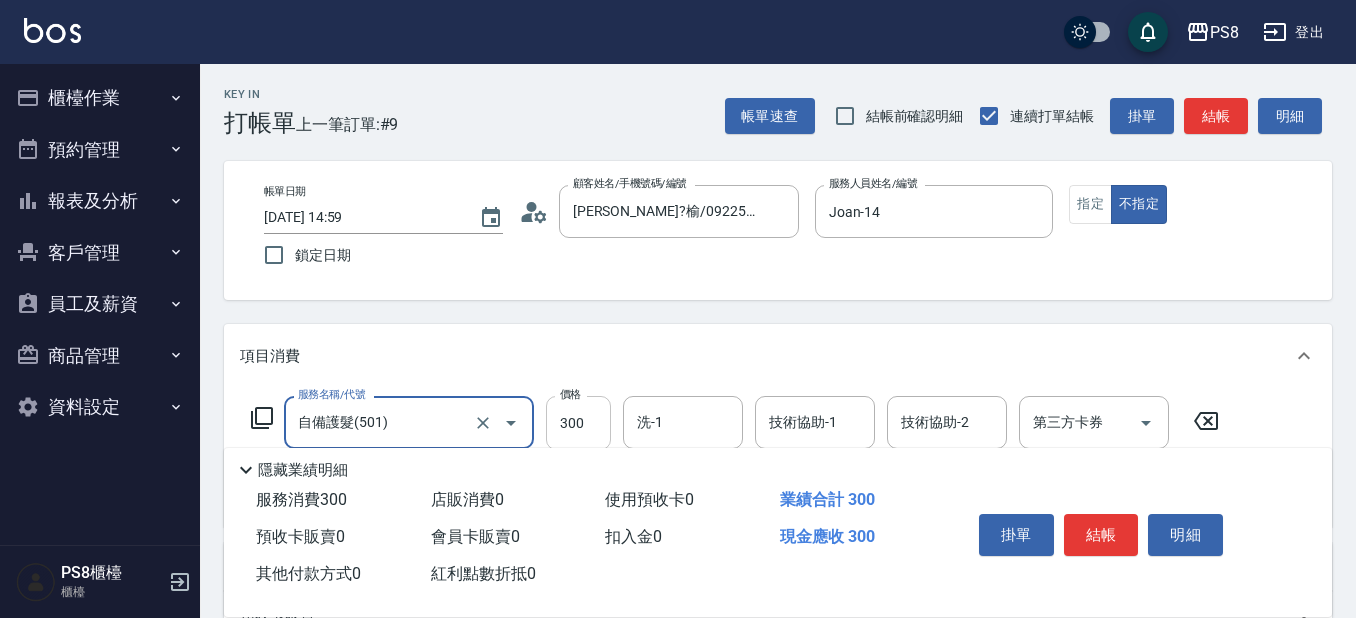click on "300" at bounding box center (578, 423) 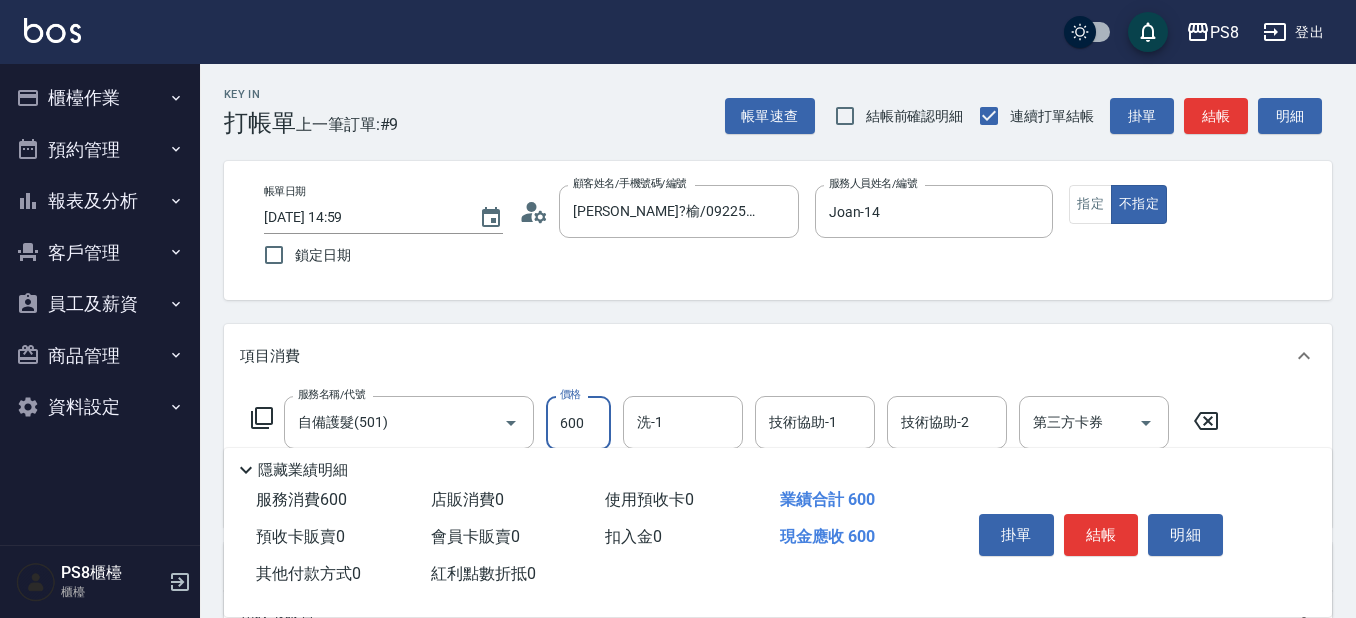 type on "600" 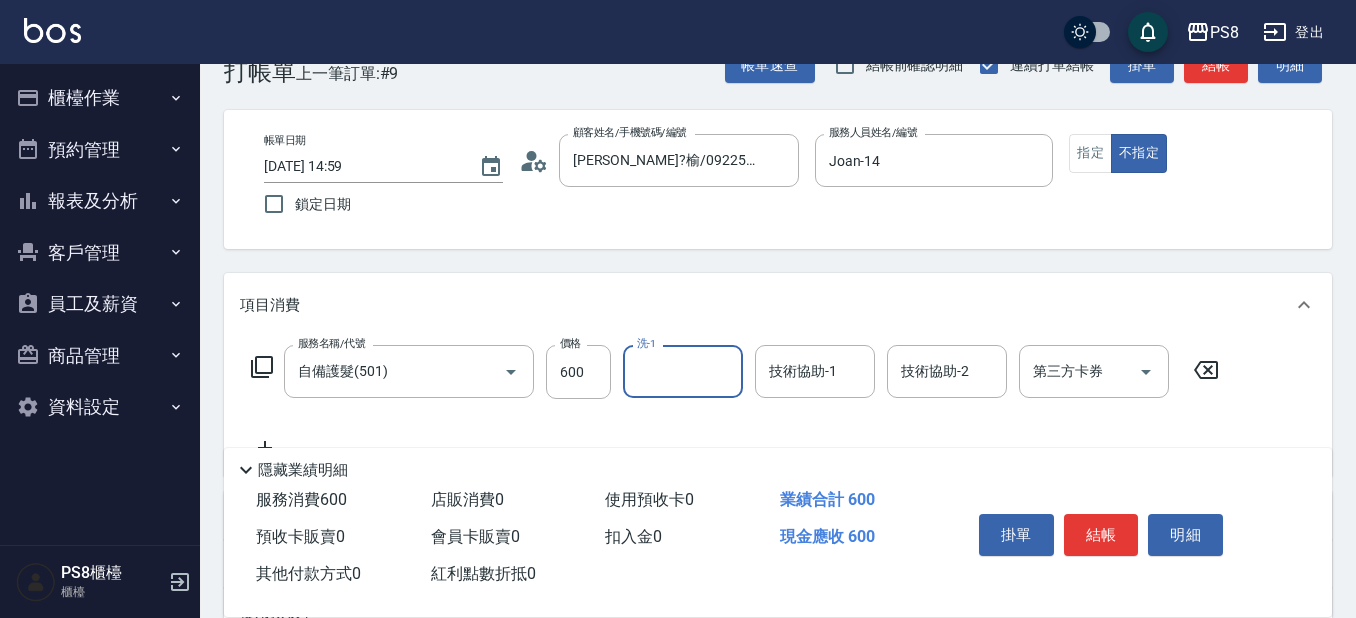scroll, scrollTop: 100, scrollLeft: 0, axis: vertical 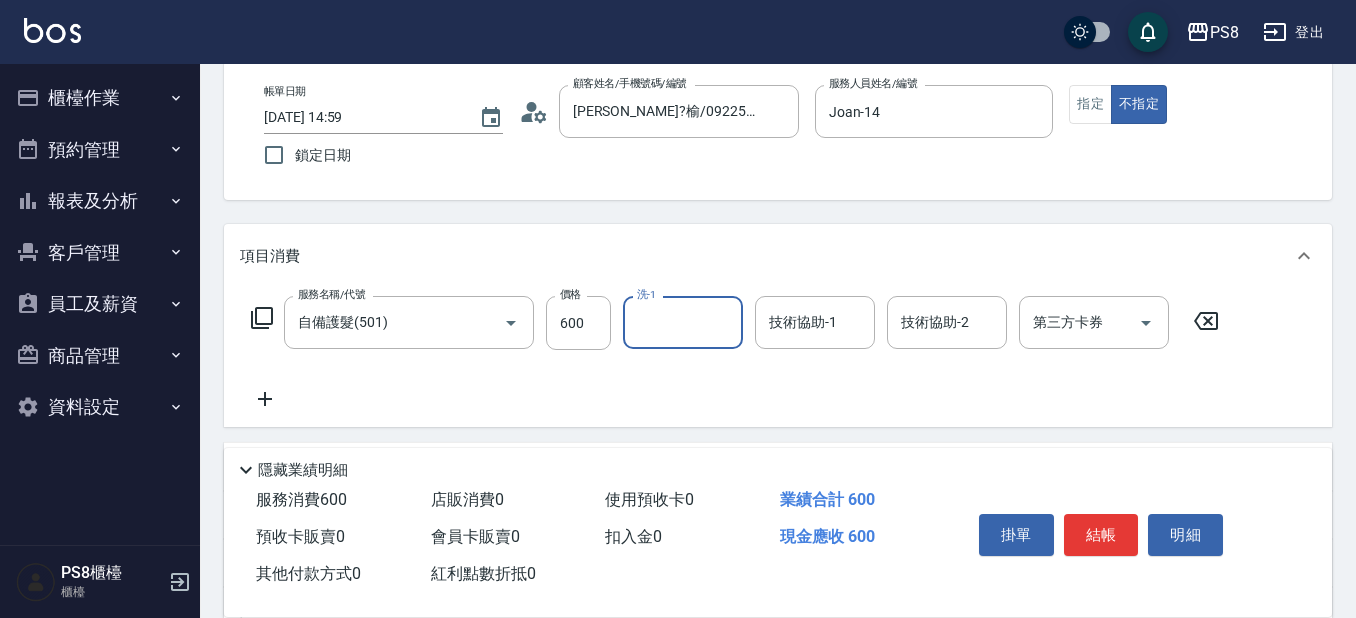 click on "洗-1" at bounding box center (683, 322) 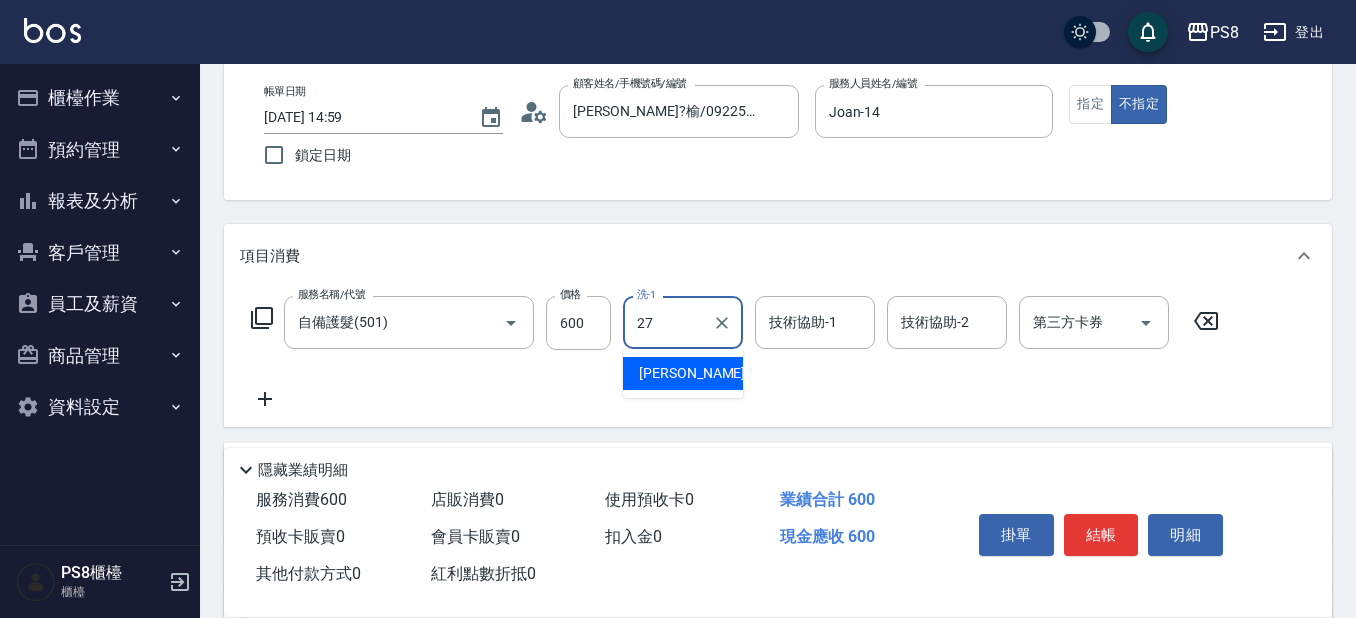 type on "[PERSON_NAME]-27" 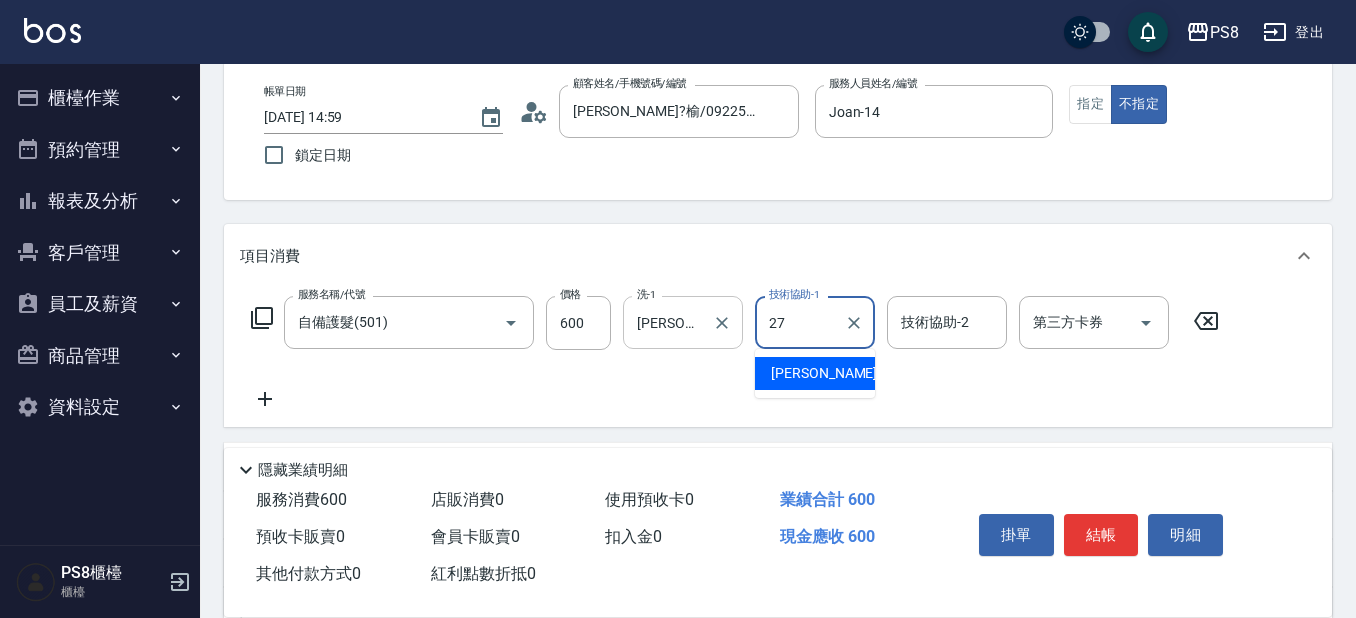 type on "[PERSON_NAME]-27" 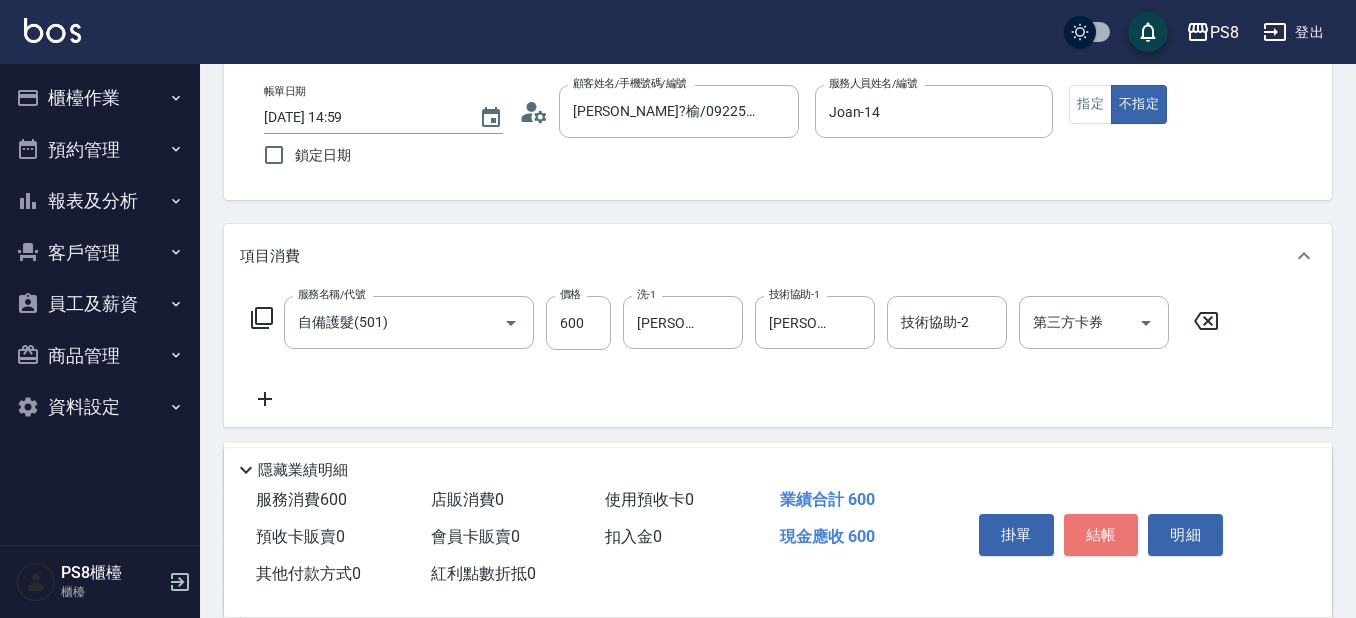 click on "結帳" at bounding box center (1101, 535) 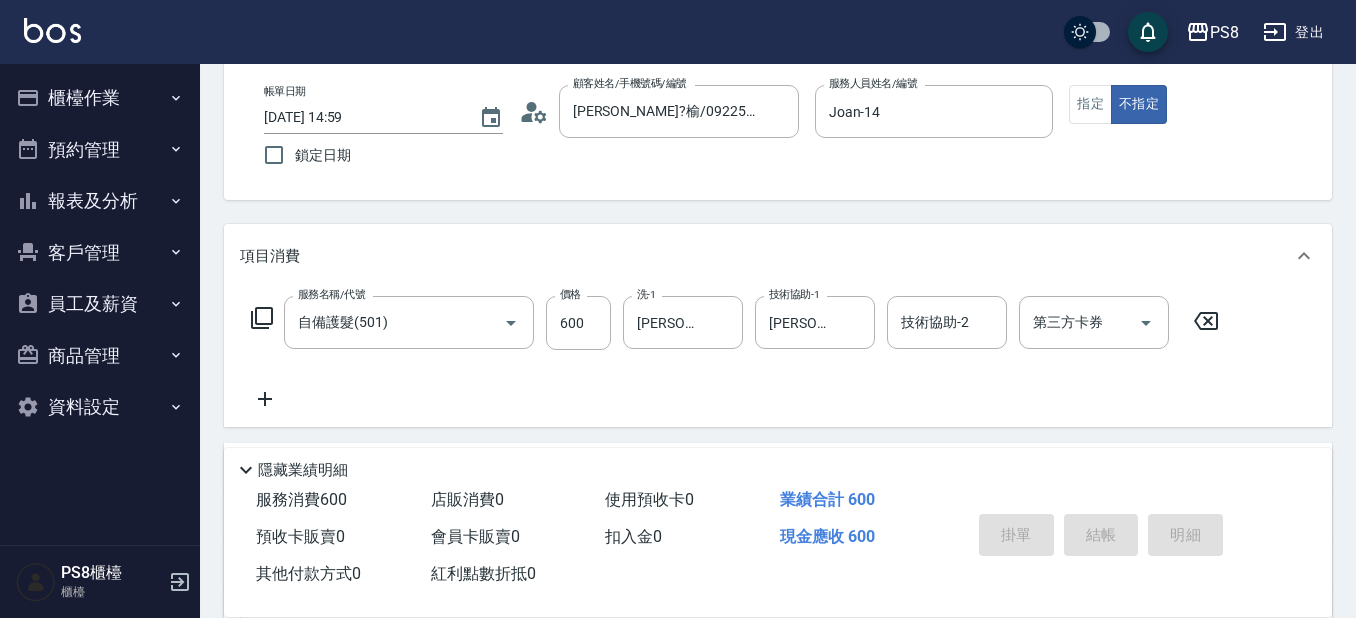 type on "[DATE] 15:11" 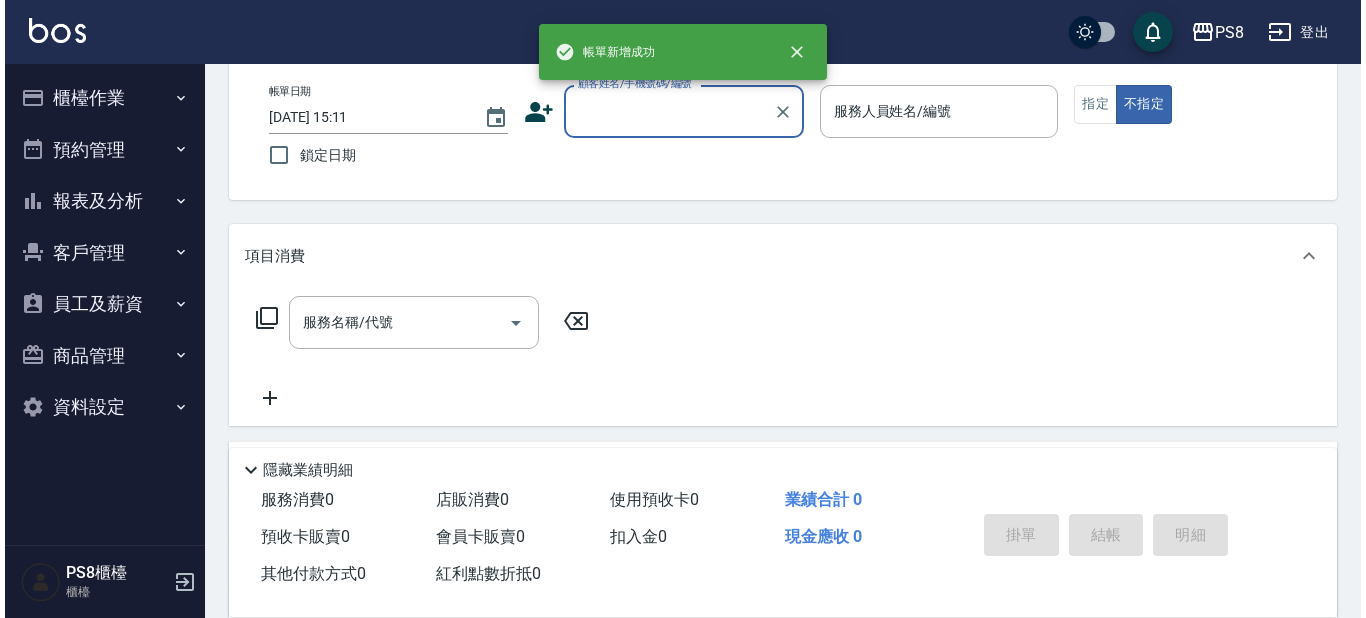 scroll, scrollTop: 0, scrollLeft: 0, axis: both 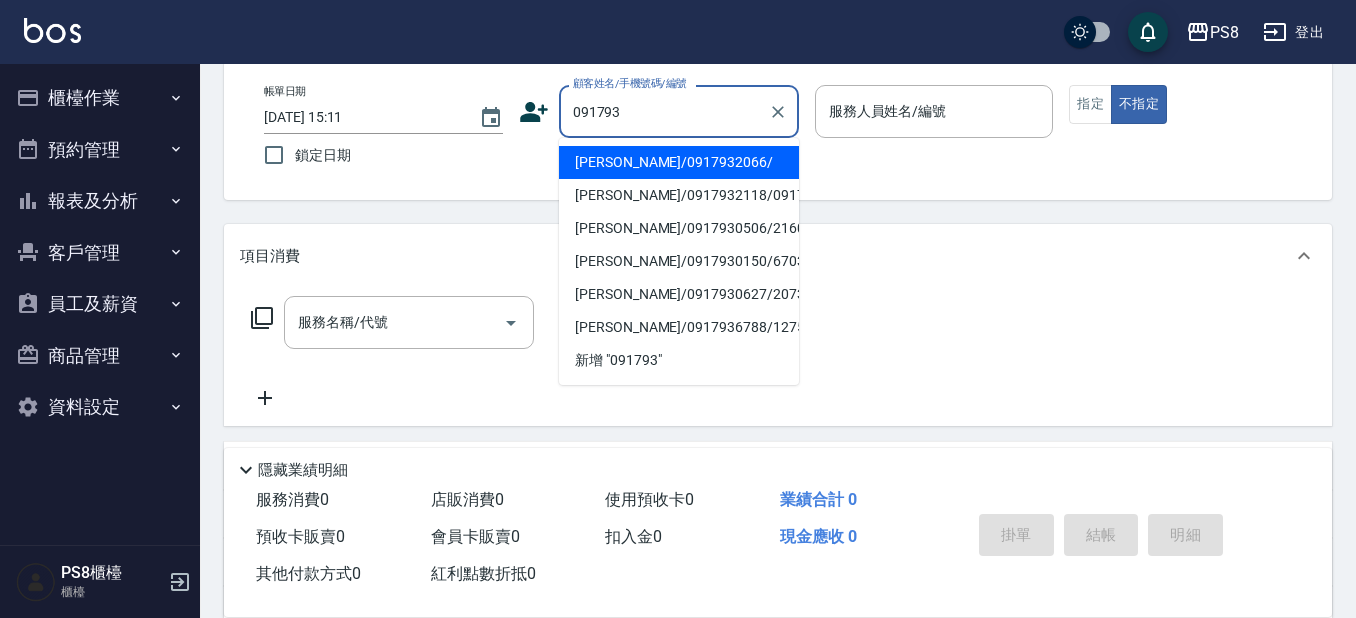 drag, startPoint x: 657, startPoint y: 160, endPoint x: 436, endPoint y: 69, distance: 239.00209 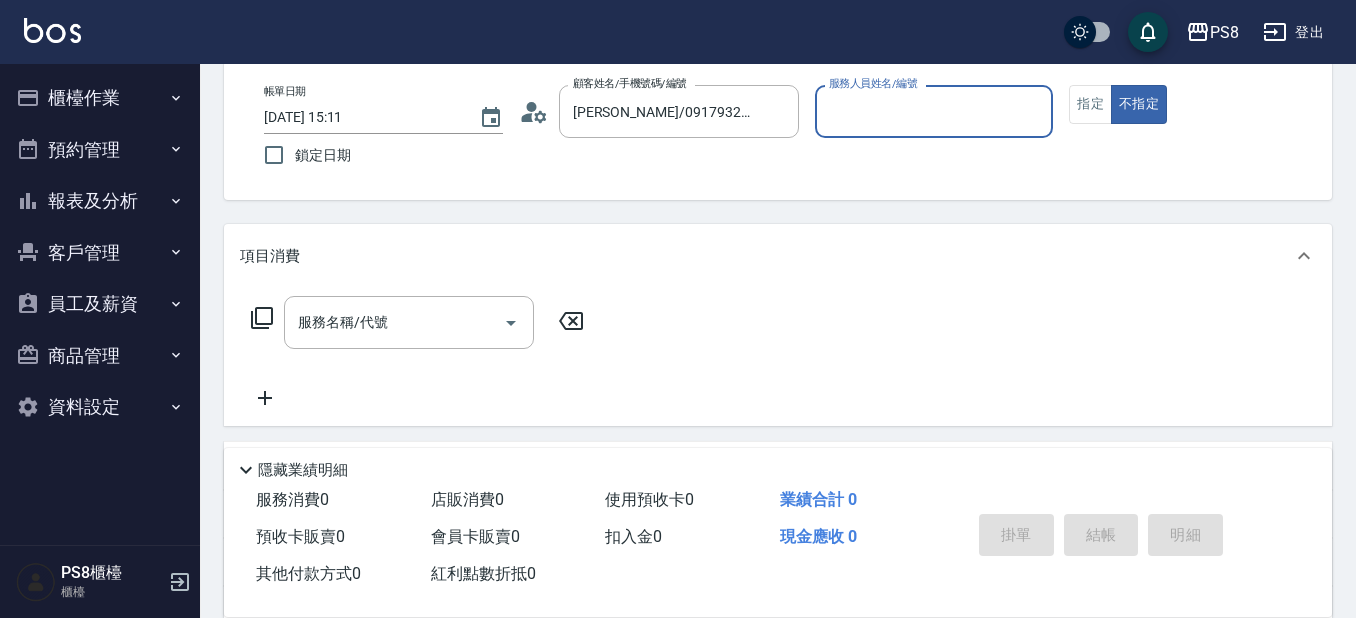 click 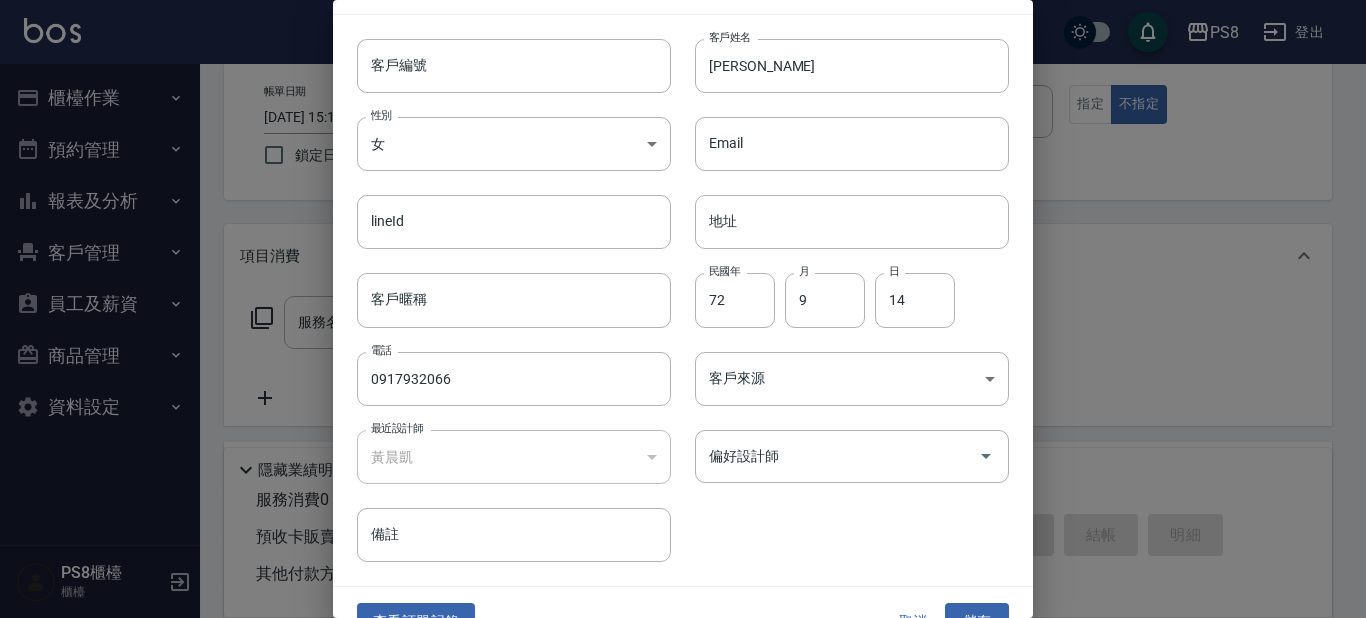 scroll, scrollTop: 75, scrollLeft: 0, axis: vertical 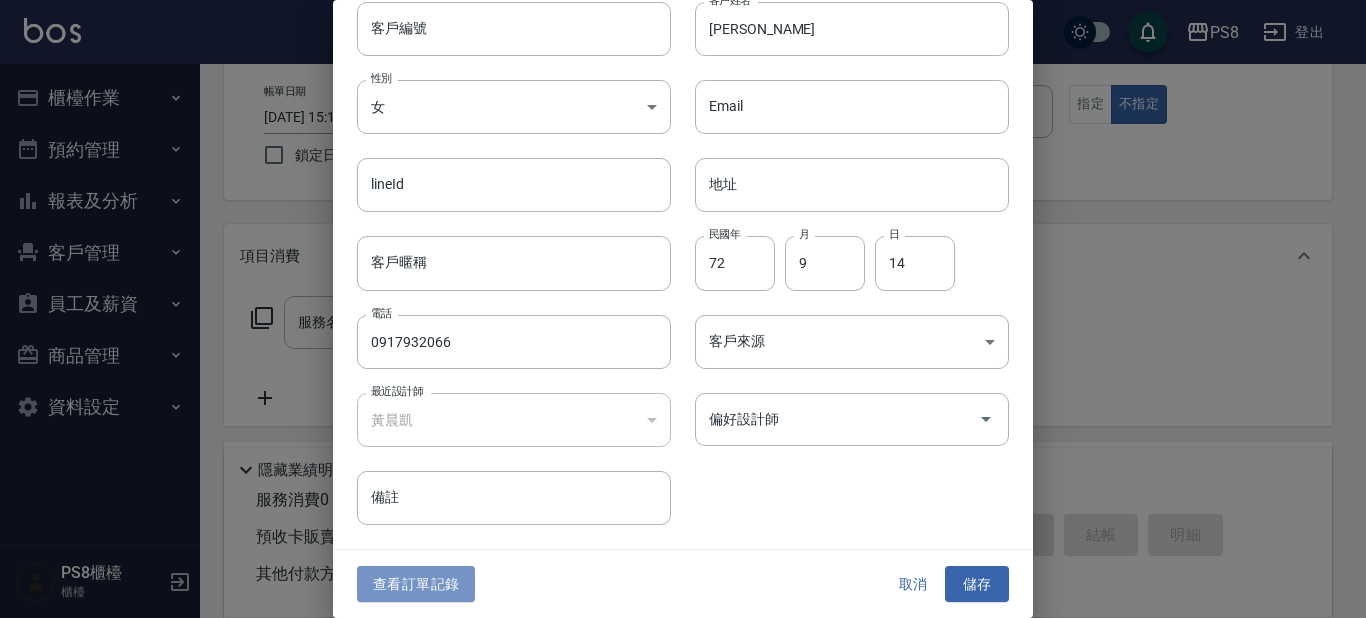click on "查看訂單記錄" at bounding box center (416, 584) 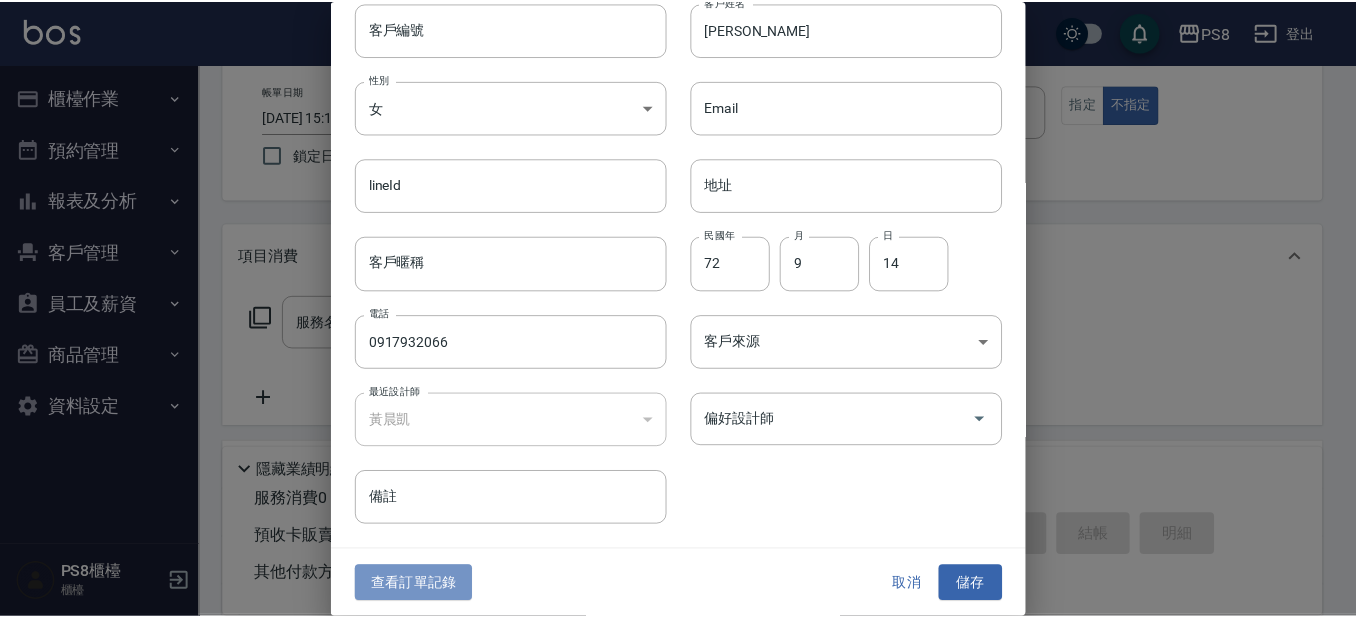 scroll, scrollTop: 0, scrollLeft: 0, axis: both 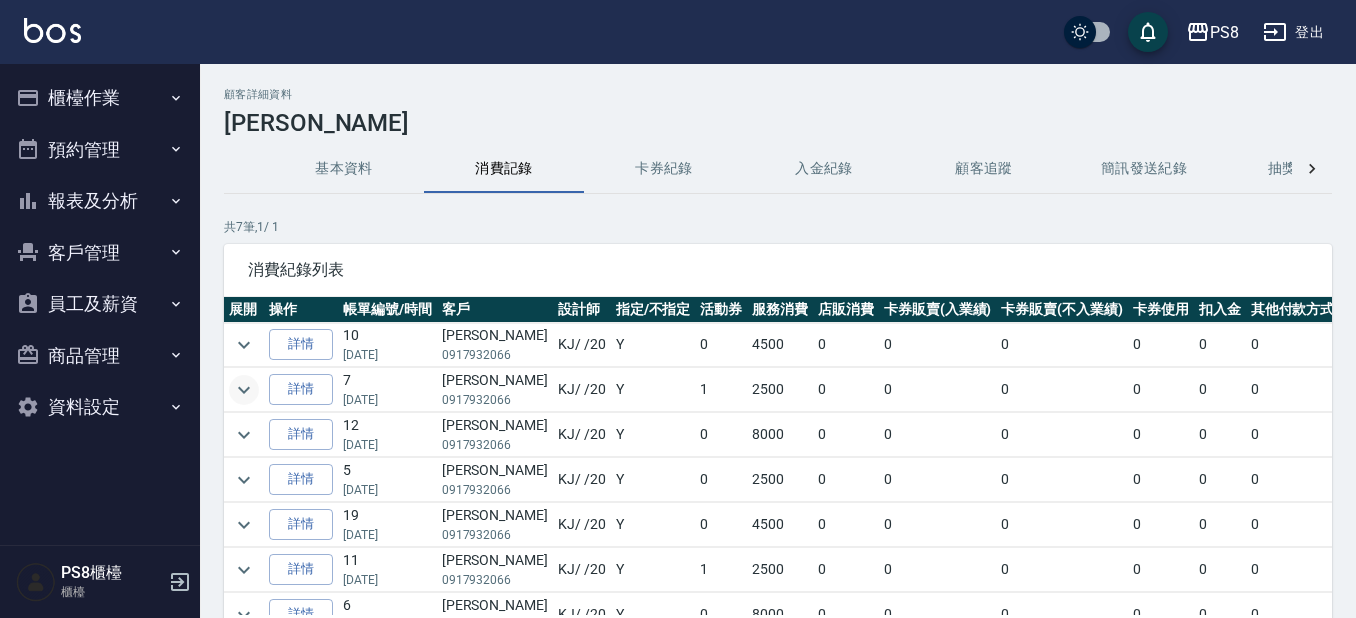 click 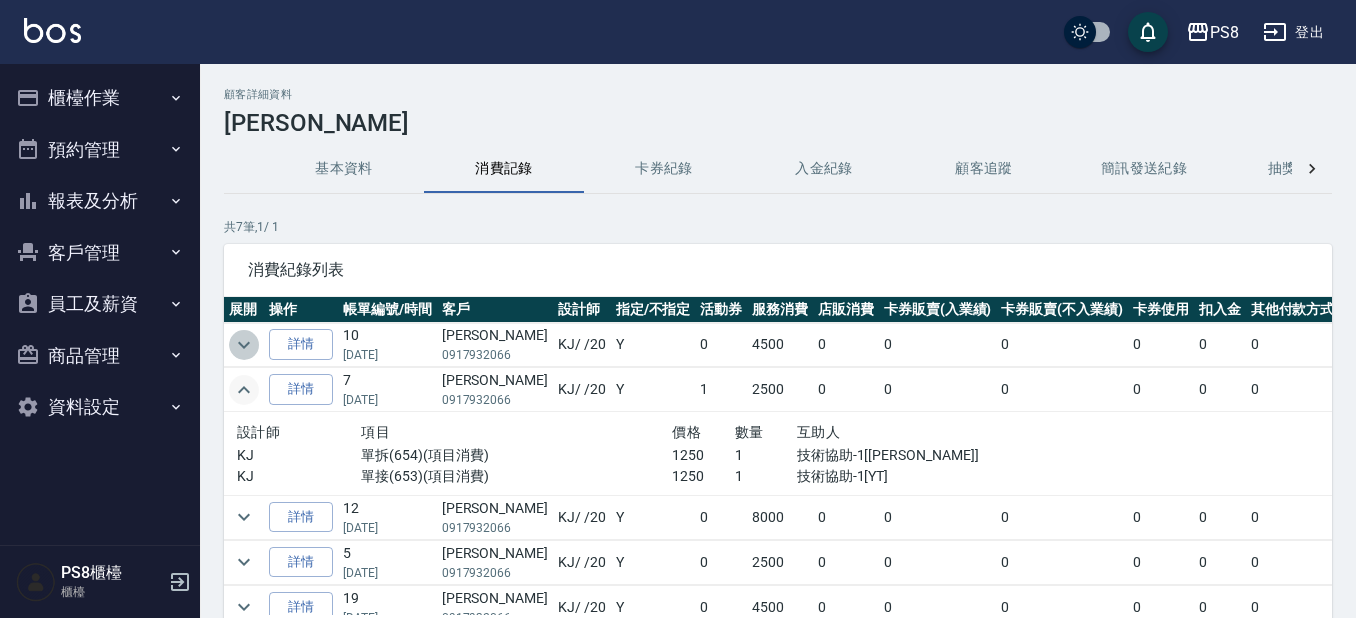click 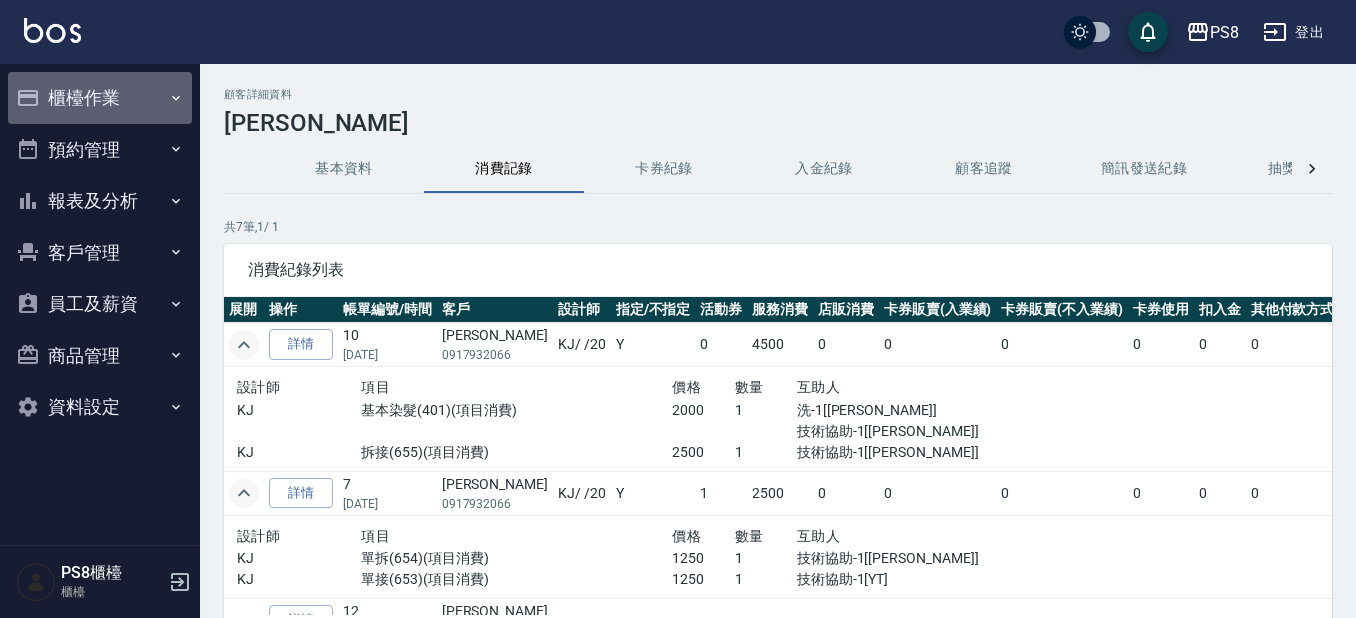 drag, startPoint x: 113, startPoint y: 103, endPoint x: 98, endPoint y: 102, distance: 15.033297 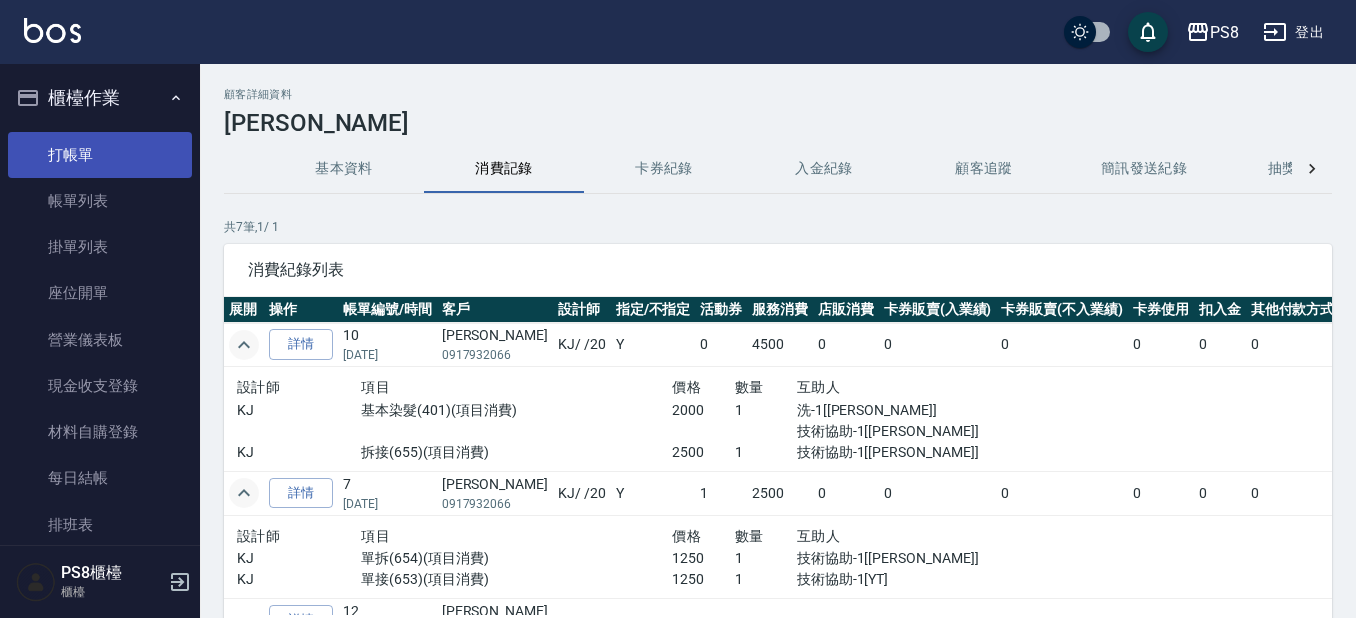 click on "打帳單" at bounding box center [100, 155] 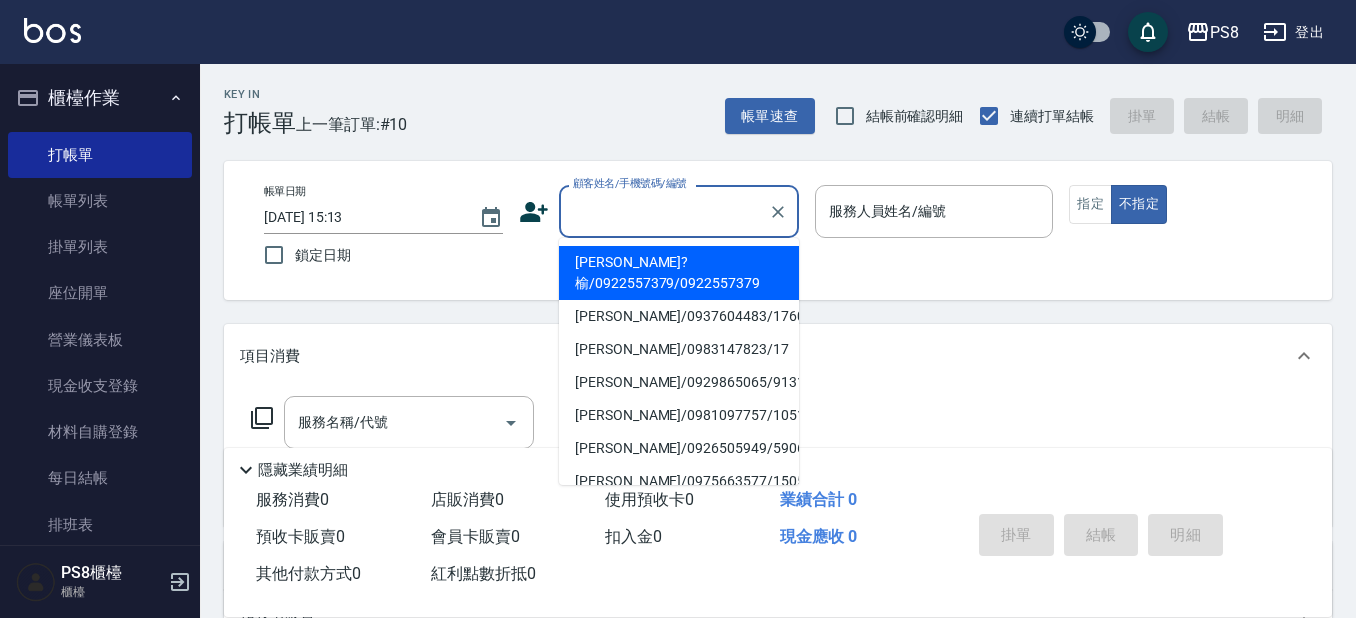 drag, startPoint x: 580, startPoint y: 212, endPoint x: 521, endPoint y: 161, distance: 77.987175 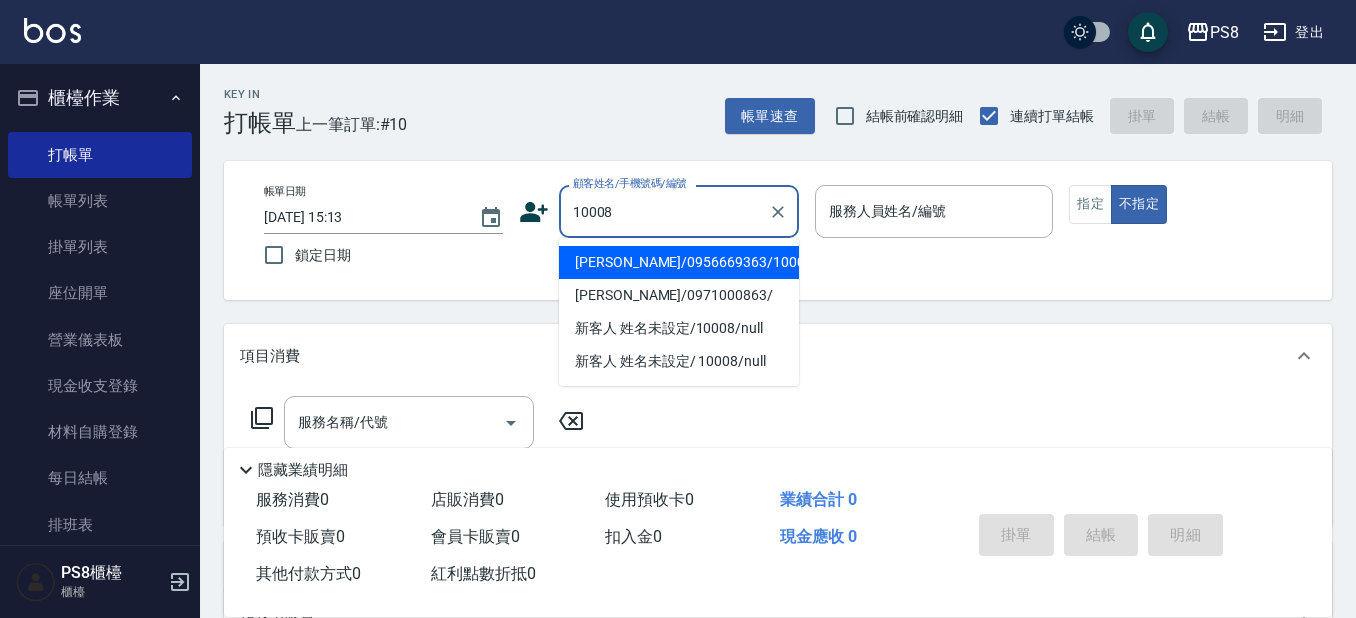 click on "[PERSON_NAME]/0956669363/10008" at bounding box center (679, 262) 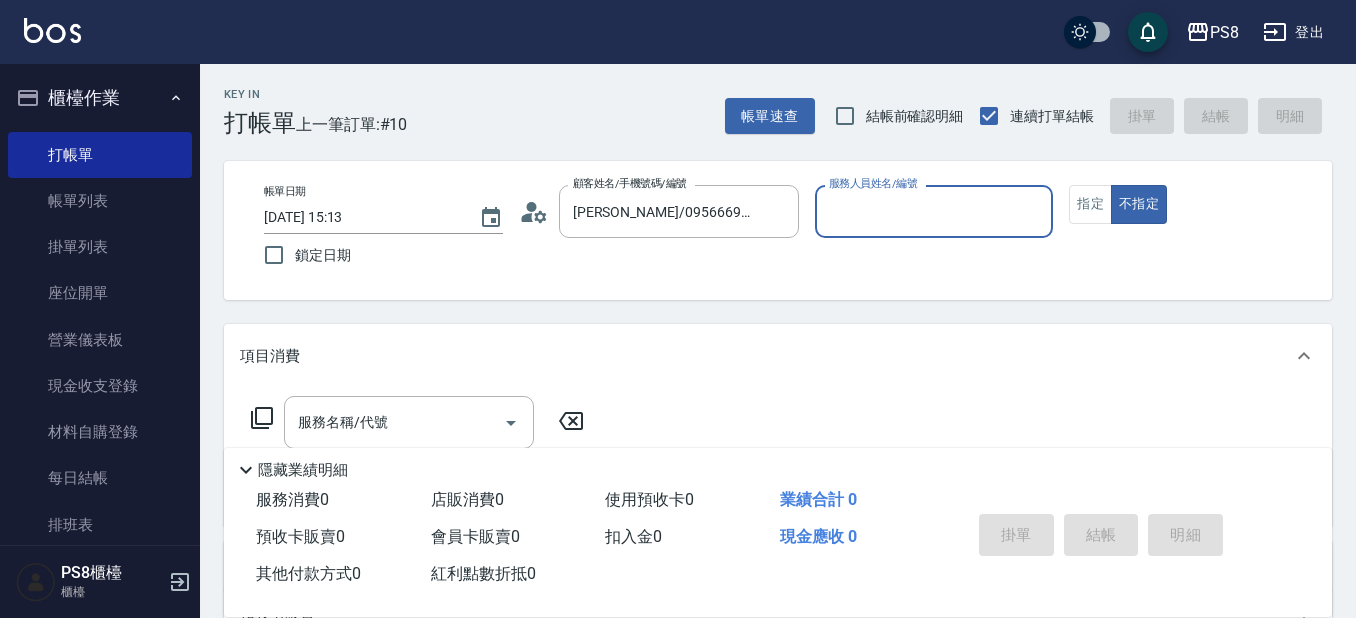 type on "SANNY-10" 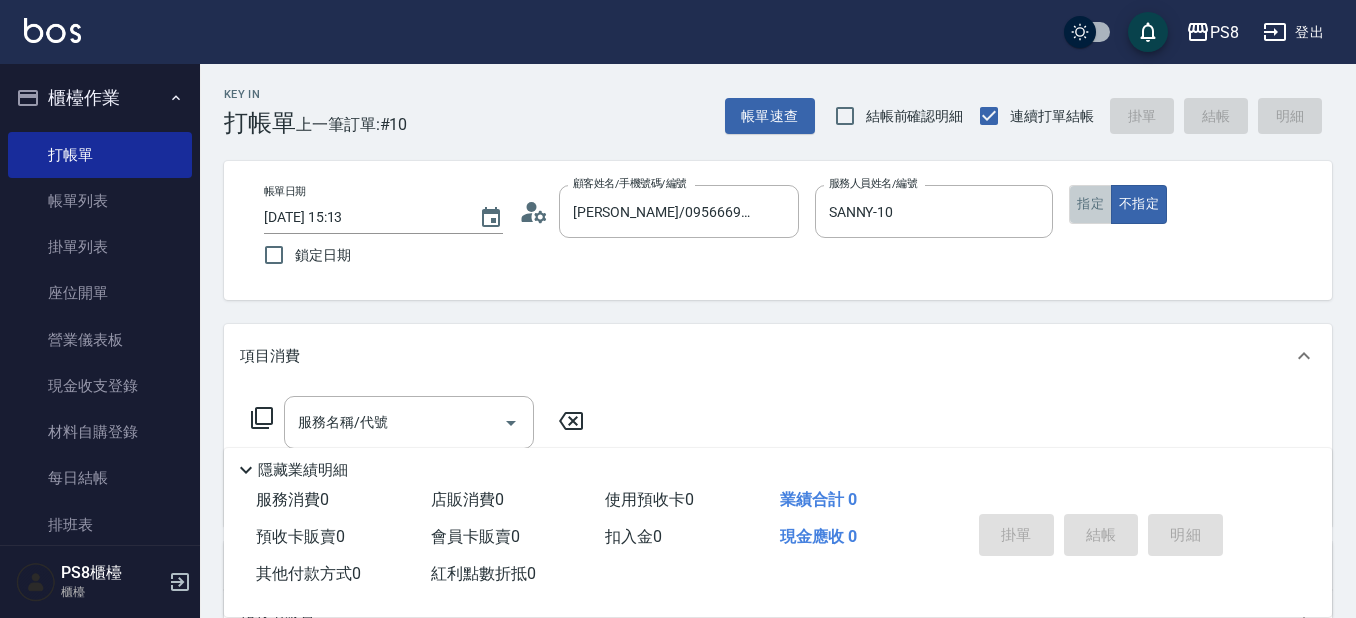click on "指定" at bounding box center (1090, 204) 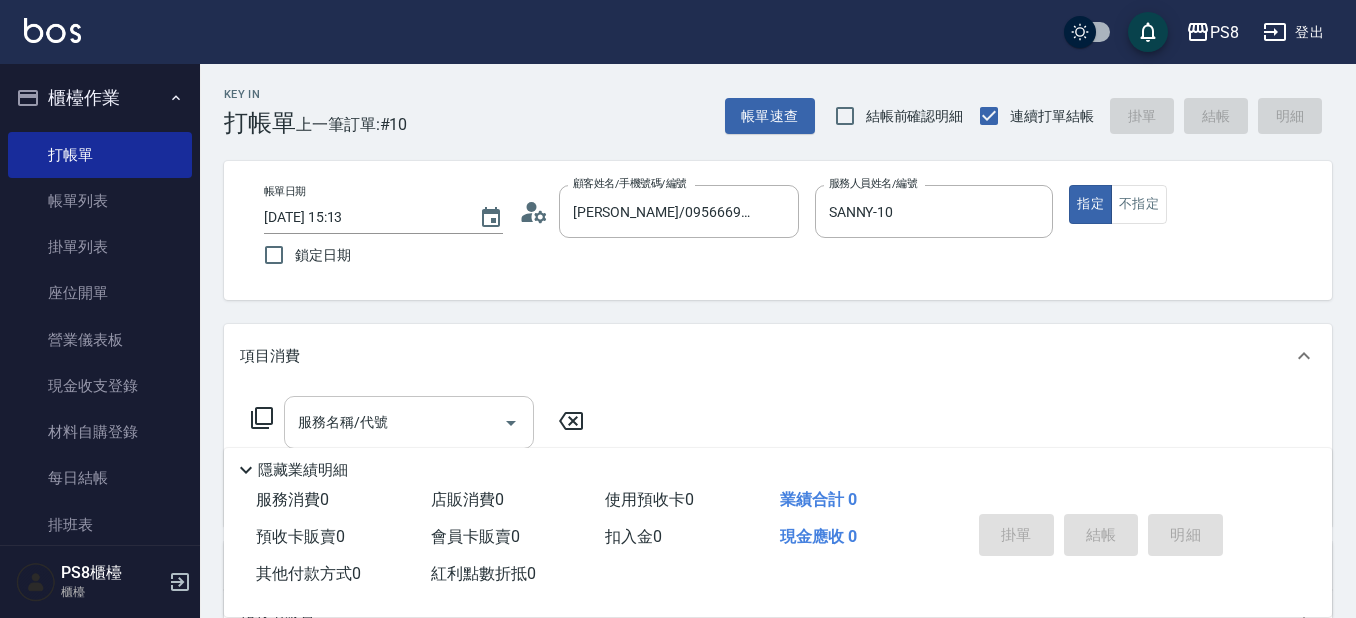click on "服務名稱/代號" at bounding box center [394, 422] 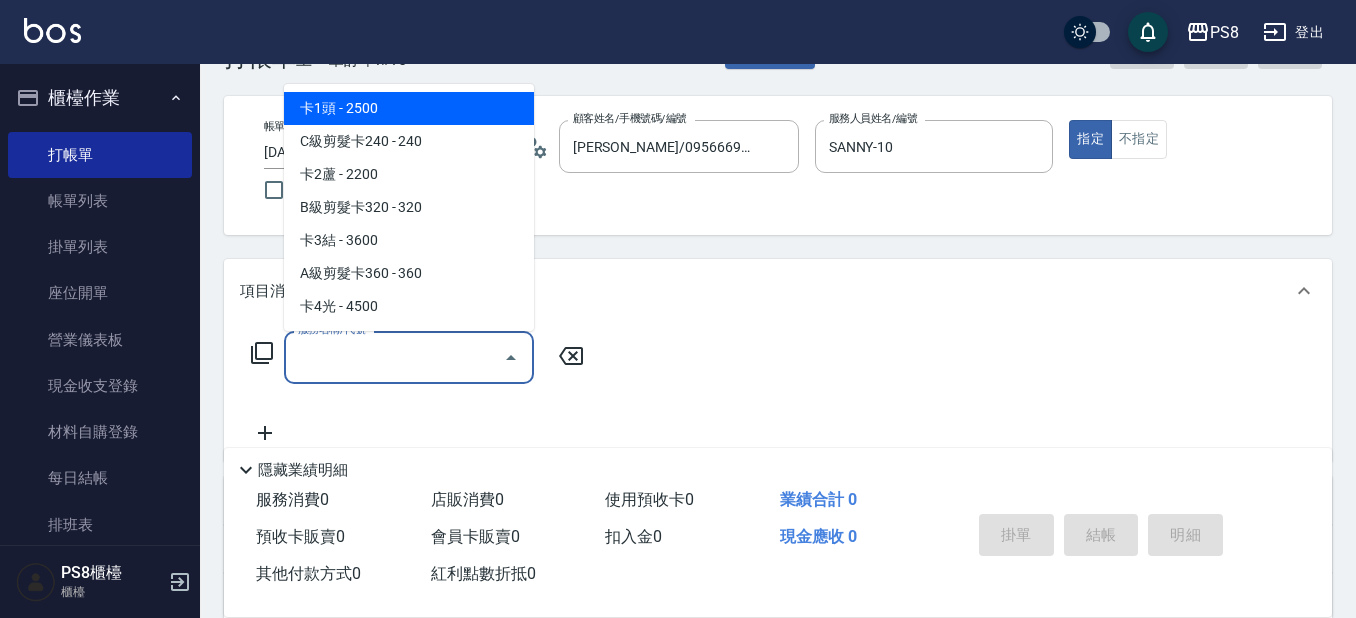 scroll, scrollTop: 100, scrollLeft: 0, axis: vertical 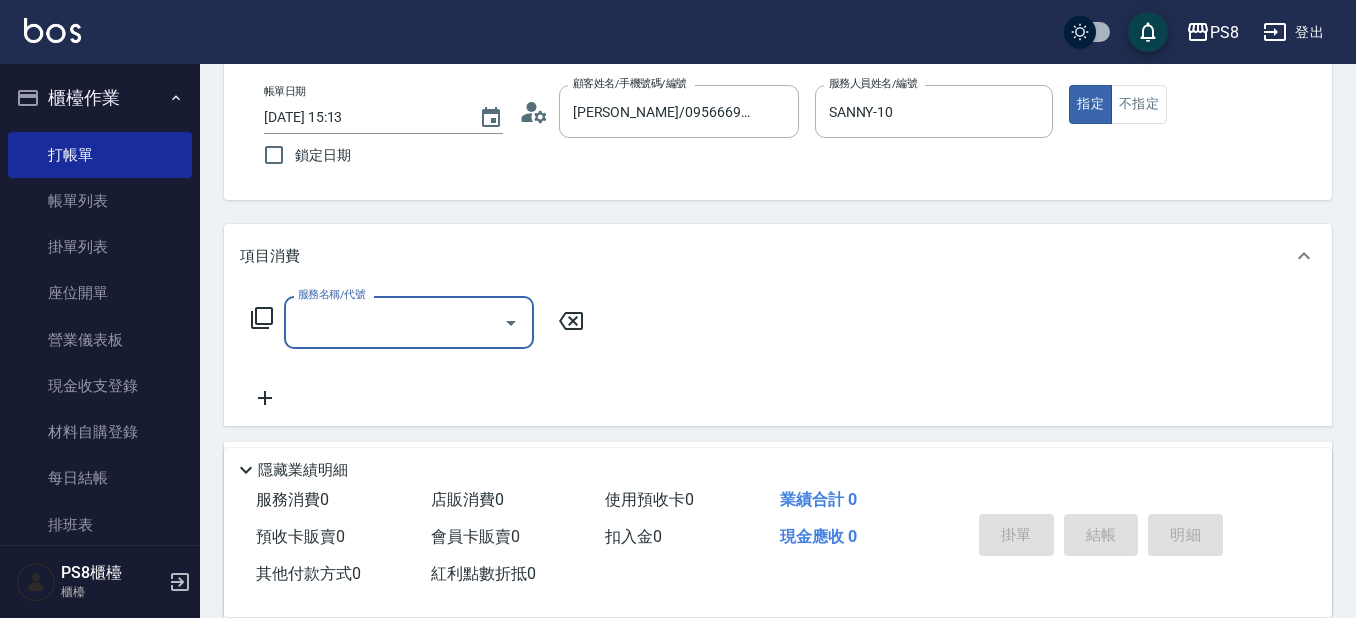 click on "服務名稱/代號" at bounding box center [394, 322] 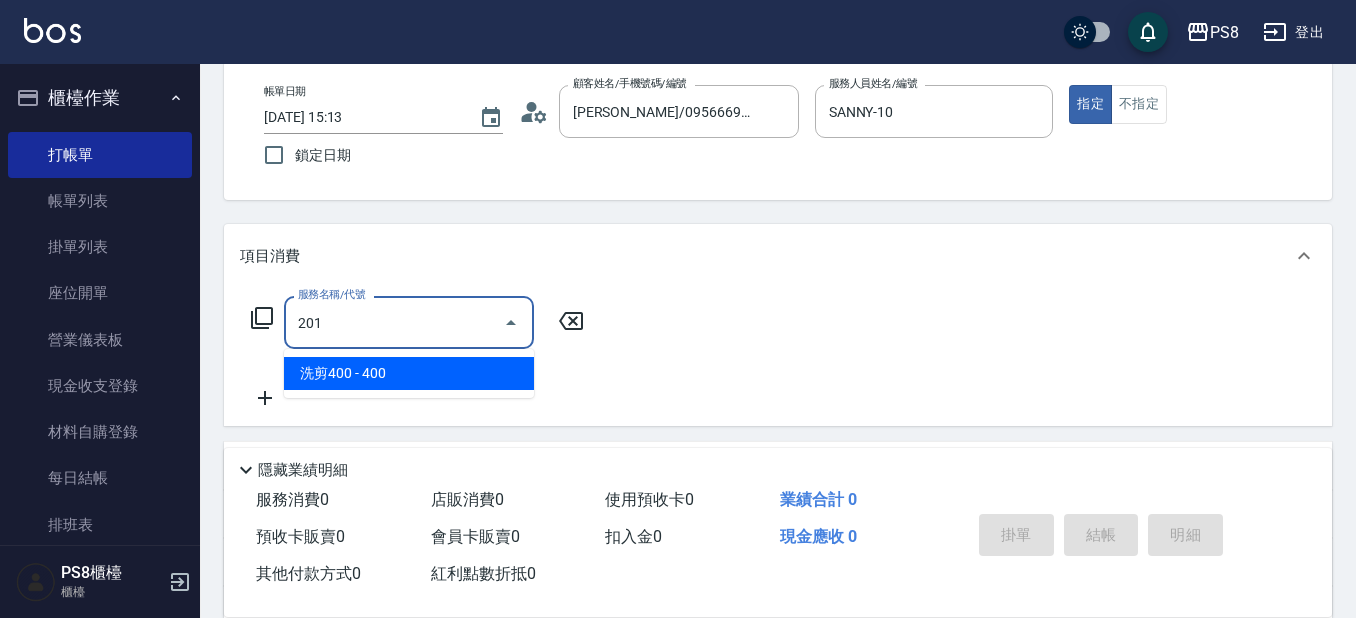 drag, startPoint x: 382, startPoint y: 378, endPoint x: 442, endPoint y: 342, distance: 69.97142 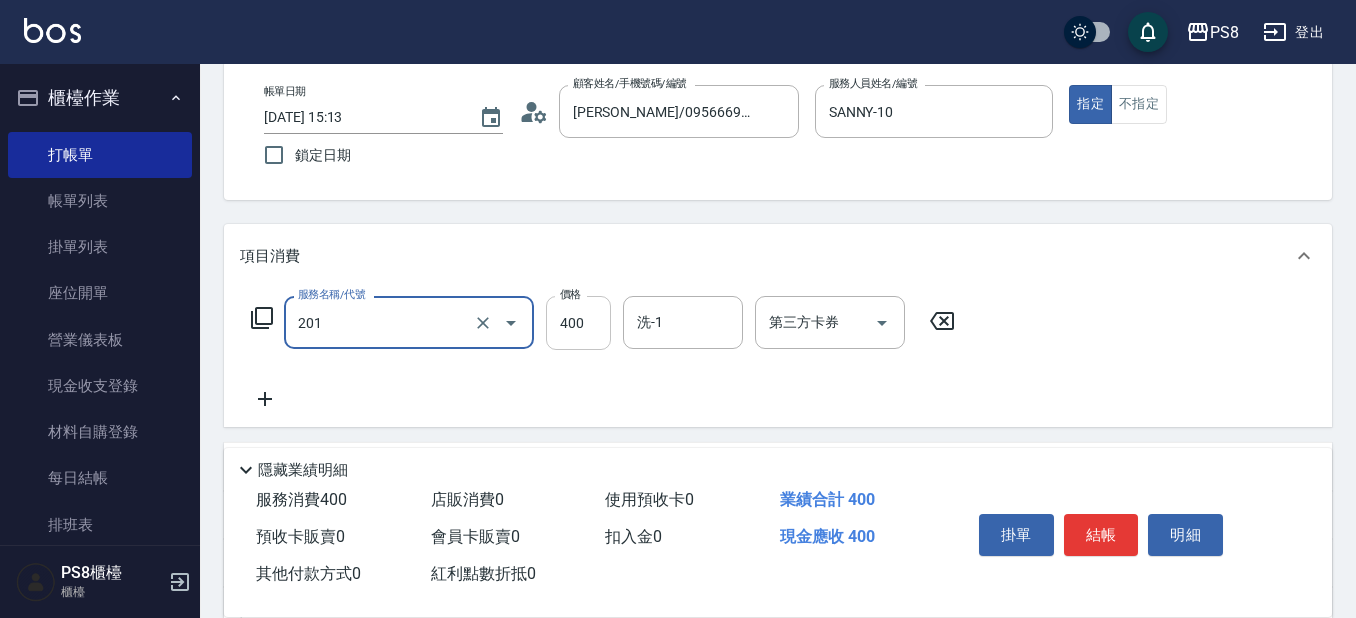 type on "洗剪400(201)" 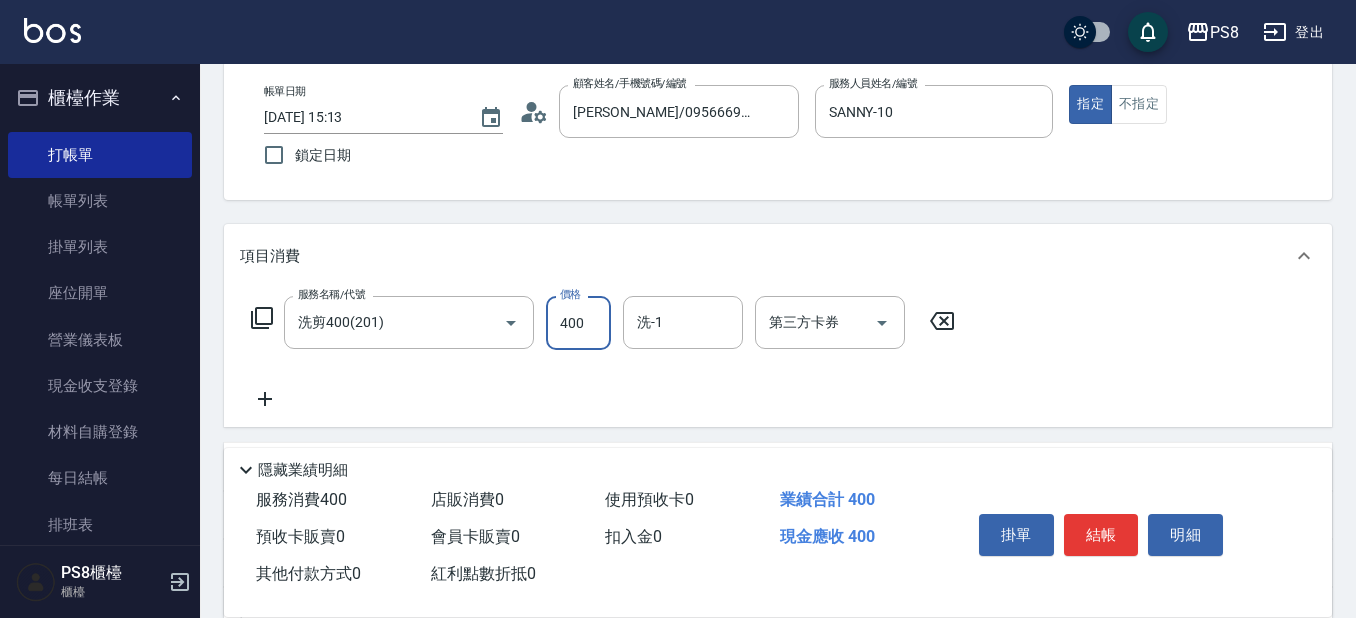 click on "400" at bounding box center [578, 323] 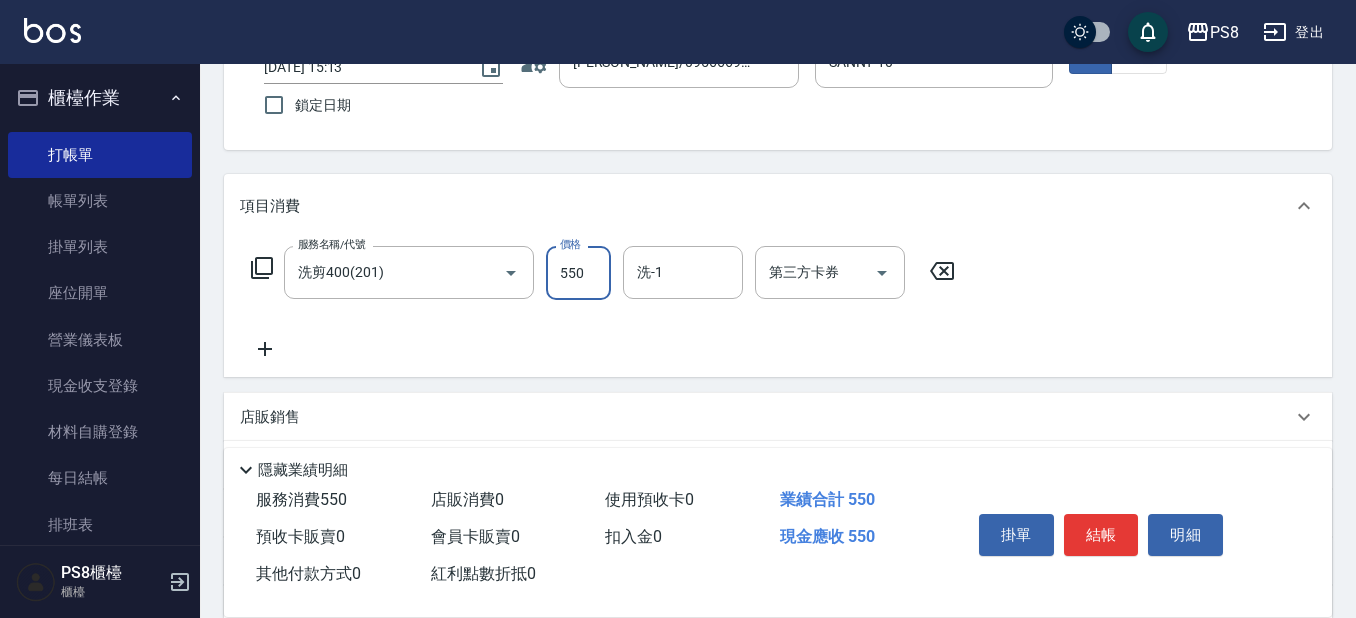 scroll, scrollTop: 200, scrollLeft: 0, axis: vertical 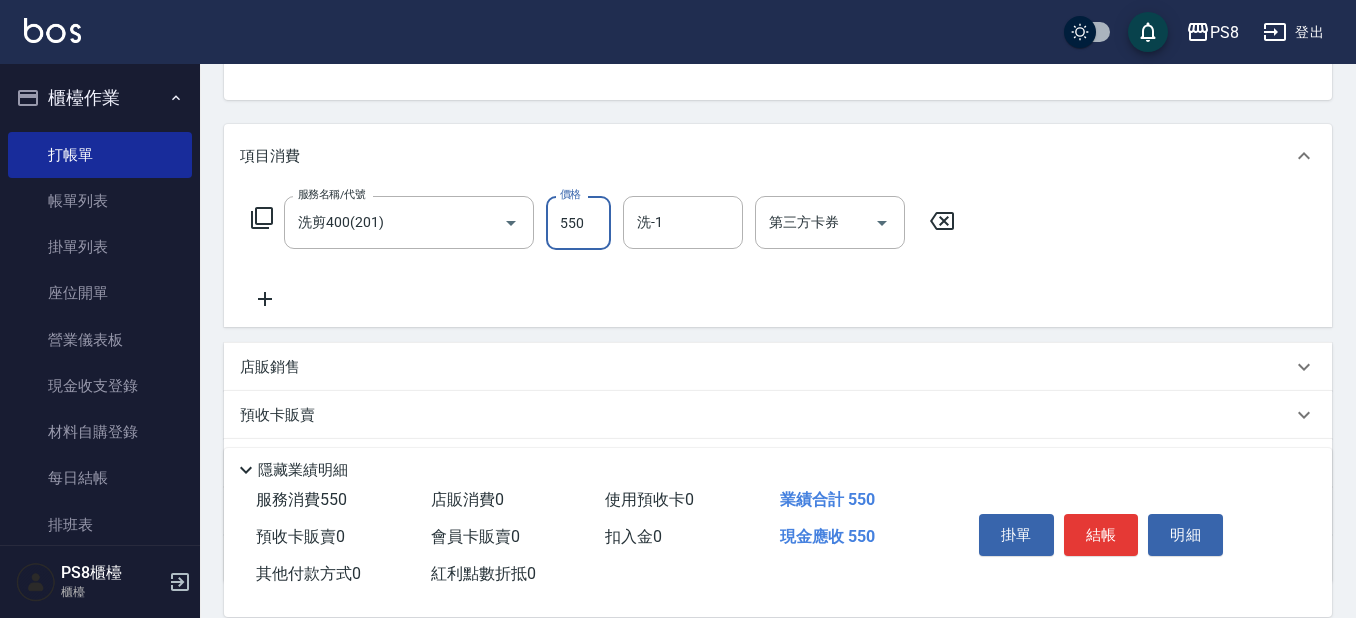 type on "550" 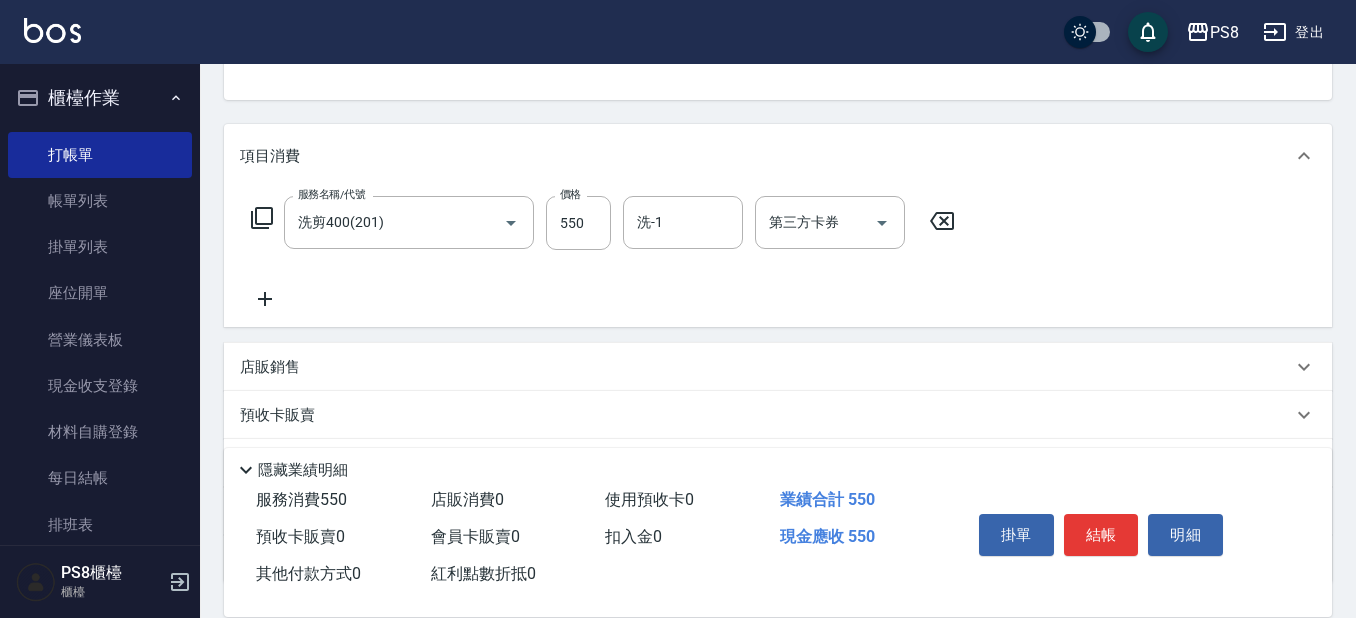click 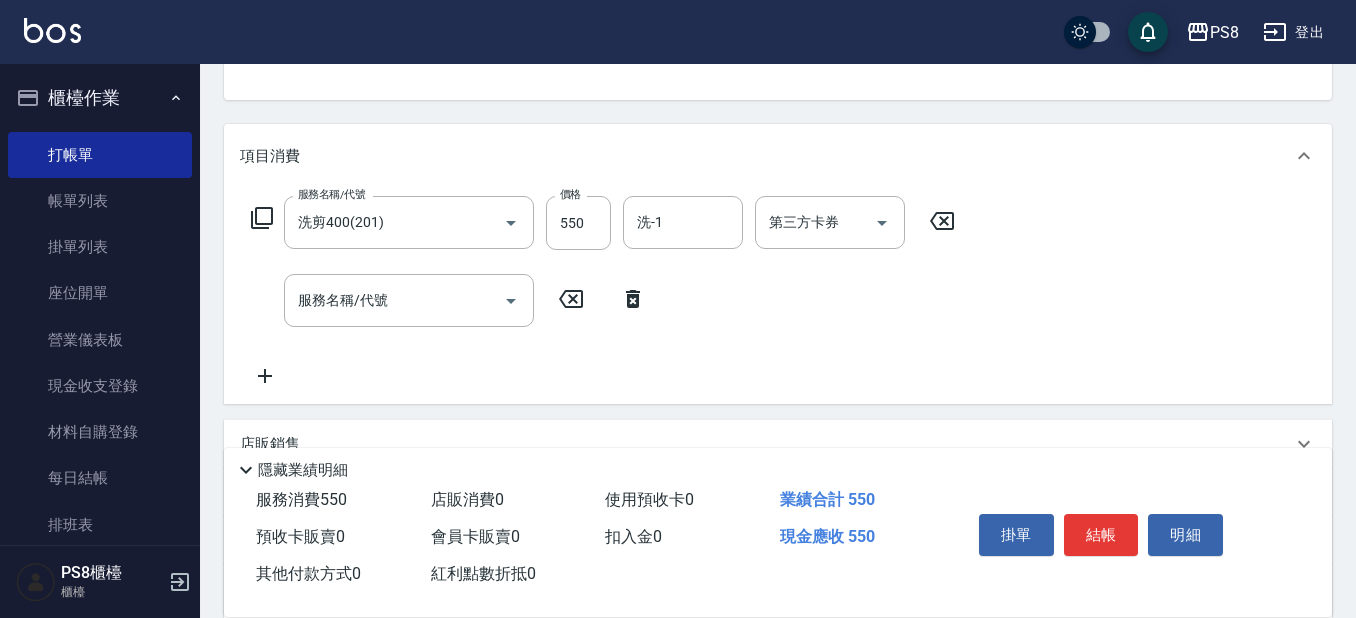 click on "服務名稱/代號 服務名稱/代號" at bounding box center (449, 300) 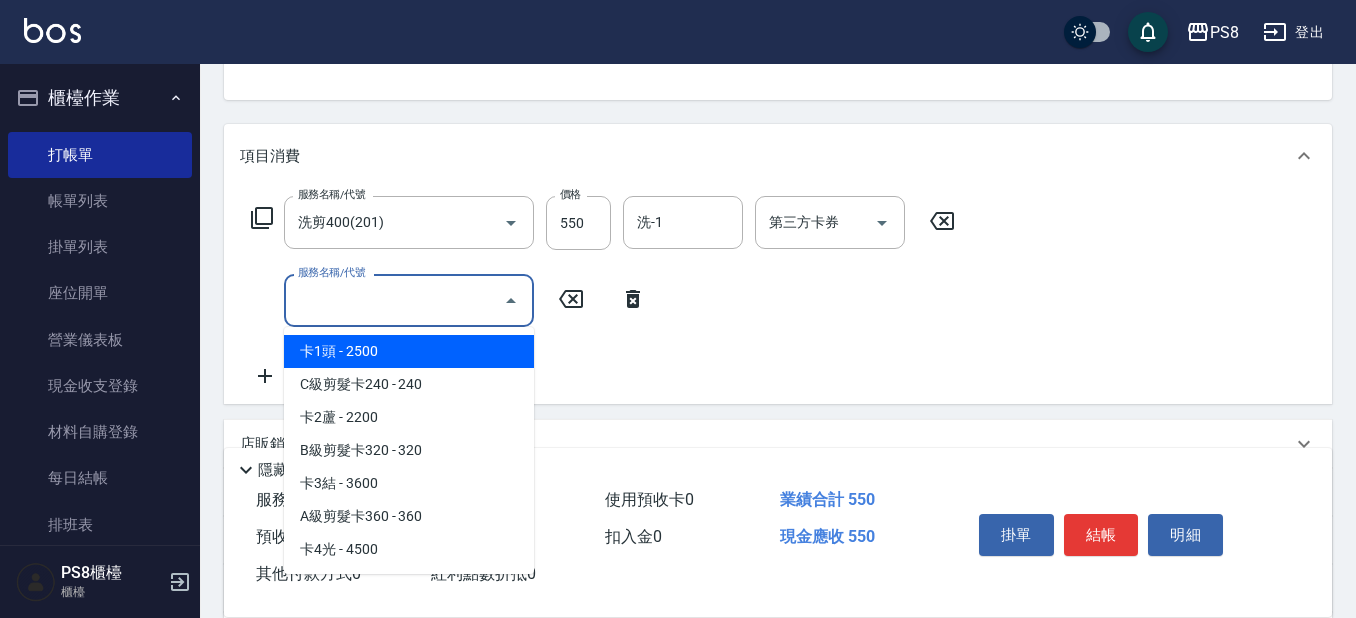 click on "服務名稱/代號" at bounding box center (394, 300) 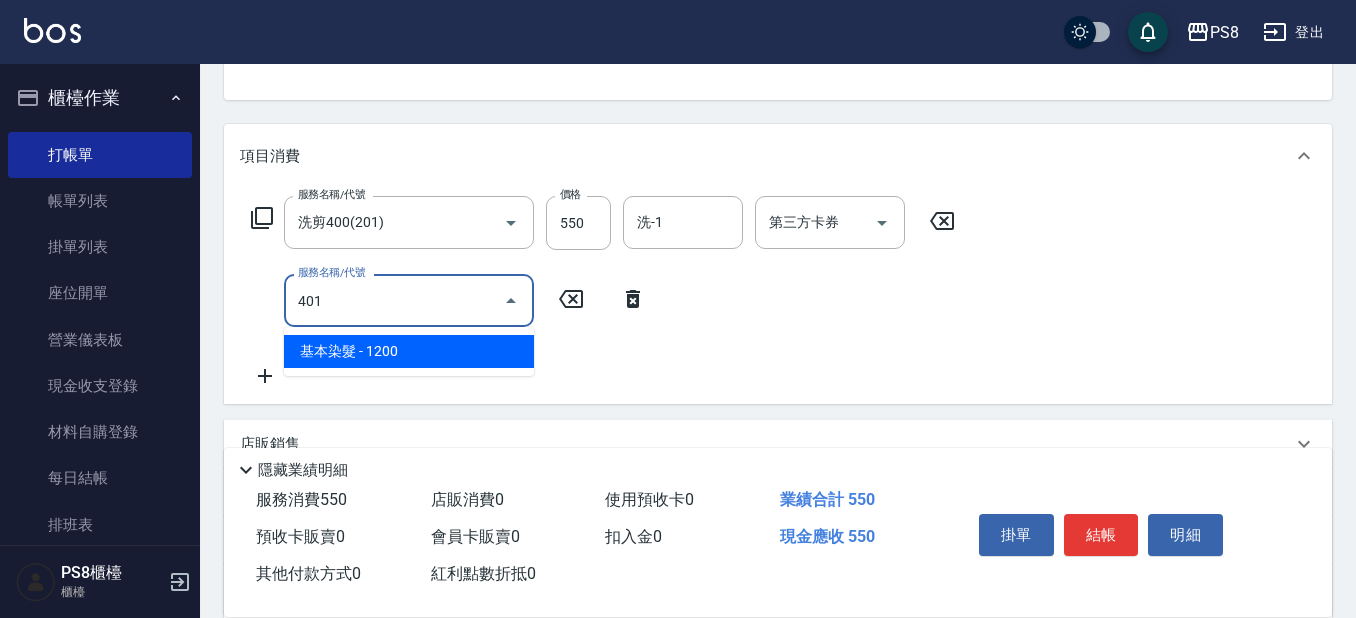 click on "基本染髮 - 1200" at bounding box center [409, 351] 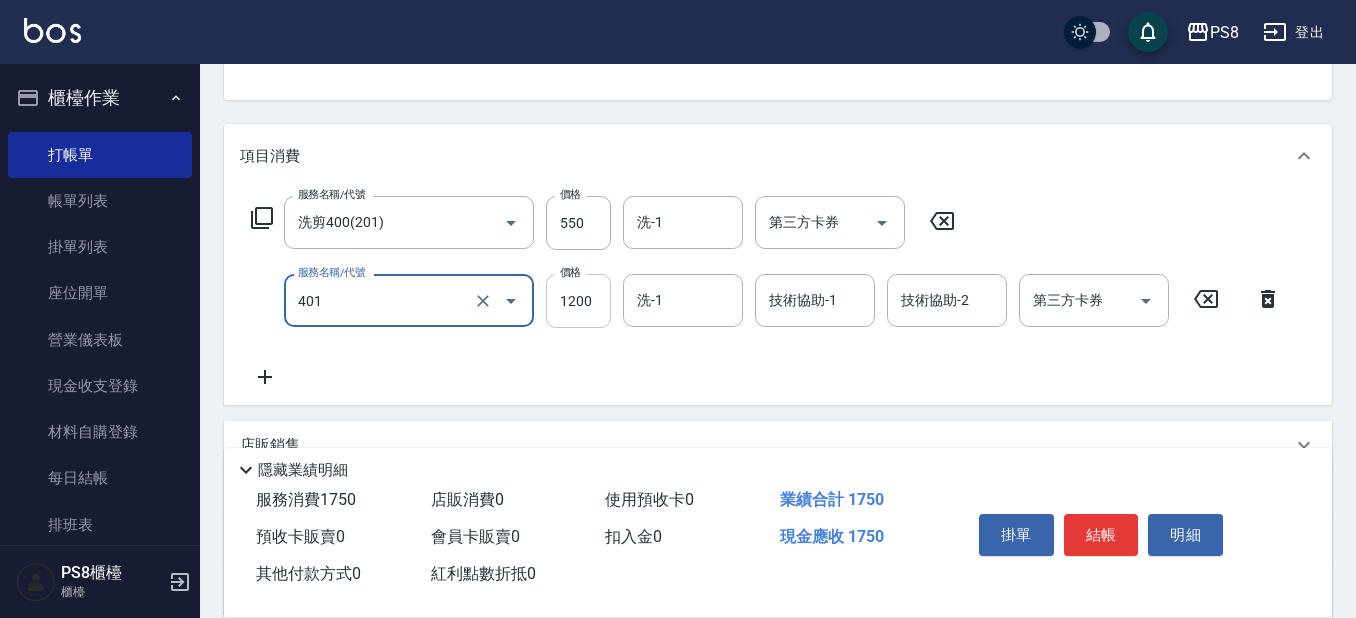 type on "基本染髮(401)" 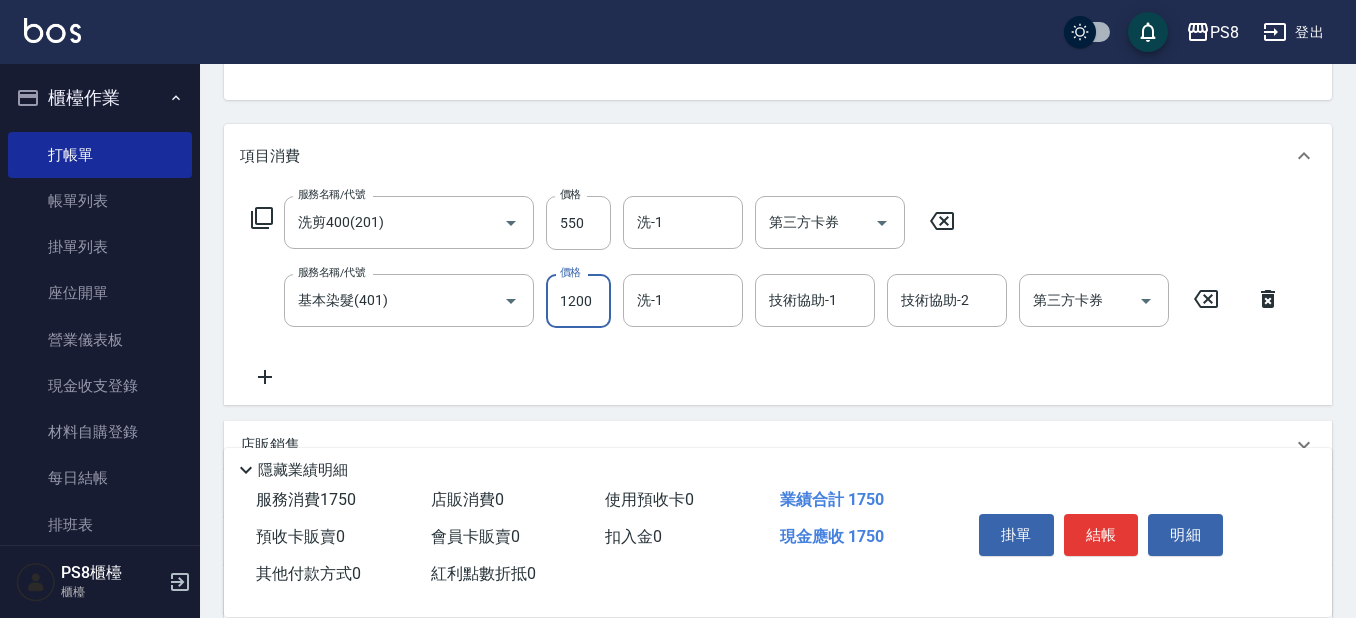 click on "1200" at bounding box center [578, 301] 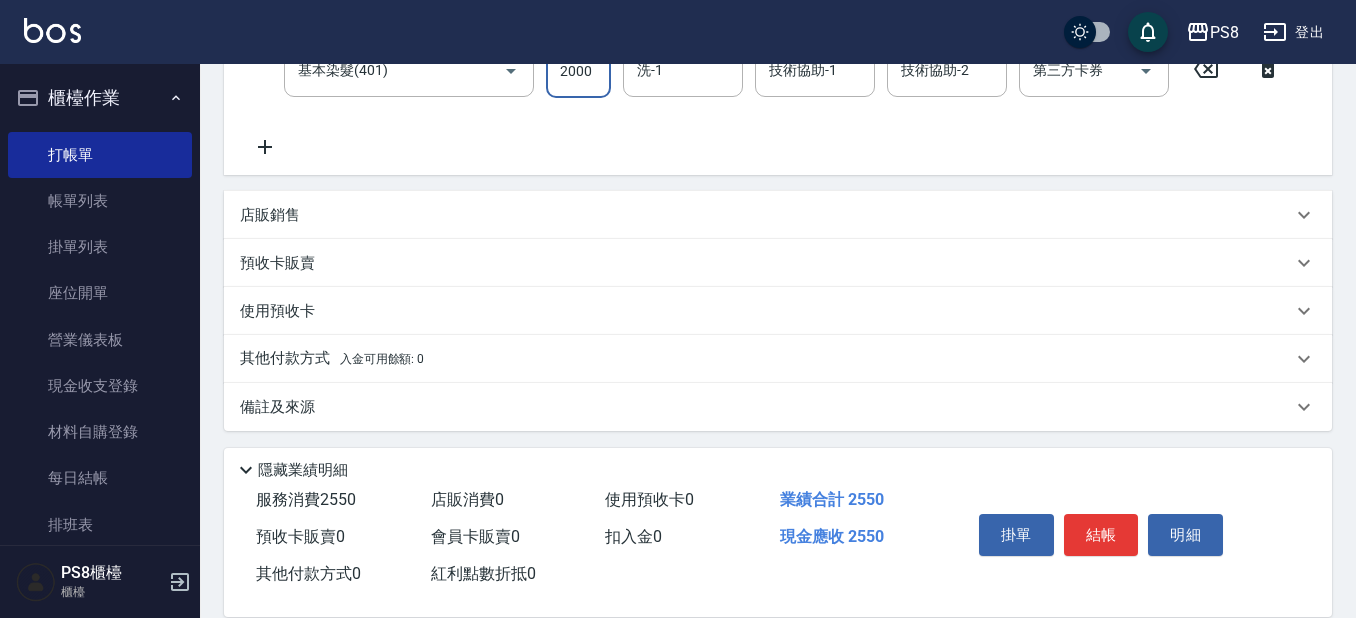 scroll, scrollTop: 435, scrollLeft: 0, axis: vertical 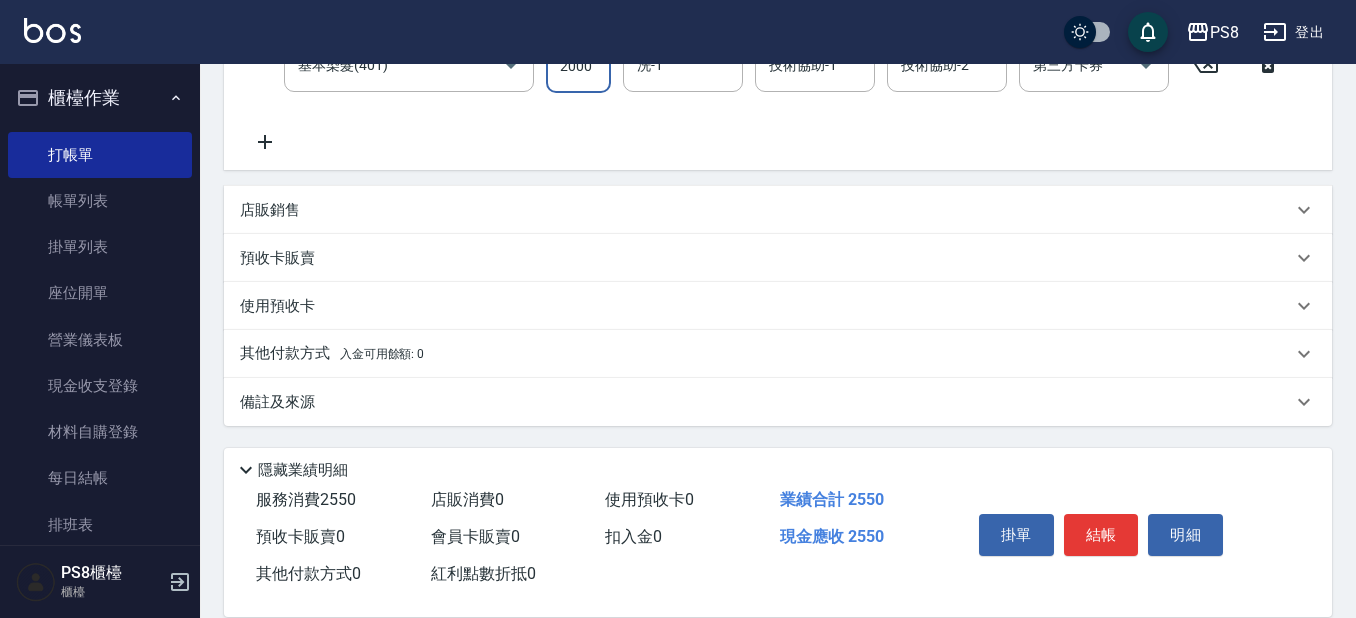type on "2000" 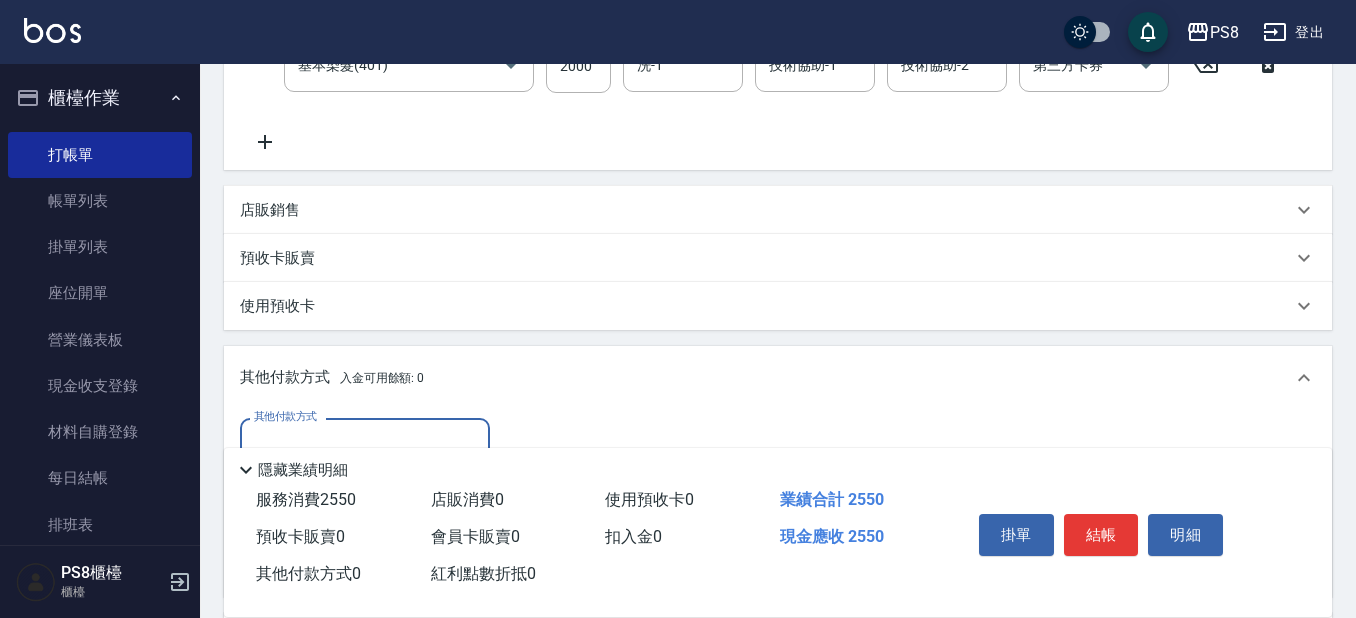scroll, scrollTop: 0, scrollLeft: 0, axis: both 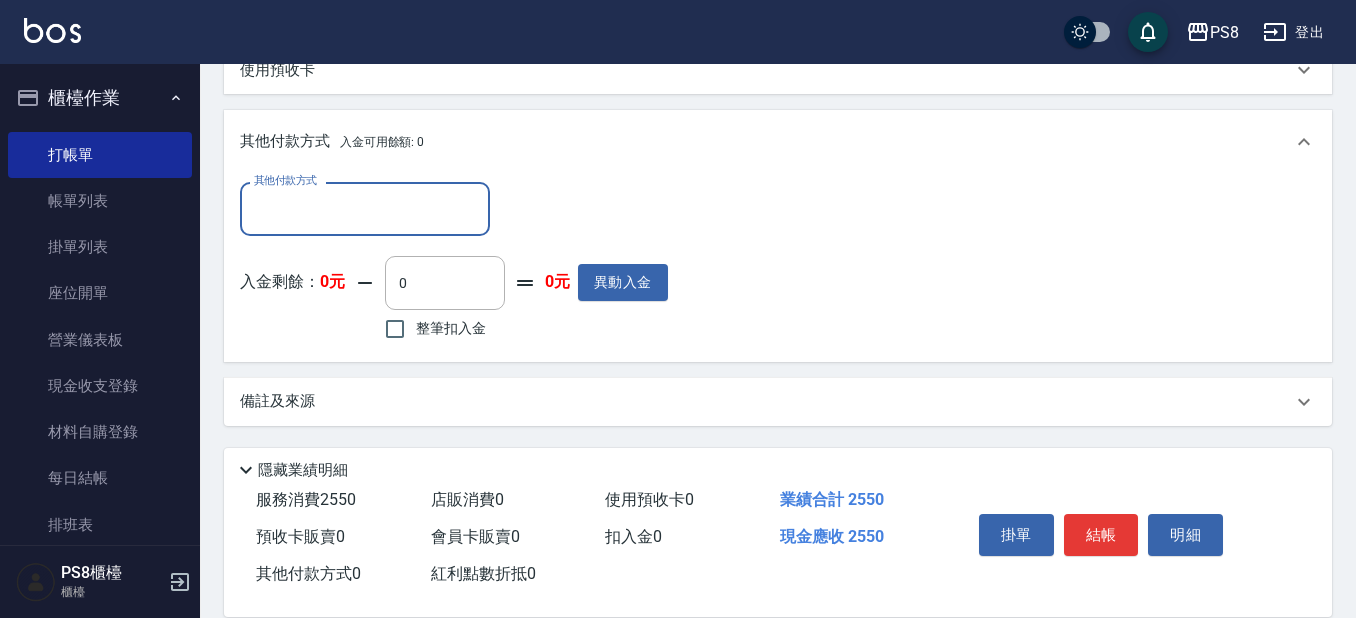 click on "其他付款方式" at bounding box center [365, 208] 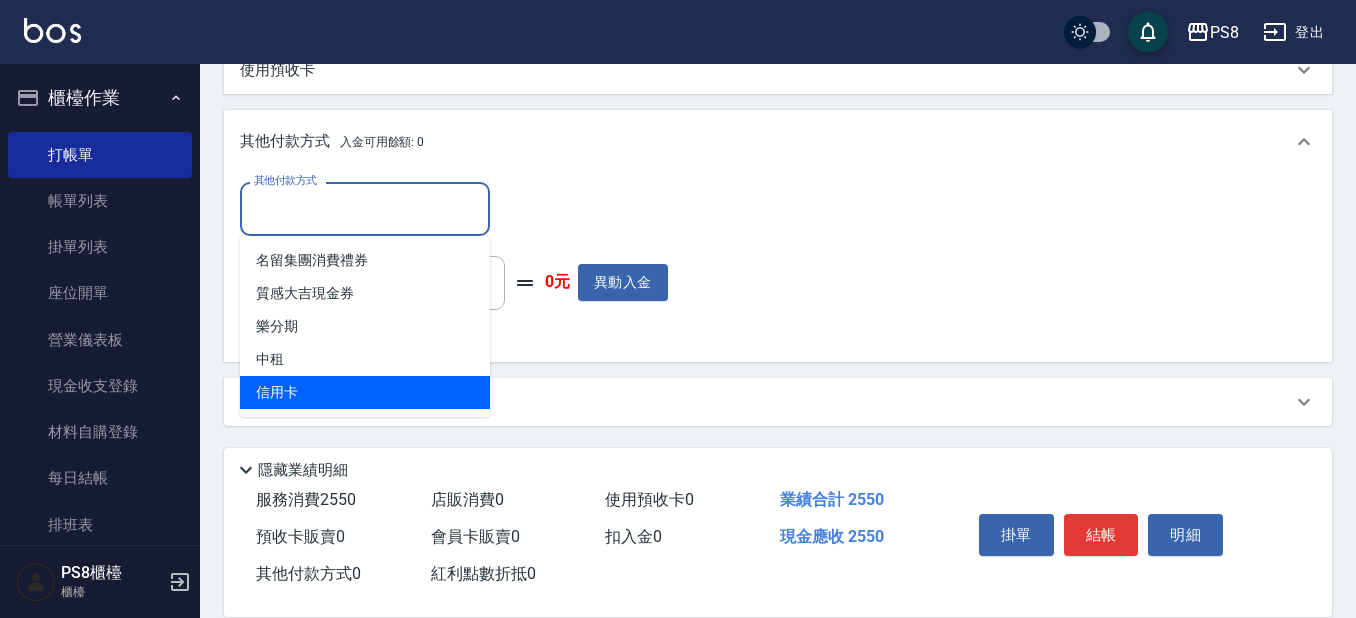 drag, startPoint x: 326, startPoint y: 380, endPoint x: 333, endPoint y: 368, distance: 13.892444 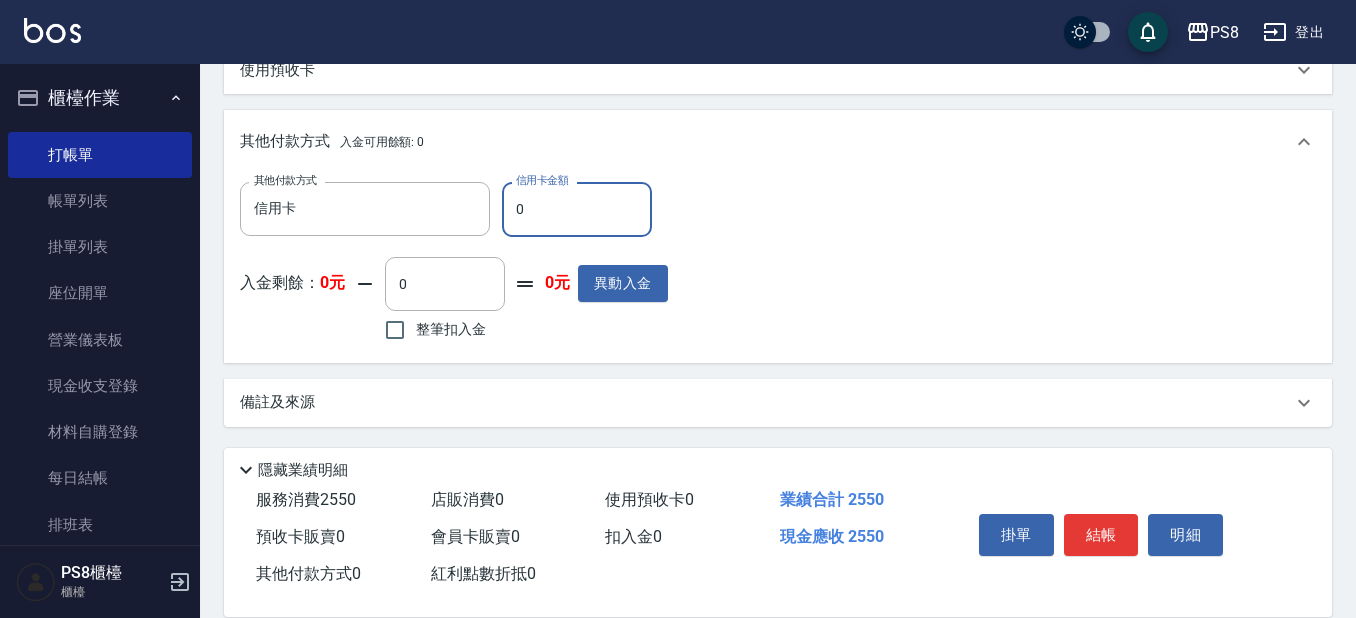 click on "0" at bounding box center (577, 209) 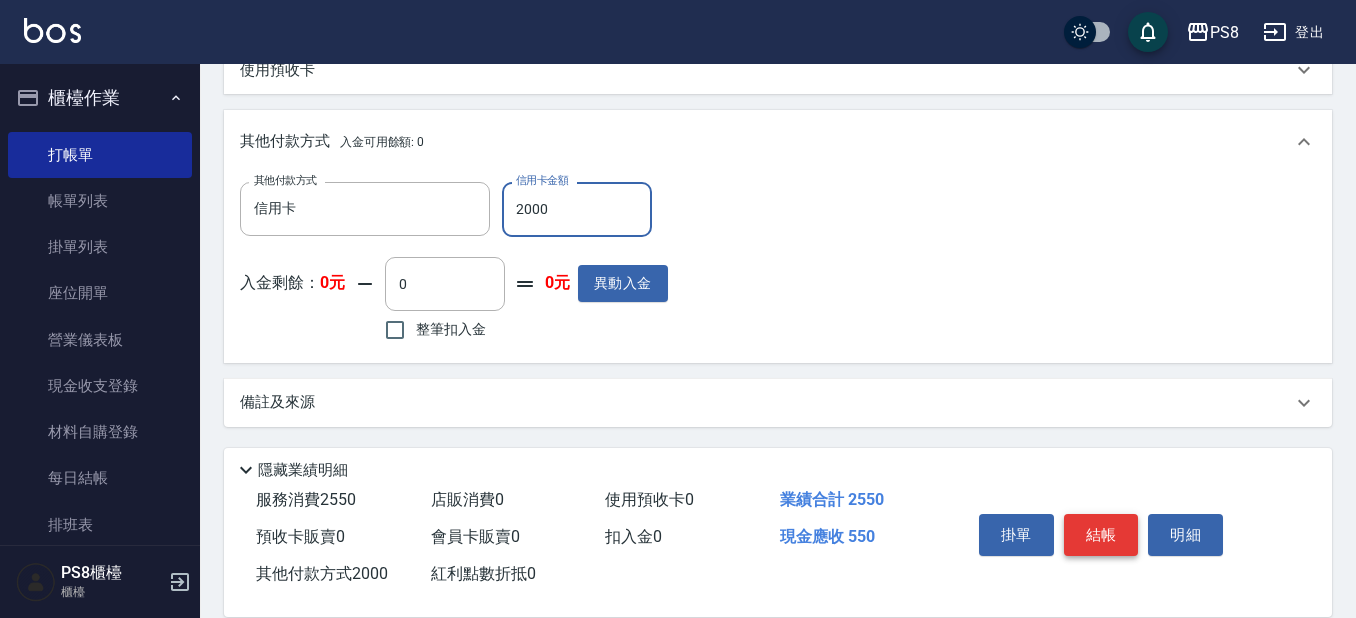 type on "2000" 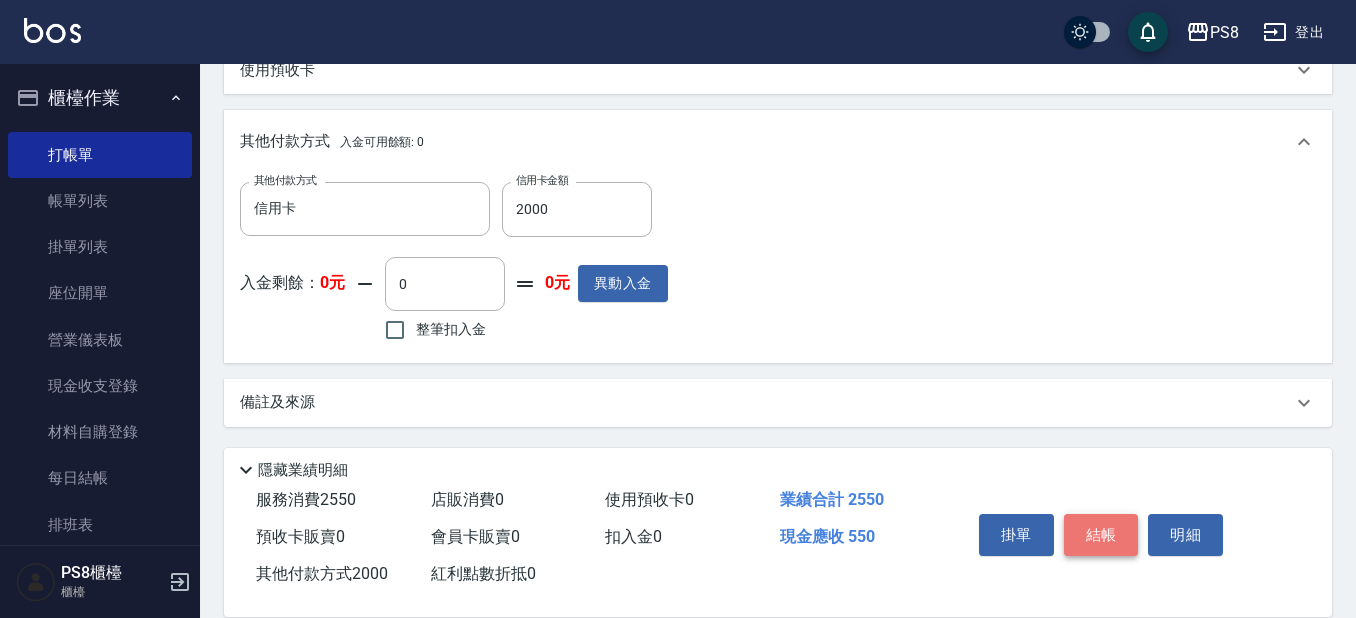 click on "結帳" at bounding box center [1101, 535] 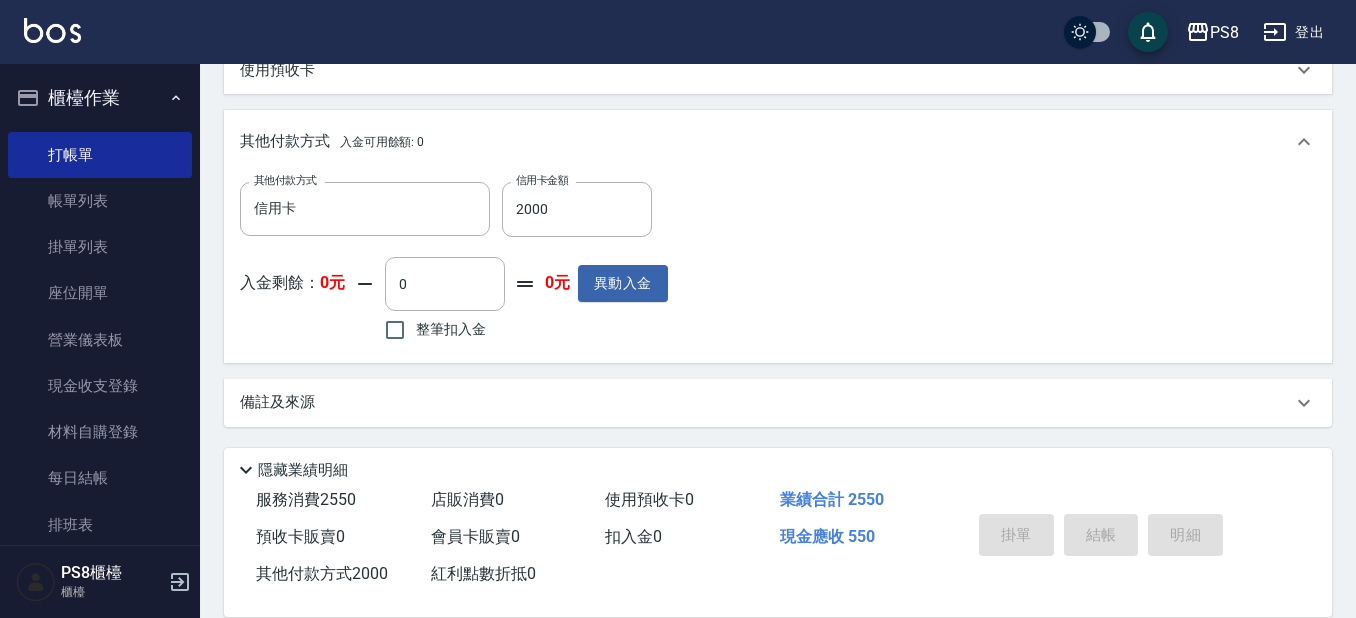 type on "[DATE] 15:39" 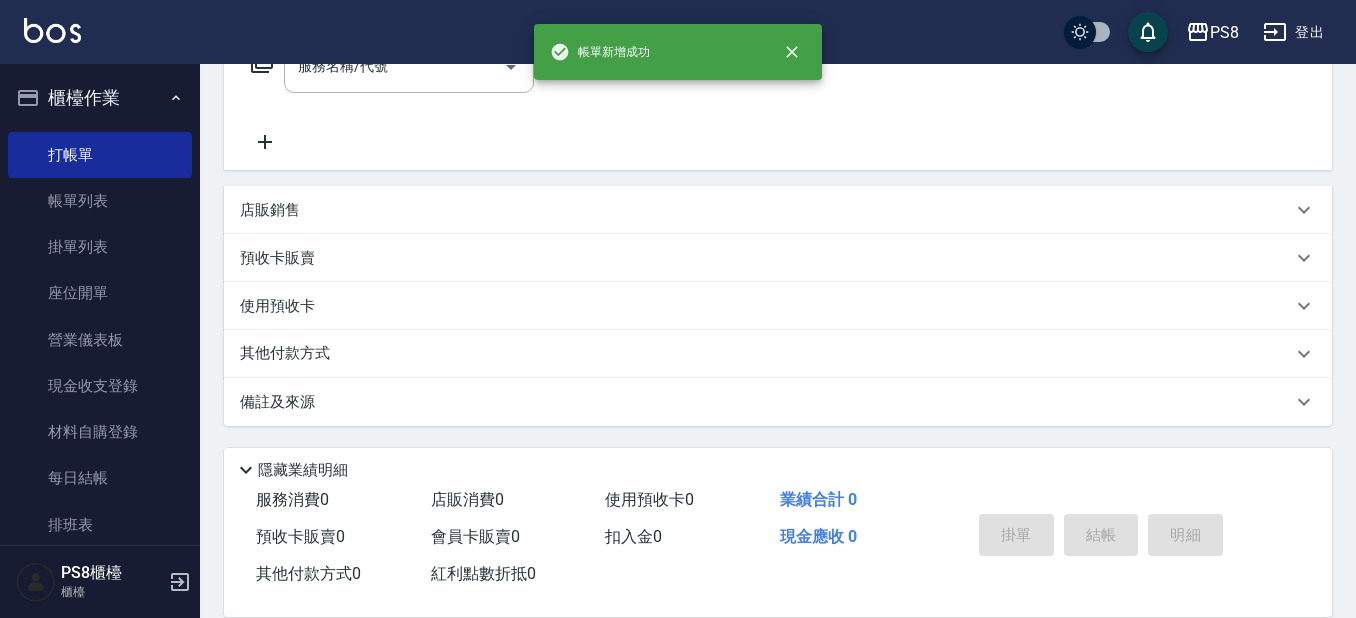 scroll, scrollTop: 0, scrollLeft: 0, axis: both 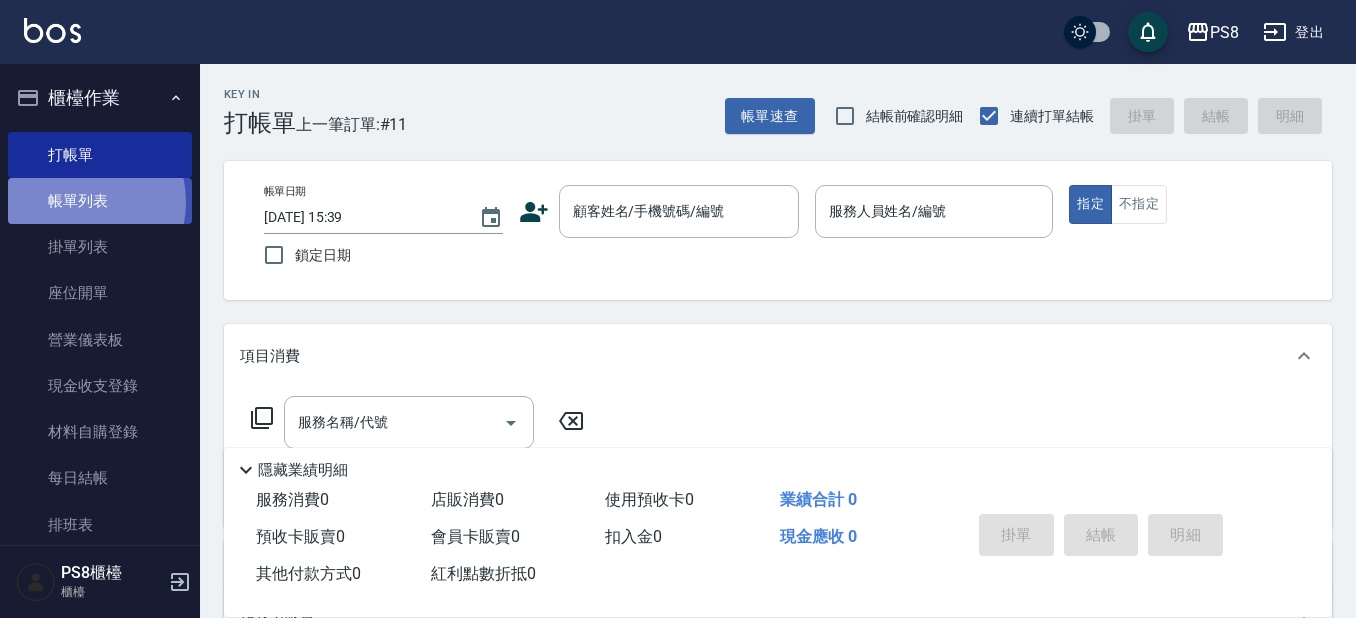 click on "帳單列表" at bounding box center (100, 201) 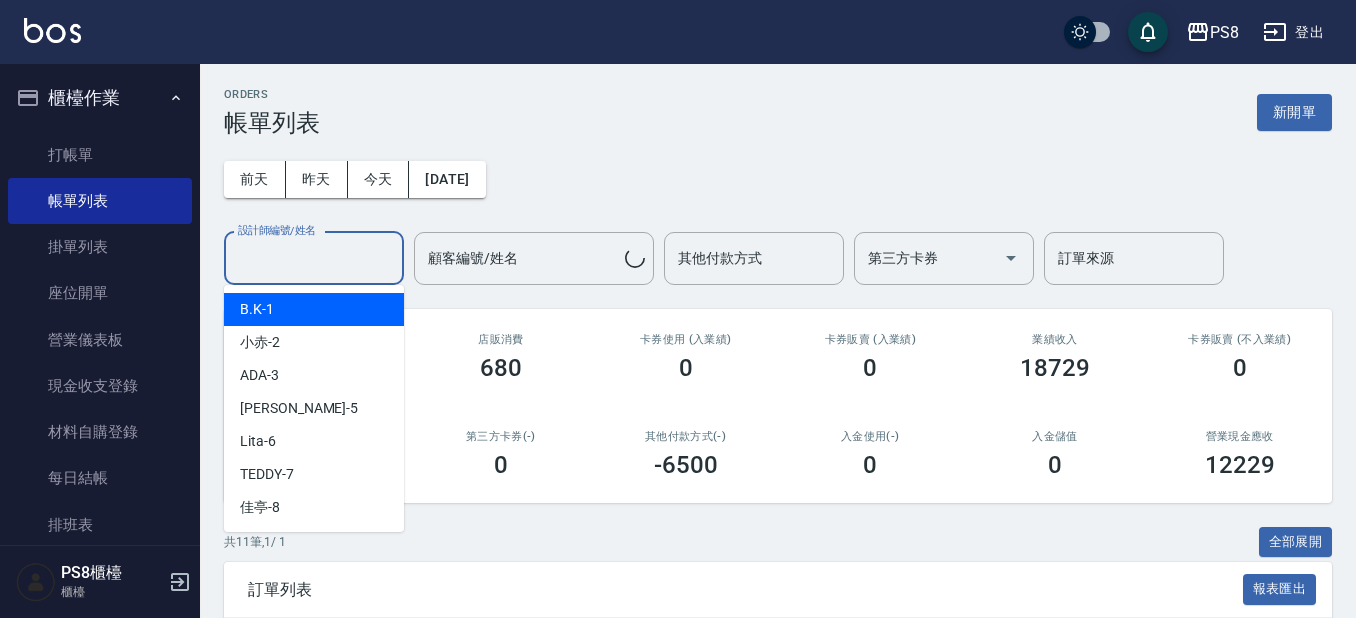 click on "設計師編號/姓名" at bounding box center (314, 258) 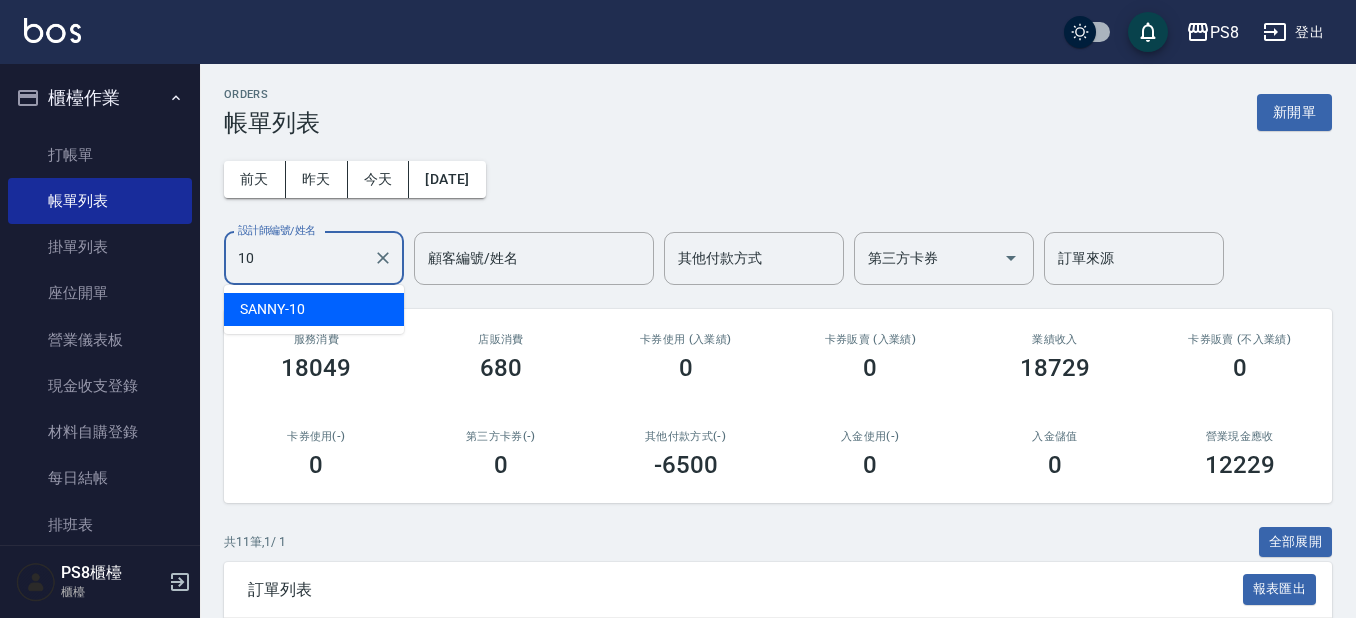 click on "SANNY -10" at bounding box center (314, 309) 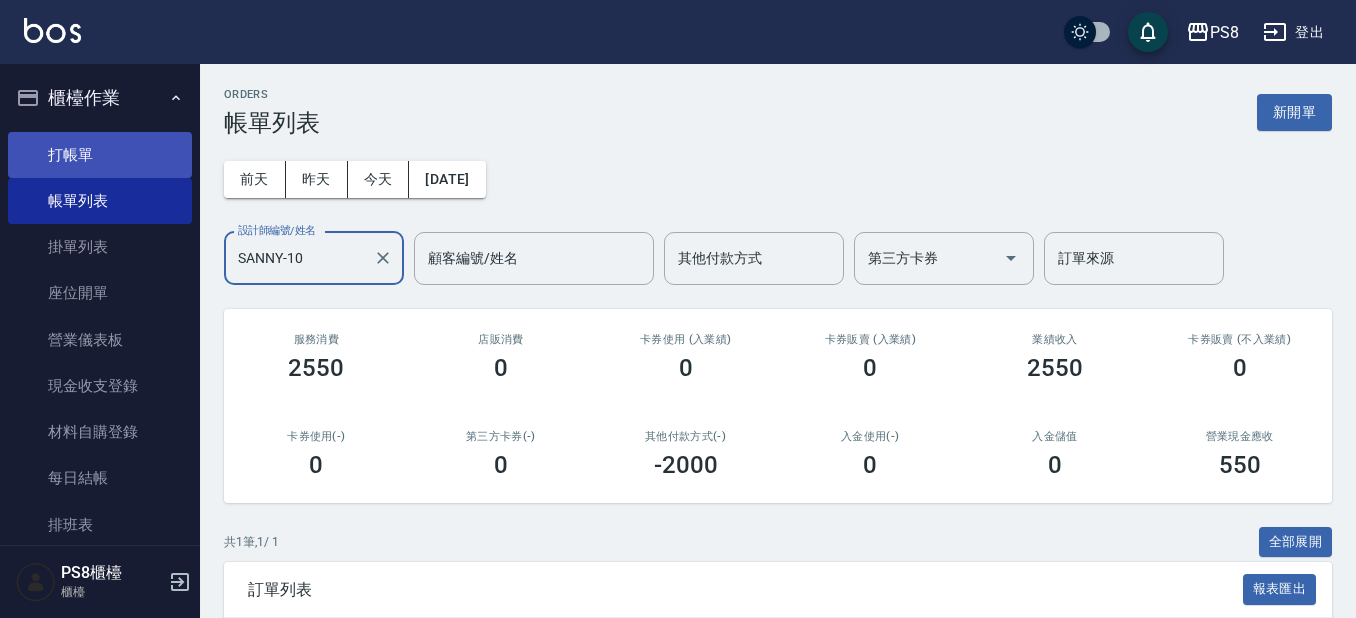type on "SANNY-10" 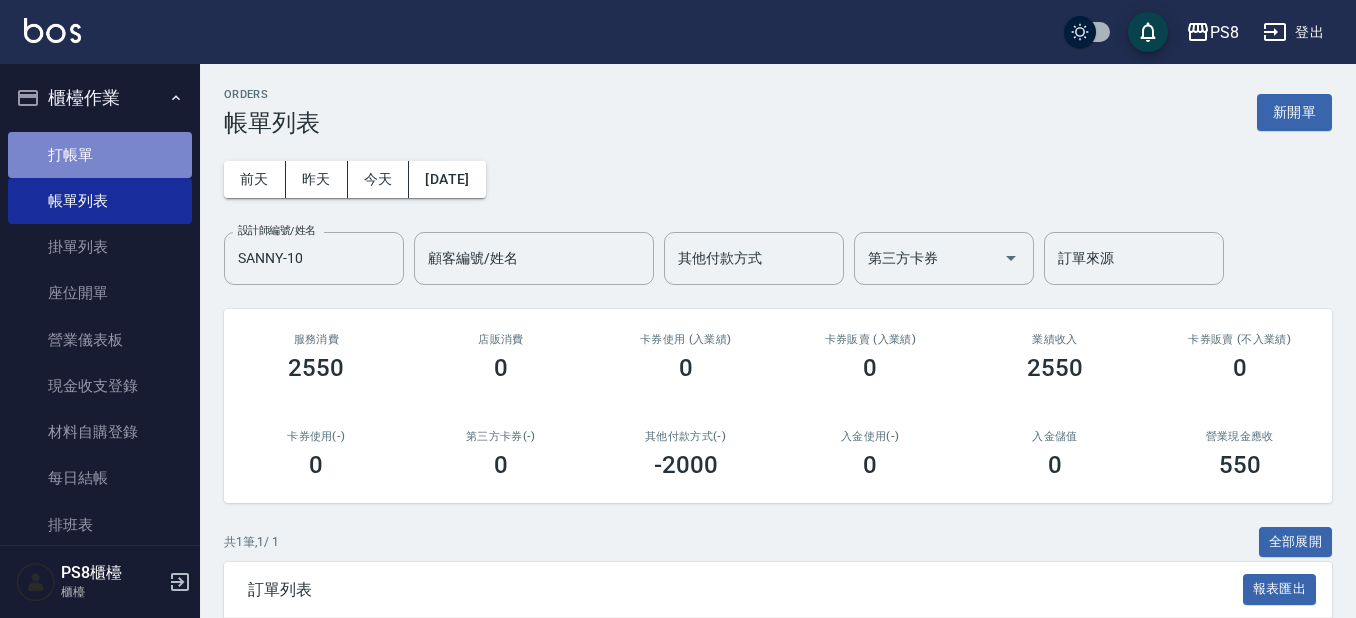 click on "打帳單" at bounding box center [100, 155] 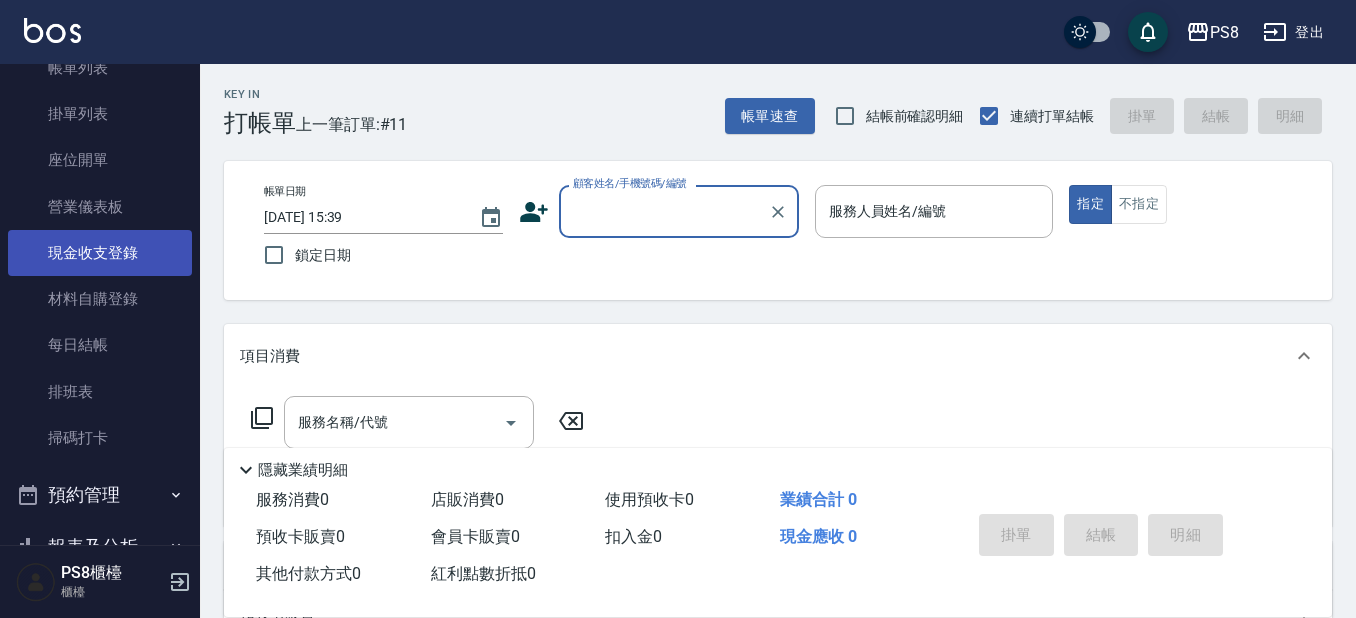 scroll, scrollTop: 390, scrollLeft: 0, axis: vertical 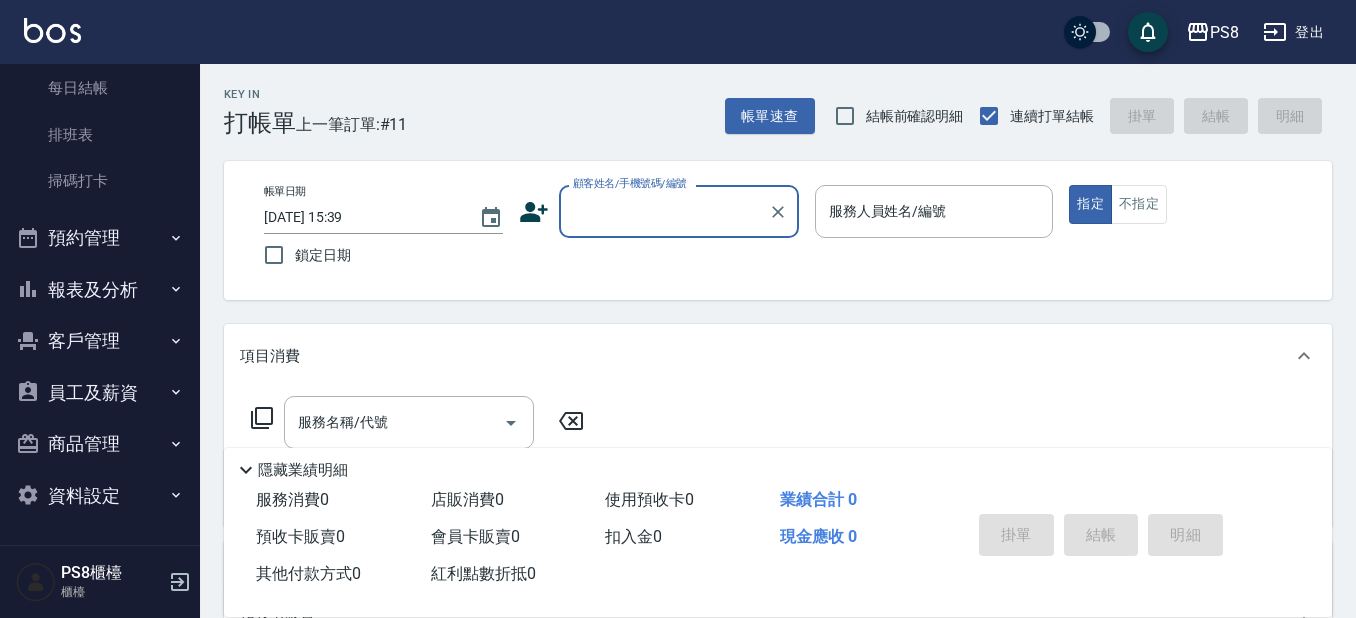 click on "報表及分析" at bounding box center (100, 290) 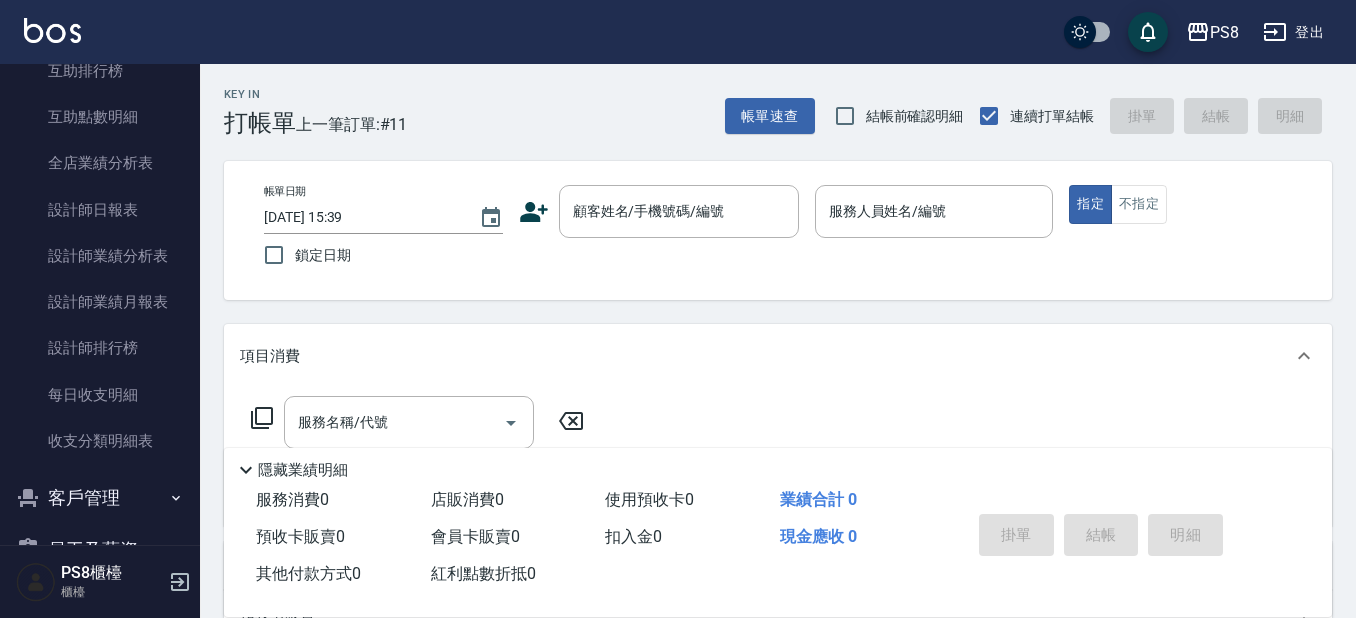 scroll, scrollTop: 890, scrollLeft: 0, axis: vertical 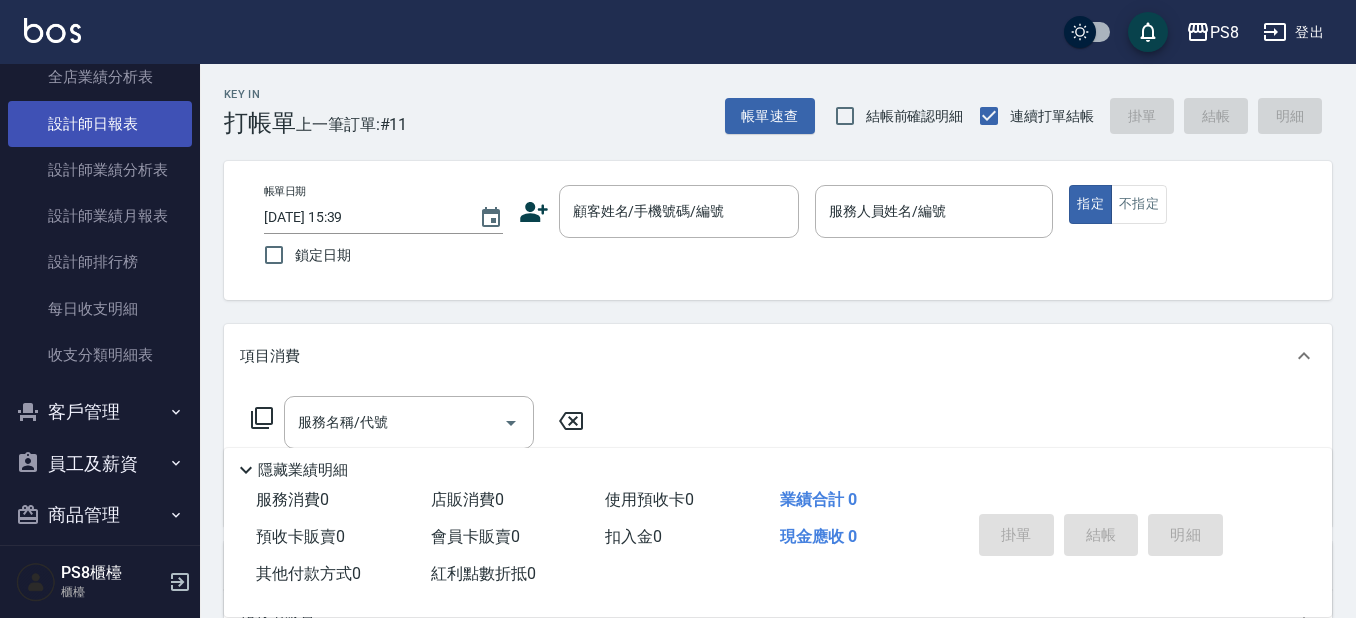 click on "設計師日報表" at bounding box center [100, 124] 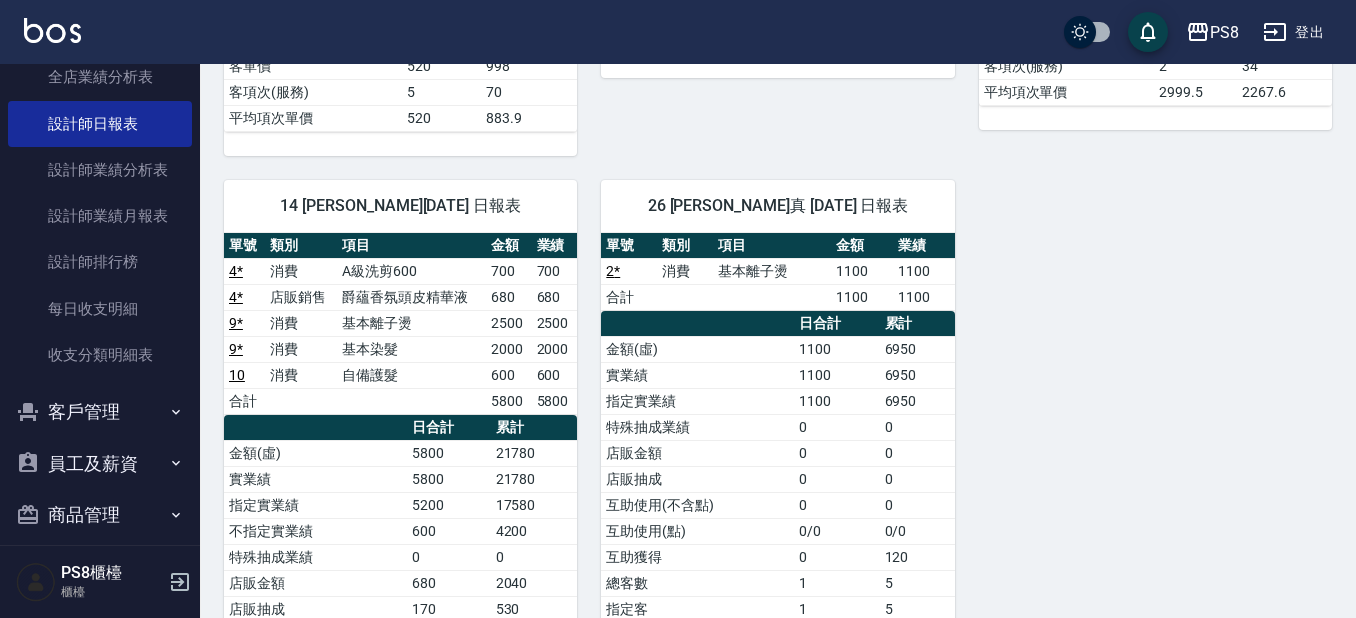 scroll, scrollTop: 800, scrollLeft: 0, axis: vertical 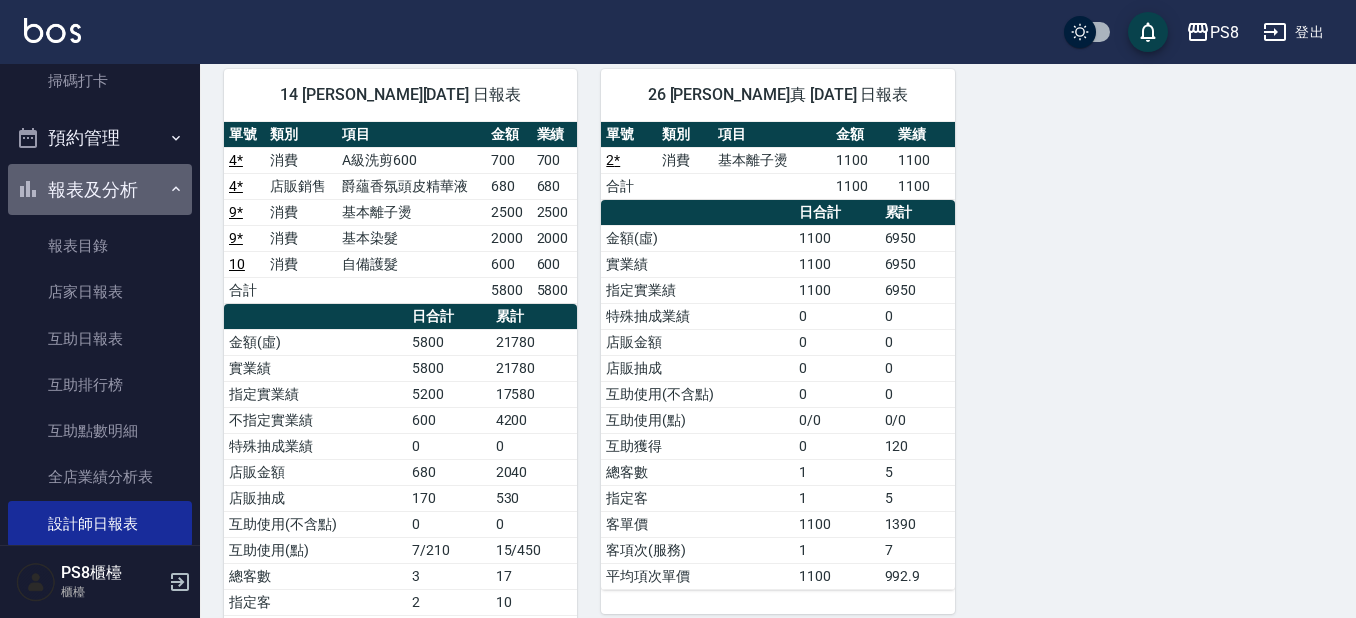 click on "報表及分析" at bounding box center [100, 190] 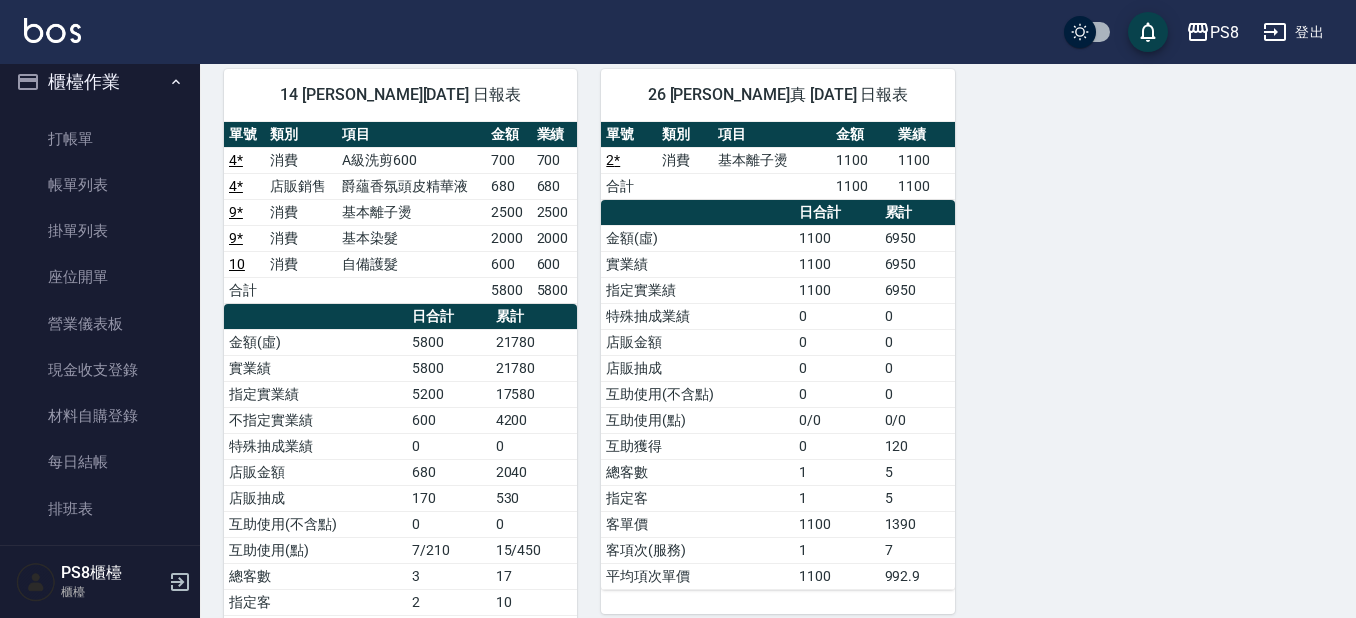 scroll, scrollTop: 0, scrollLeft: 0, axis: both 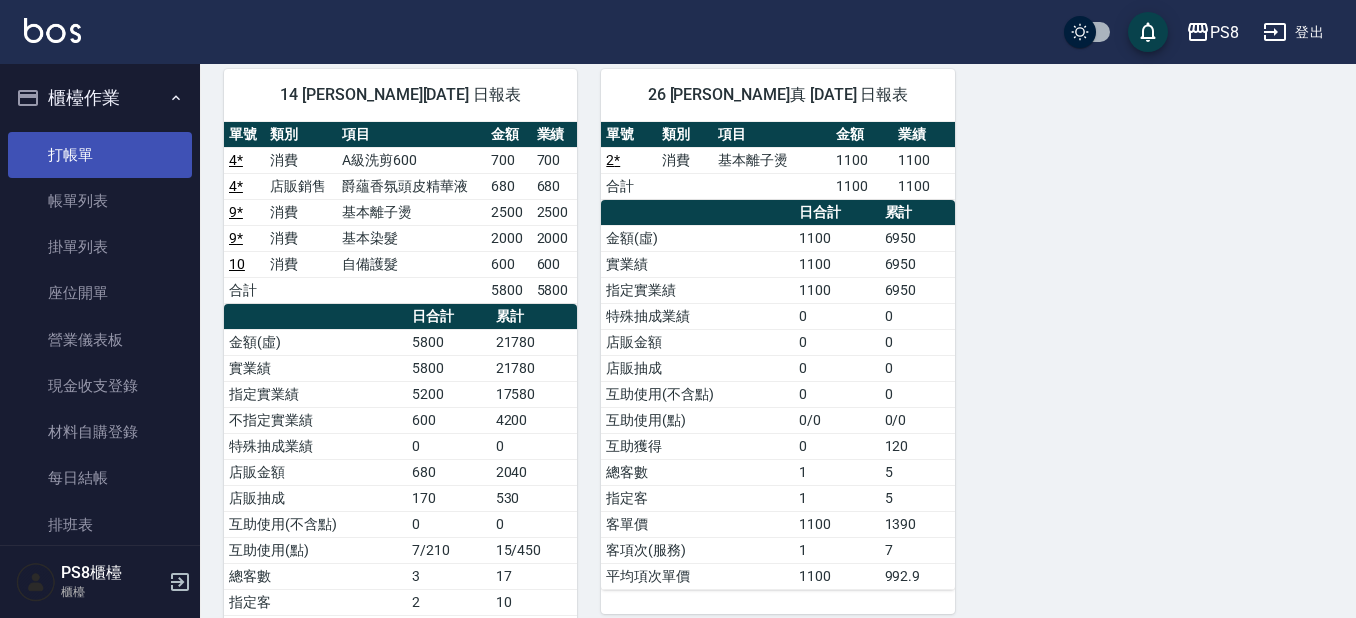 click on "打帳單" at bounding box center (100, 155) 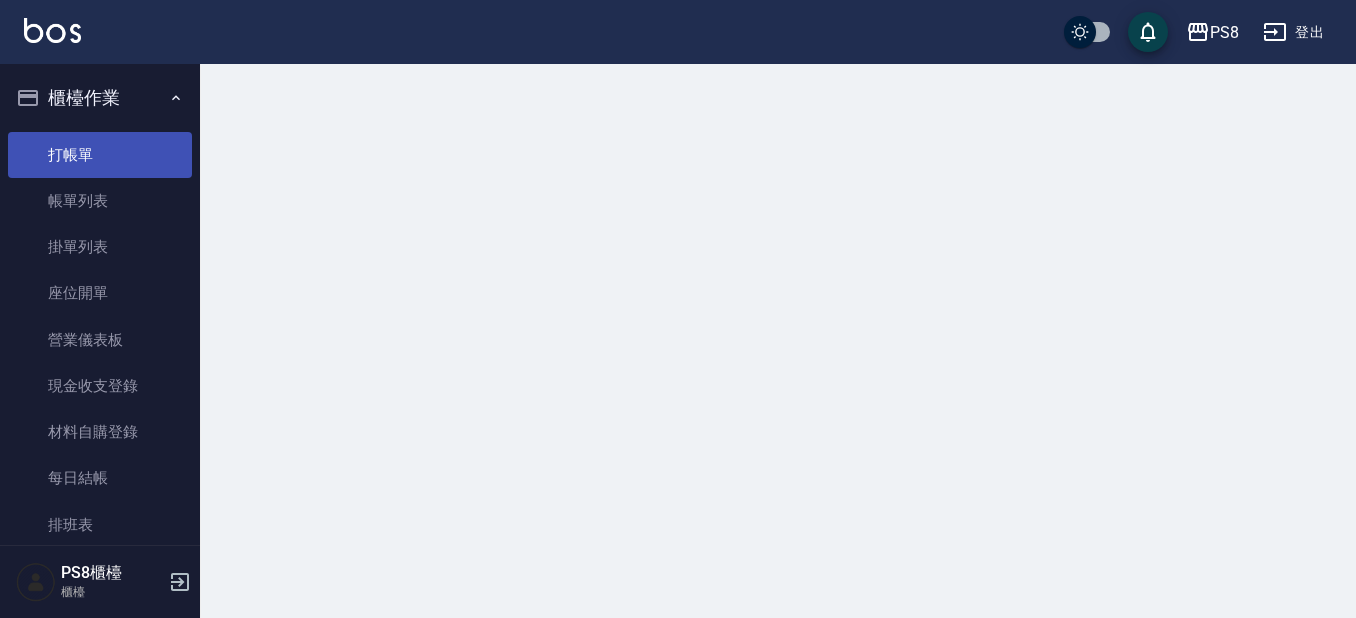 scroll, scrollTop: 0, scrollLeft: 0, axis: both 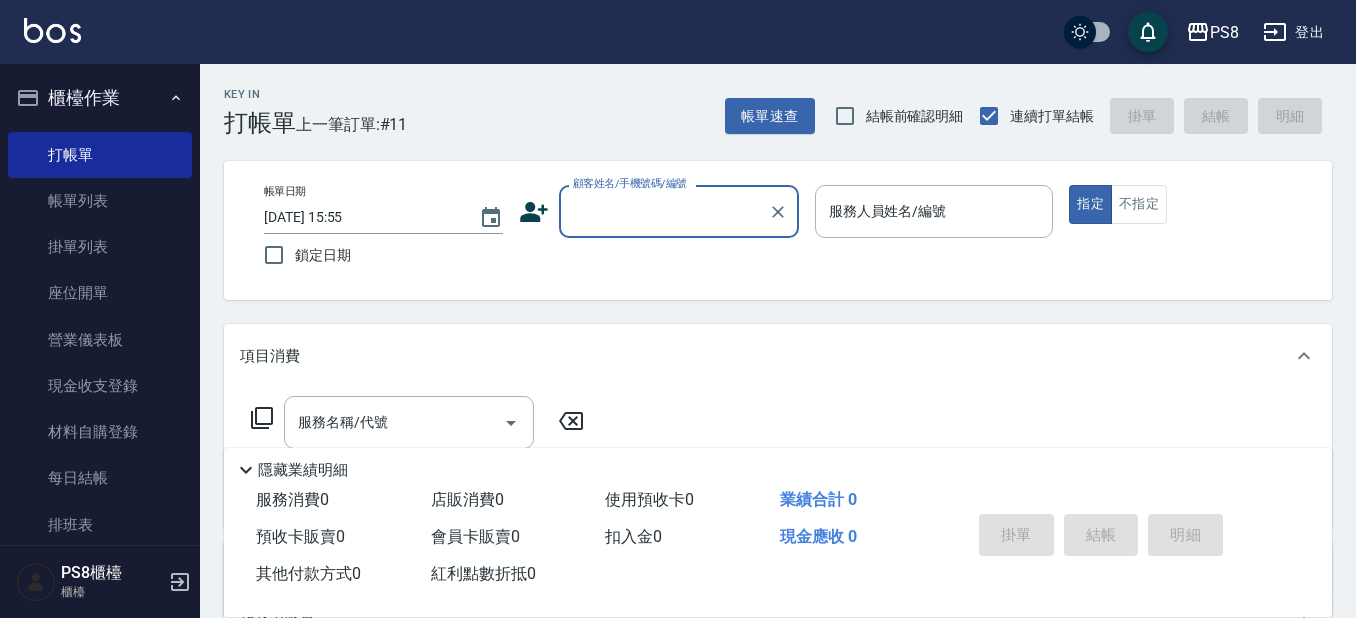 click on "顧客姓名/手機號碼/編號" at bounding box center [664, 211] 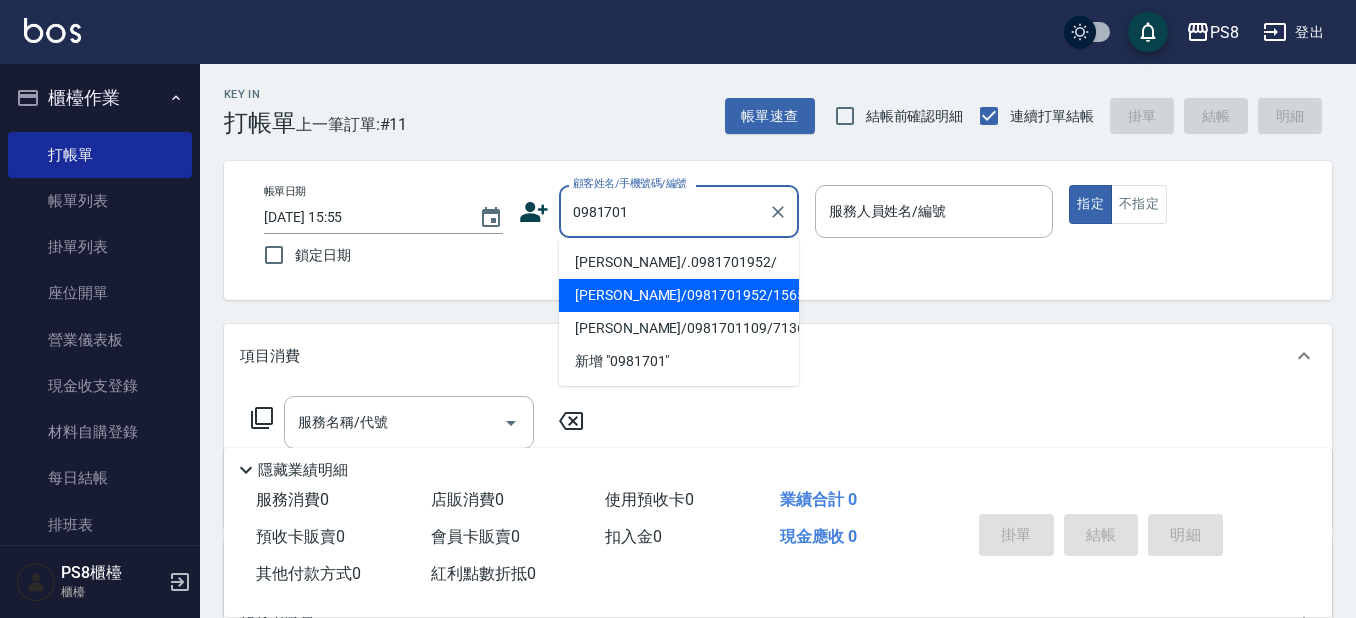 click on "陳暐翔/0981701952/15652" at bounding box center [679, 295] 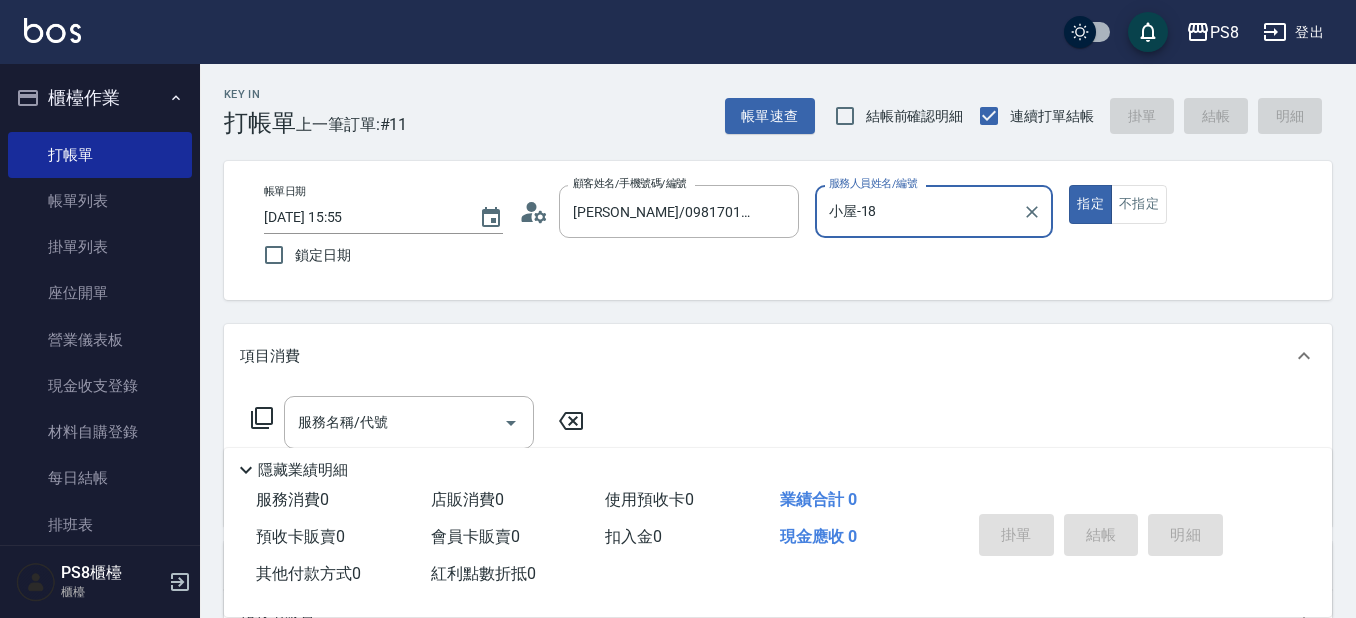 type on "小屋-18" 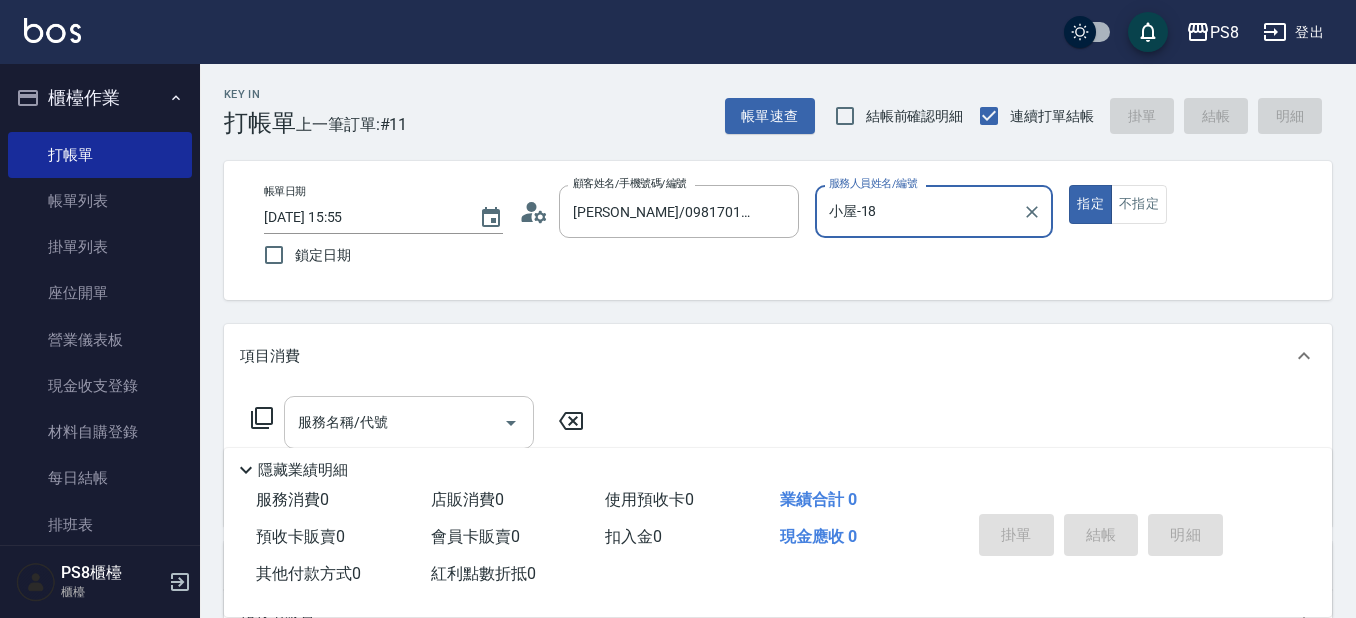 click on "服務名稱/代號" at bounding box center [394, 422] 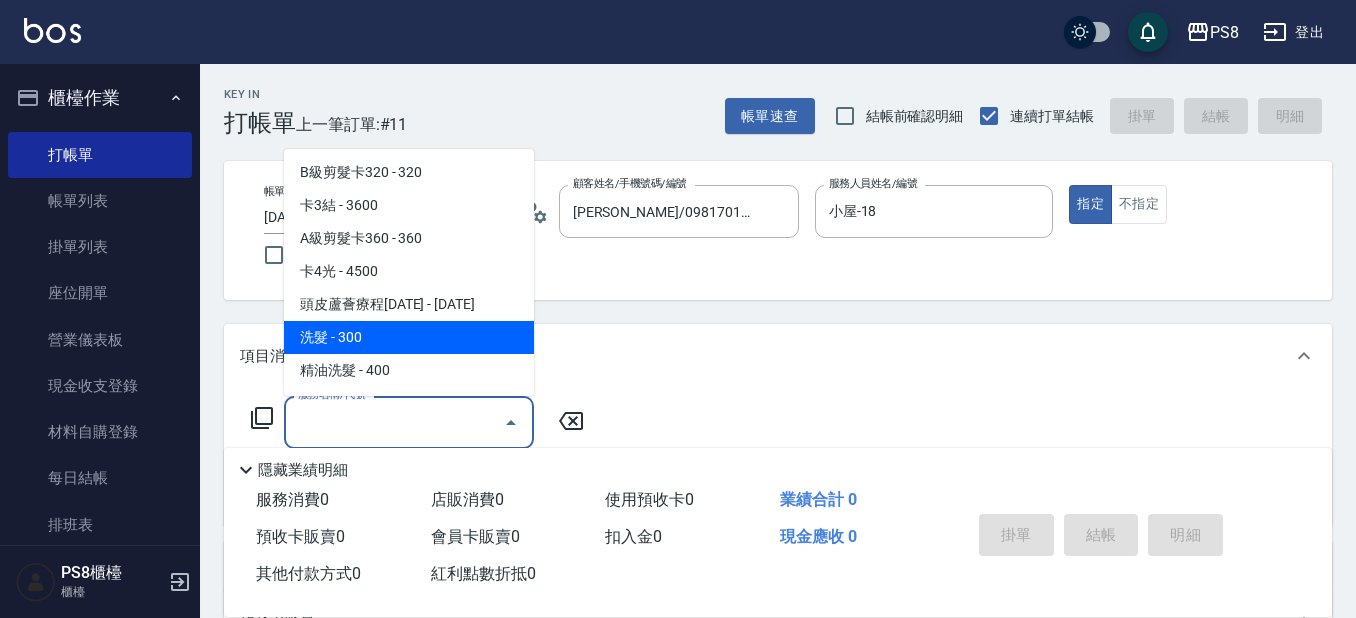 scroll, scrollTop: 0, scrollLeft: 0, axis: both 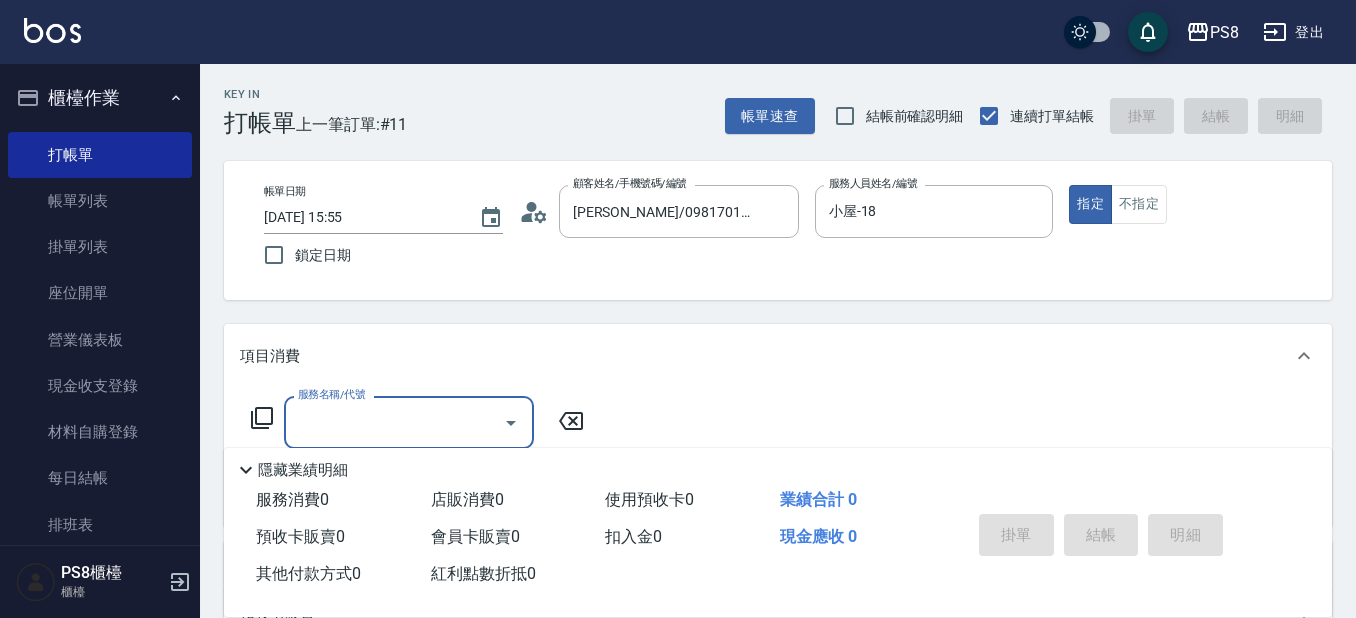 click on "服務名稱/代號" at bounding box center [394, 422] 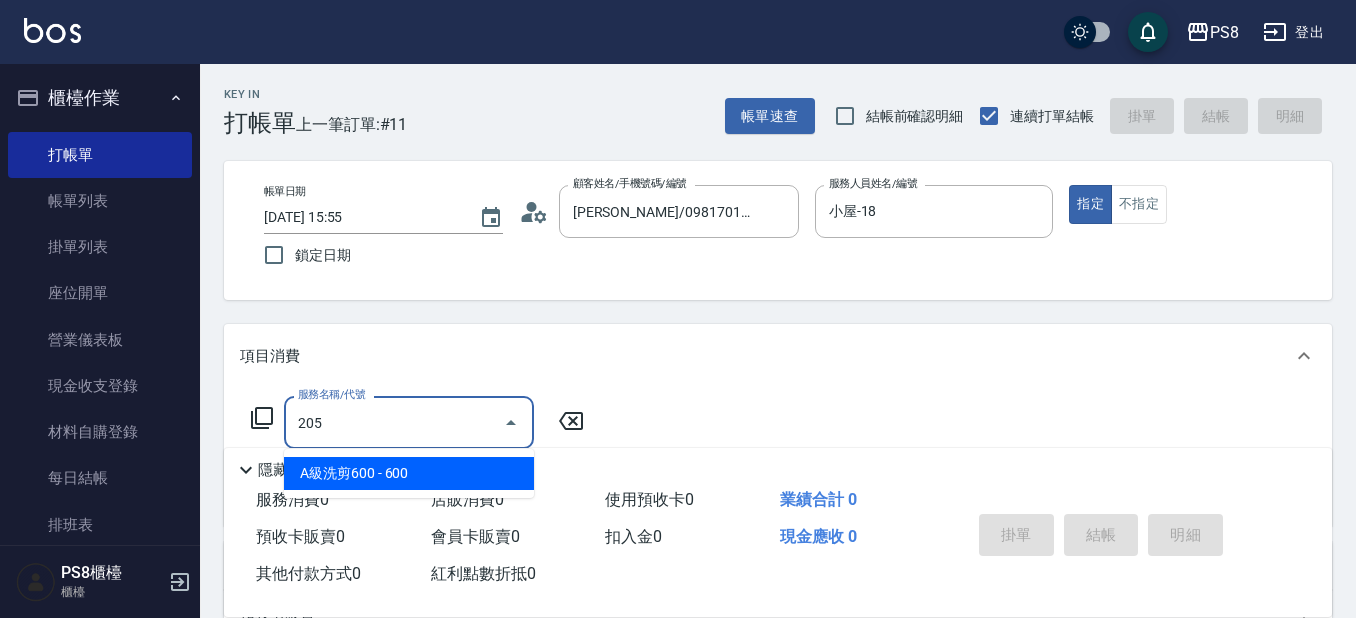 click on "A級洗剪600 - 600" at bounding box center (409, 473) 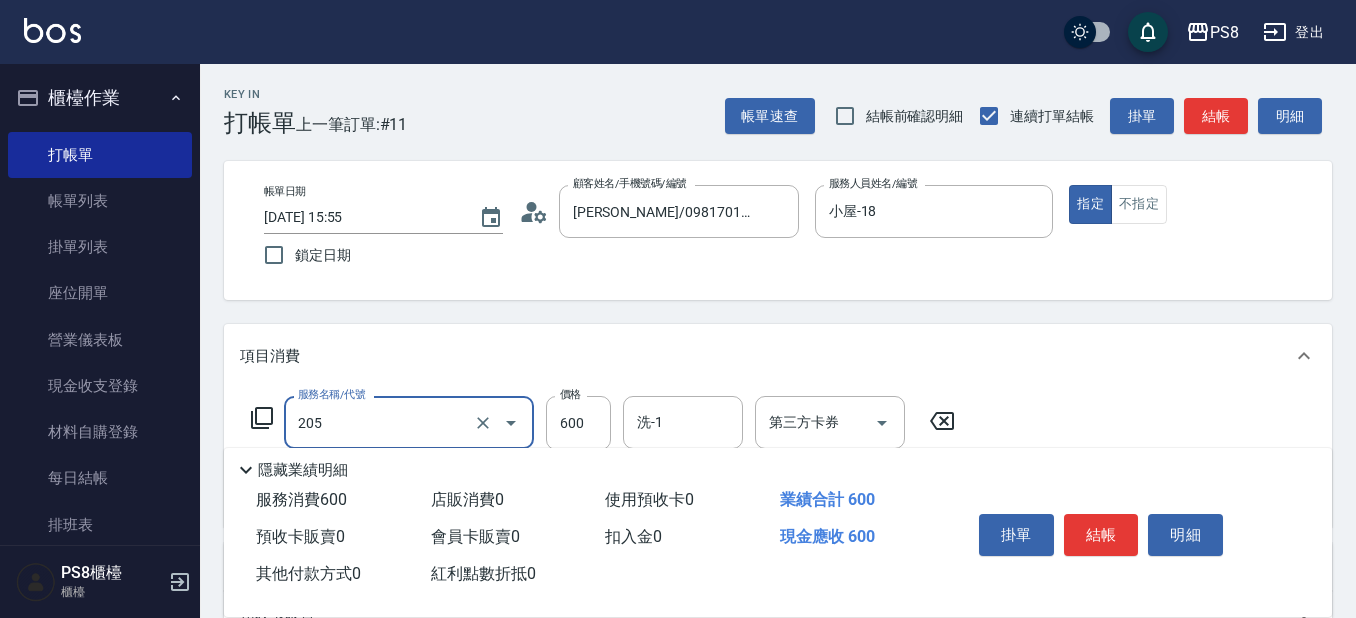 type on "A級洗剪600(205)" 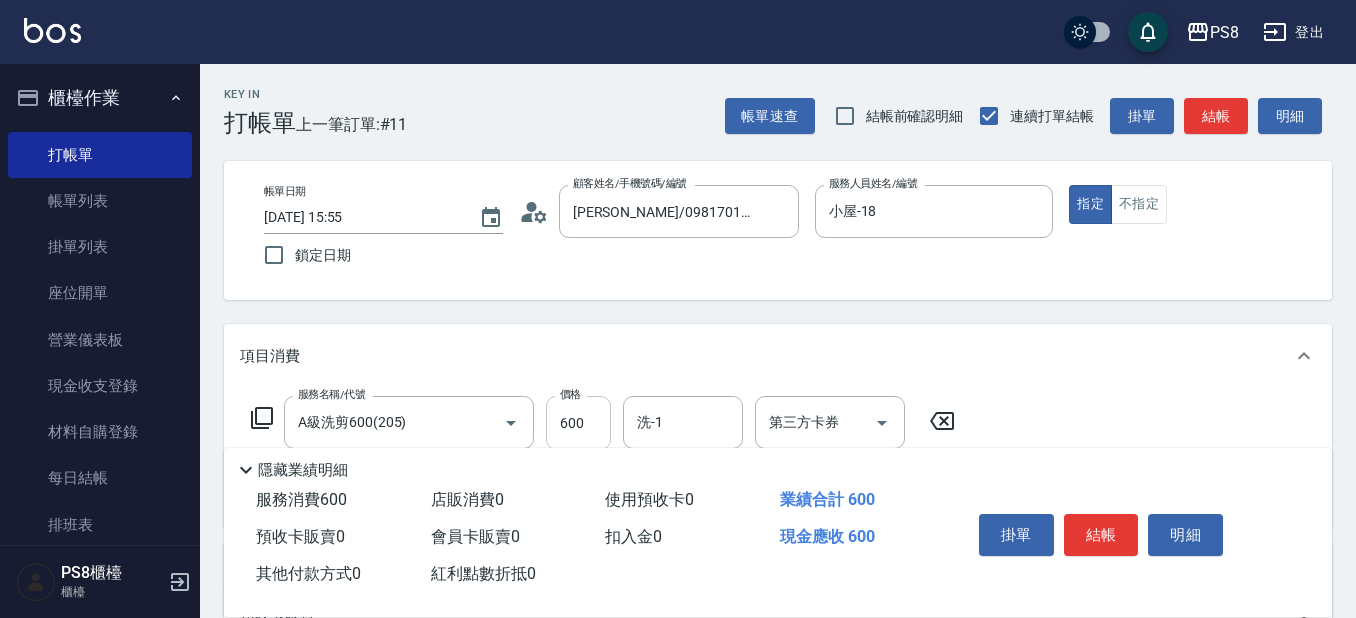 click on "服務名稱/代號 A級洗剪600(205) 服務名稱/代號 價格 600 價格 洗-1 洗-1 第三方卡券 第三方卡券" at bounding box center [603, 423] 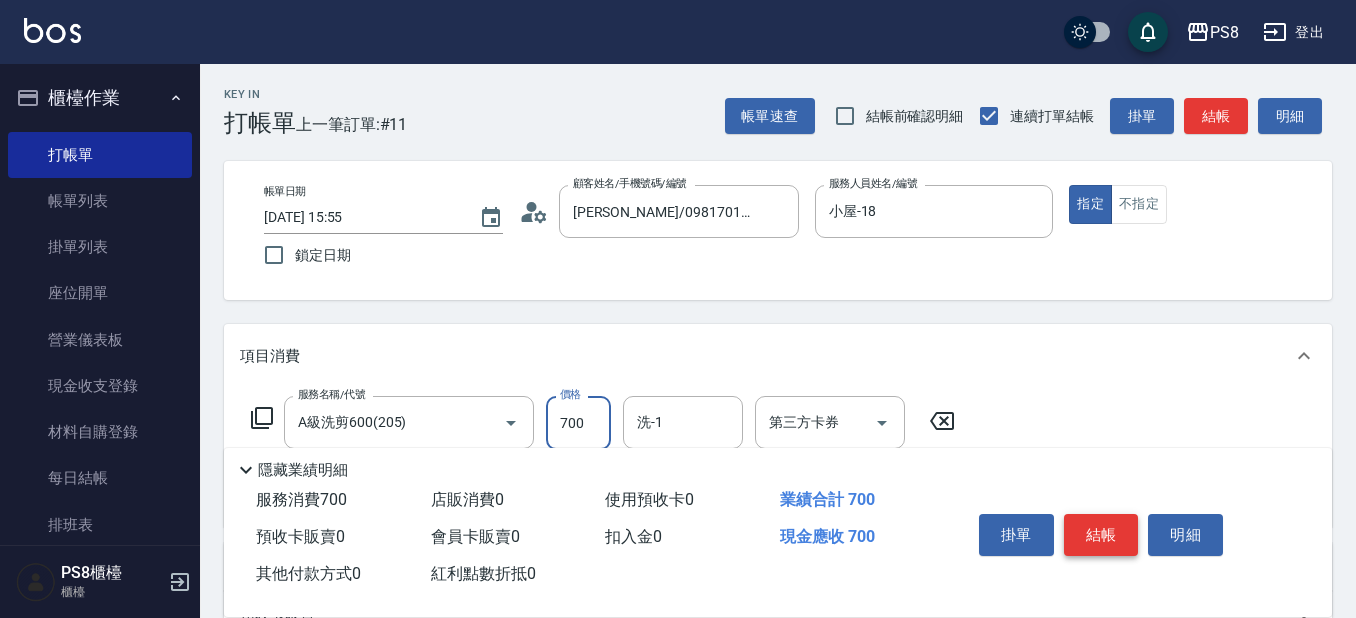 type on "700" 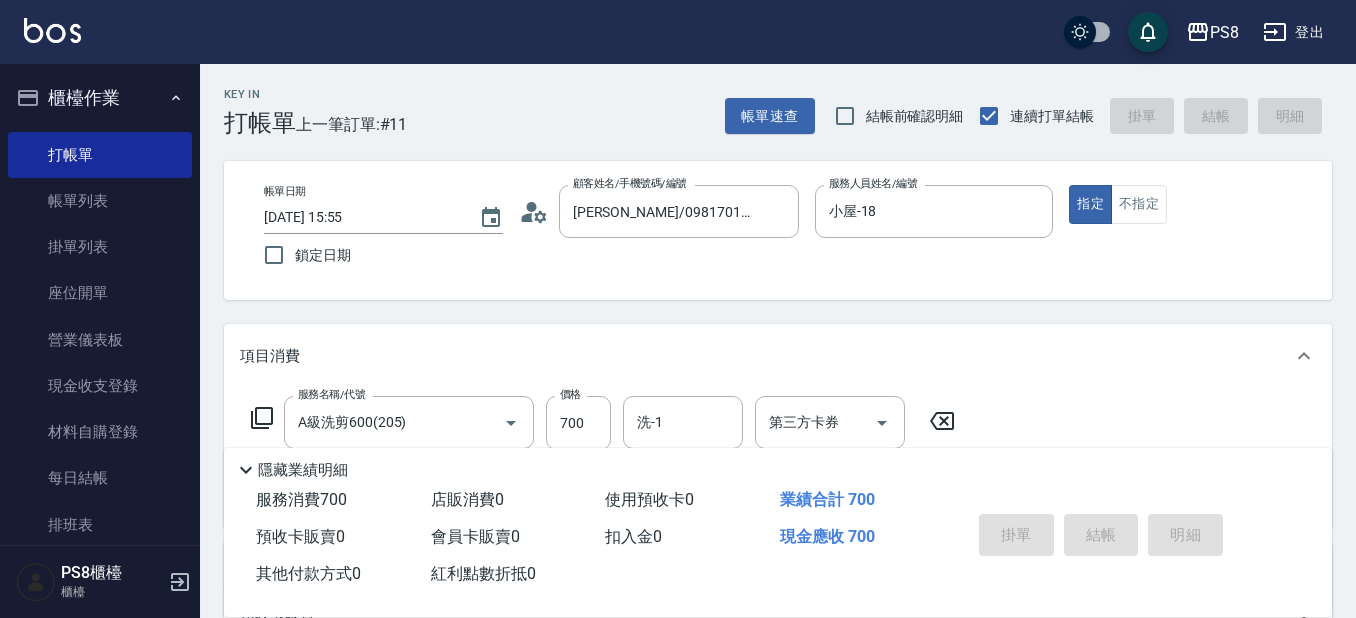 type on "2025/07/15 16:00" 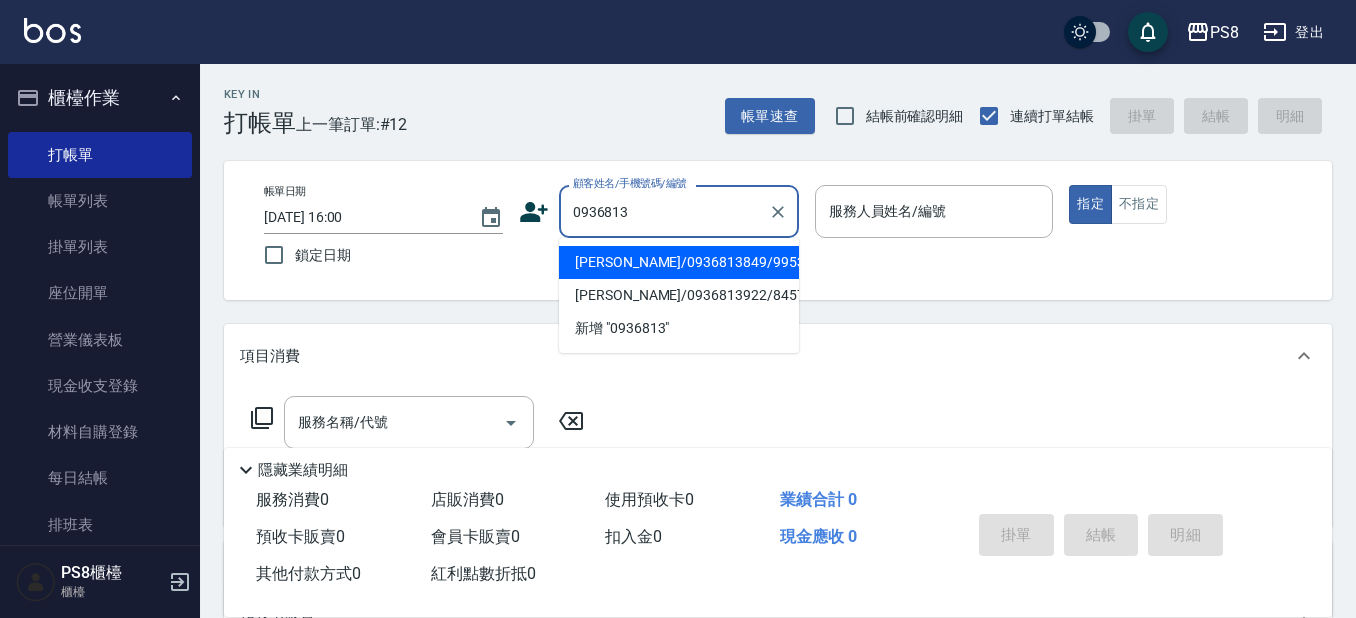 click on "張騰輝/0936813849/9953" at bounding box center [679, 262] 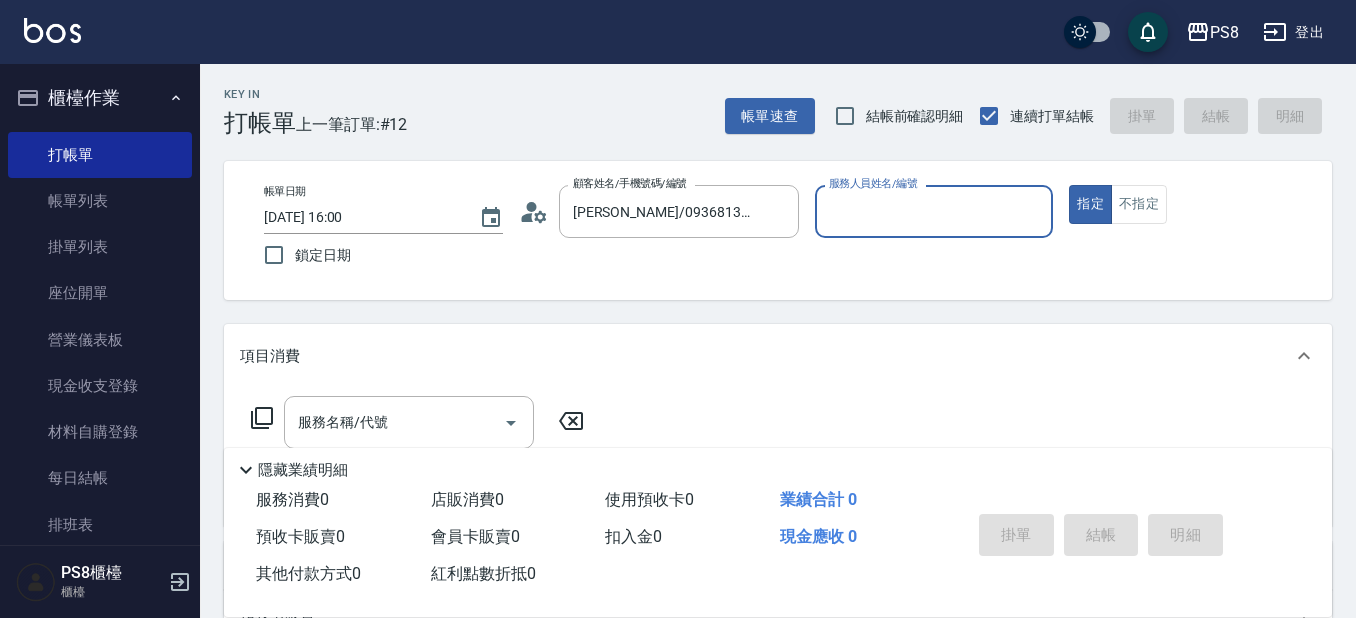 type on "小屋-18" 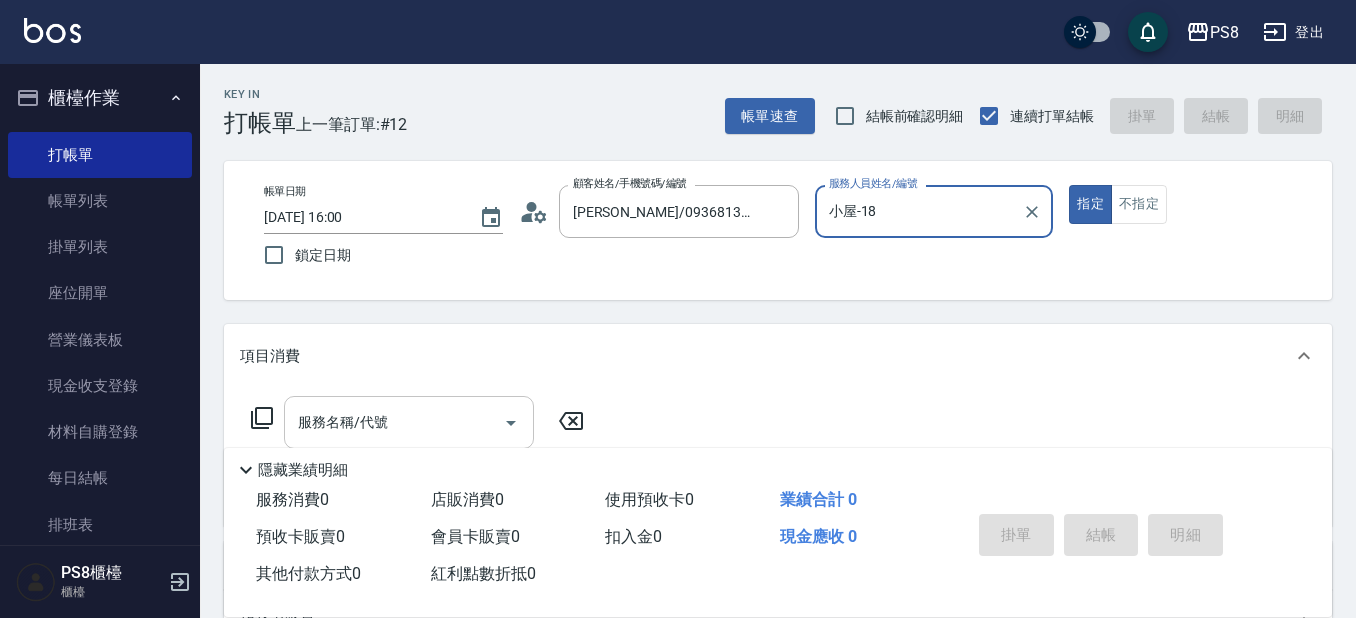 click on "服務名稱/代號" at bounding box center [394, 422] 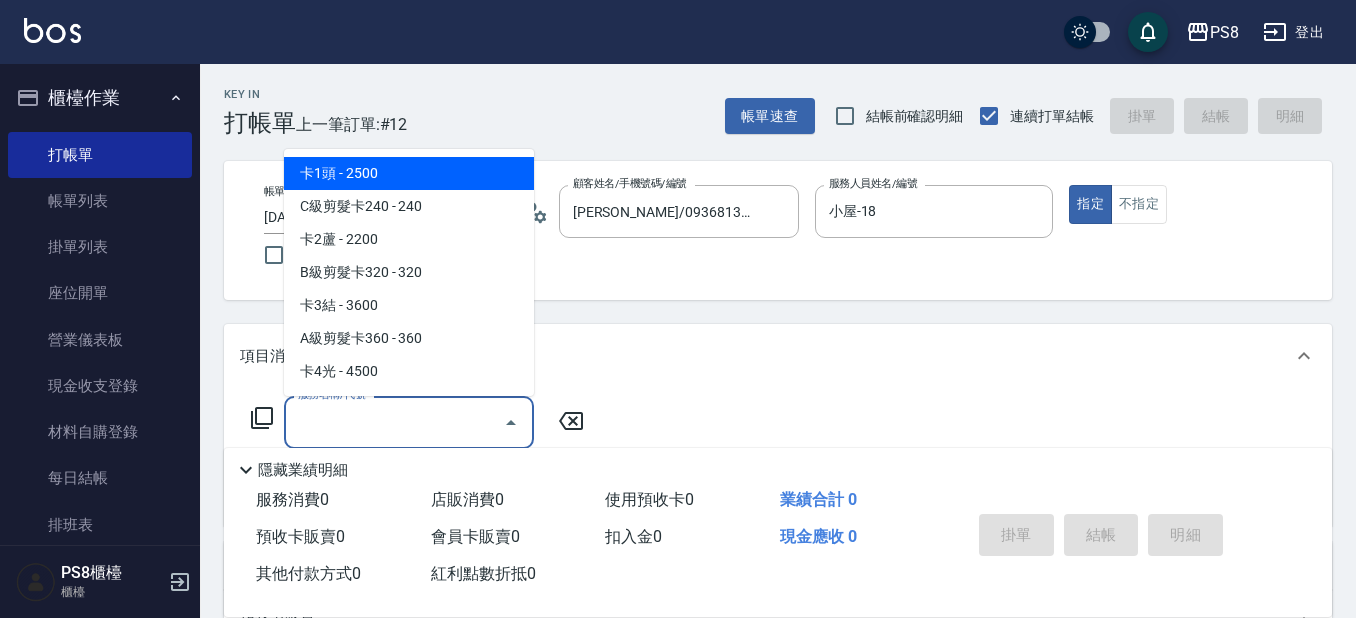 click 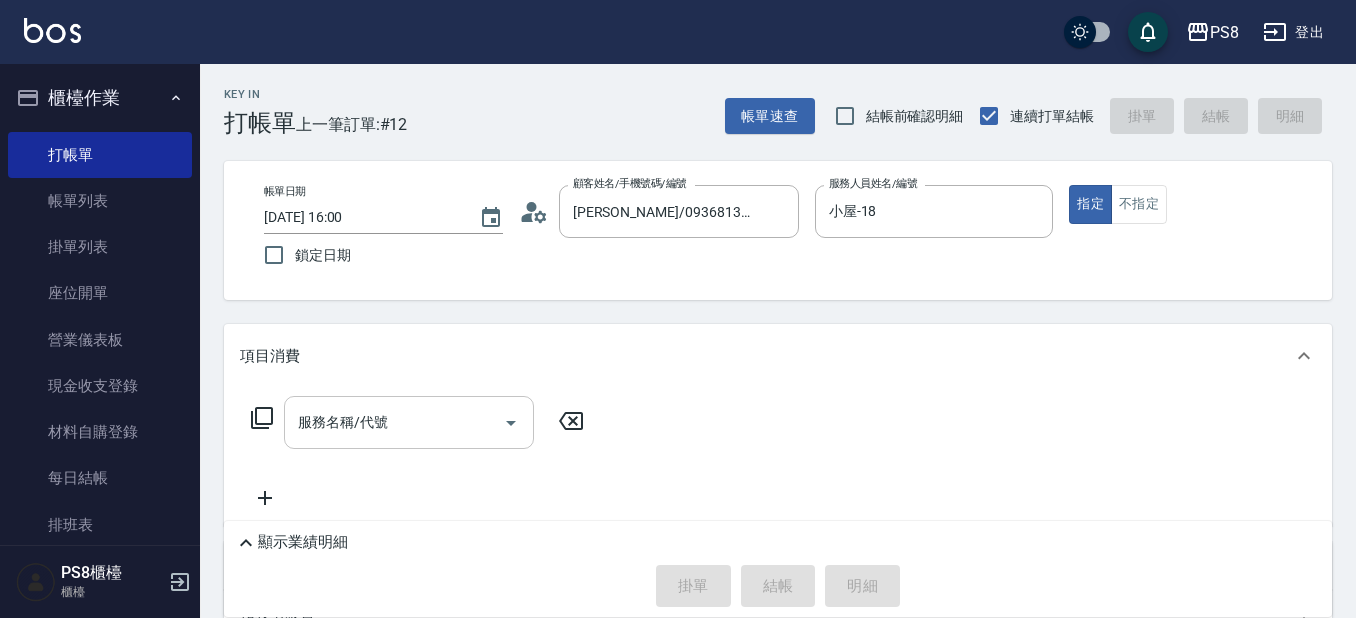 click on "服務名稱/代號" at bounding box center (394, 422) 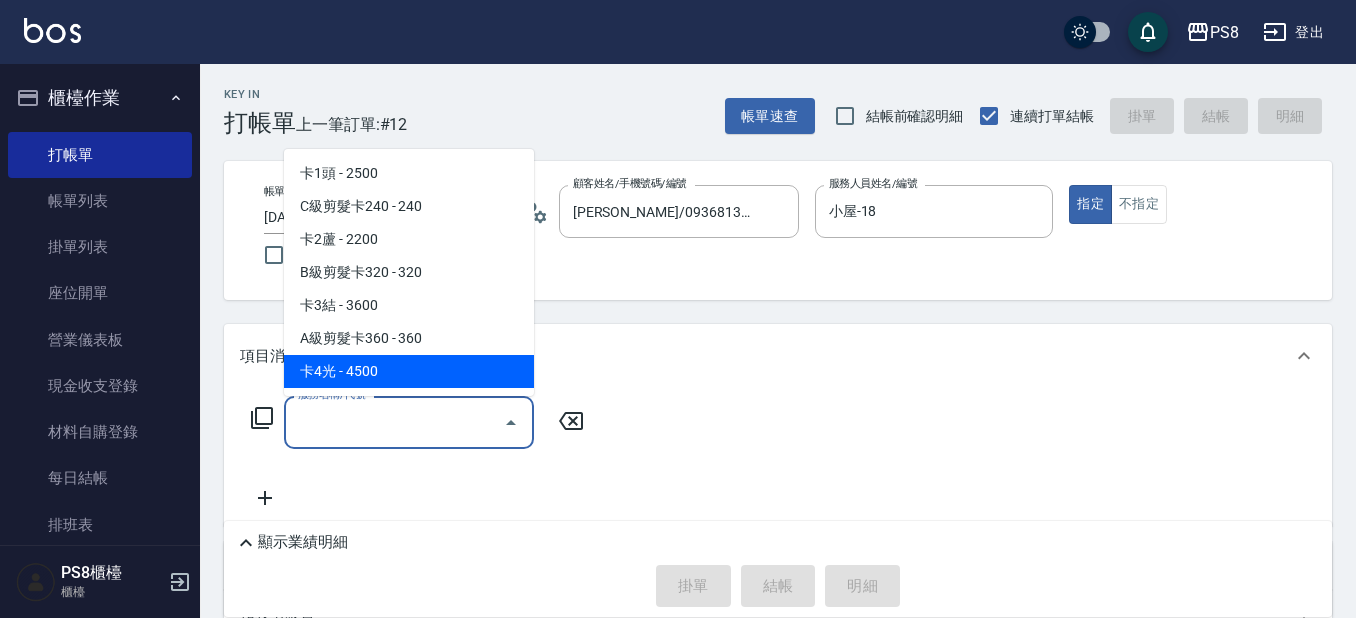 scroll, scrollTop: 200, scrollLeft: 0, axis: vertical 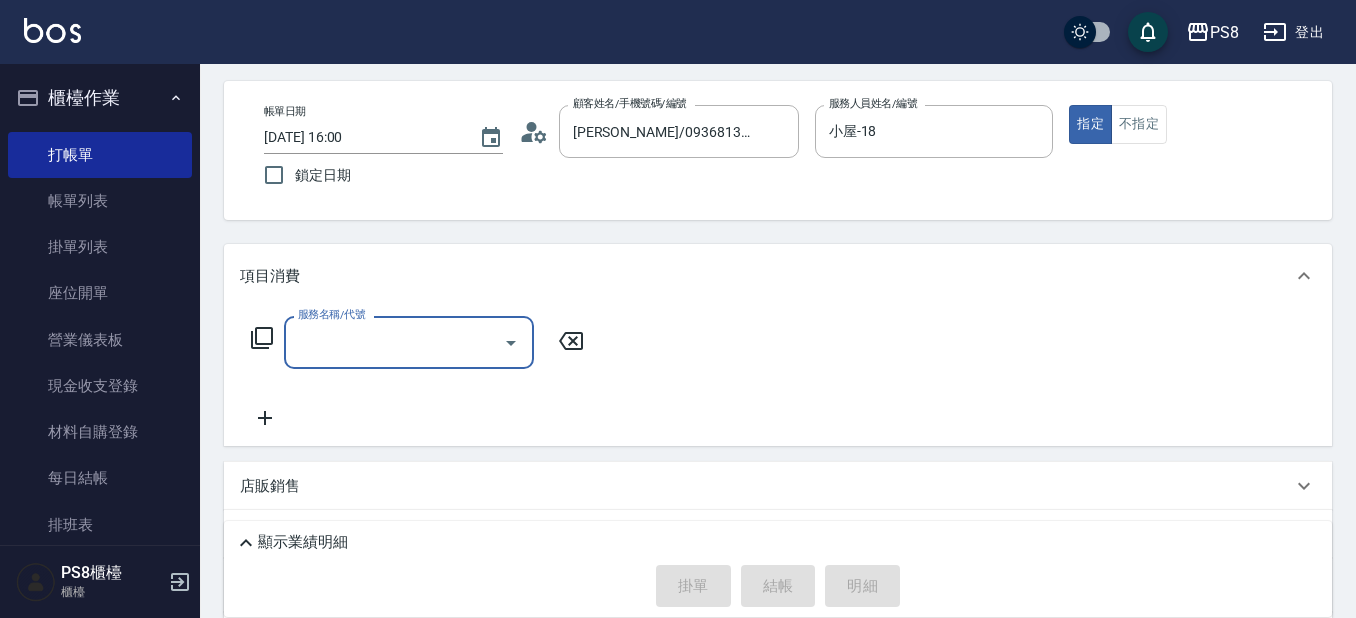 click on "服務名稱/代號" at bounding box center (394, 342) 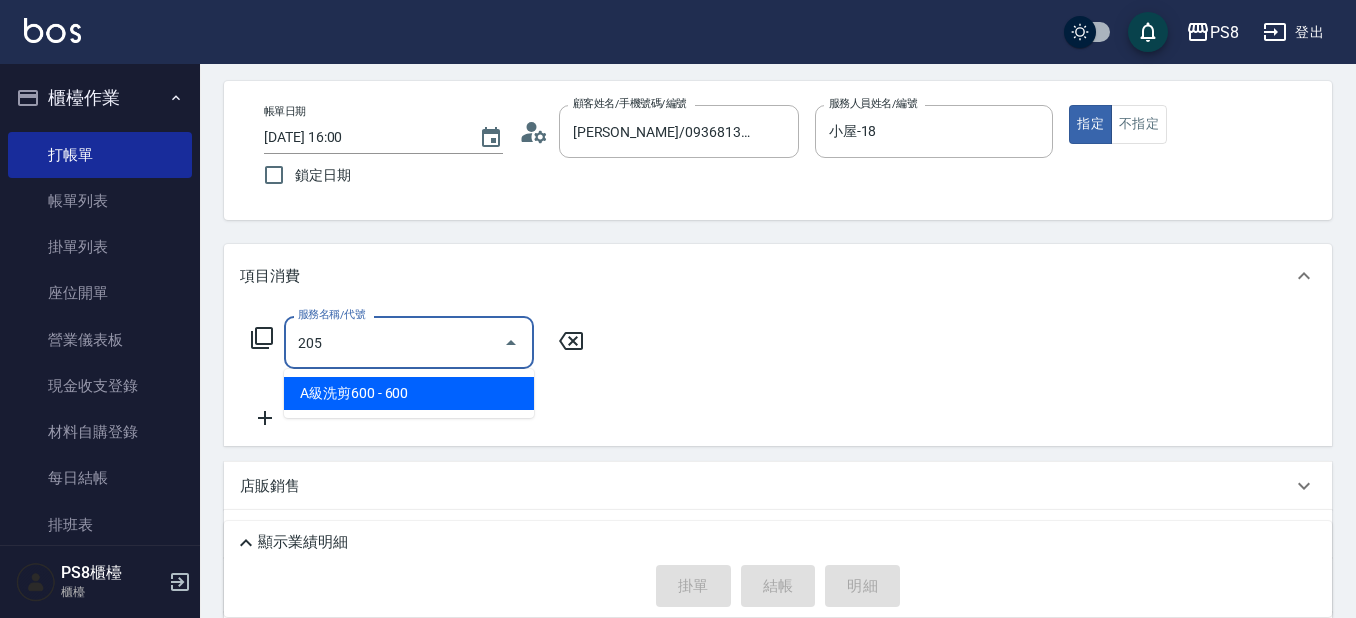drag, startPoint x: 413, startPoint y: 404, endPoint x: 477, endPoint y: 392, distance: 65.11528 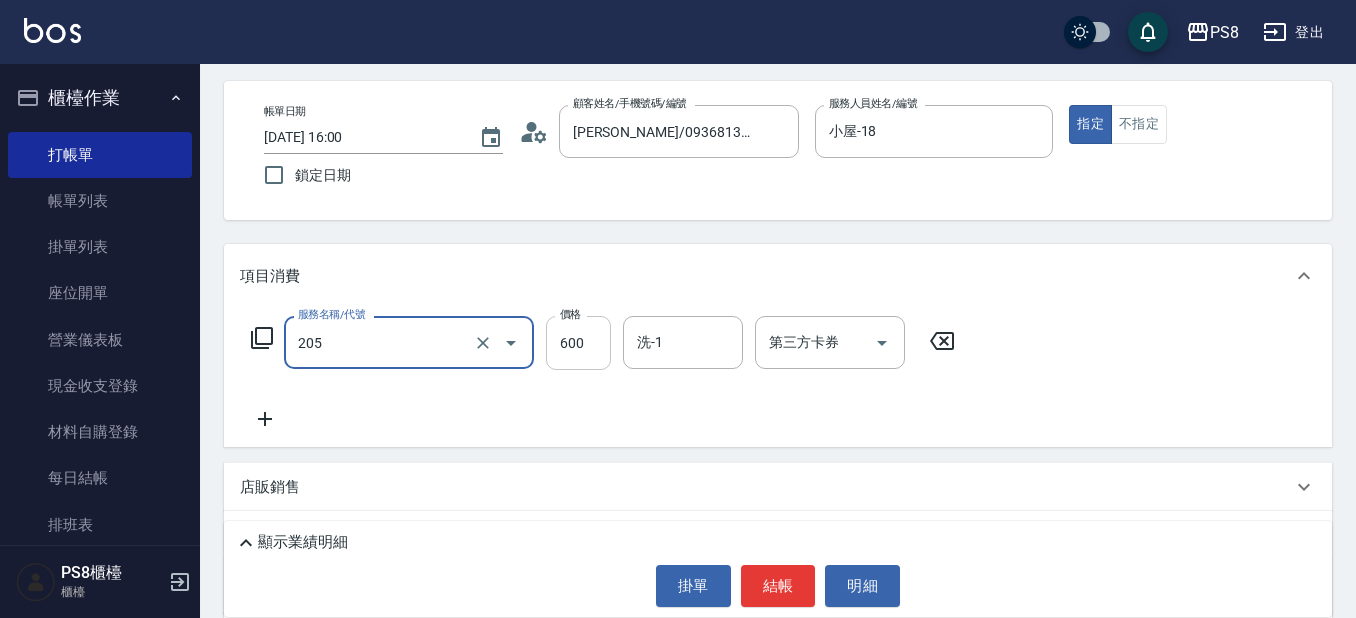 type on "A級洗剪600(205)" 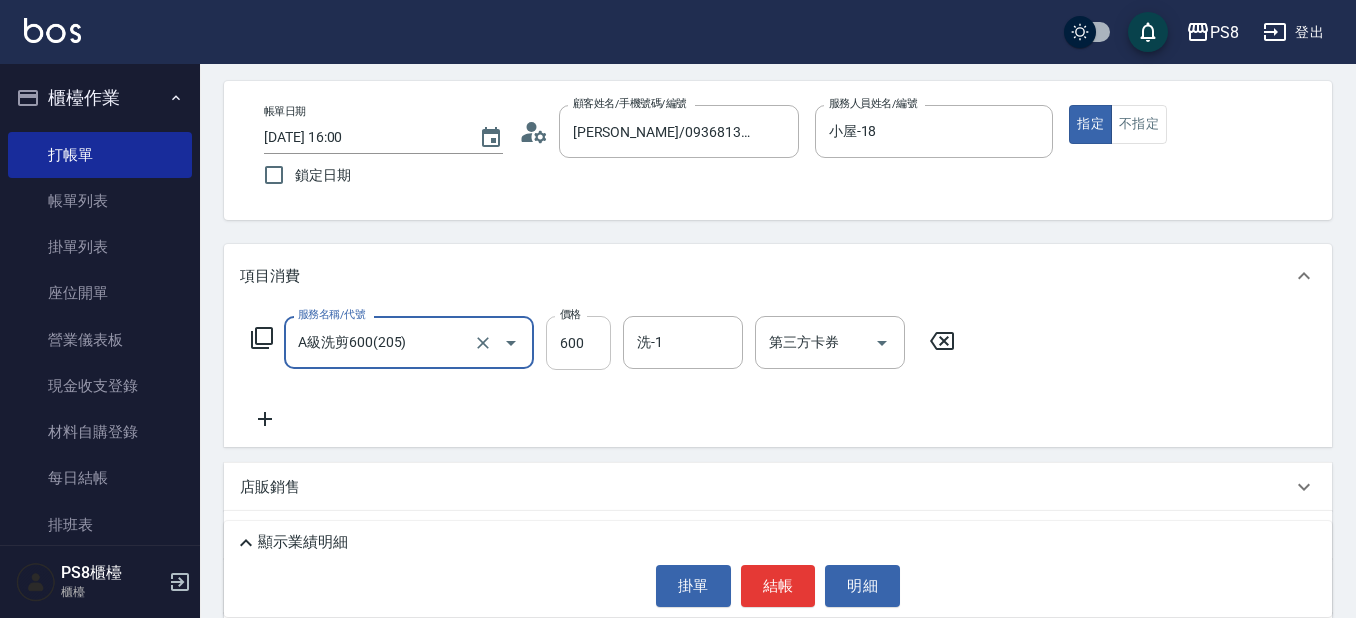 click on "600" at bounding box center (578, 343) 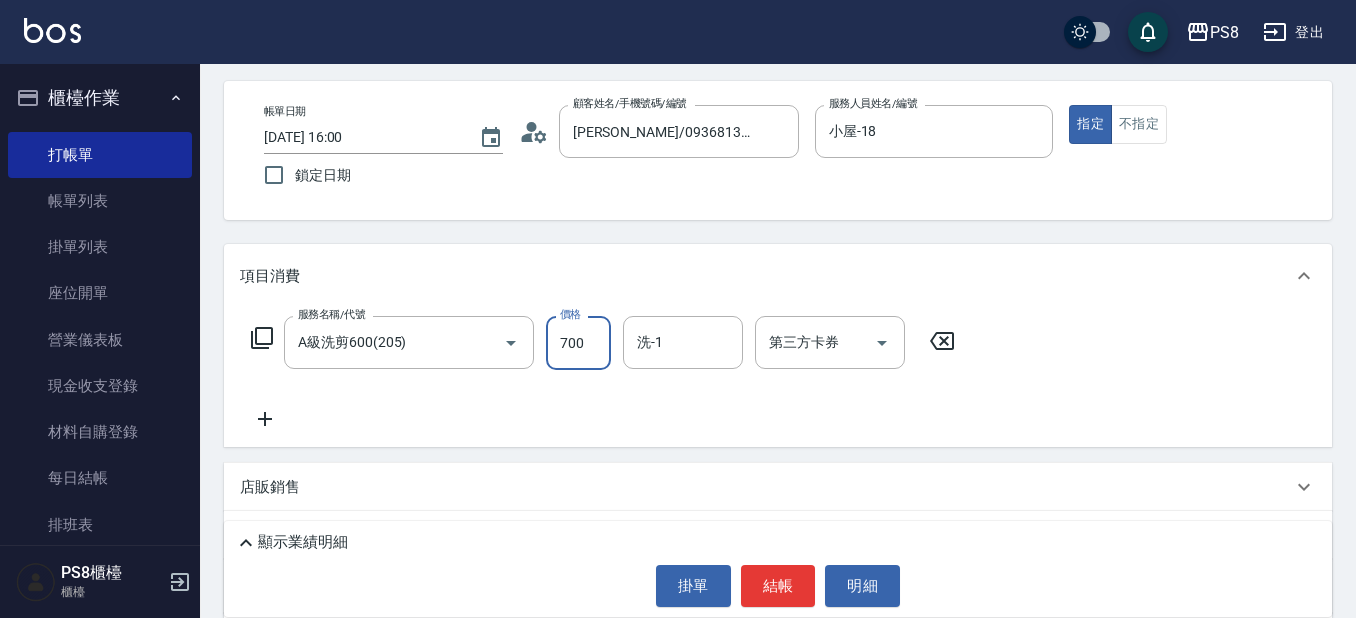 type on "700" 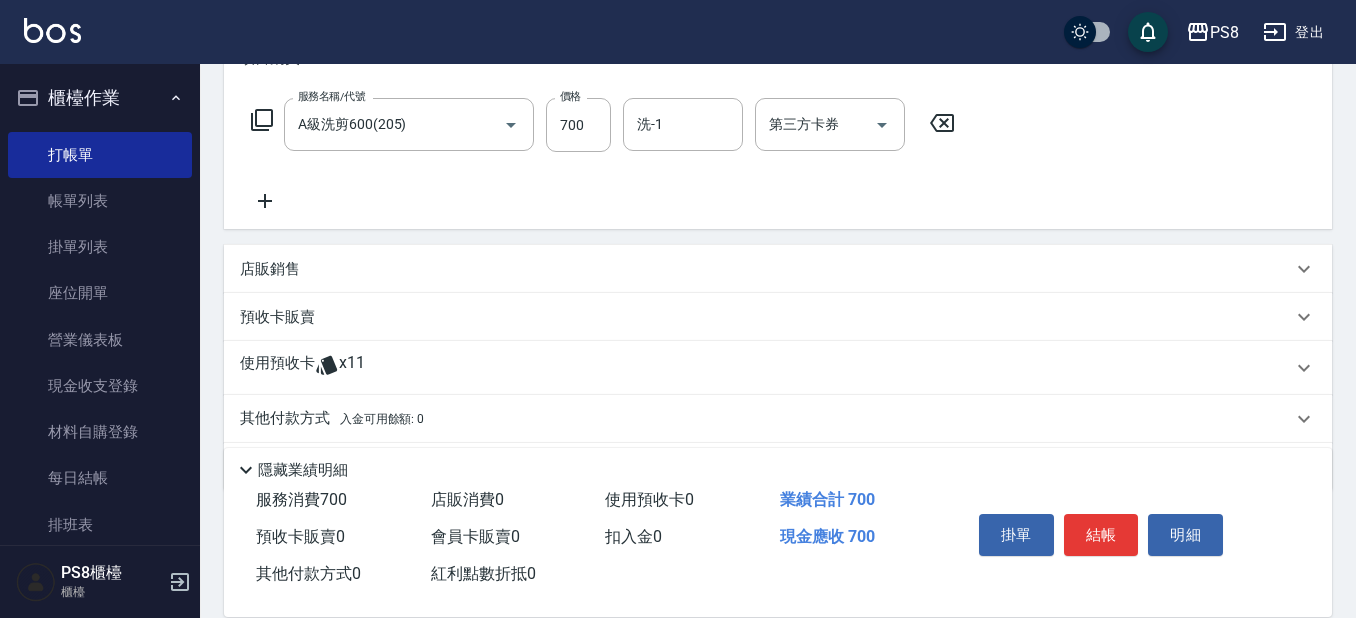 scroll, scrollTop: 300, scrollLeft: 0, axis: vertical 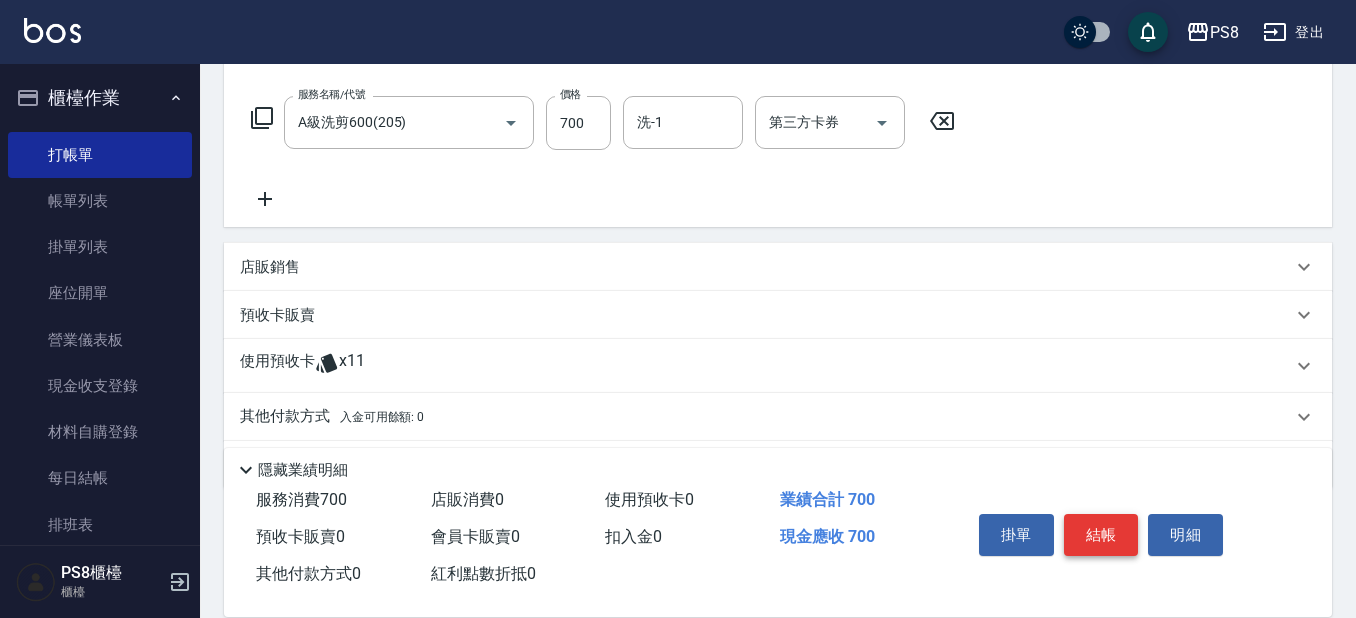 click on "結帳" at bounding box center [1101, 535] 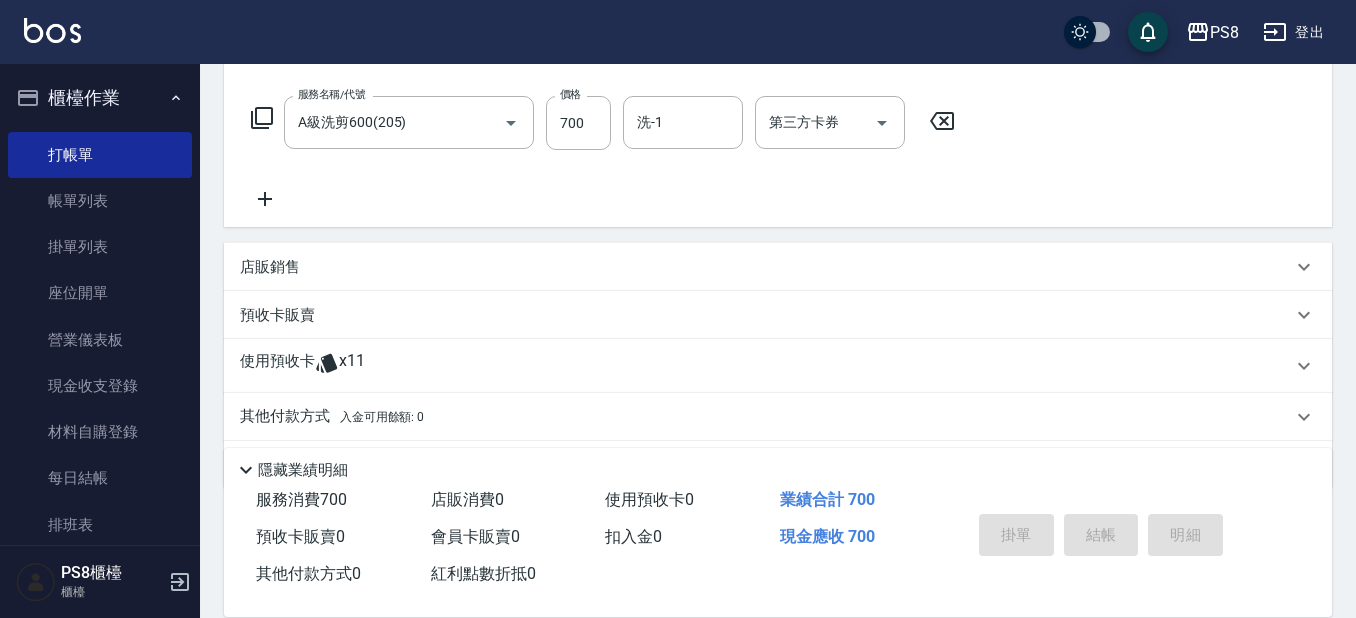 type 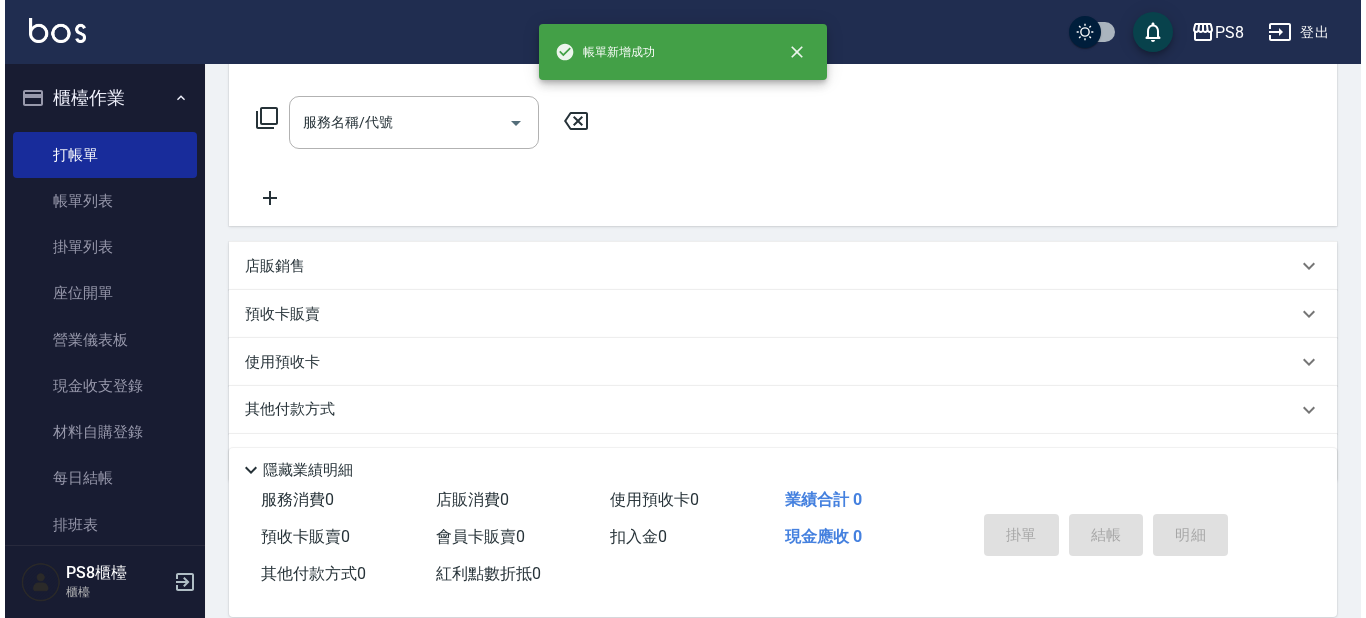scroll, scrollTop: 0, scrollLeft: 0, axis: both 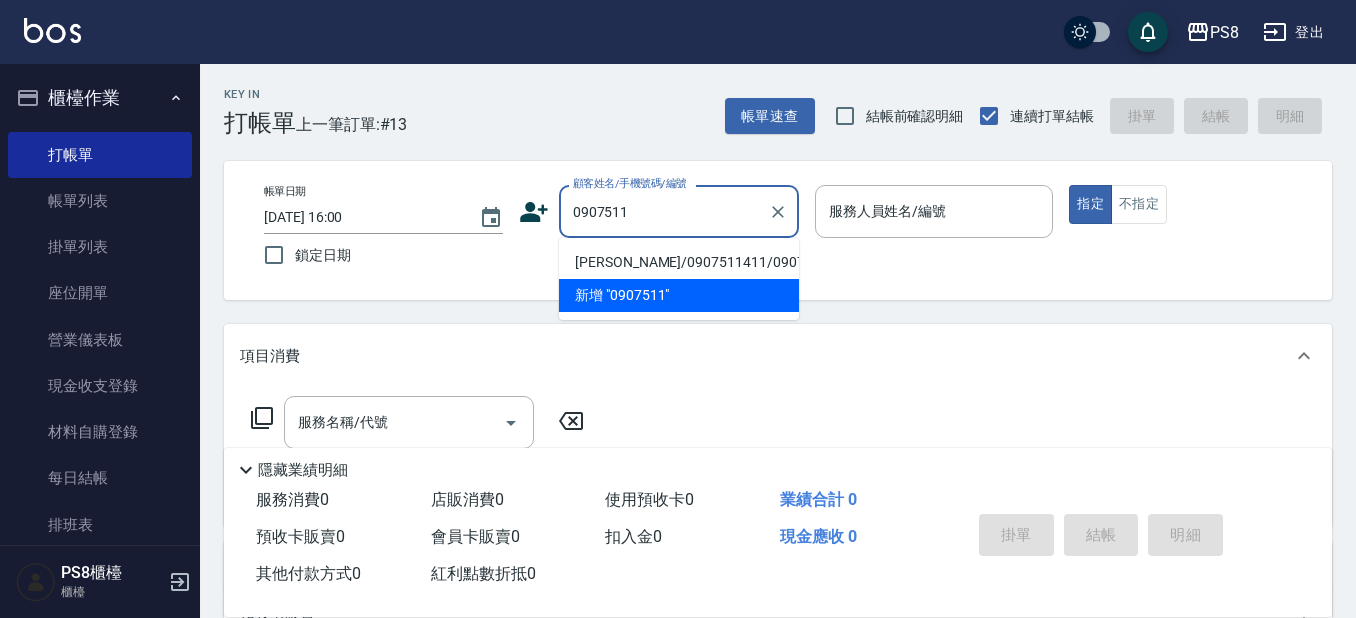 click on "陳柏州/0907511411/0907511411" at bounding box center (679, 262) 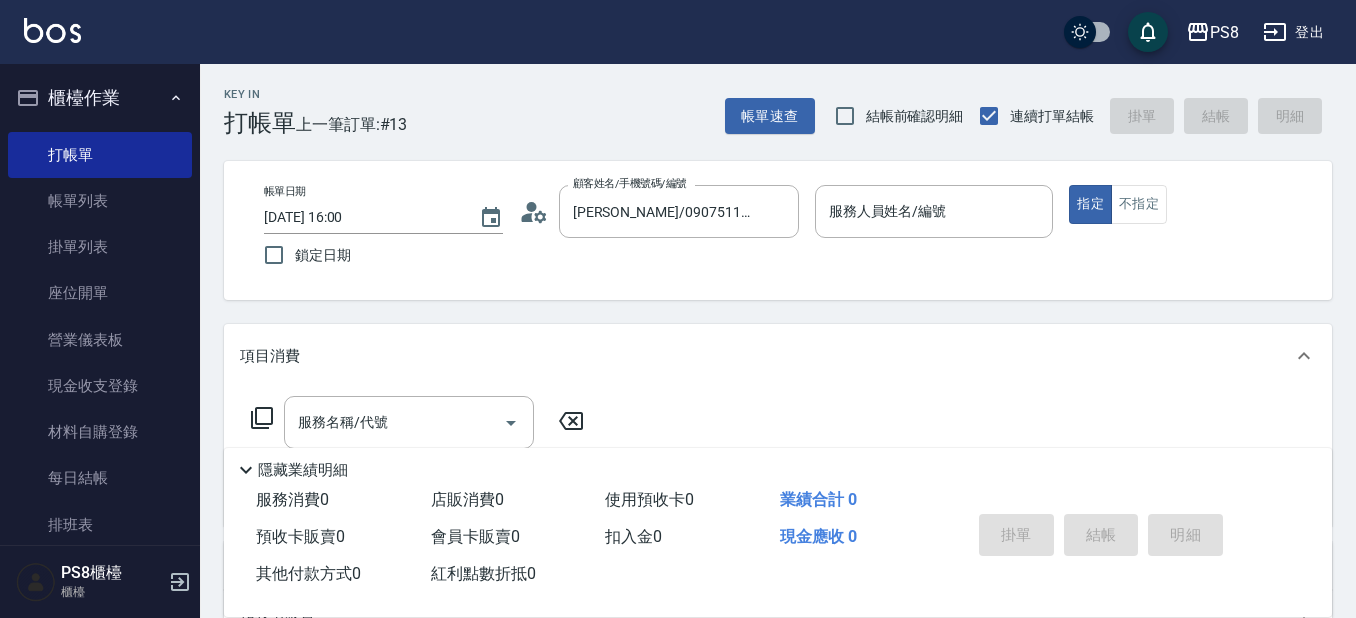 click 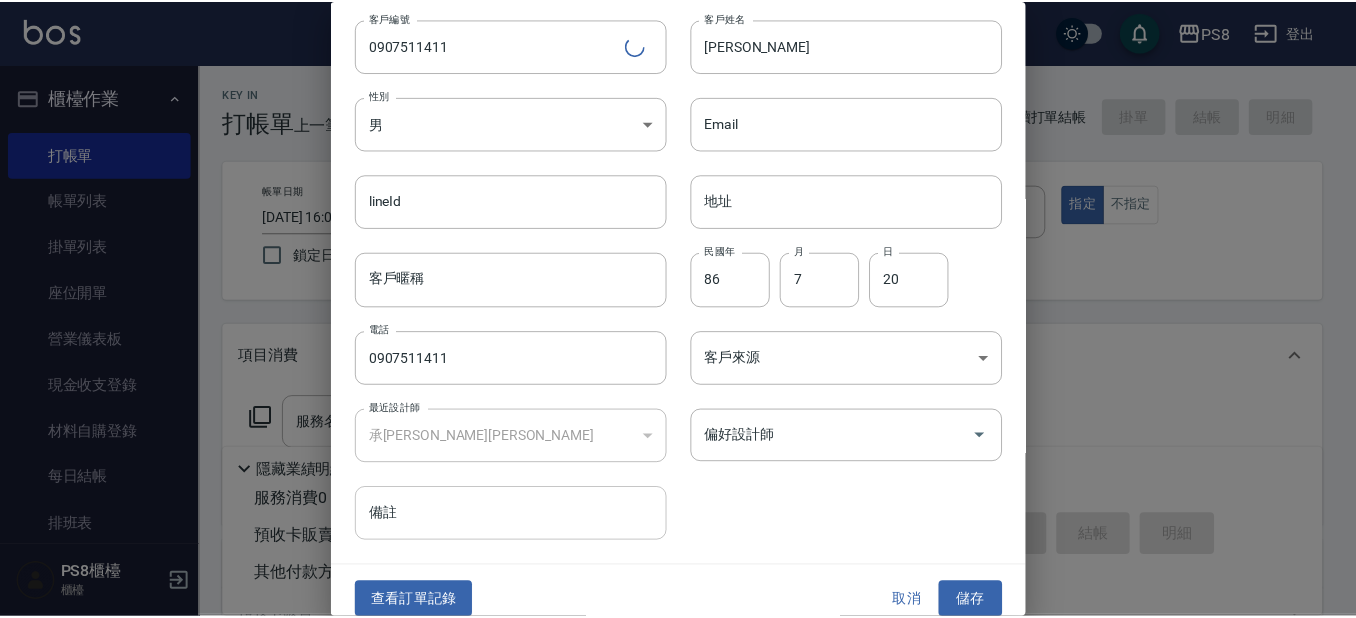 scroll, scrollTop: 75, scrollLeft: 0, axis: vertical 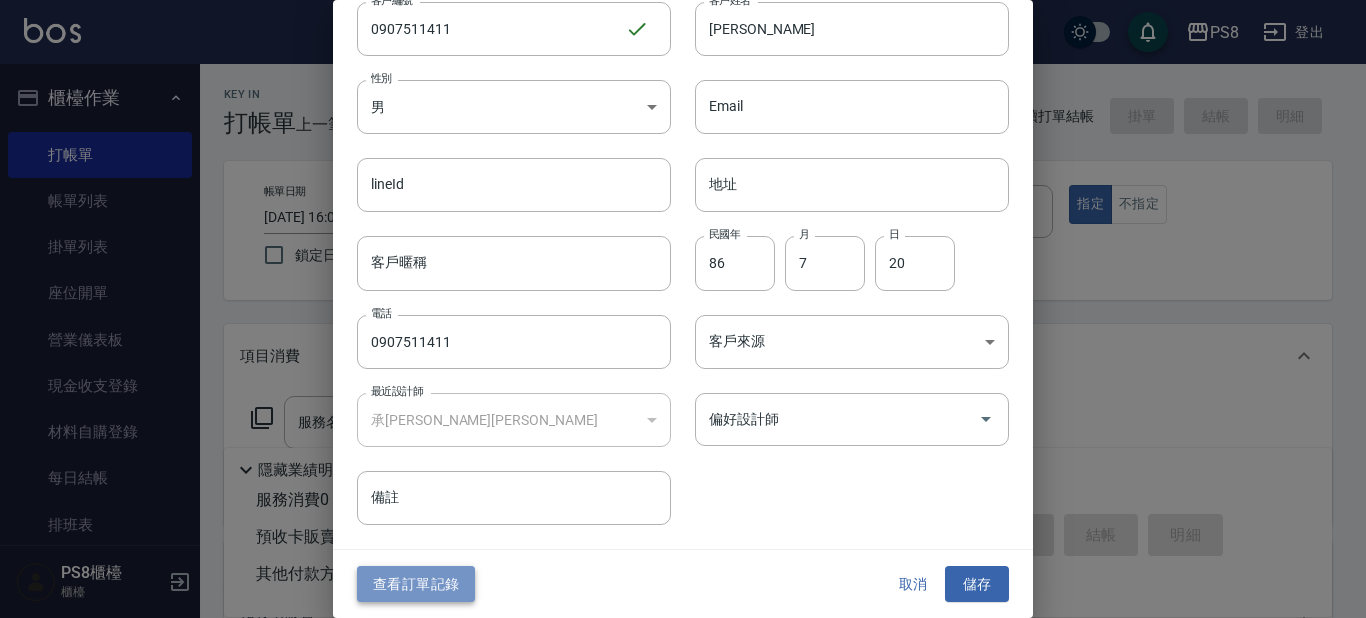 click on "查看訂單記錄" at bounding box center [416, 584] 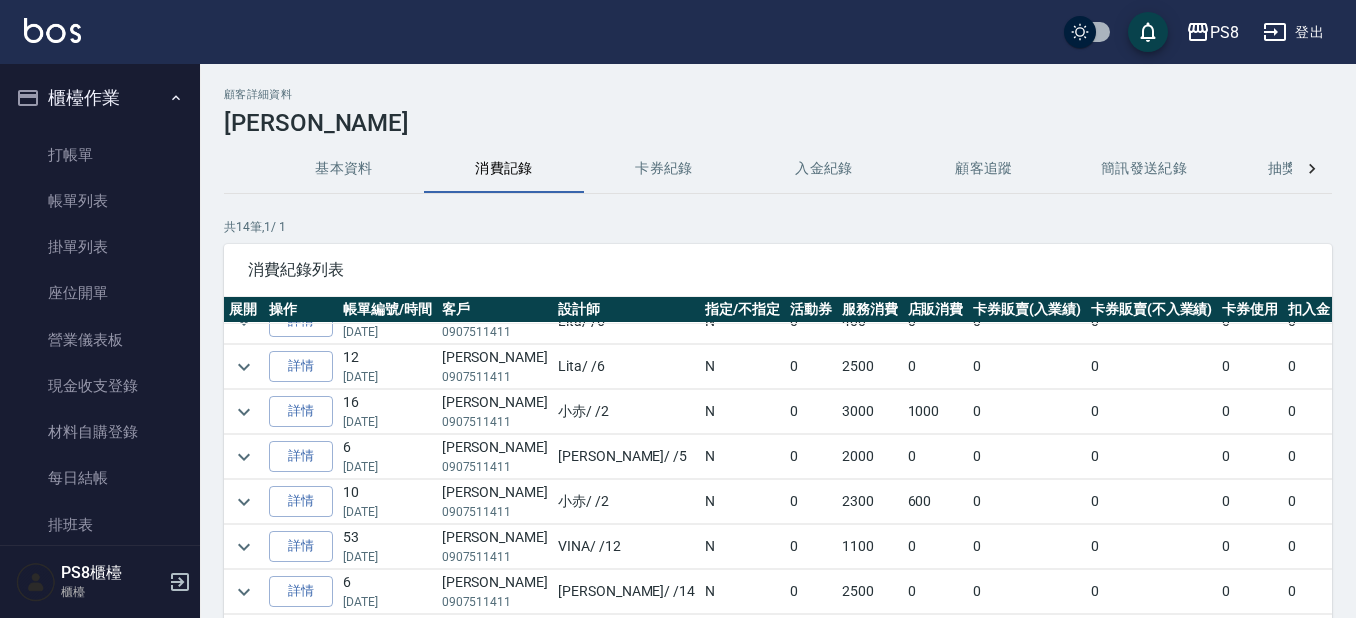 scroll, scrollTop: 0, scrollLeft: 0, axis: both 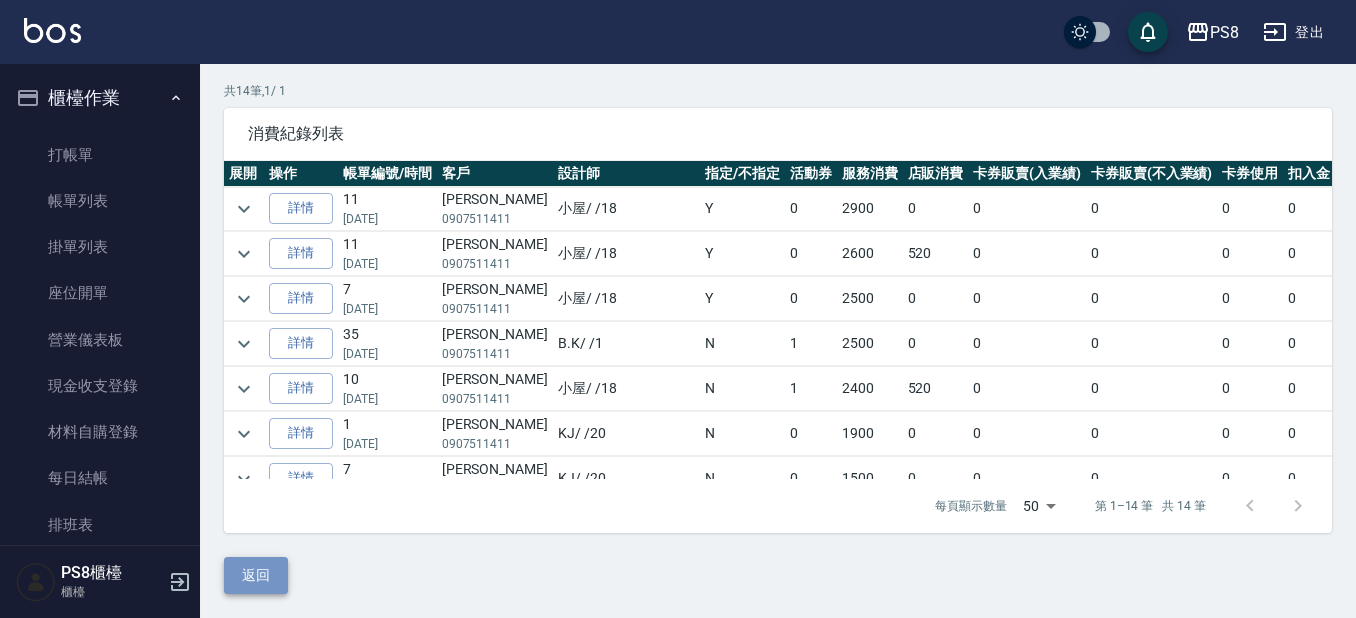 click on "返回" at bounding box center (256, 575) 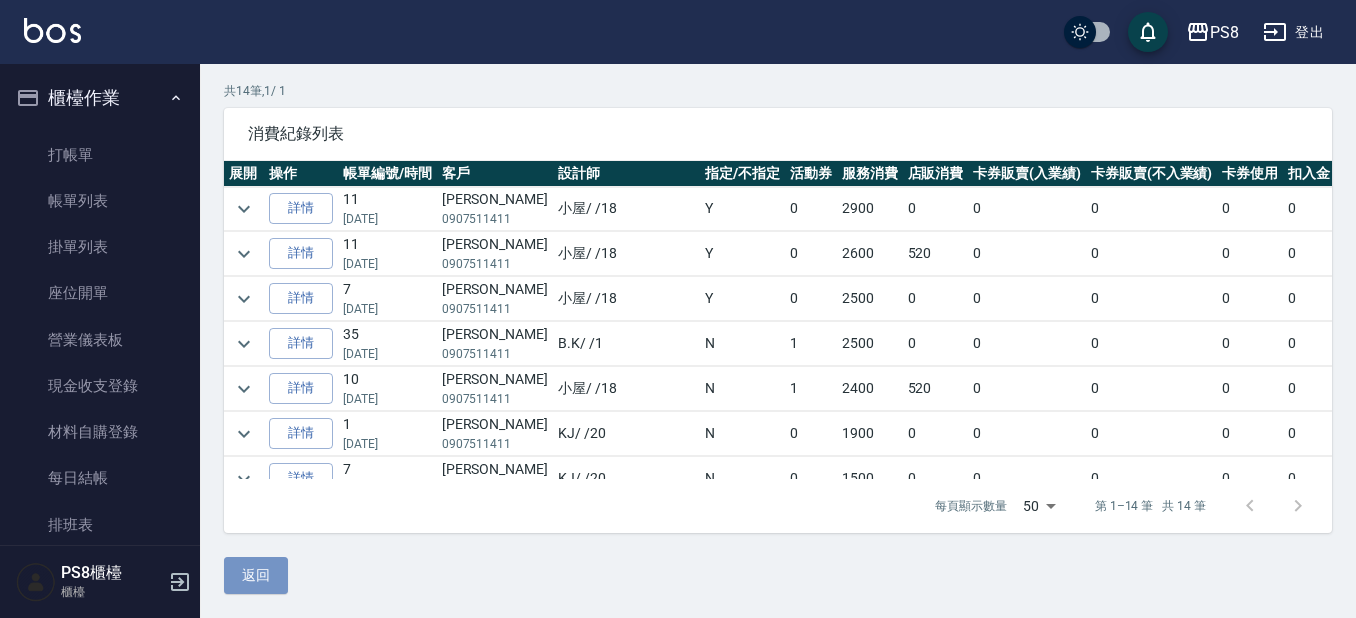 scroll, scrollTop: 0, scrollLeft: 0, axis: both 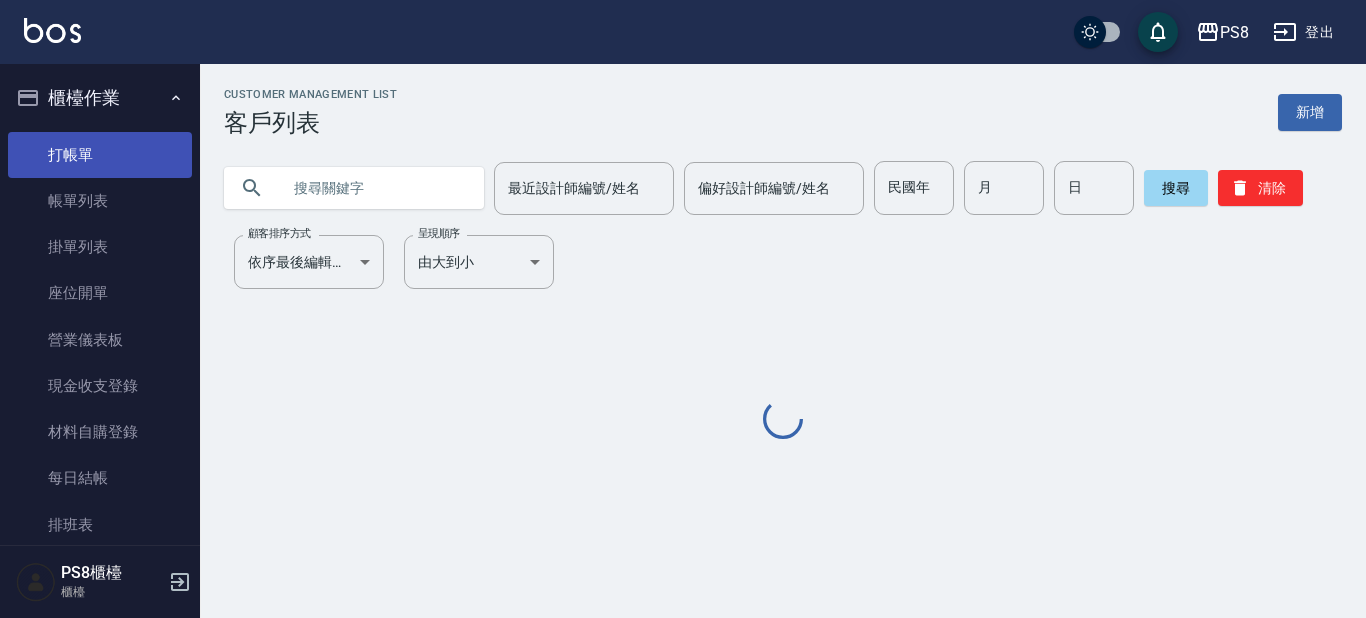 click on "打帳單" at bounding box center [100, 155] 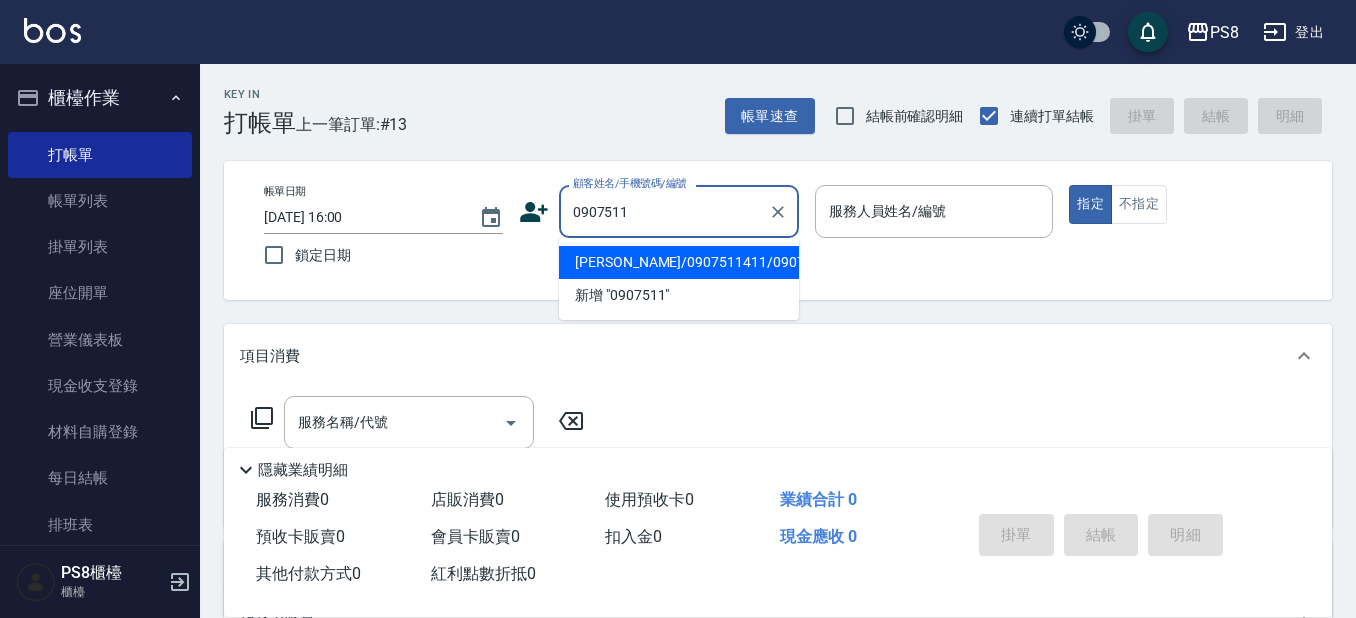click on "陳柏州/0907511411/0907511411" at bounding box center (679, 262) 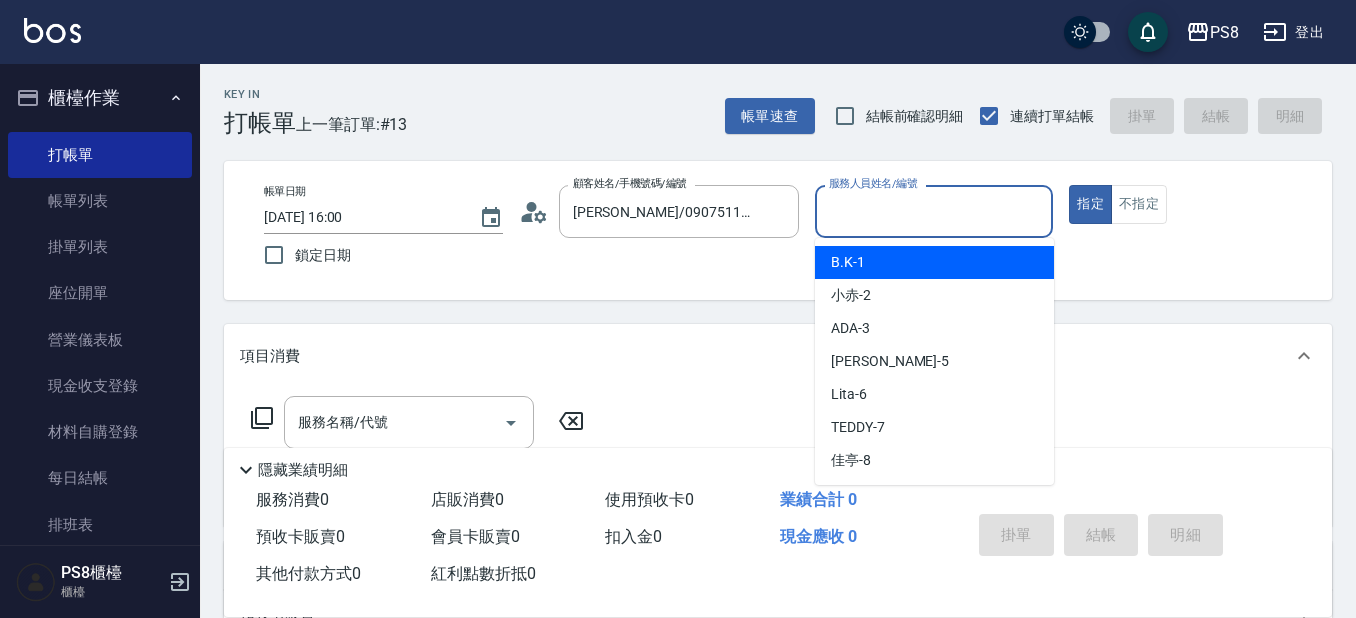 click on "服務人員姓名/編號" at bounding box center (934, 211) 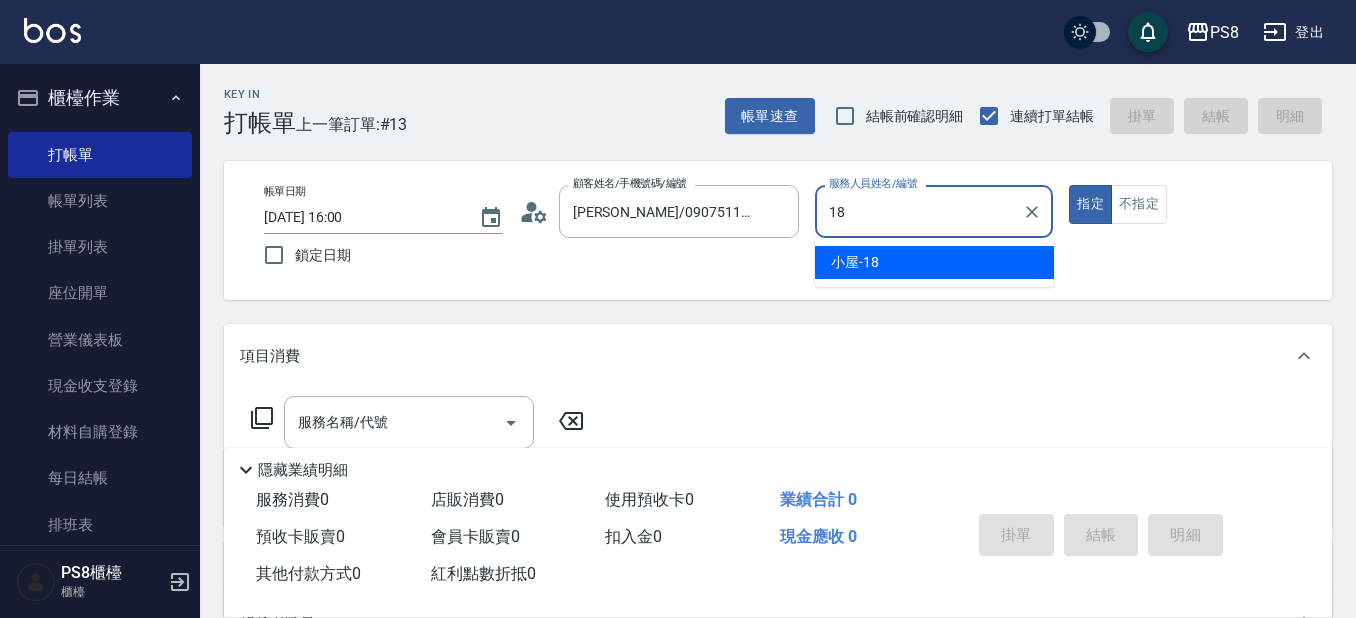 type on "小屋-18" 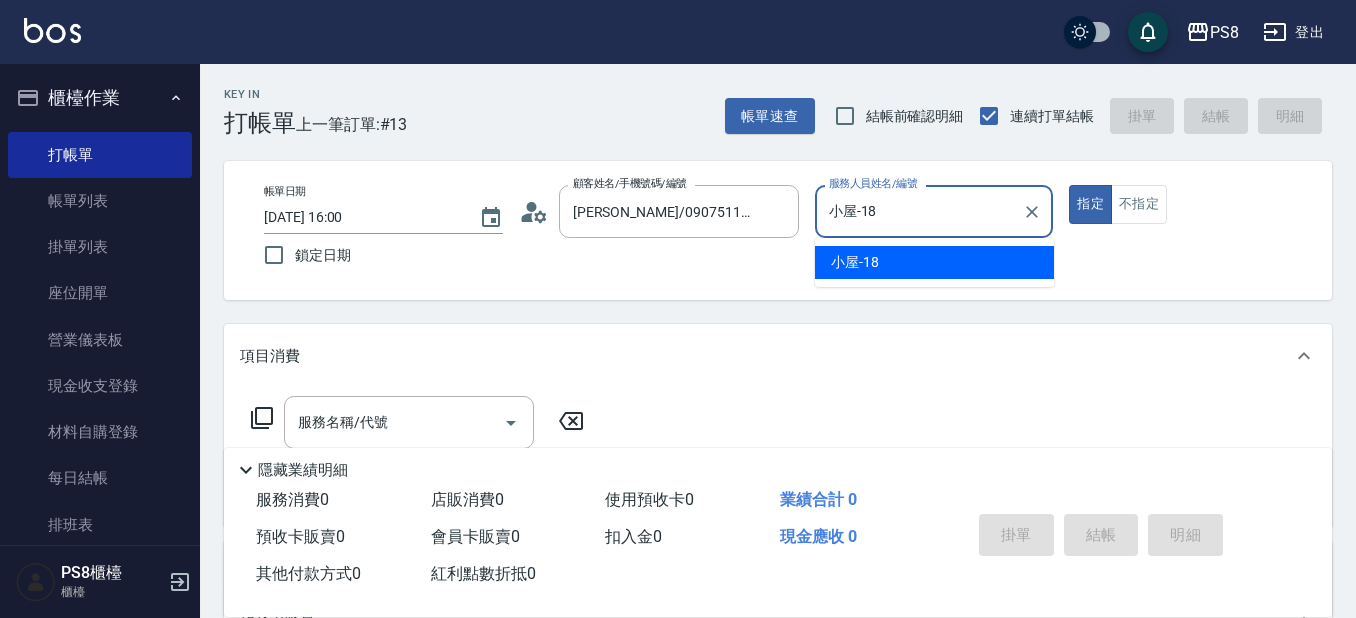 type on "true" 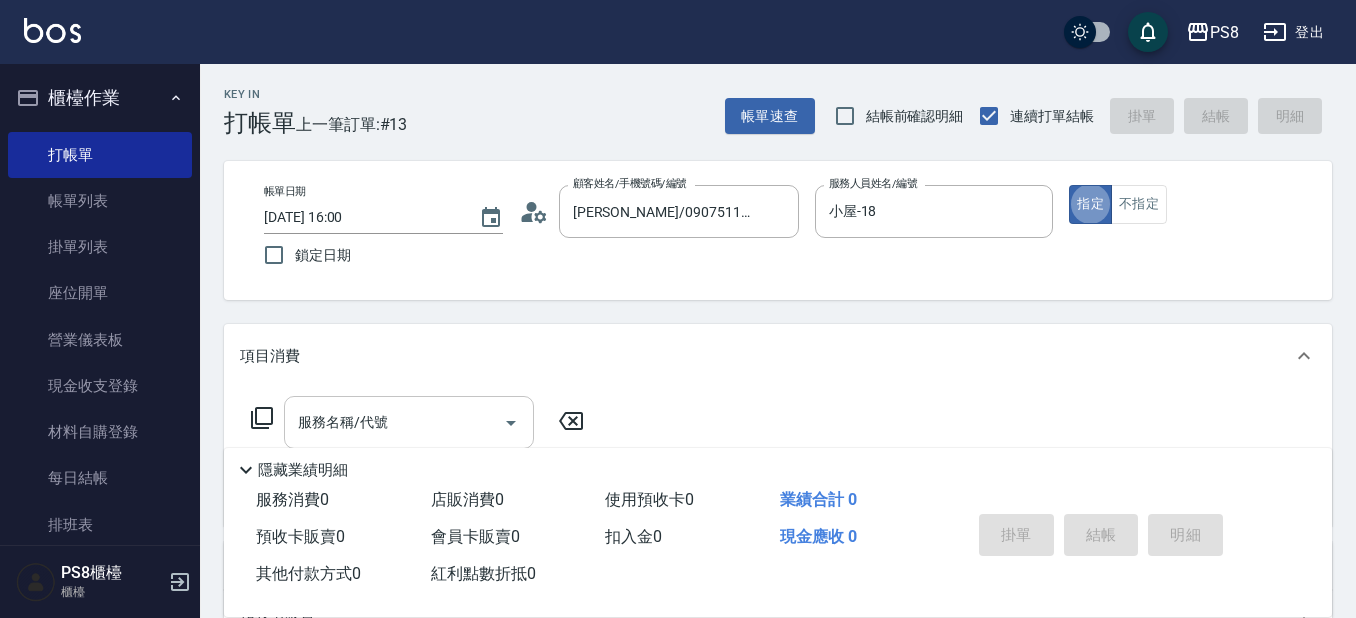 click on "服務名稱/代號" at bounding box center (394, 422) 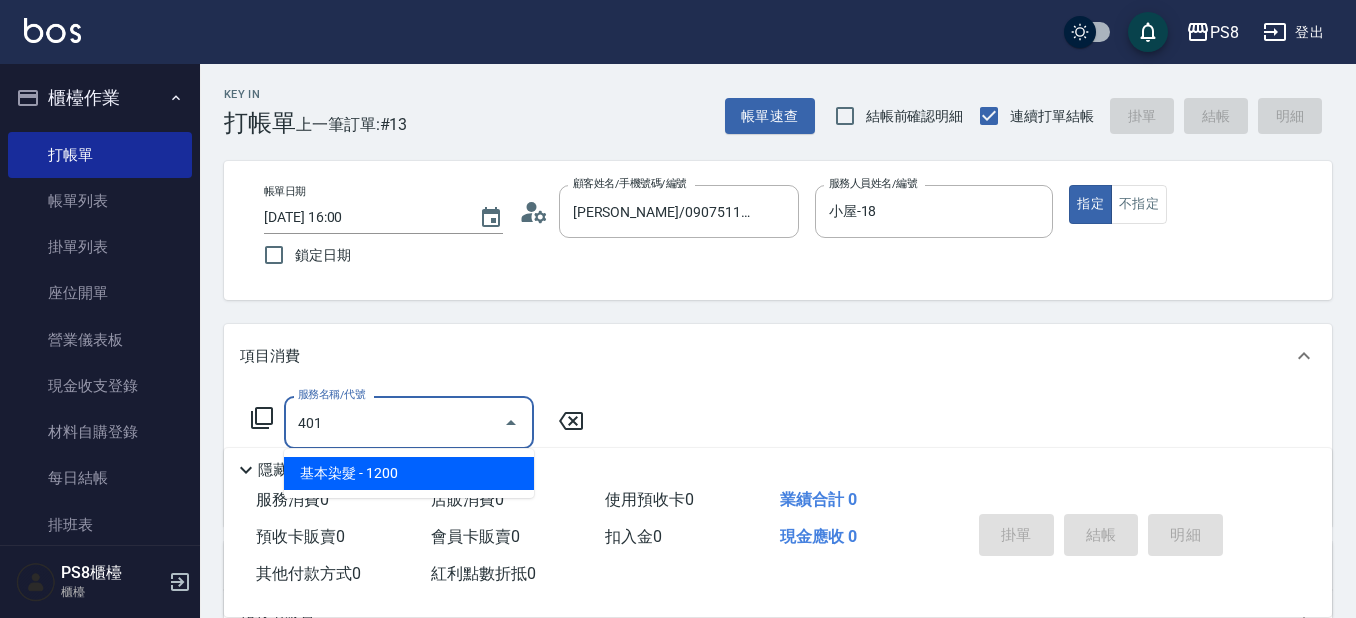 click on "基本染髮 - 1200" at bounding box center (409, 473) 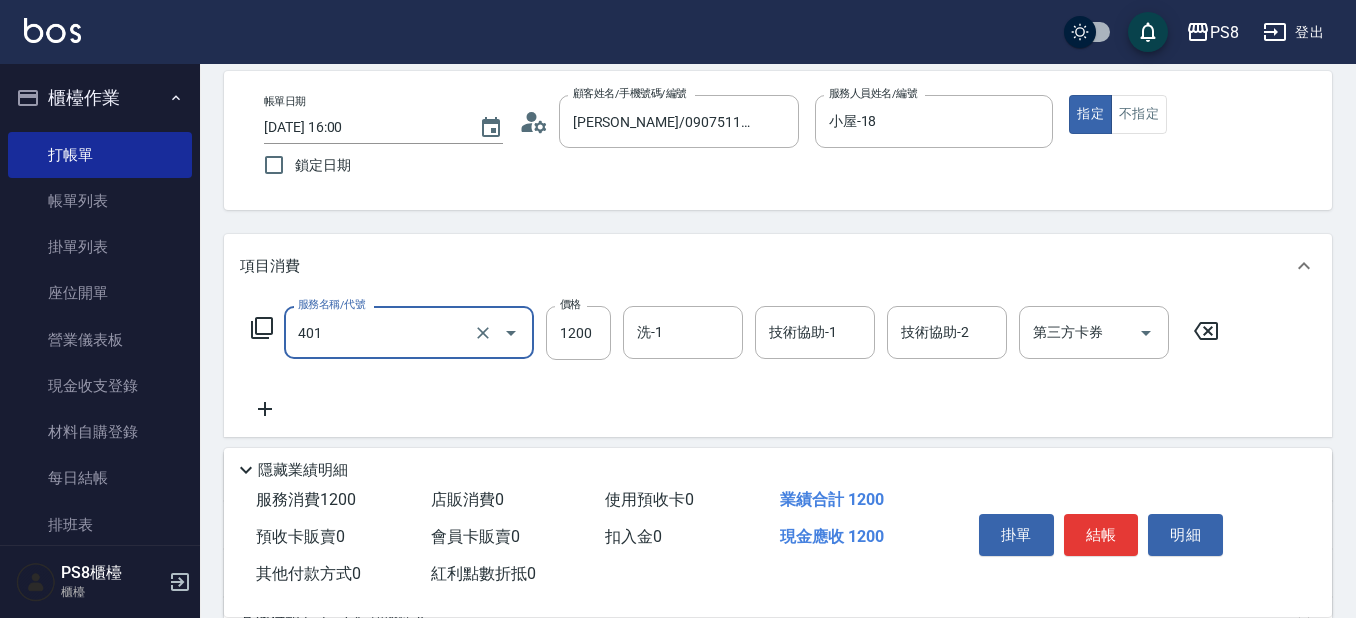 scroll, scrollTop: 200, scrollLeft: 0, axis: vertical 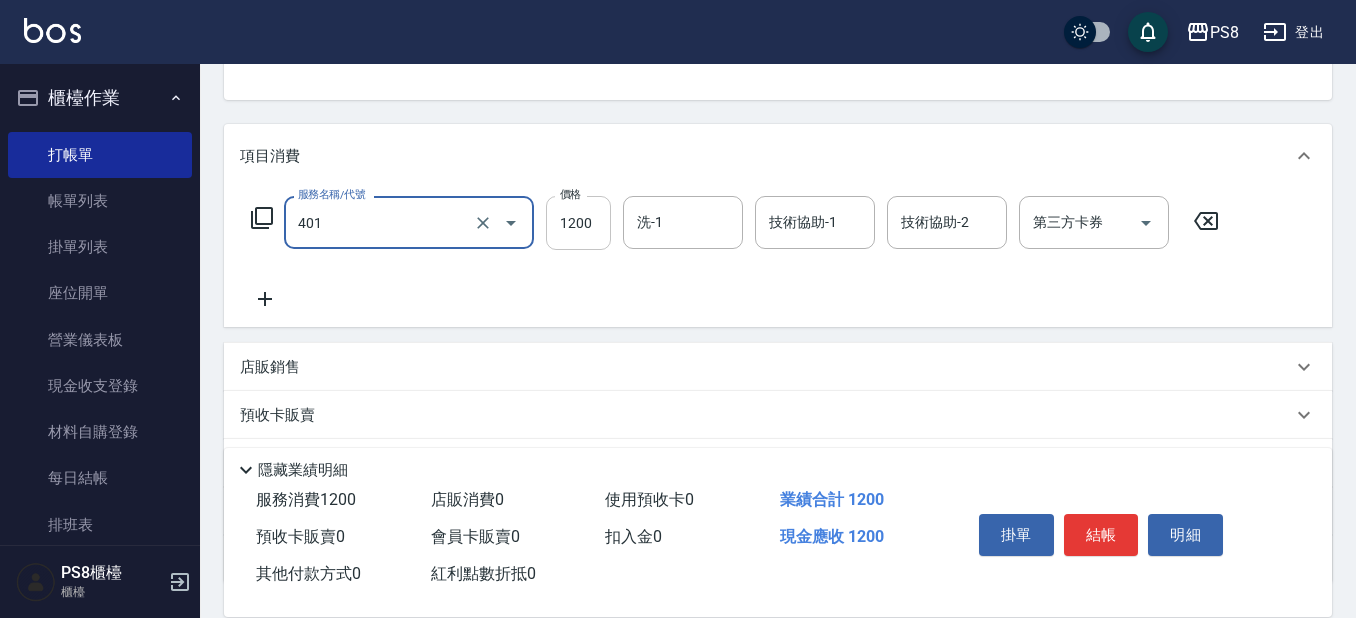 type on "基本染髮(401)" 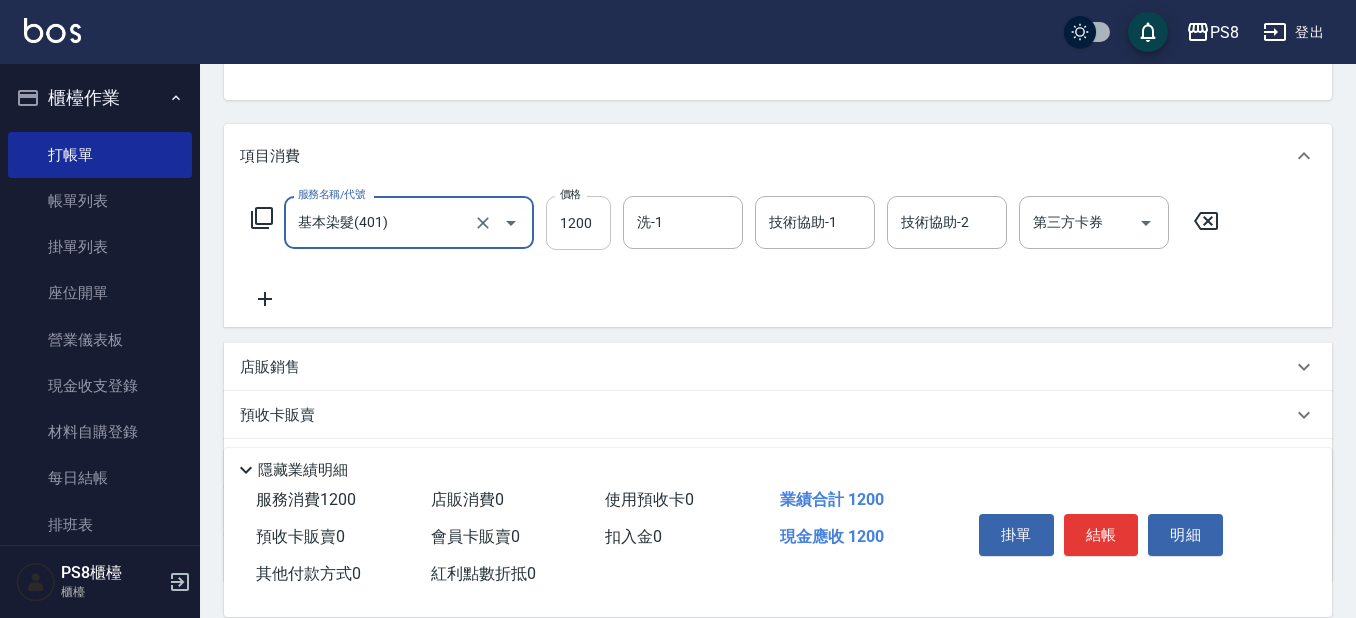 click on "1200" at bounding box center (578, 223) 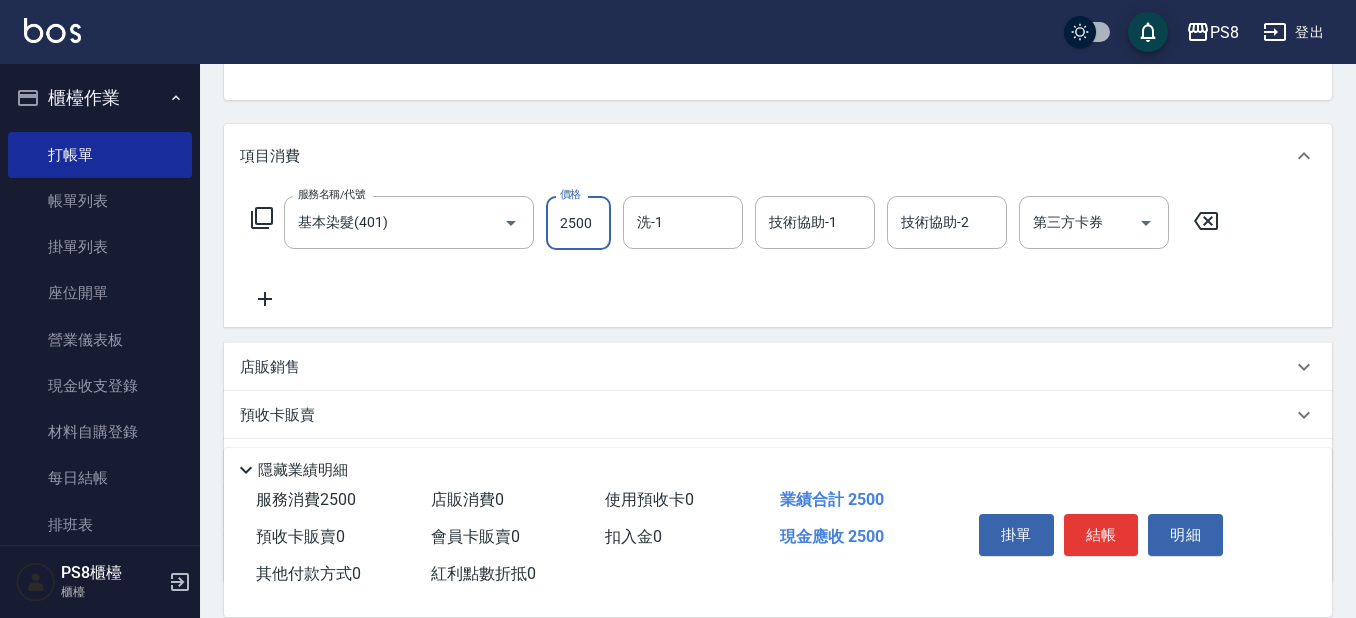 type on "2500" 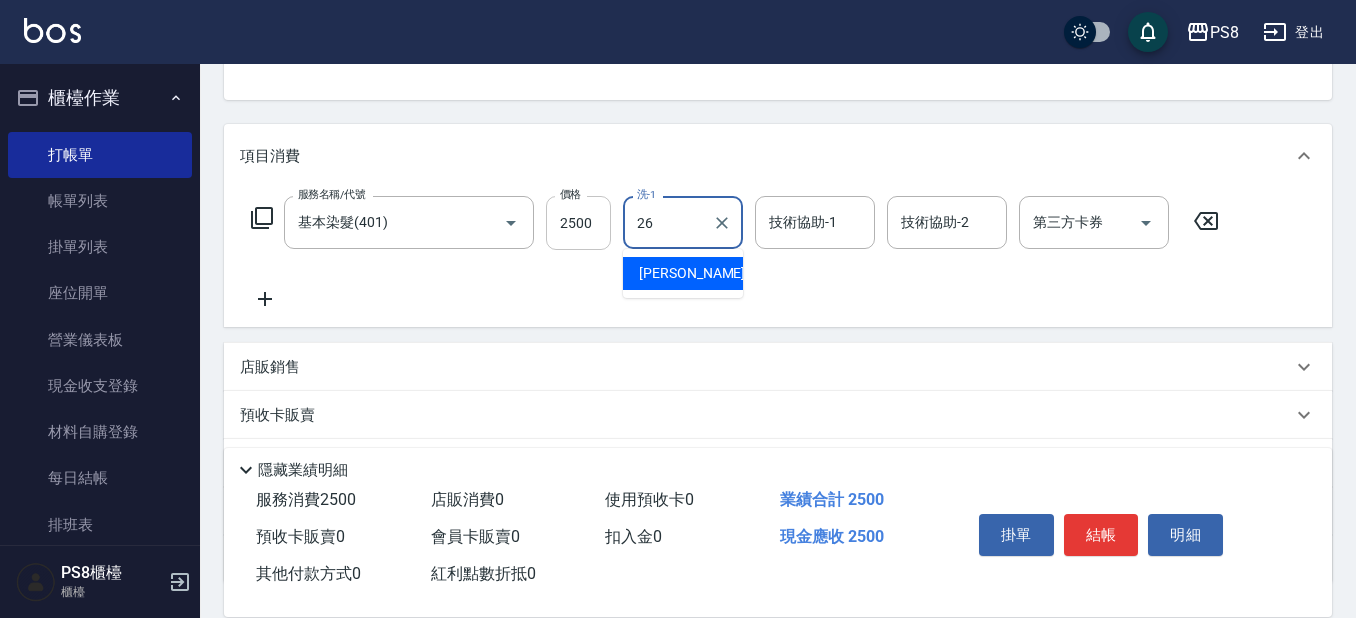 type on "26" 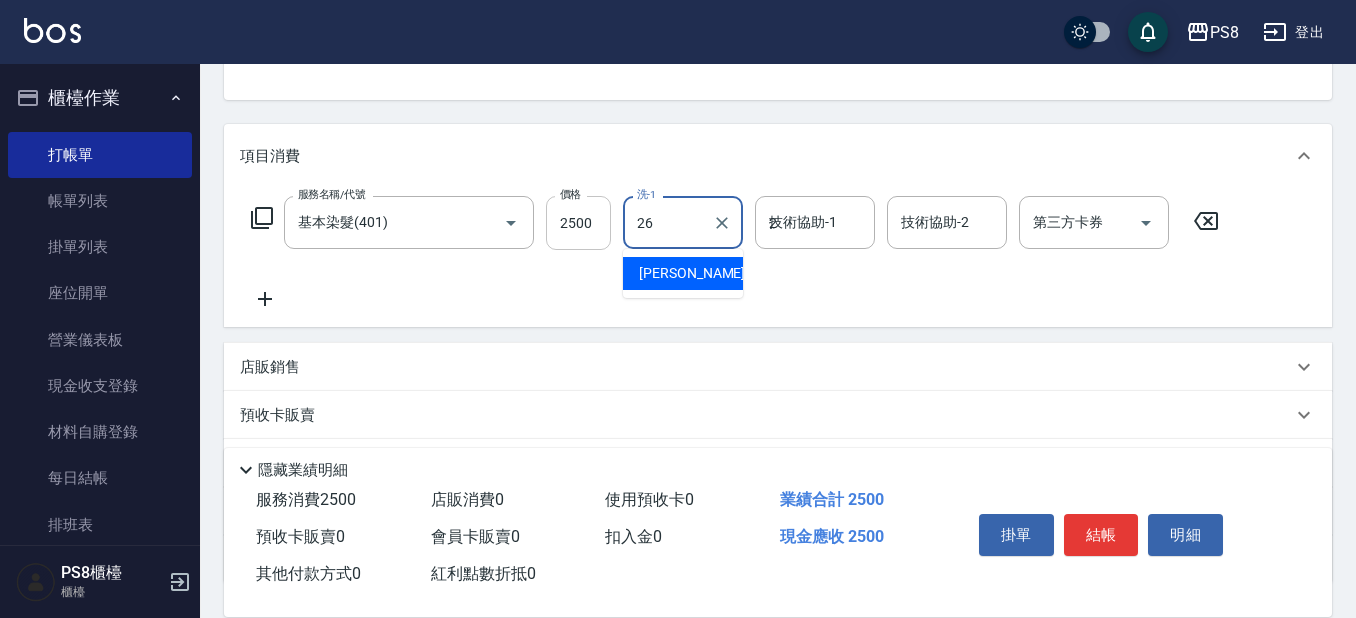 type on "苡真-26" 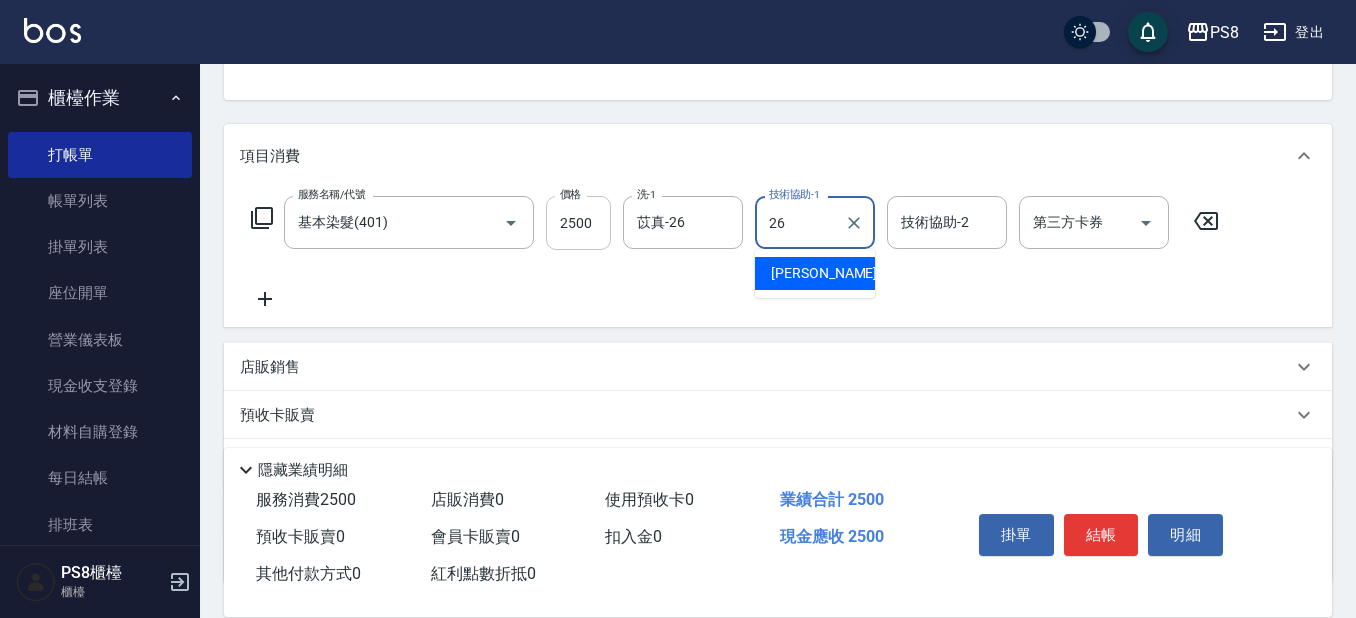 type on "苡真-26" 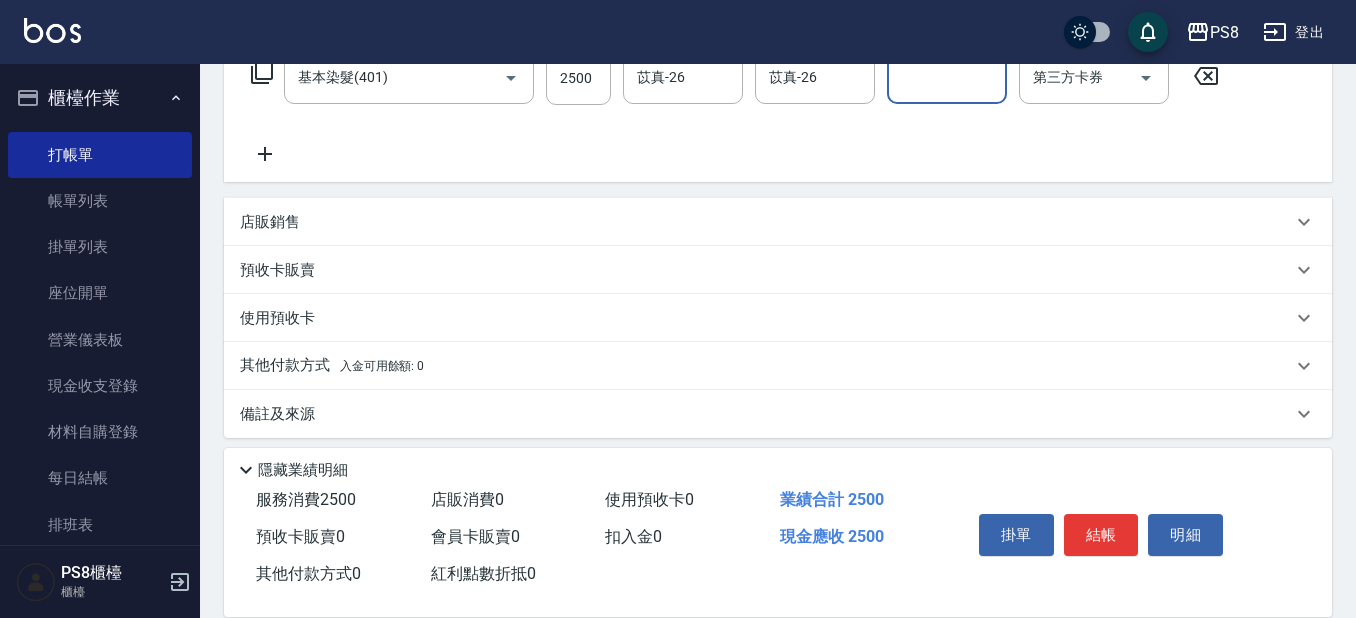 scroll, scrollTop: 357, scrollLeft: 0, axis: vertical 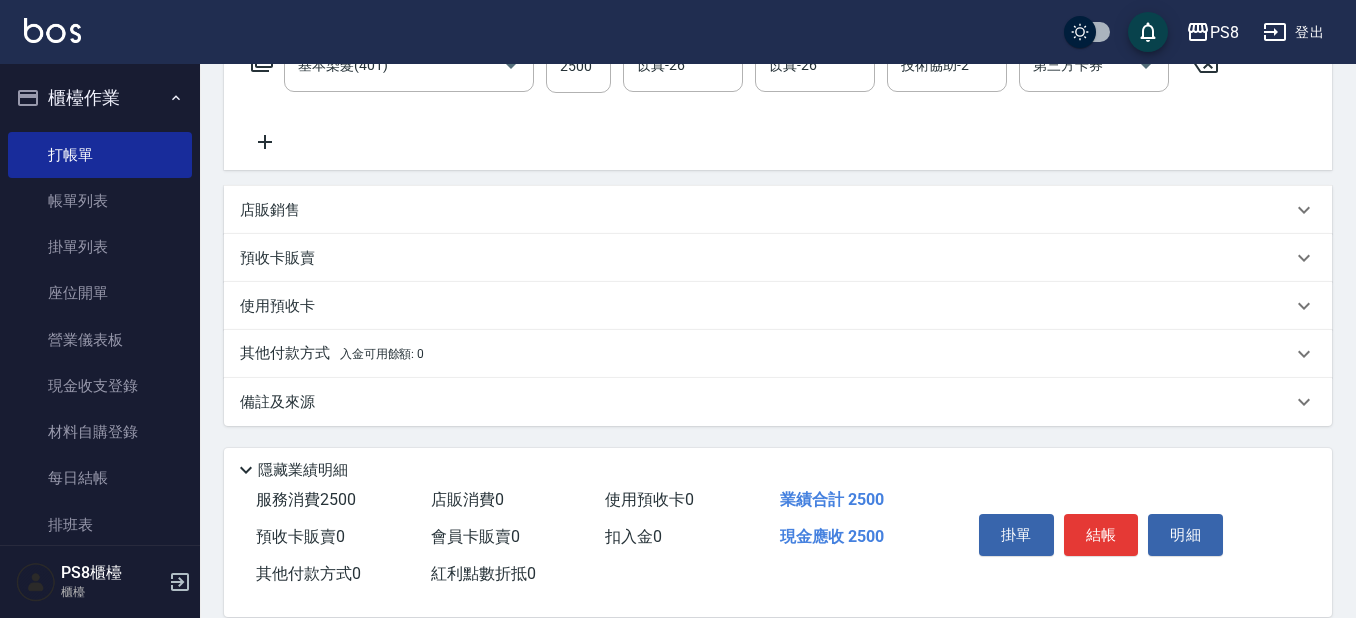 drag, startPoint x: 241, startPoint y: 352, endPoint x: 295, endPoint y: 356, distance: 54.147945 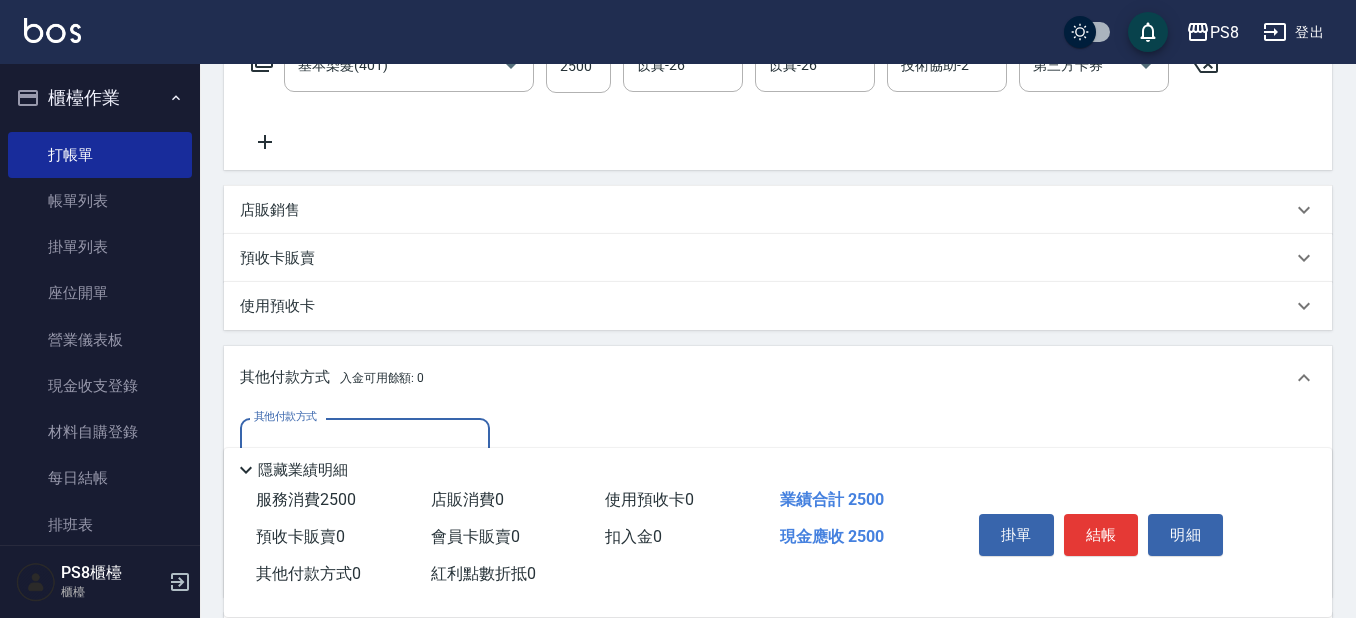 scroll, scrollTop: 426, scrollLeft: 0, axis: vertical 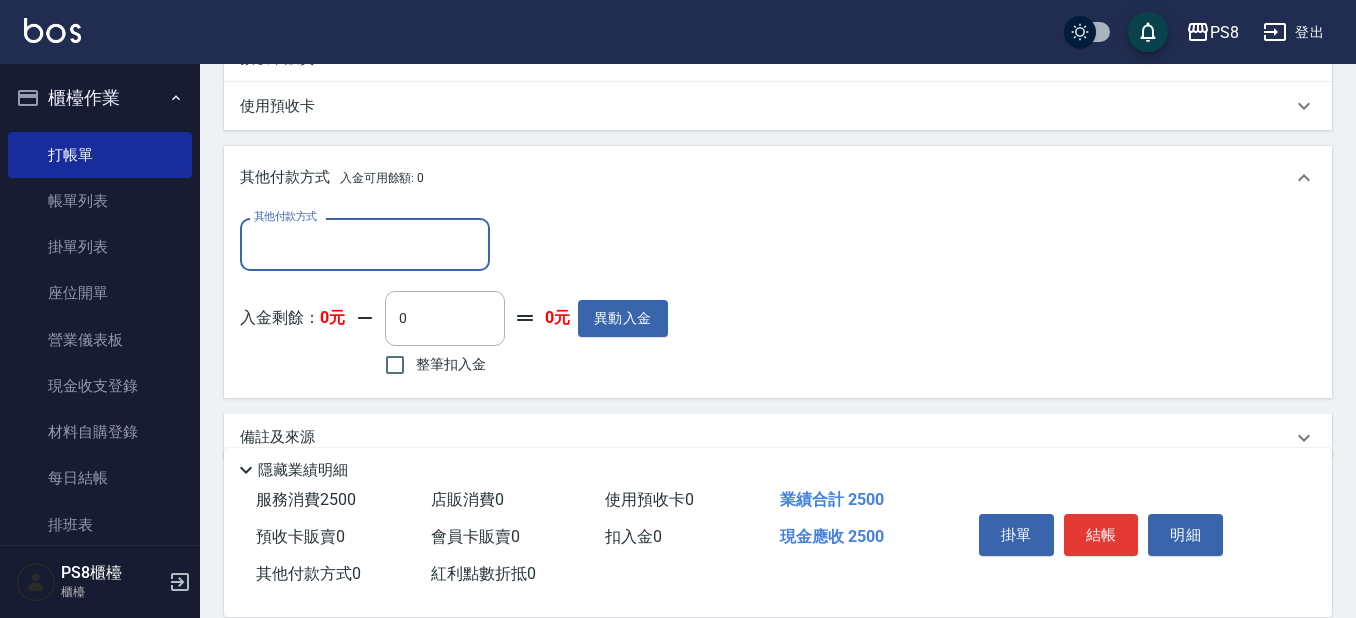 click on "其他付款方式" at bounding box center (365, 244) 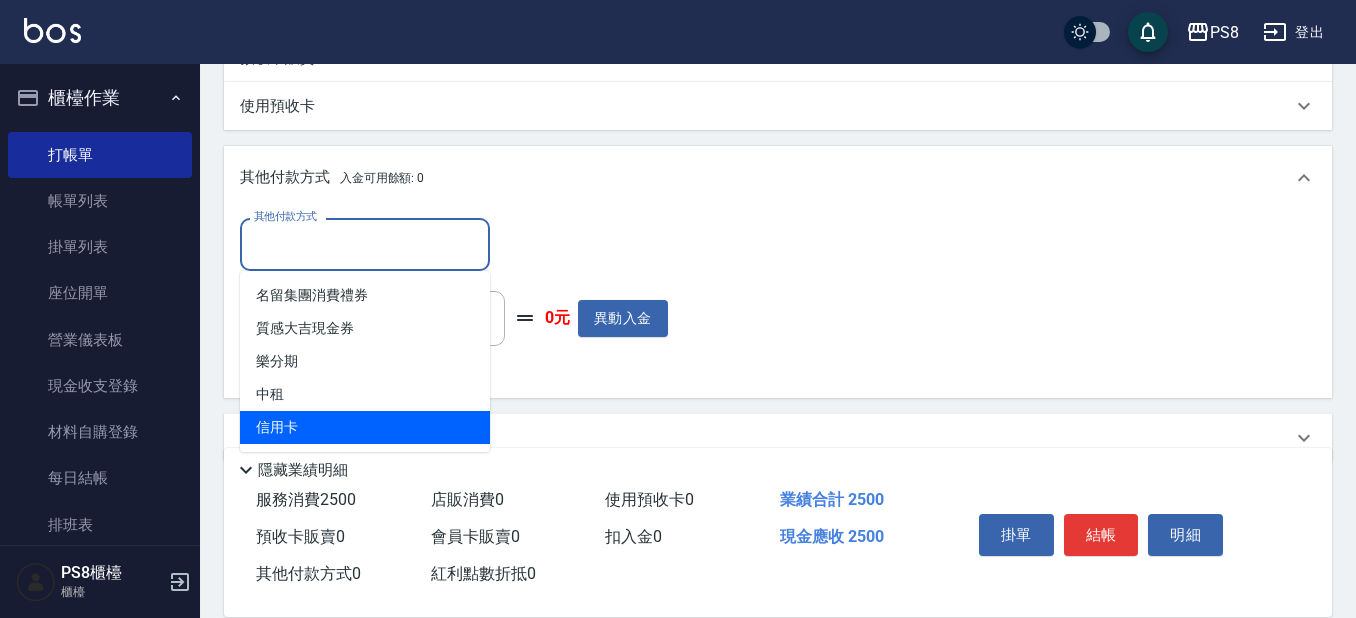 click on "信用卡" at bounding box center [365, 427] 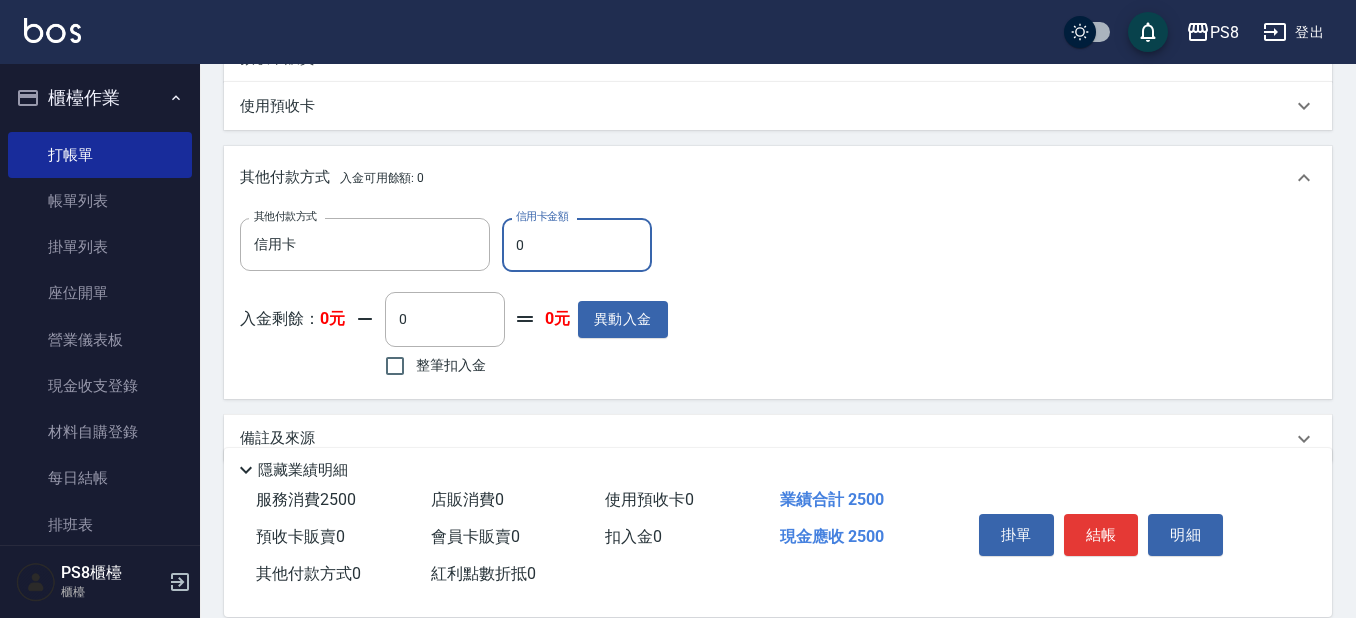 click on "0" at bounding box center [577, 245] 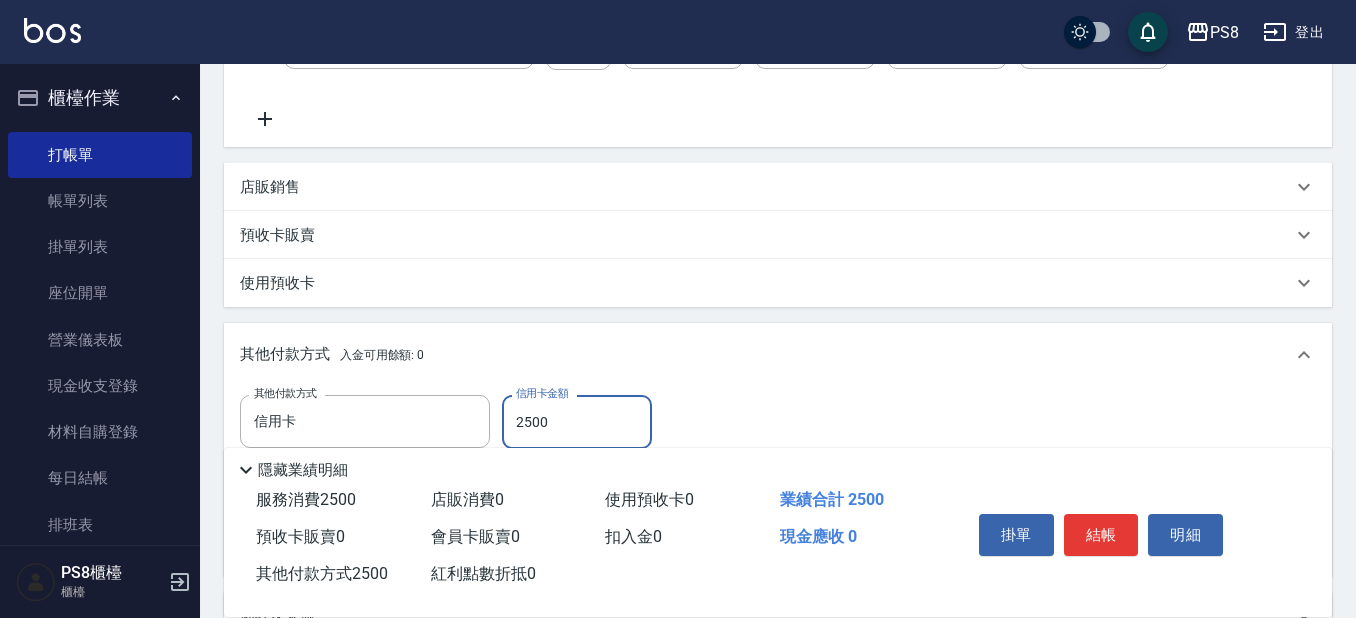 scroll, scrollTop: 57, scrollLeft: 0, axis: vertical 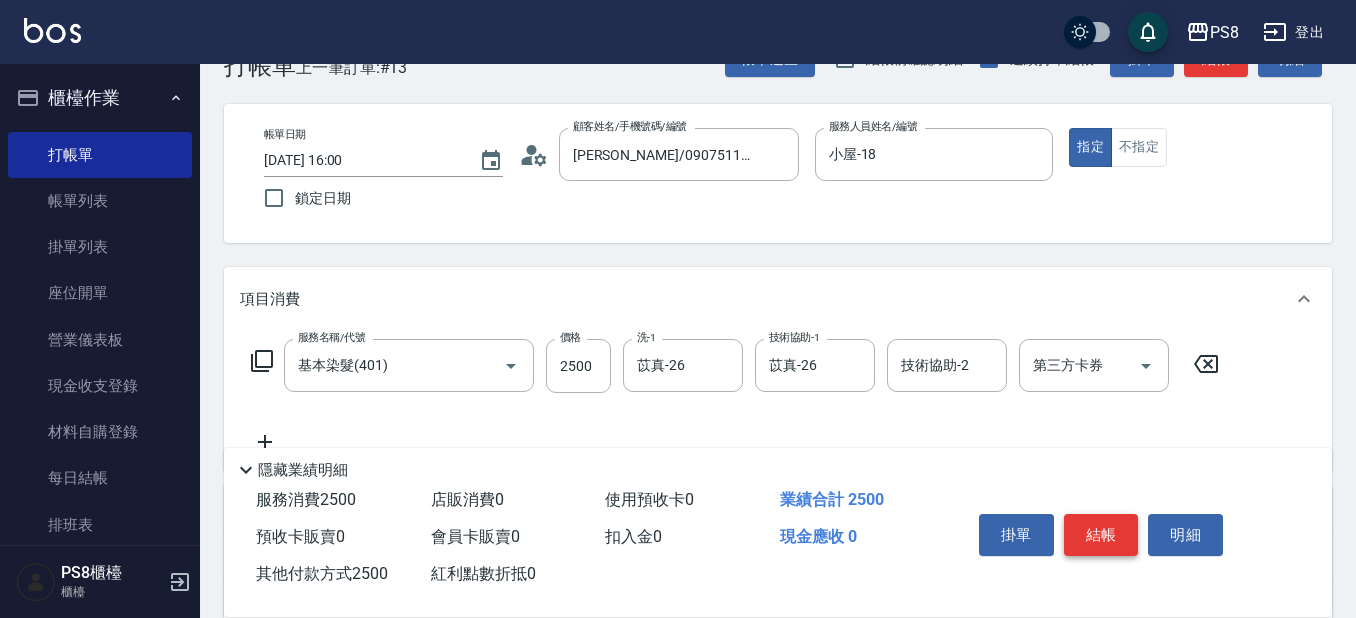 type on "2500" 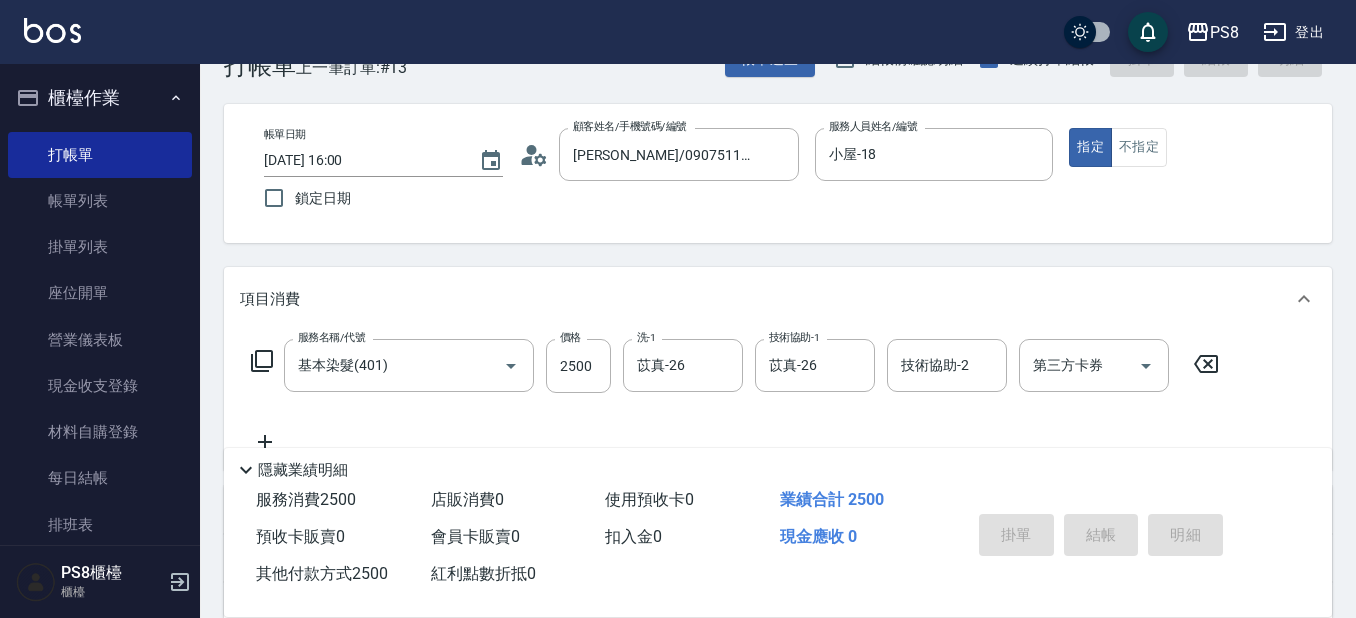 type on "2025/07/15 16:01" 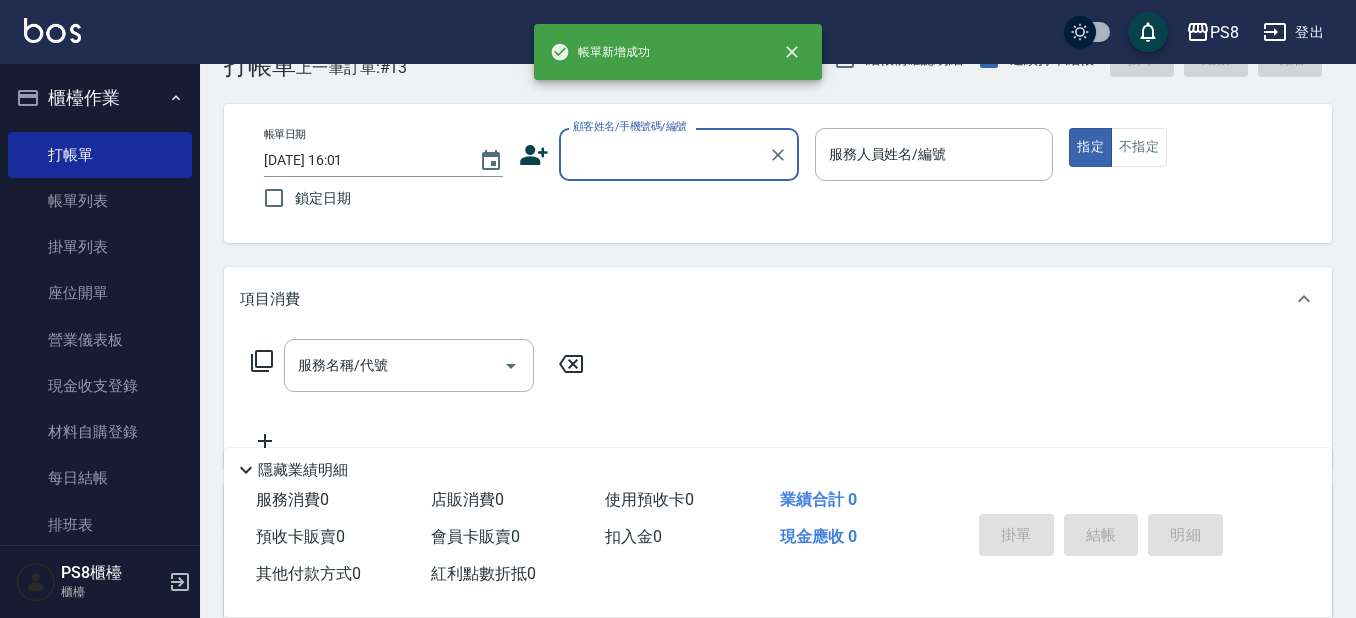 scroll, scrollTop: 0, scrollLeft: 0, axis: both 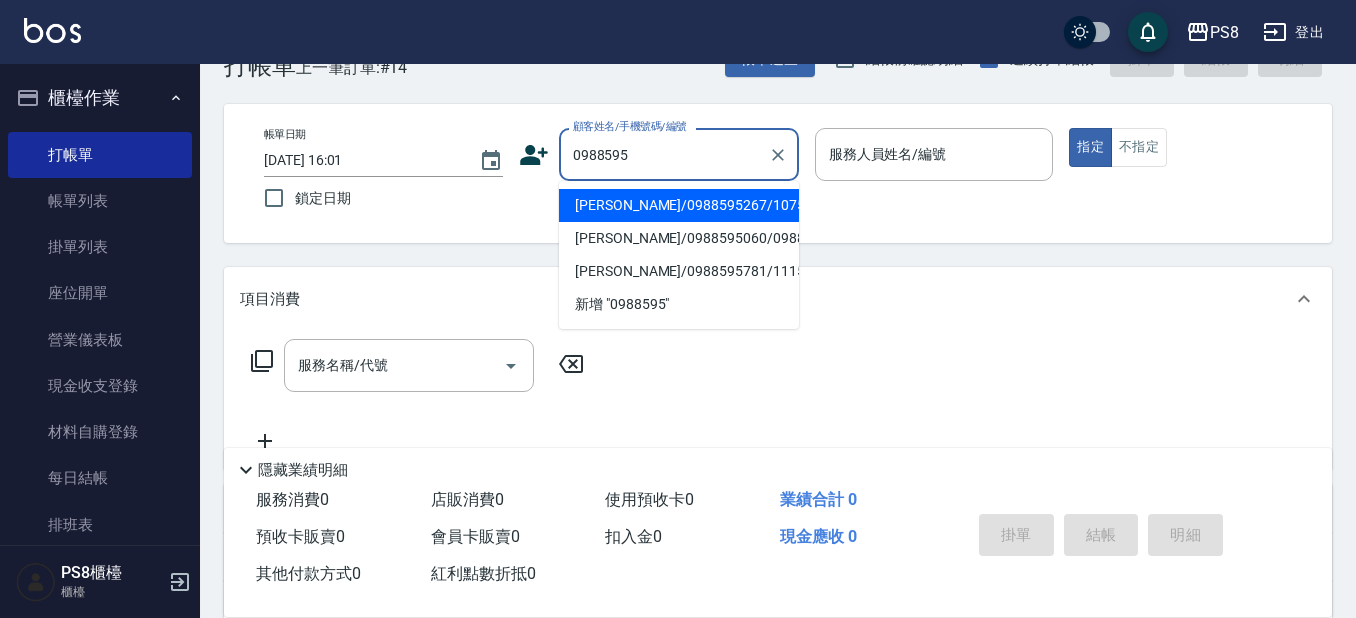 click on "黃學甫/0988595267/10757" at bounding box center [679, 205] 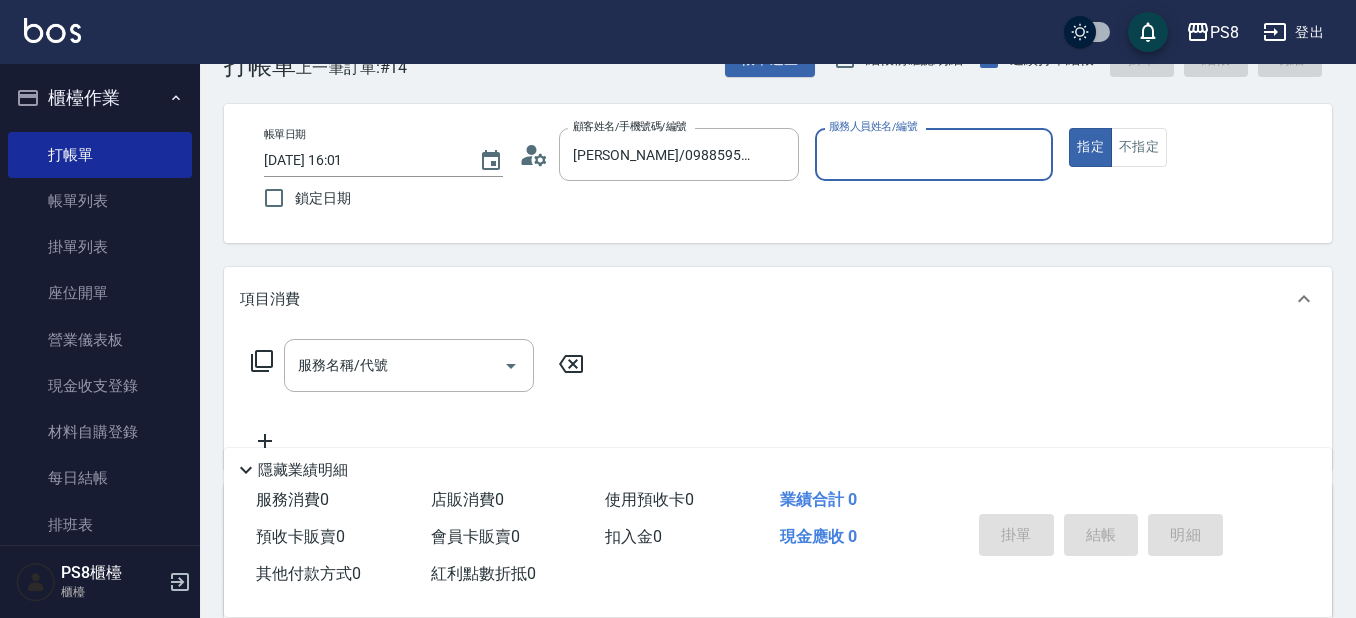 type on "小屋-18" 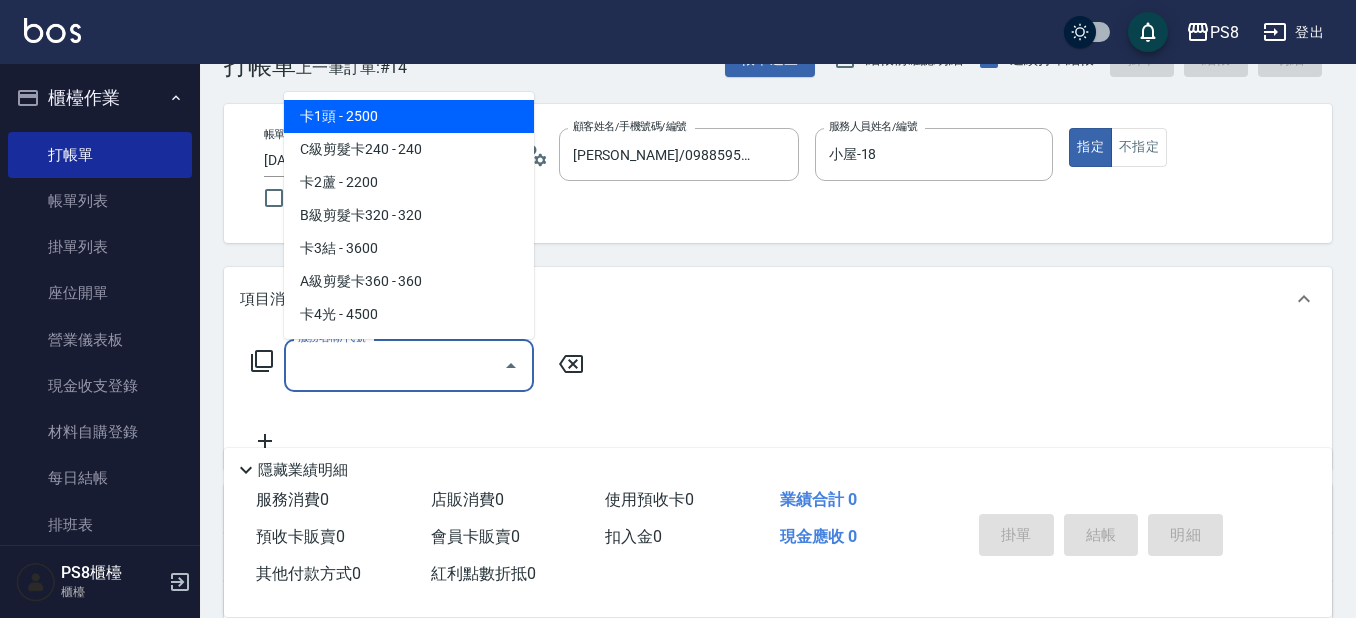 click on "服務名稱/代號" at bounding box center (394, 365) 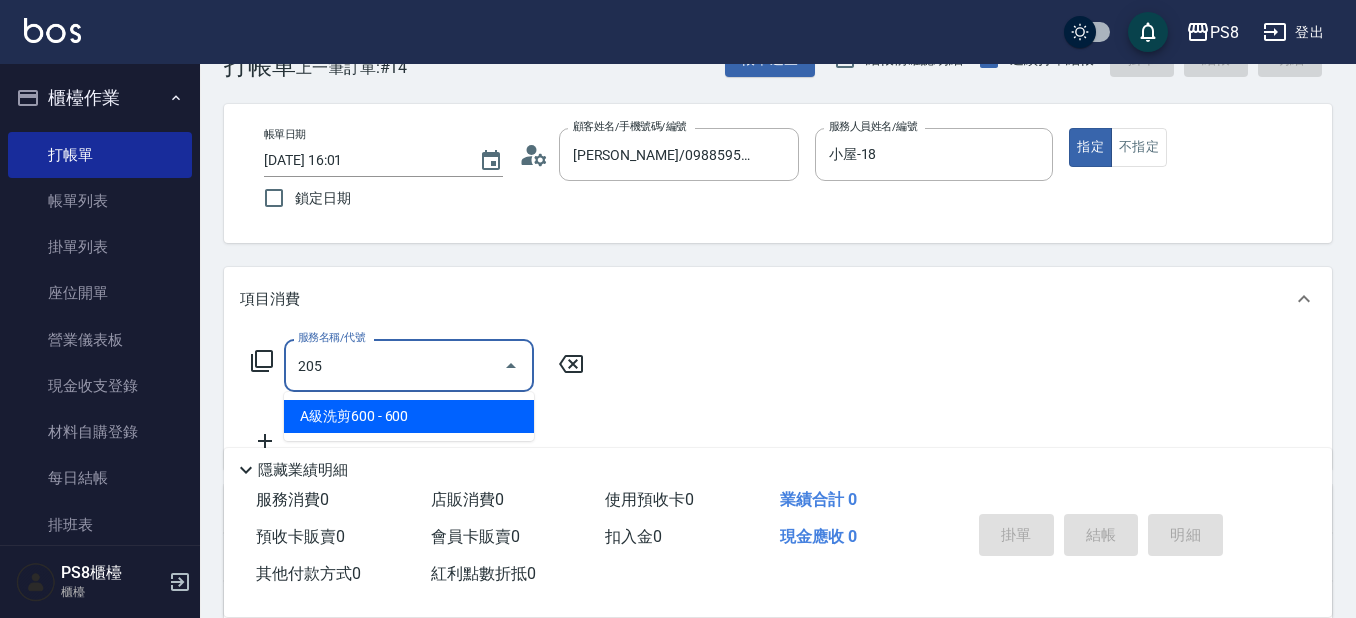 click on "A級洗剪600 - 600" at bounding box center [409, 416] 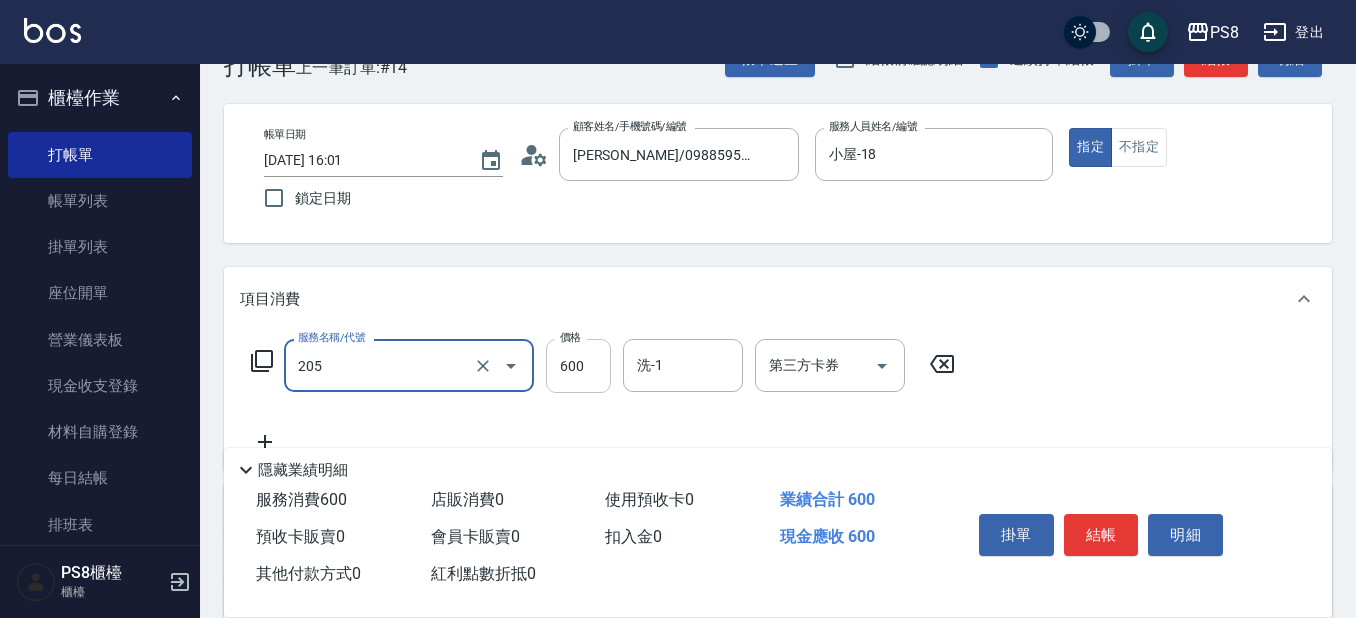 type on "A級洗剪600(205)" 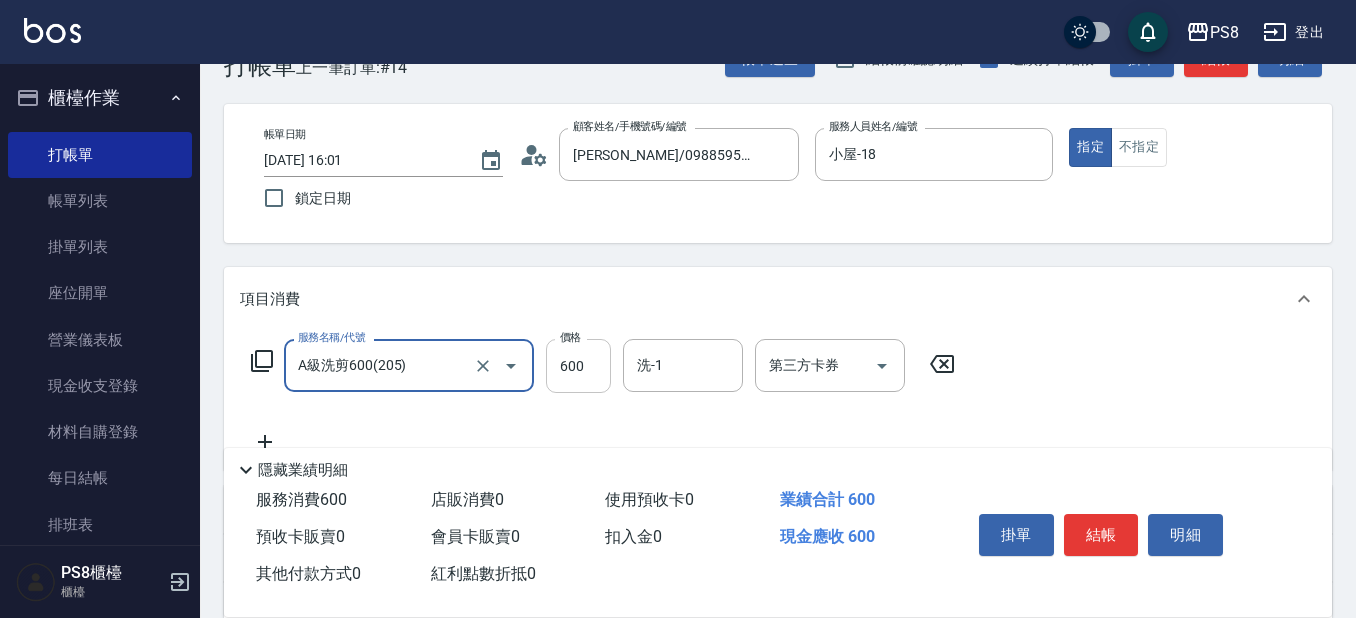 drag, startPoint x: 587, startPoint y: 362, endPoint x: 576, endPoint y: 364, distance: 11.18034 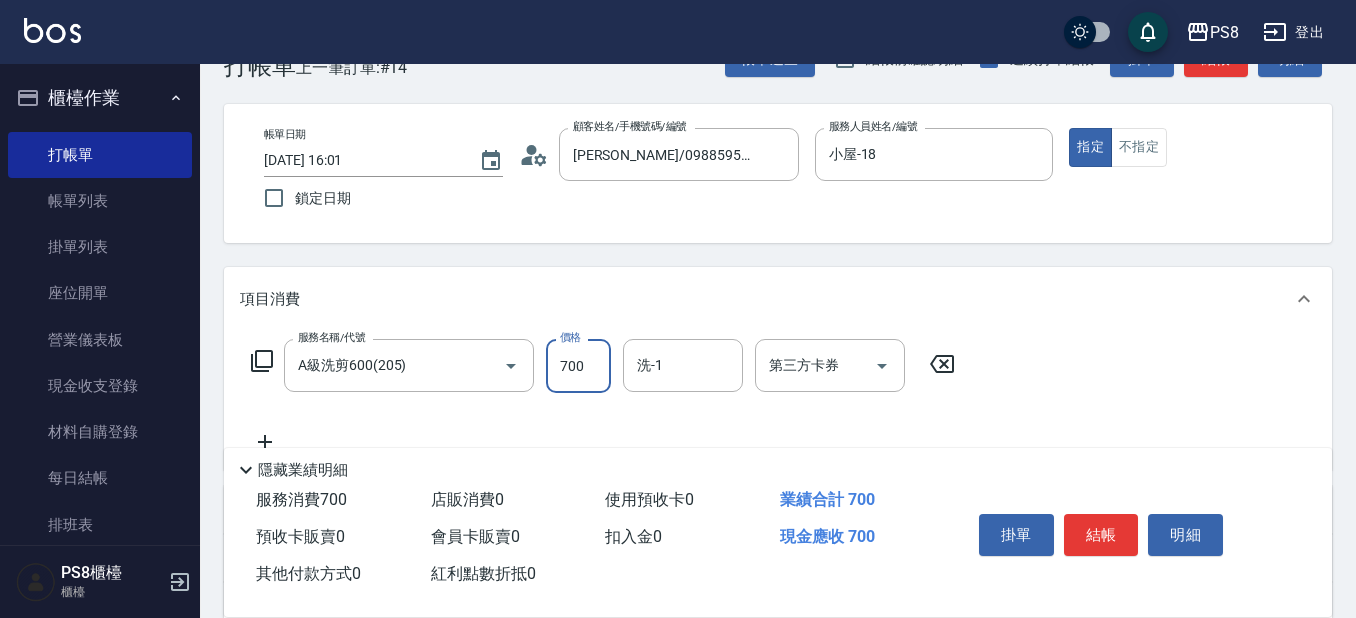 type on "700" 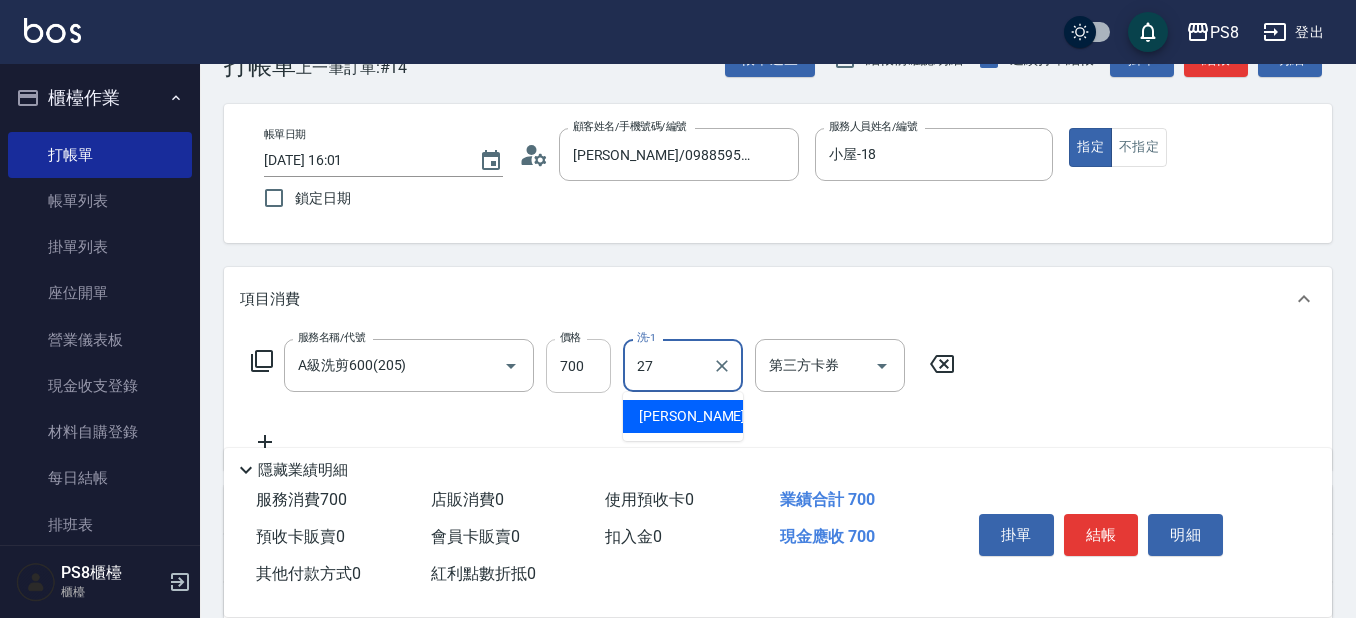 type on "[PERSON_NAME]-27" 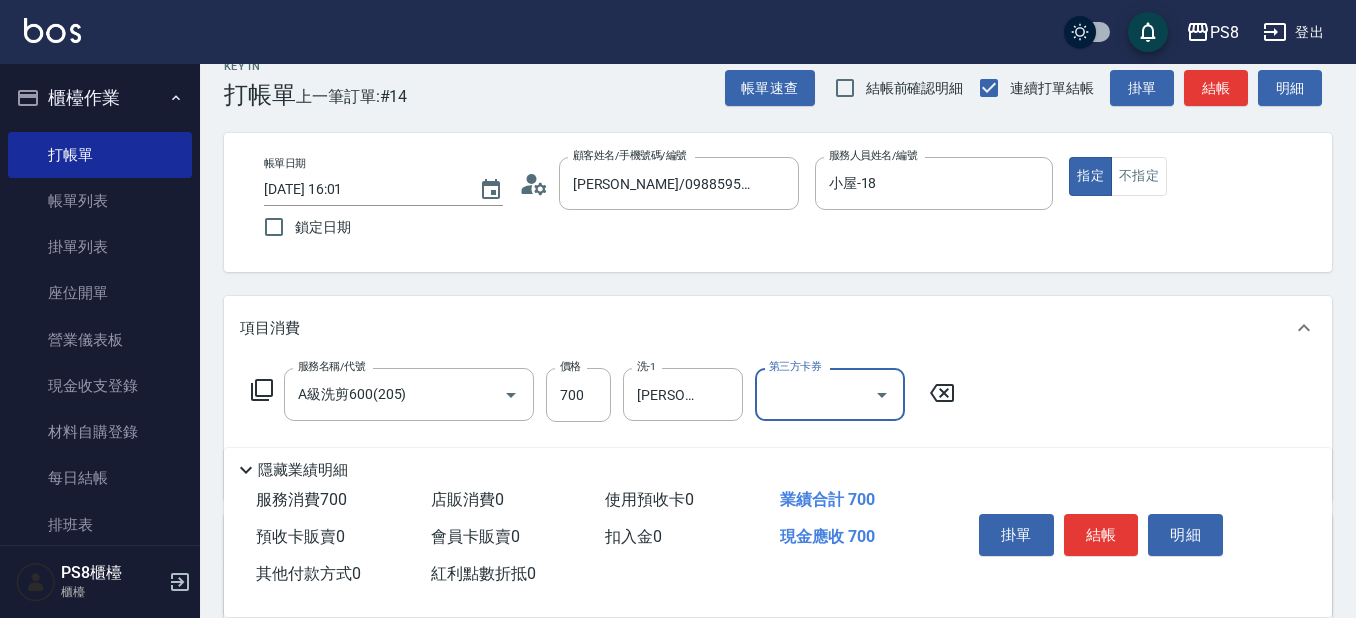 scroll, scrollTop: 0, scrollLeft: 0, axis: both 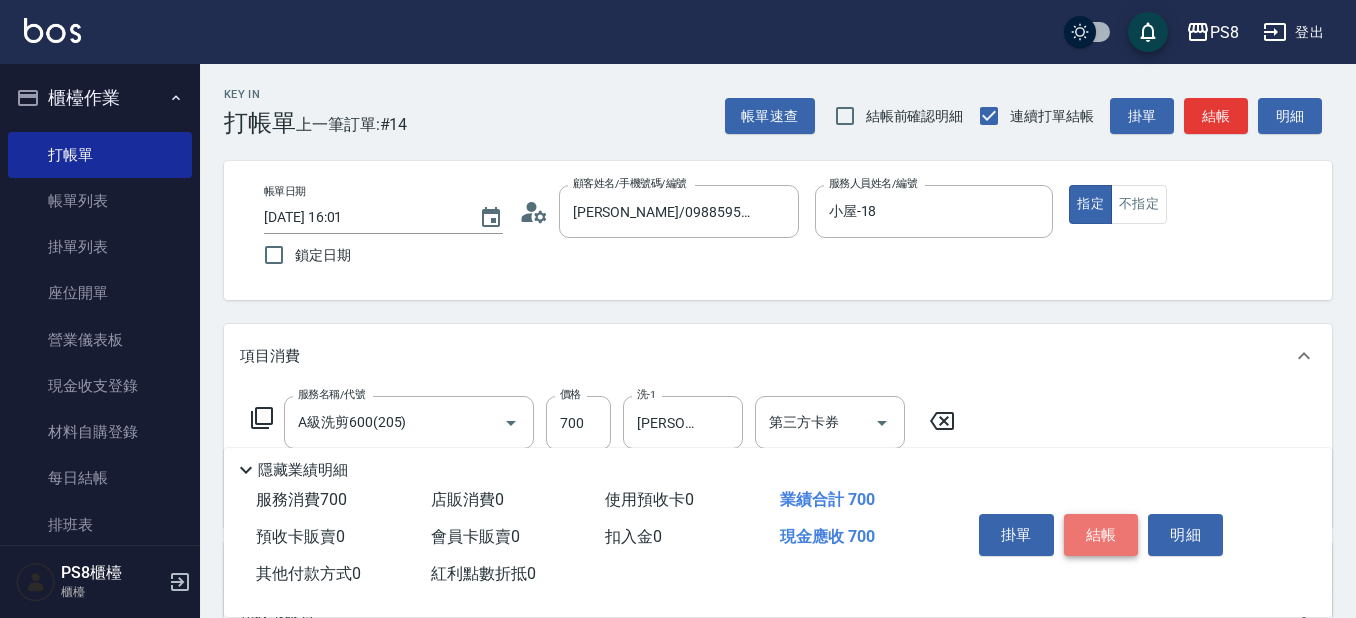 click on "結帳" at bounding box center (1101, 535) 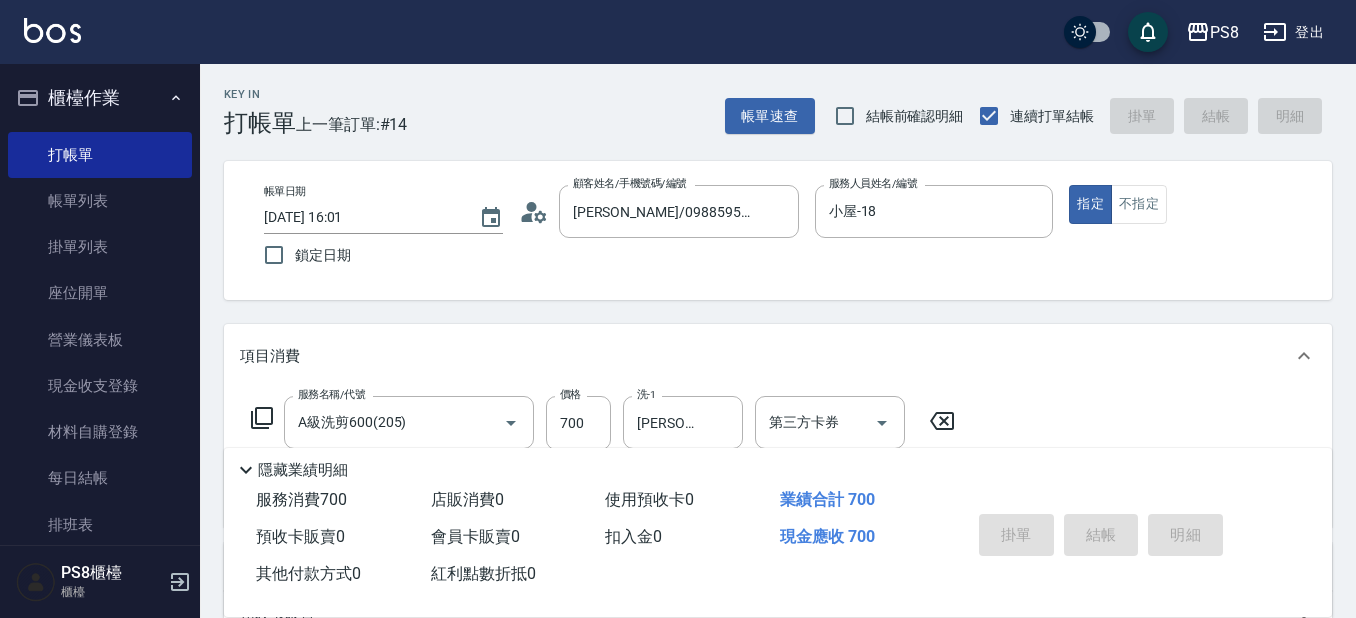 type 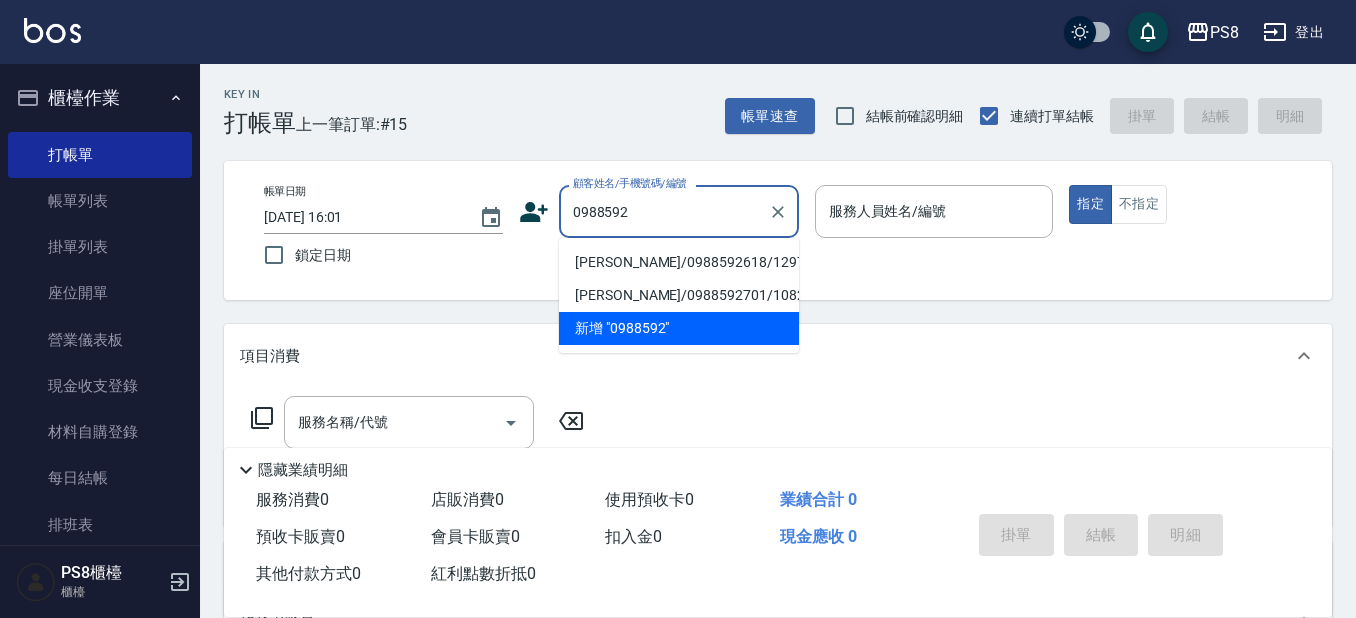 click on "楊焌瑋/0988592618/12973" at bounding box center [679, 262] 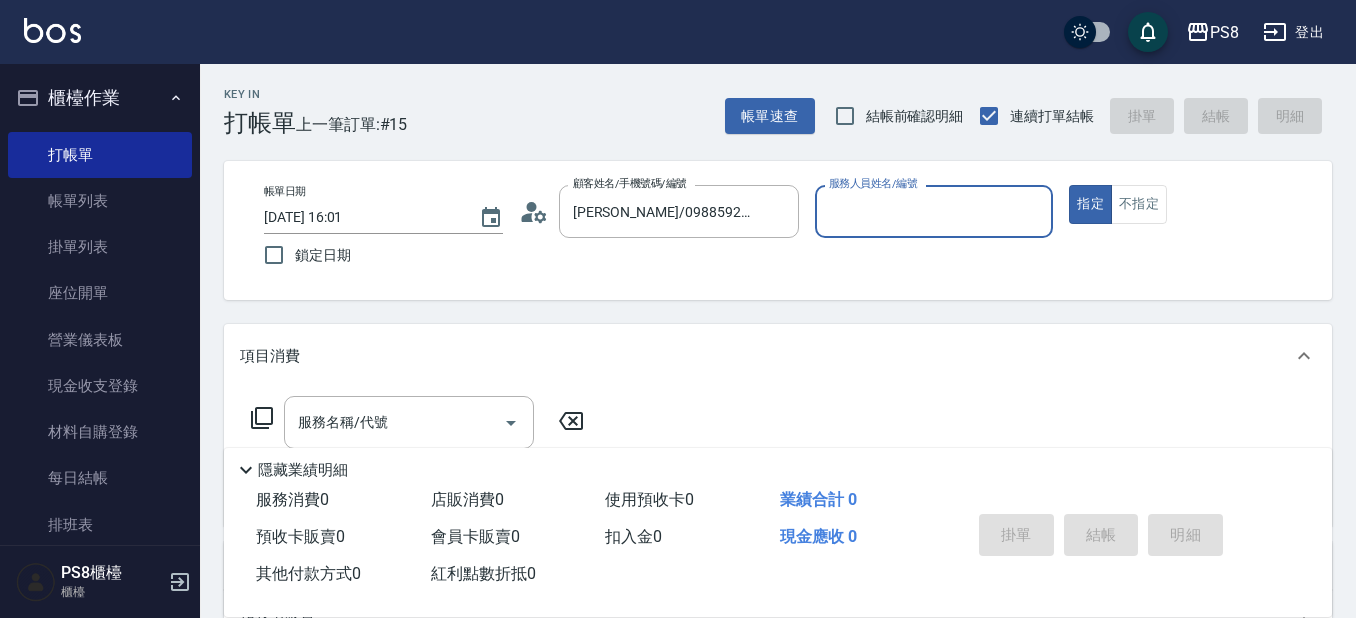 type on "小屋-18" 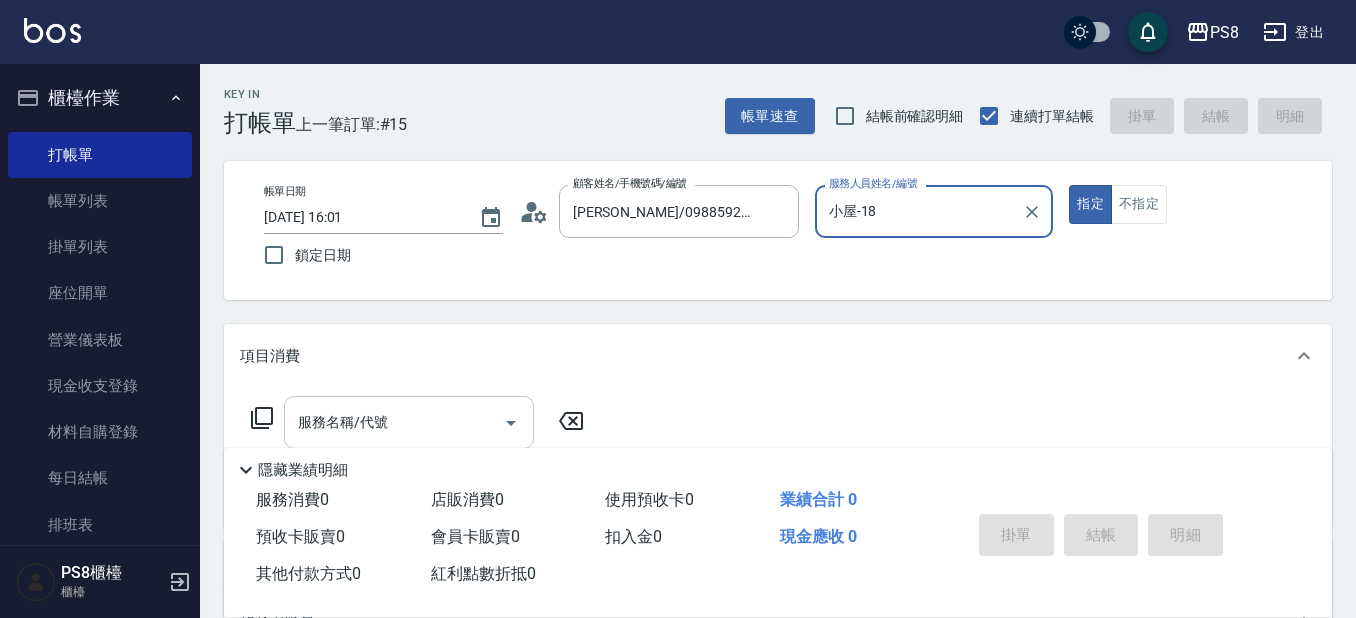 click on "服務名稱/代號" at bounding box center (394, 422) 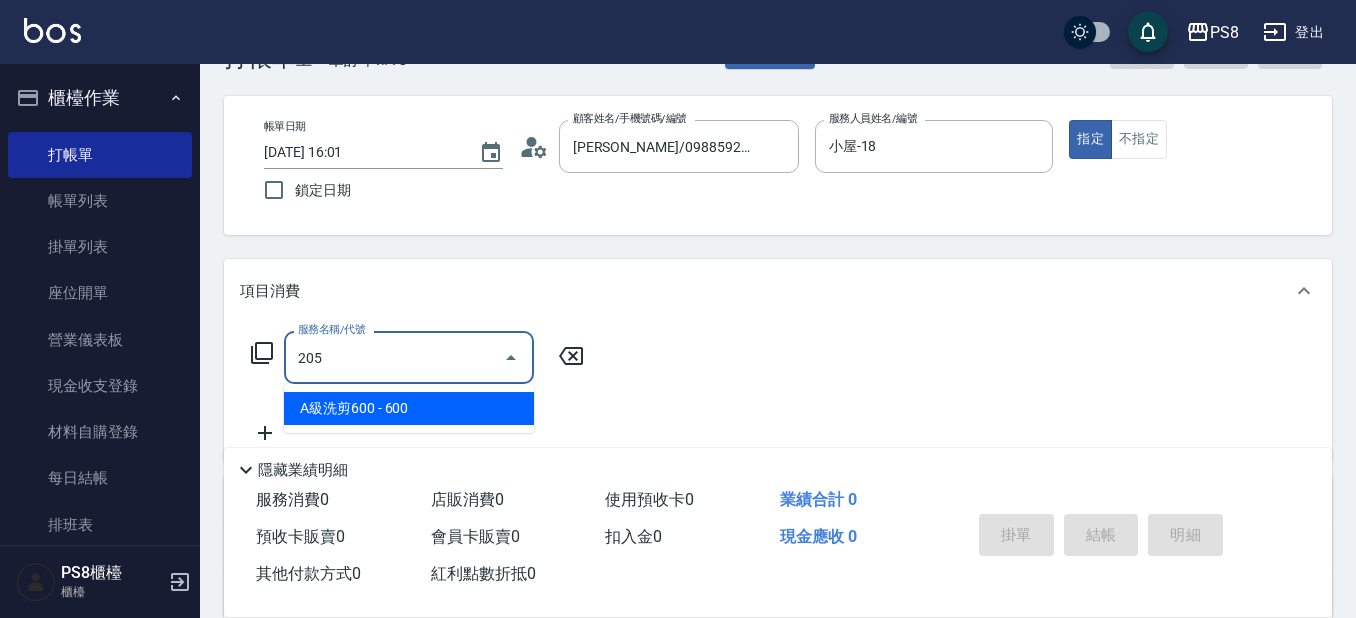 scroll, scrollTop: 100, scrollLeft: 0, axis: vertical 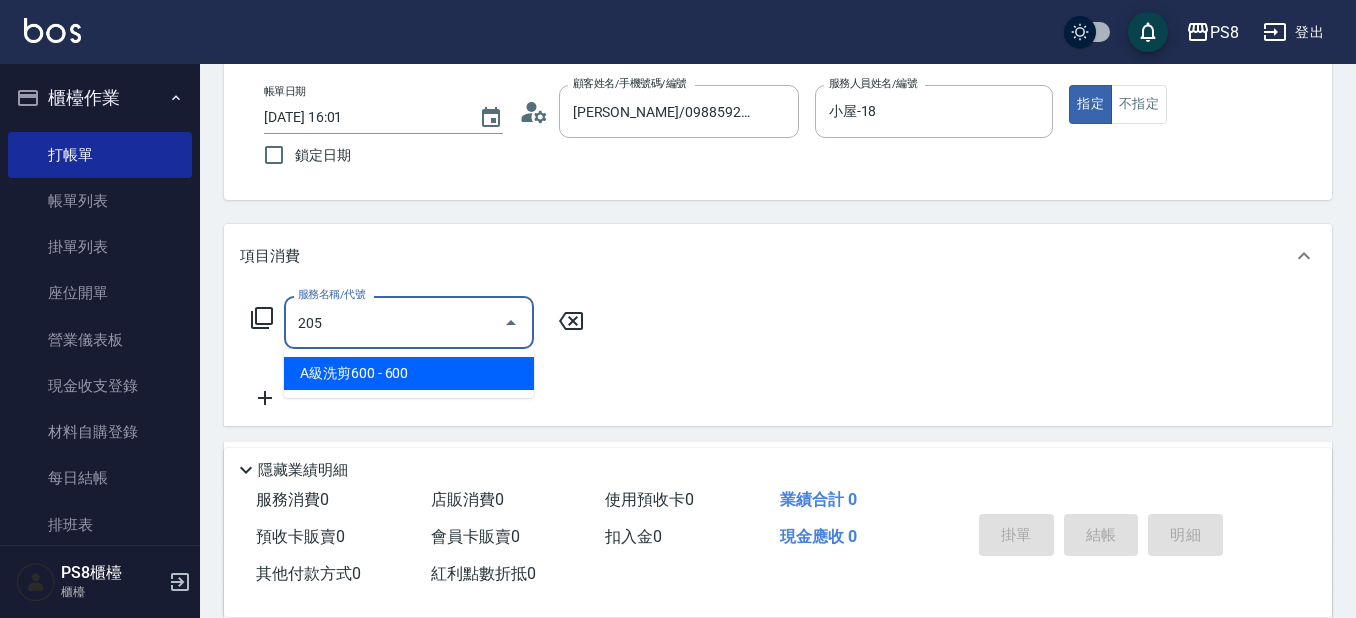 click on "A級洗剪600 - 600" at bounding box center (409, 373) 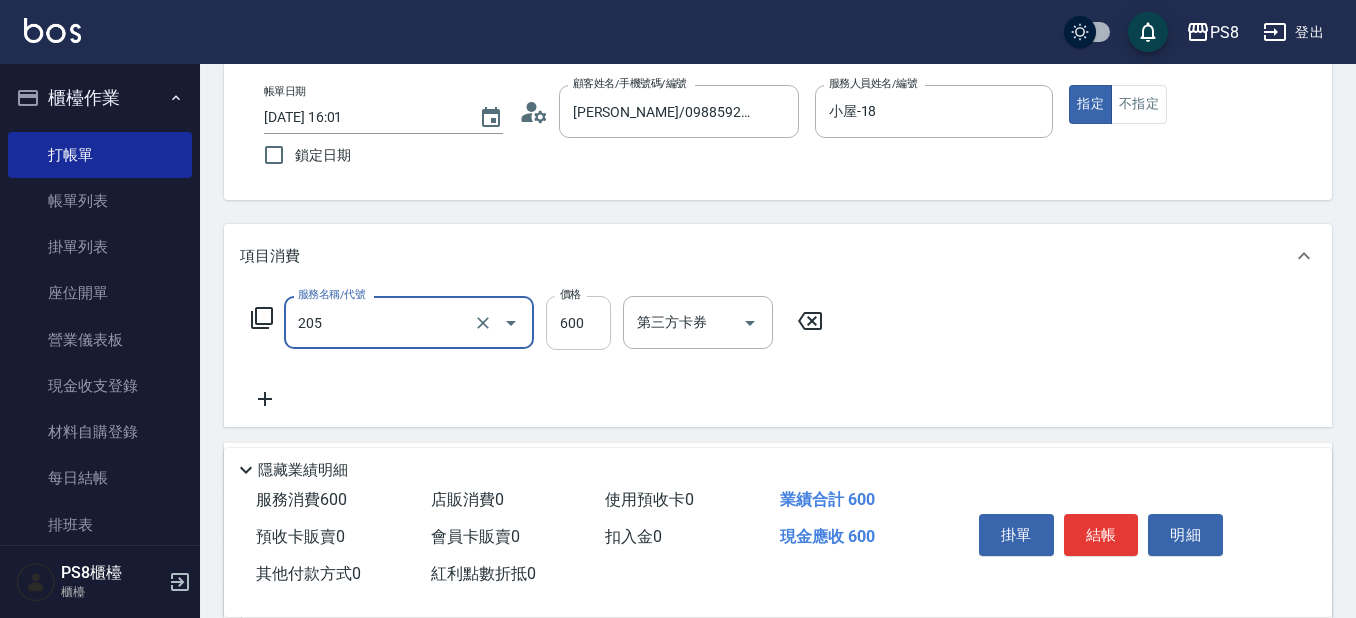 type on "A級洗剪600(205)" 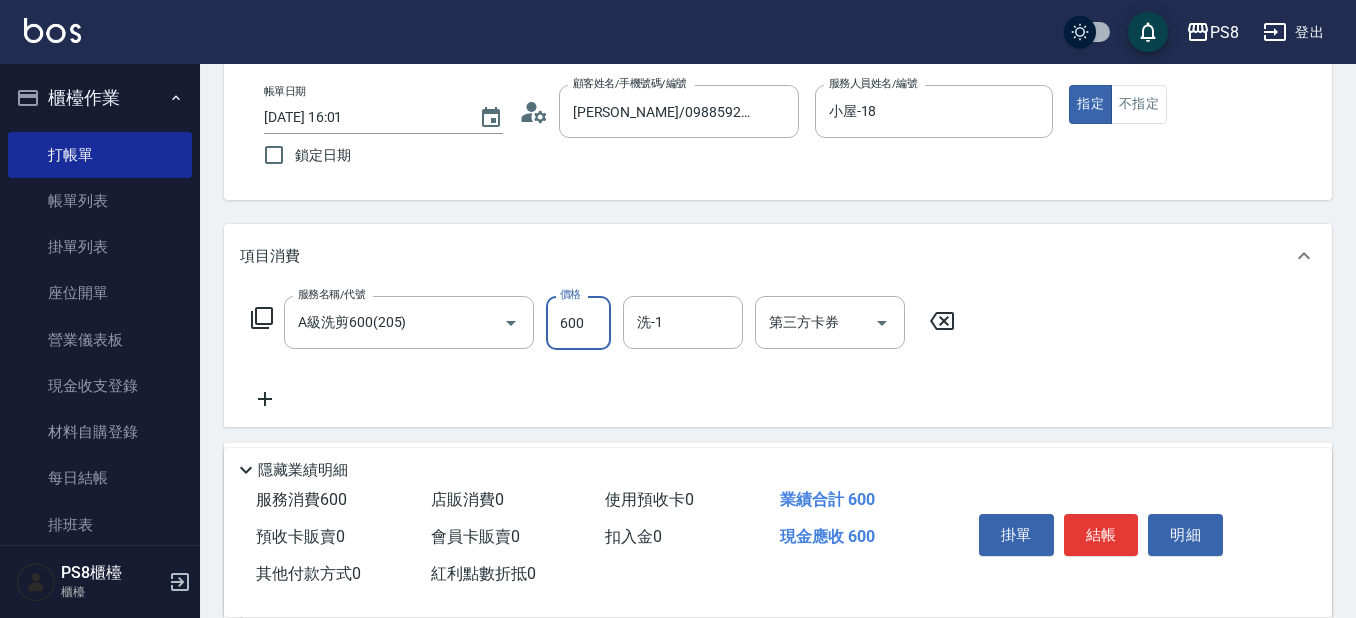 click on "600" at bounding box center [578, 323] 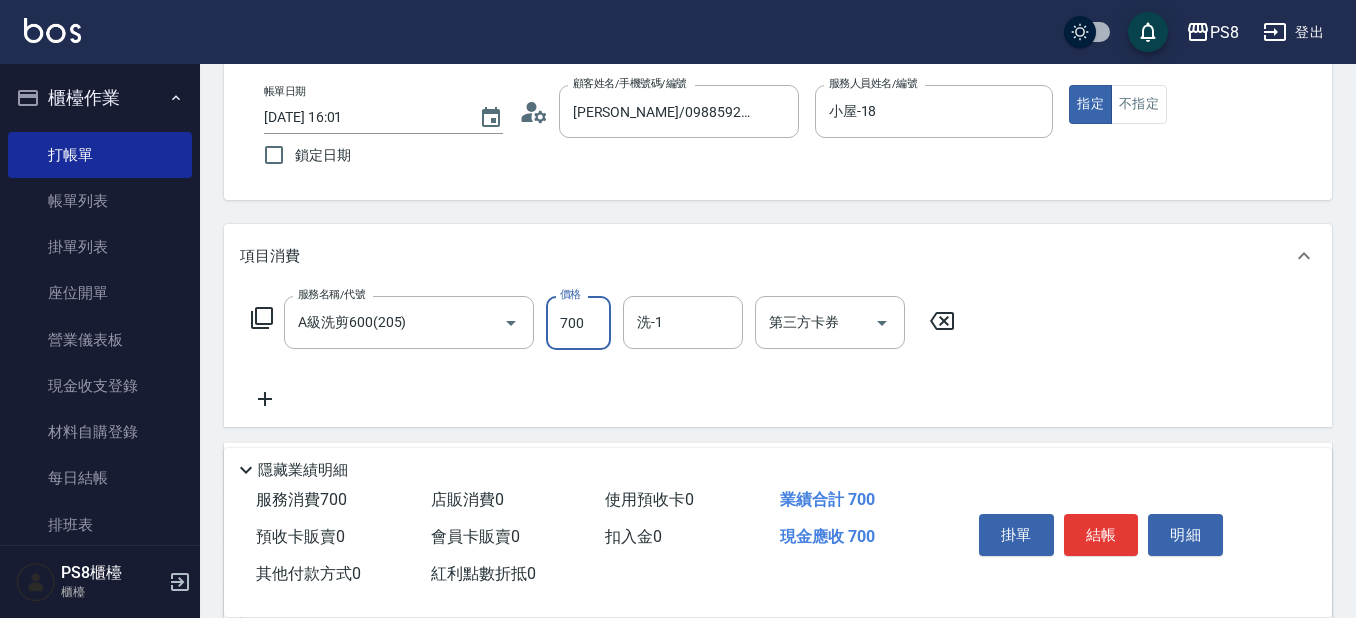 type on "700" 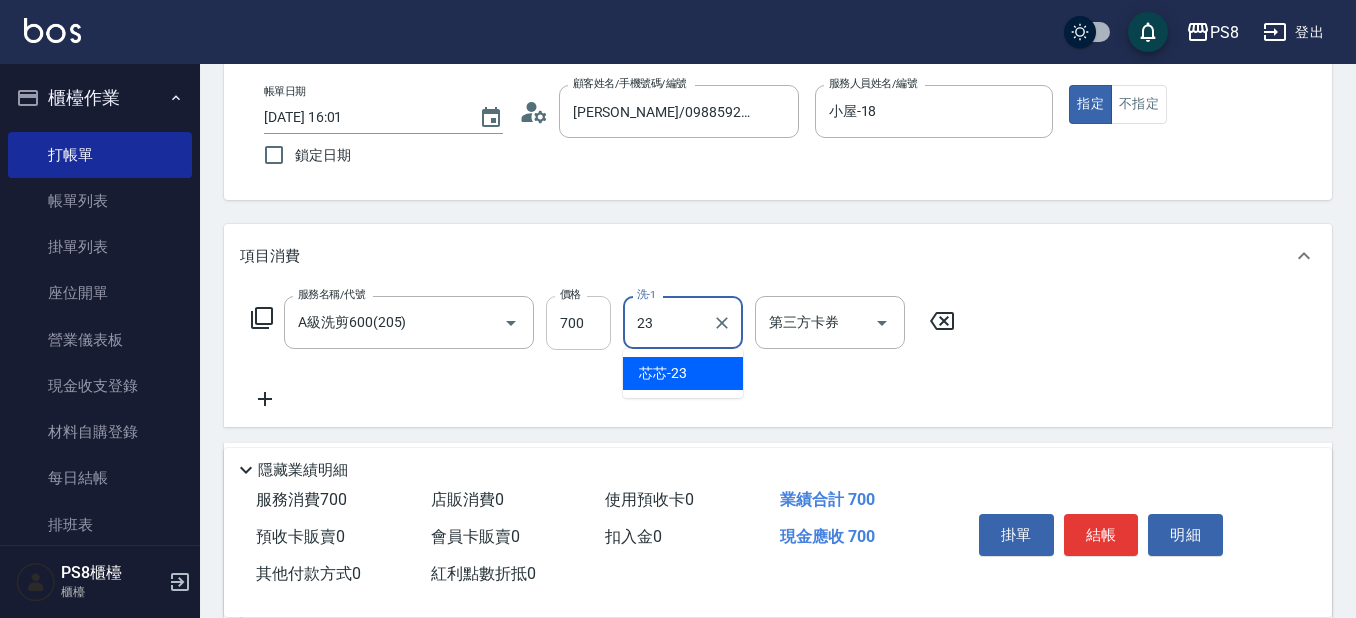 type on "芯芯-23" 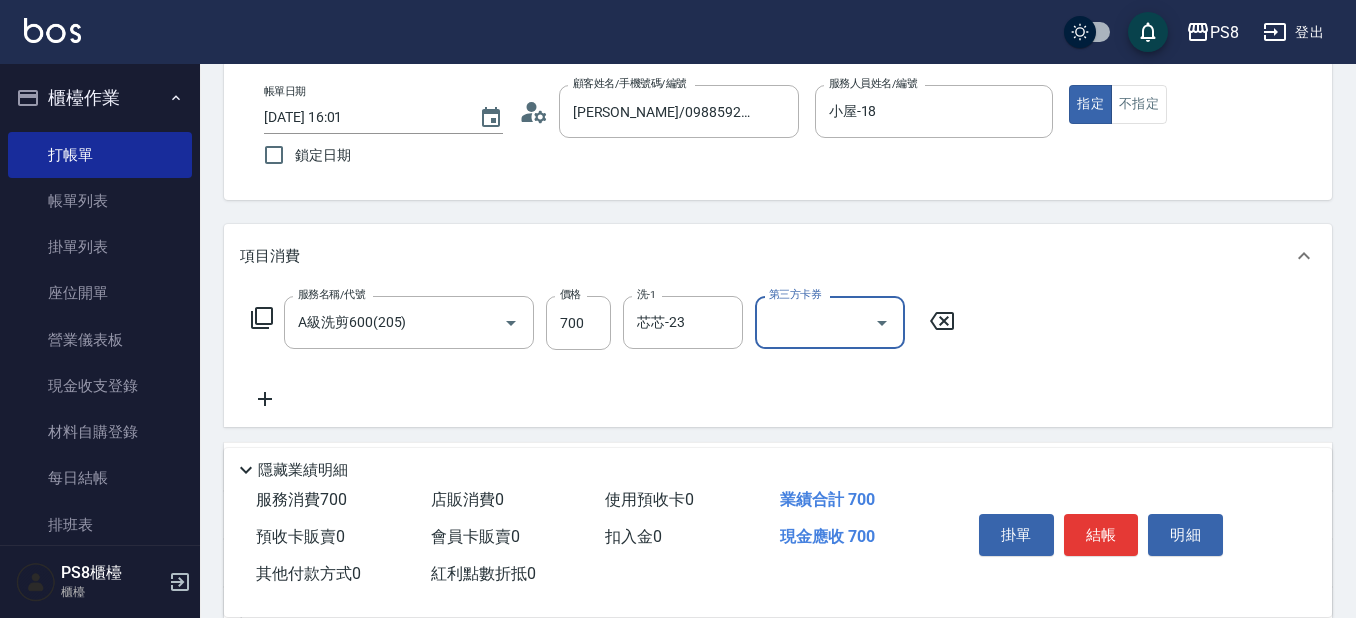 click on "結帳" at bounding box center [1101, 535] 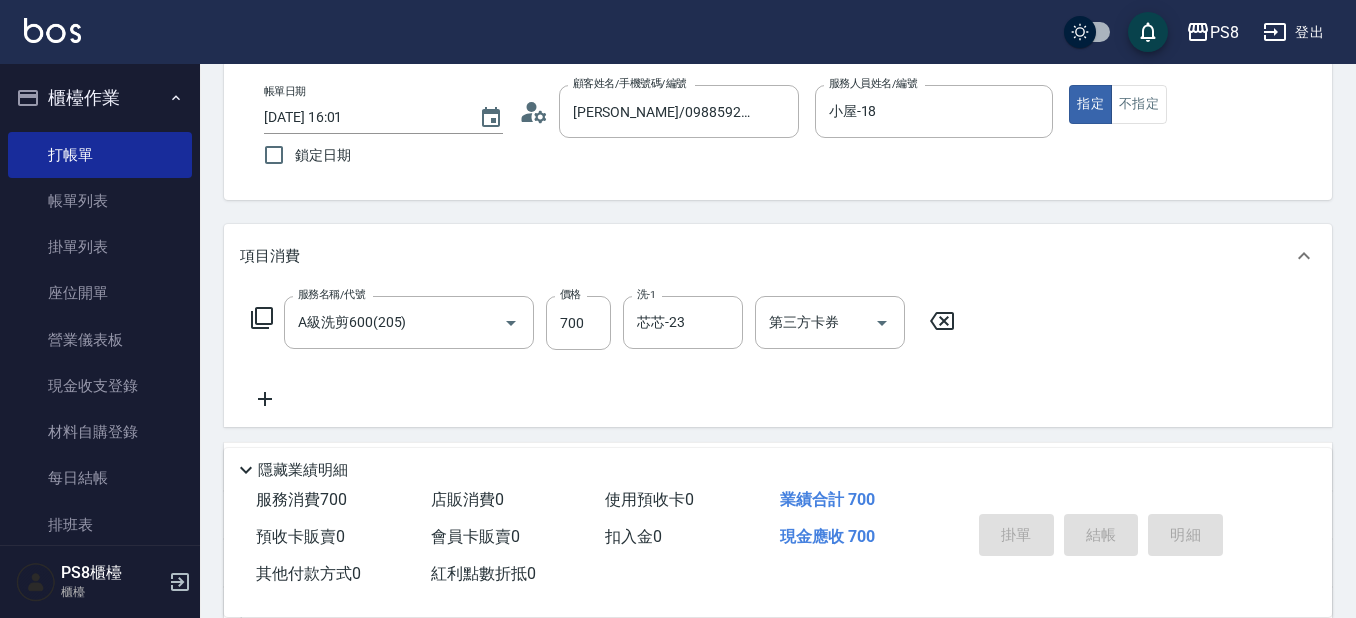 type 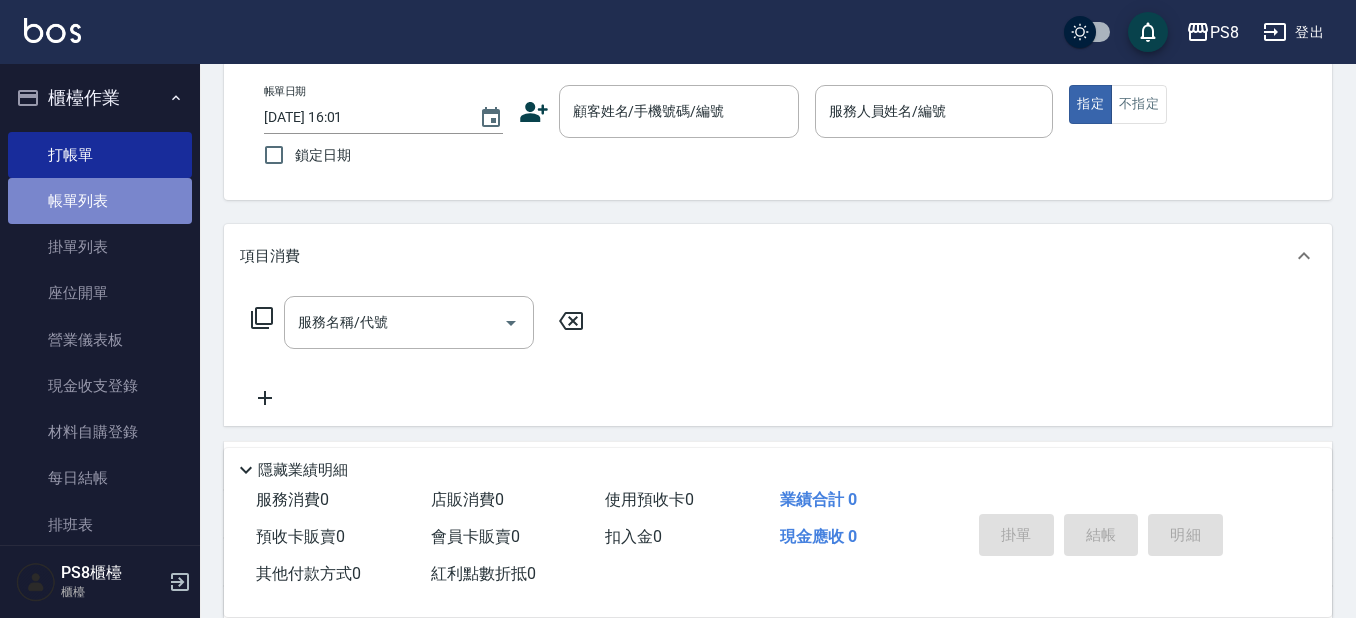 click on "帳單列表" at bounding box center (100, 201) 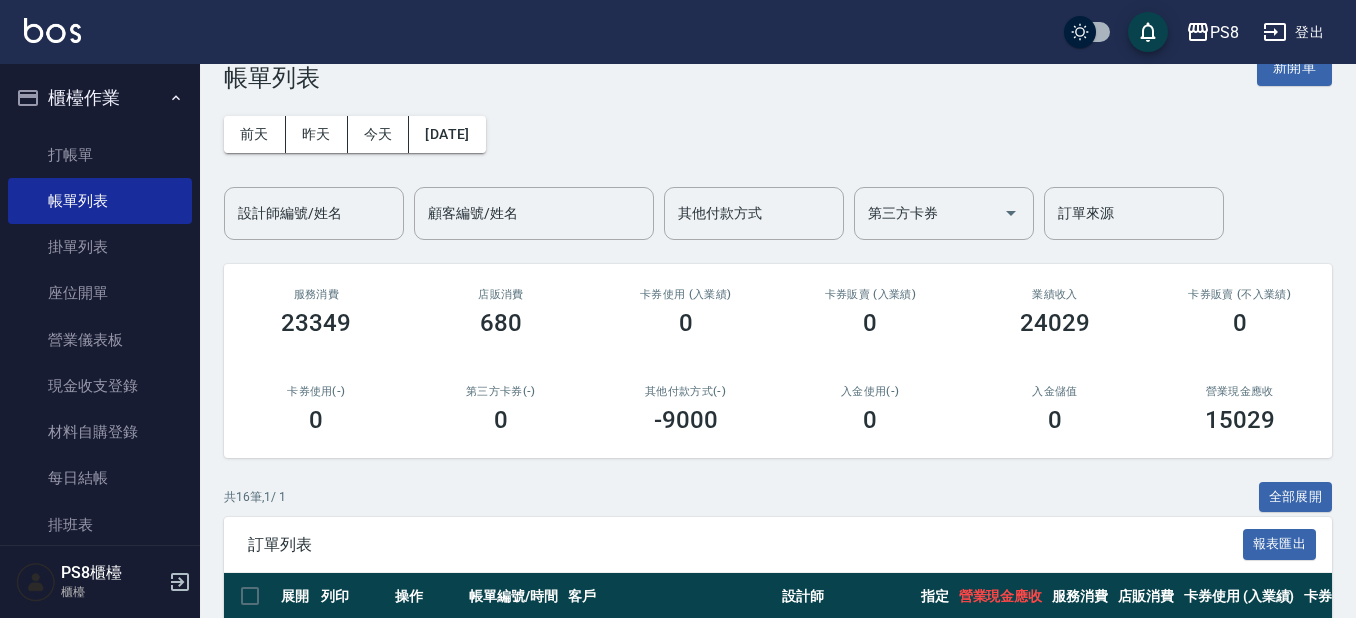 scroll, scrollTop: 0, scrollLeft: 0, axis: both 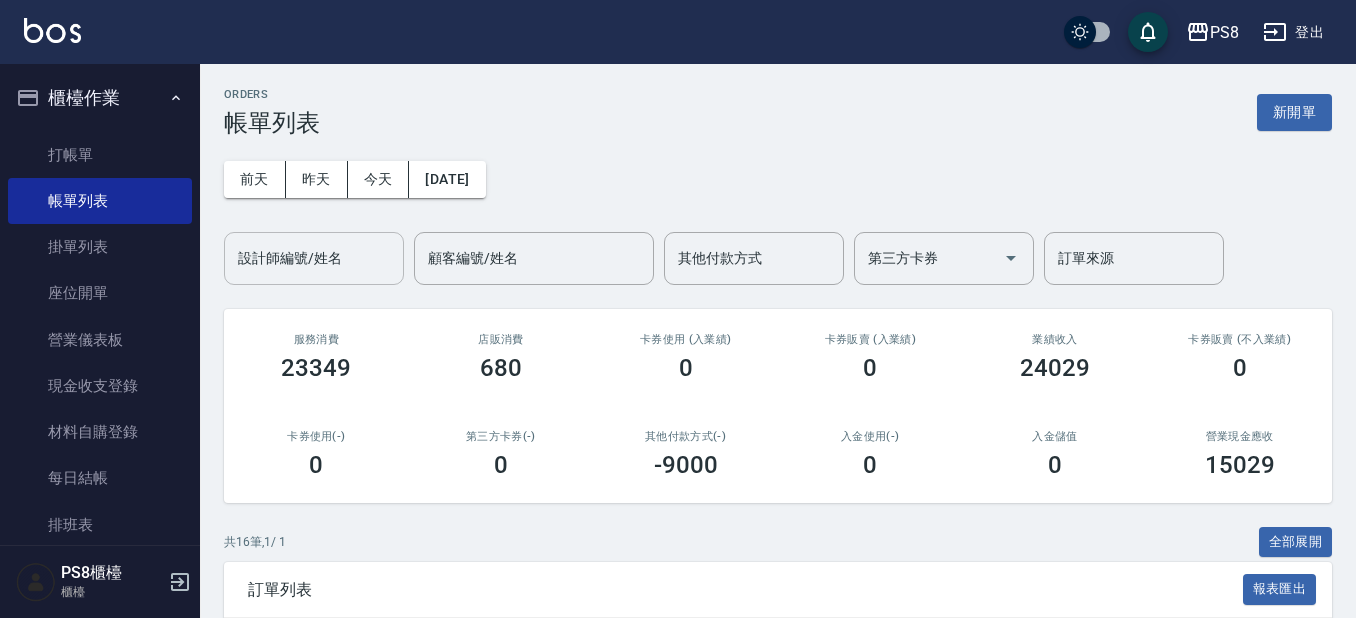 click on "設計師編號/姓名" at bounding box center (314, 258) 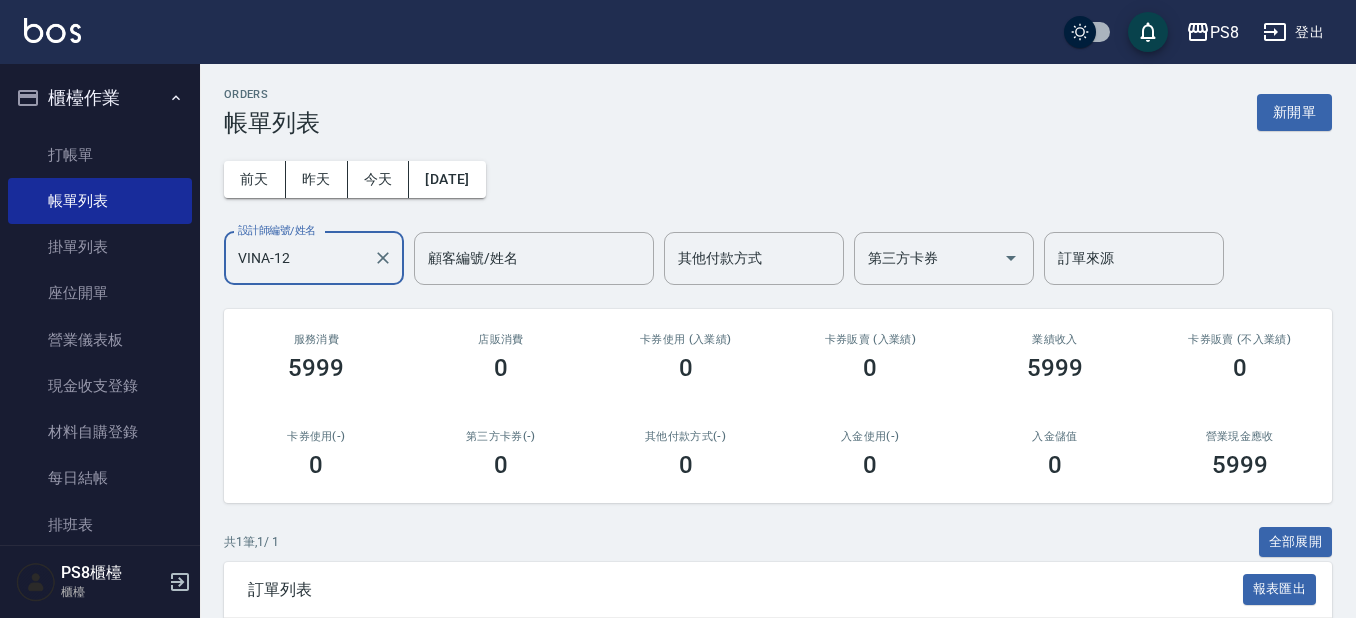 scroll, scrollTop: 190, scrollLeft: 0, axis: vertical 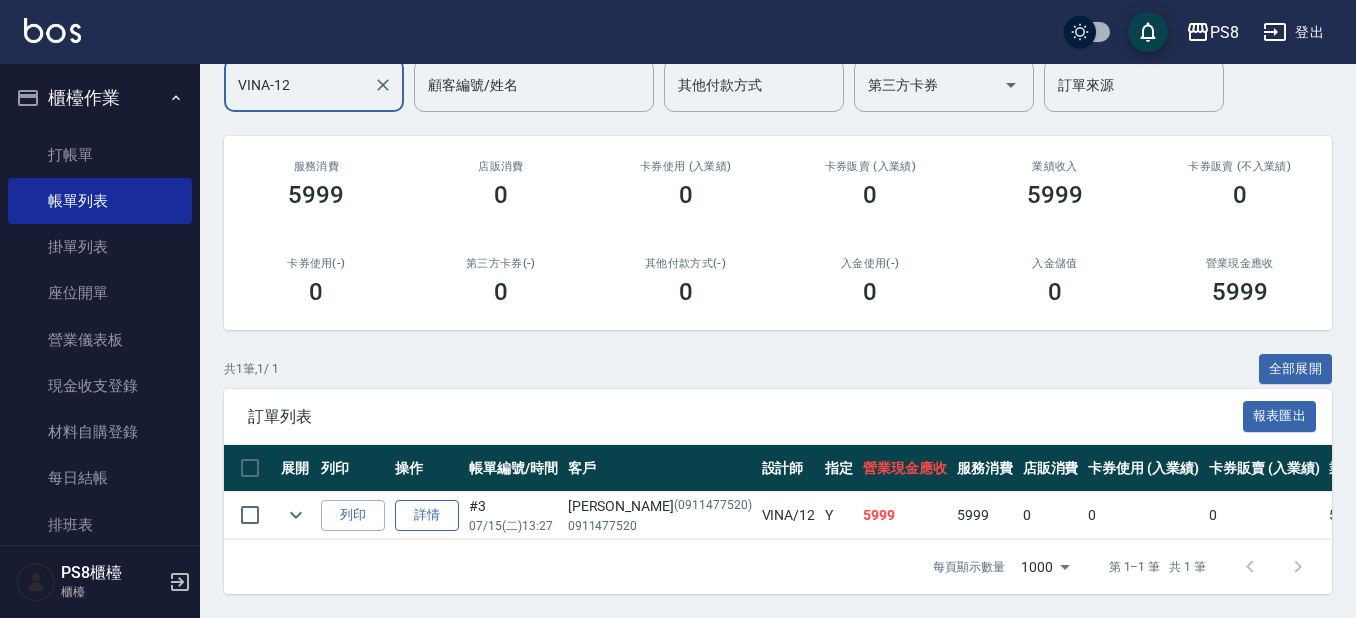 type on "VINA-12" 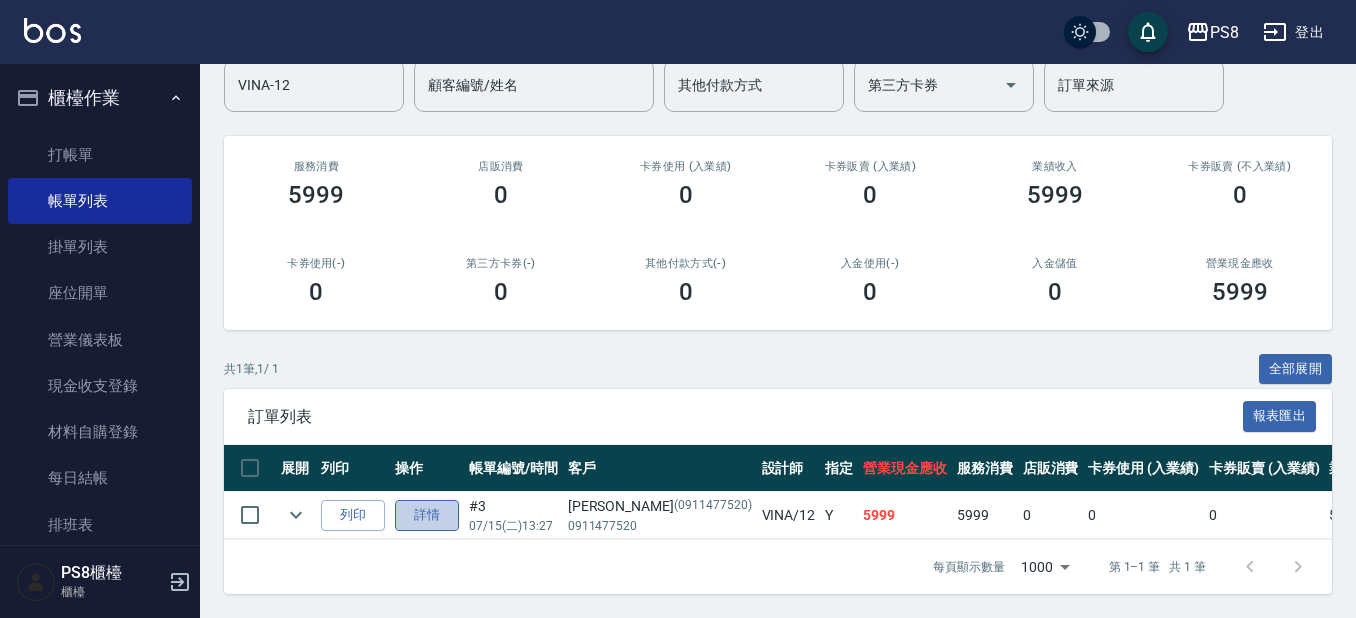click on "詳情" at bounding box center [427, 515] 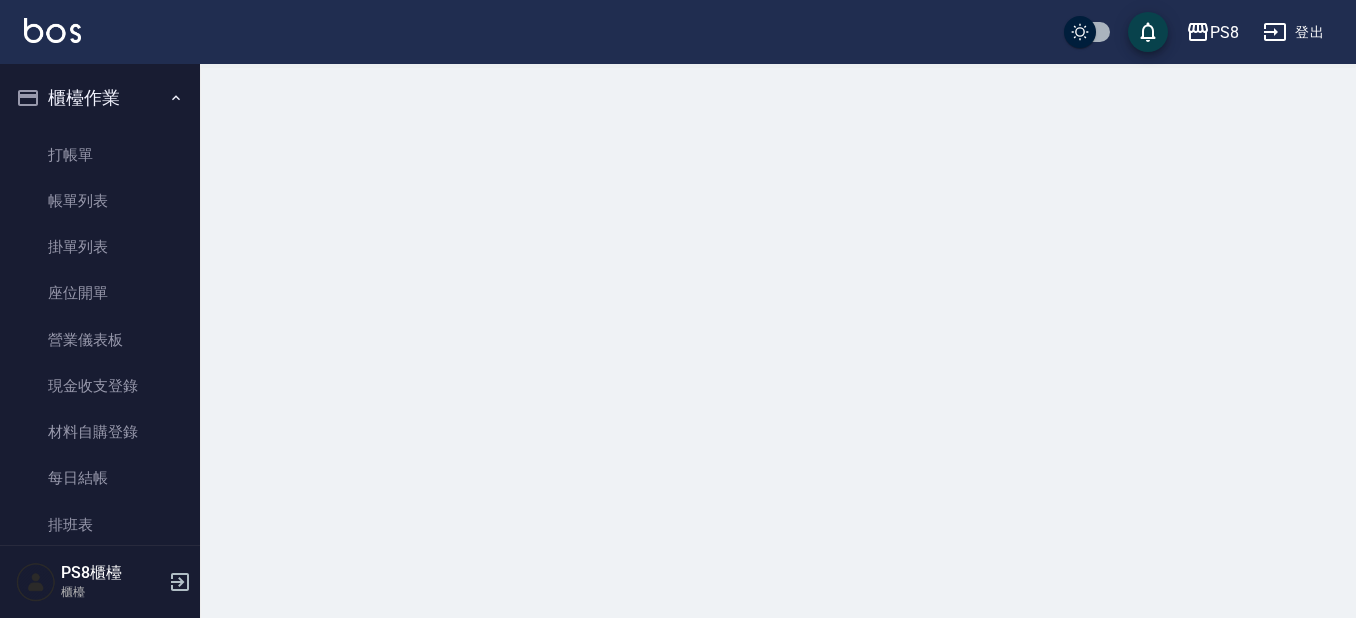 scroll, scrollTop: 0, scrollLeft: 0, axis: both 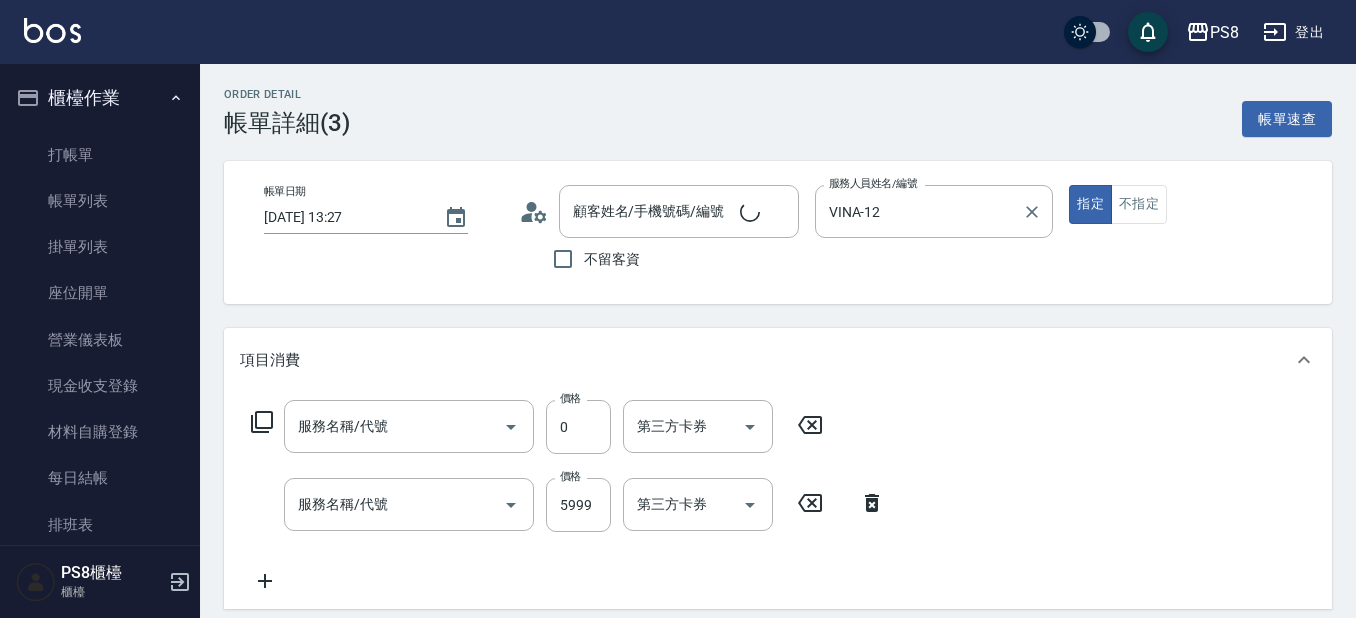 type on "2025/07/15 13:27" 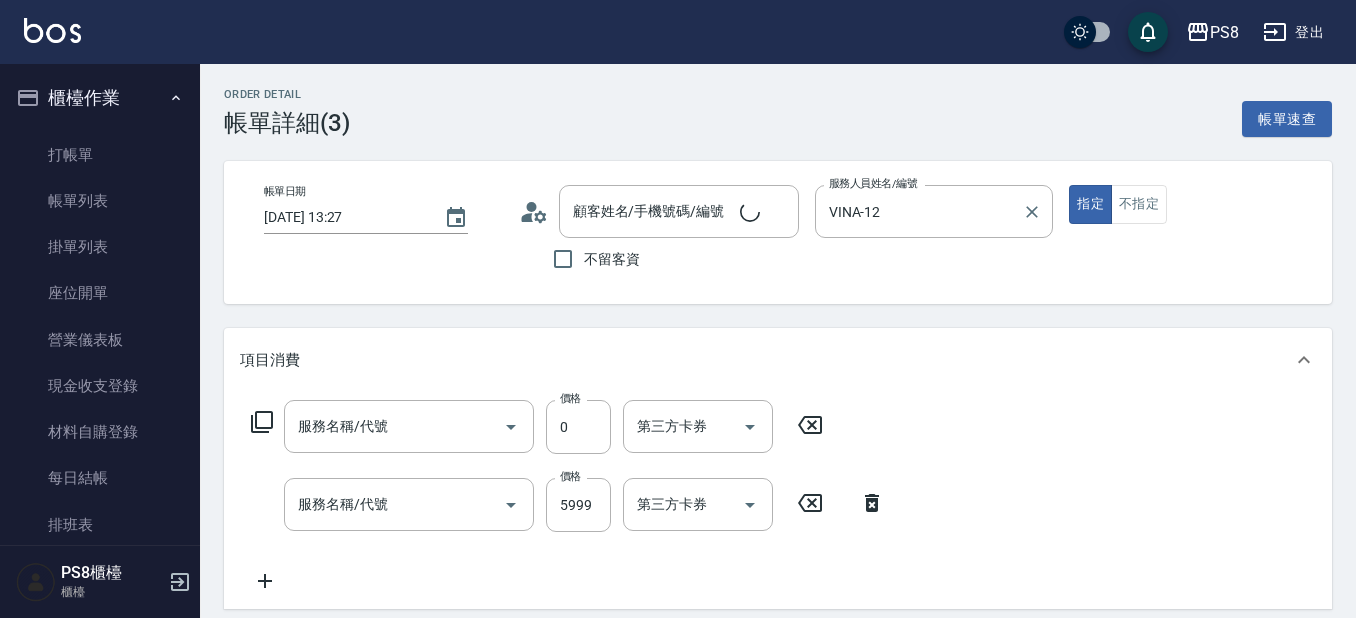 type on "VINA-12" 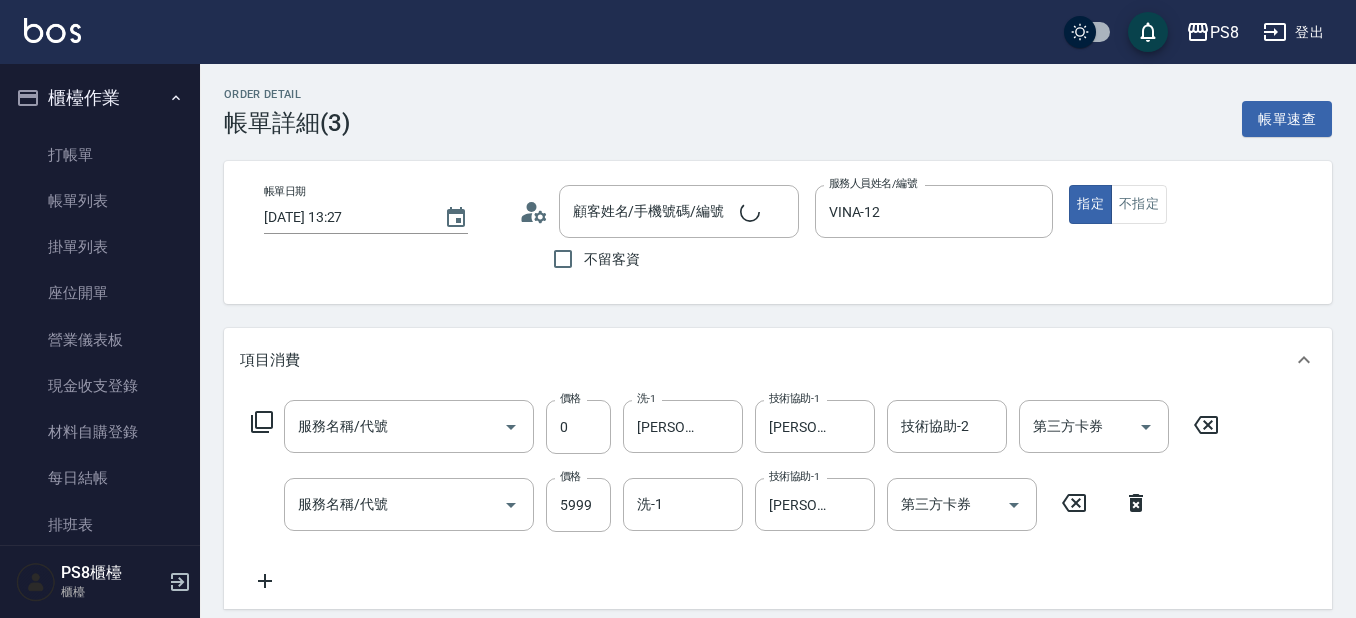 type on "[PERSON_NAME]/0911477520/0911477520" 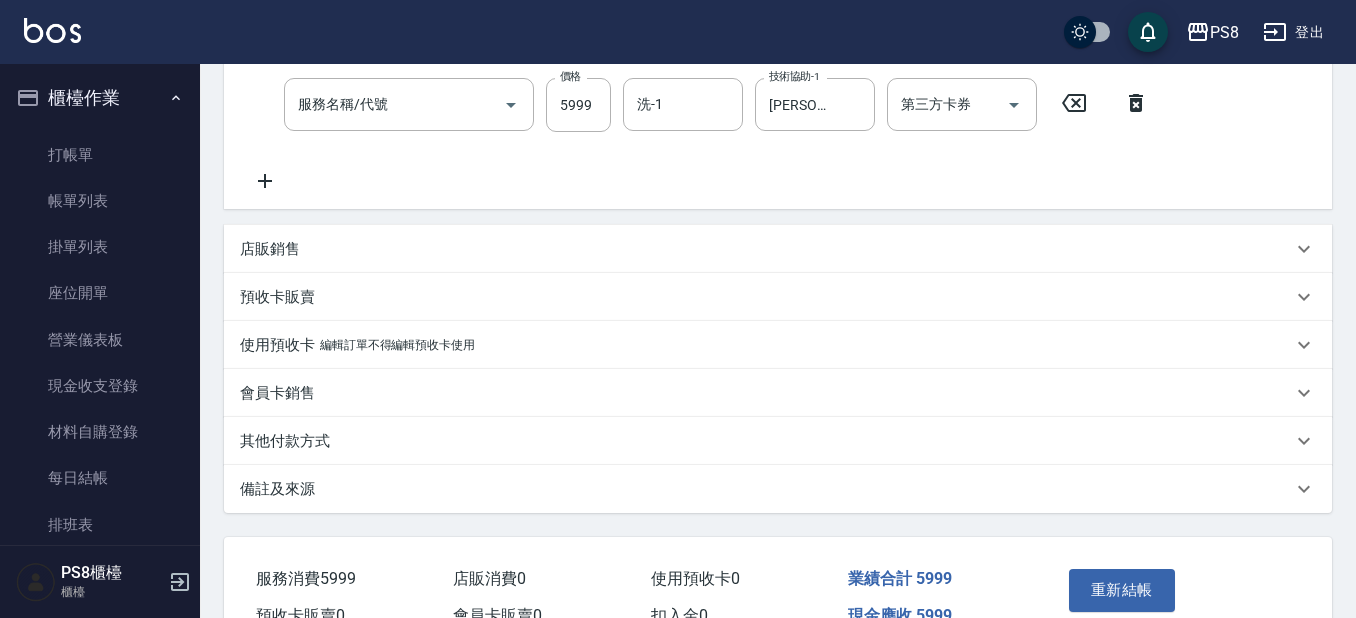 type on "基本染髮(401)" 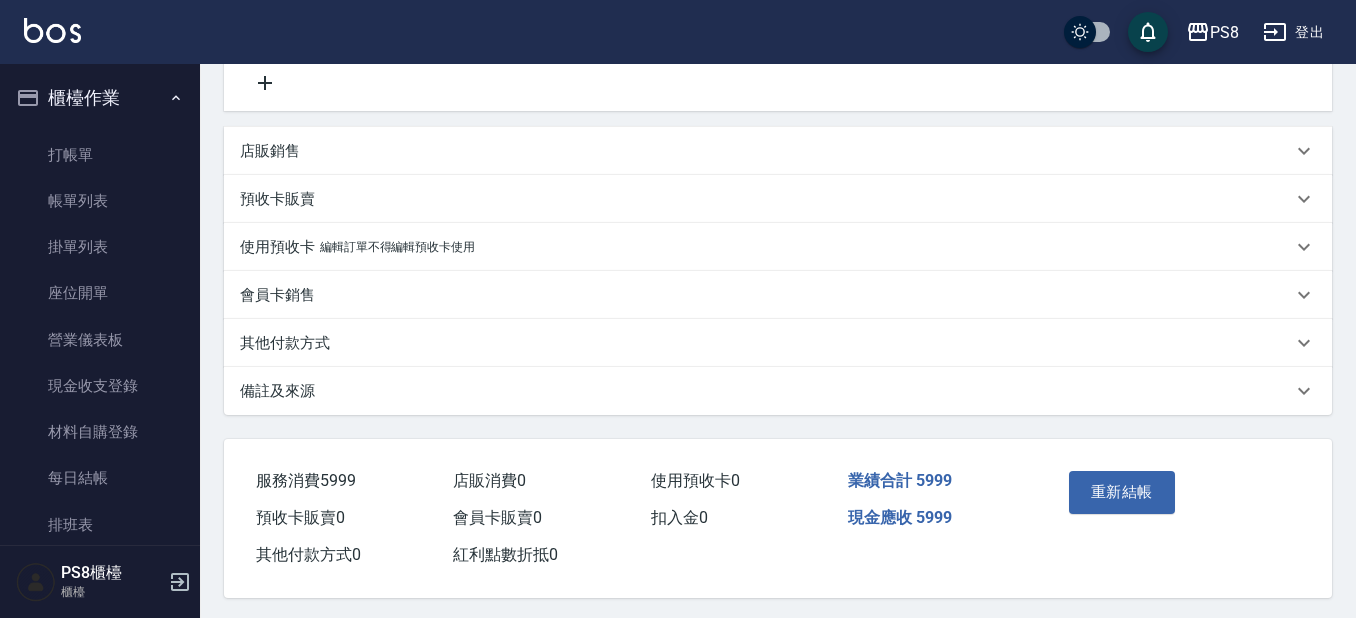 scroll, scrollTop: 511, scrollLeft: 0, axis: vertical 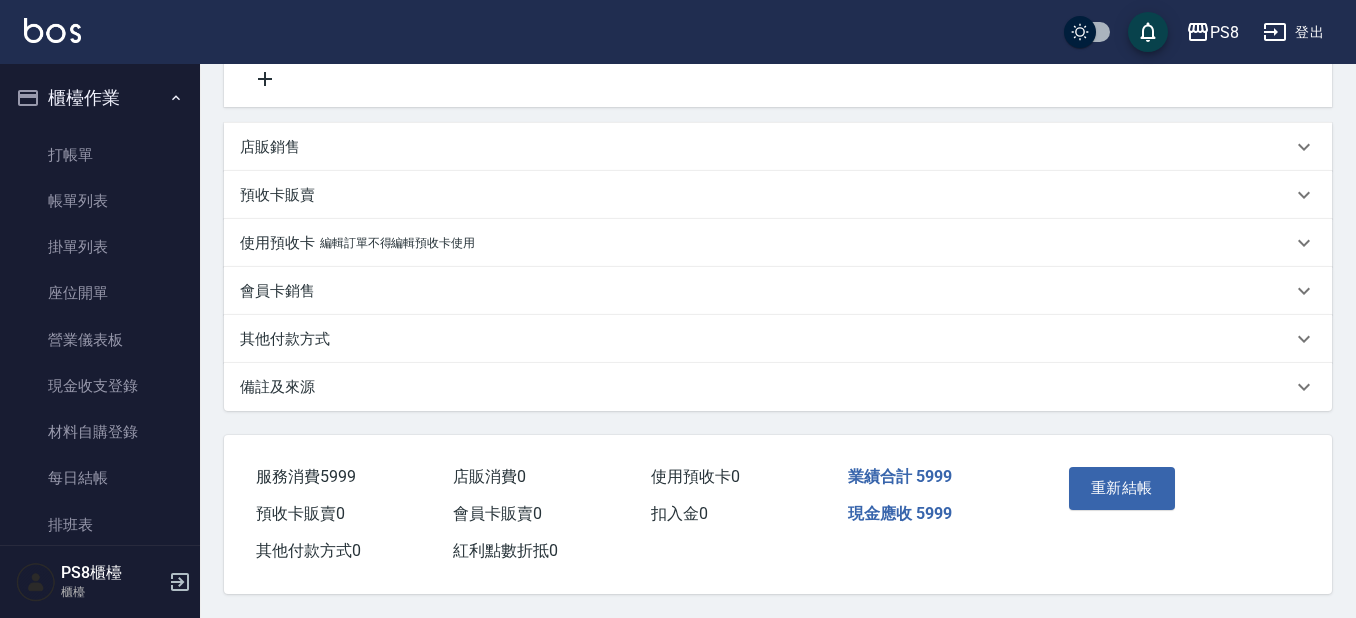click on "其他付款方式" at bounding box center (766, 339) 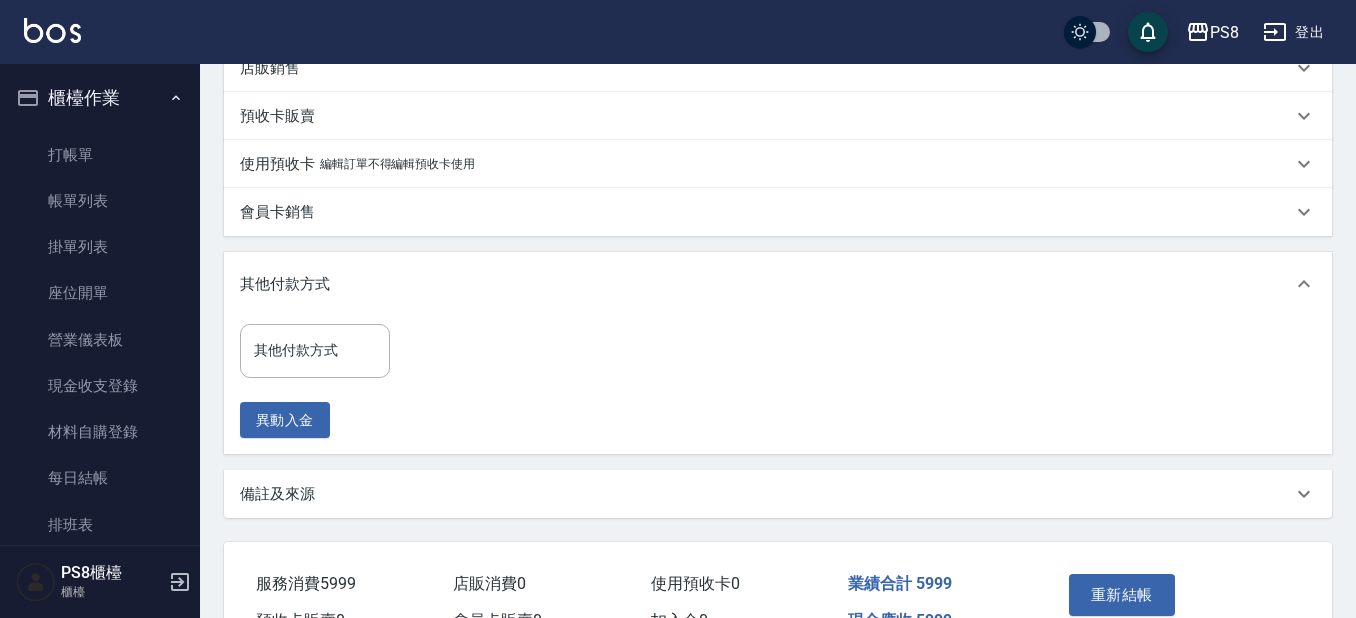 scroll, scrollTop: 697, scrollLeft: 0, axis: vertical 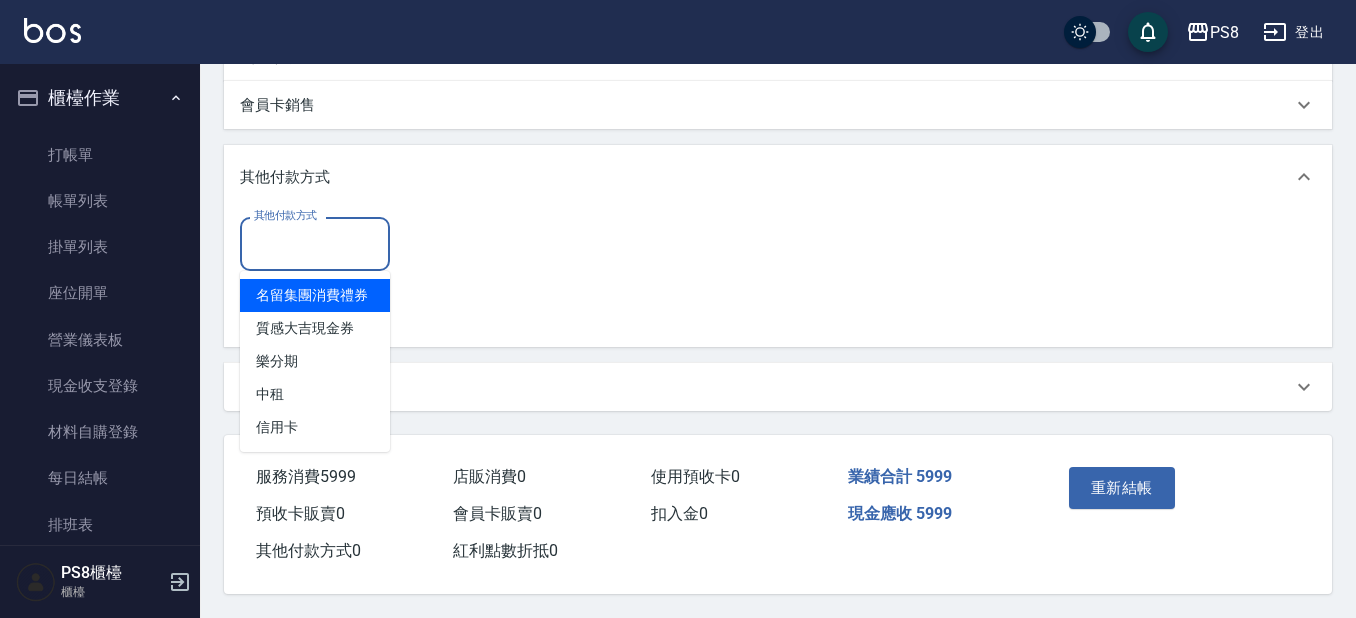 click on "其他付款方式" at bounding box center (315, 243) 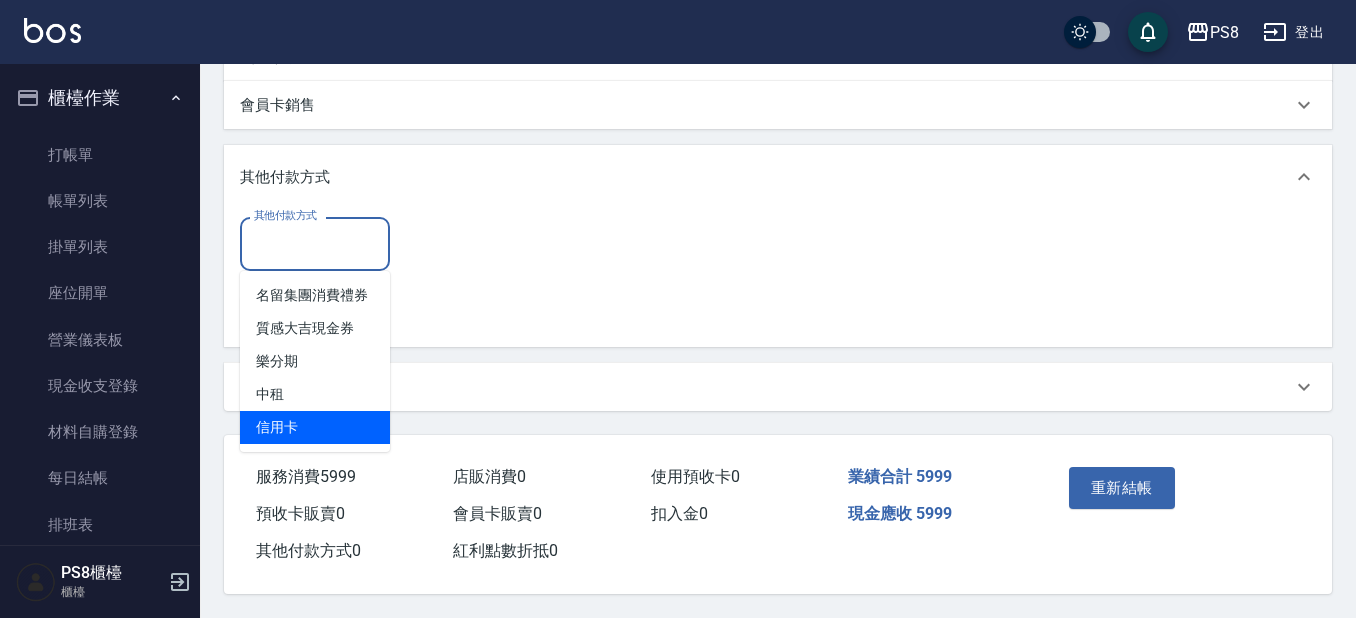 click on "信用卡" at bounding box center (315, 427) 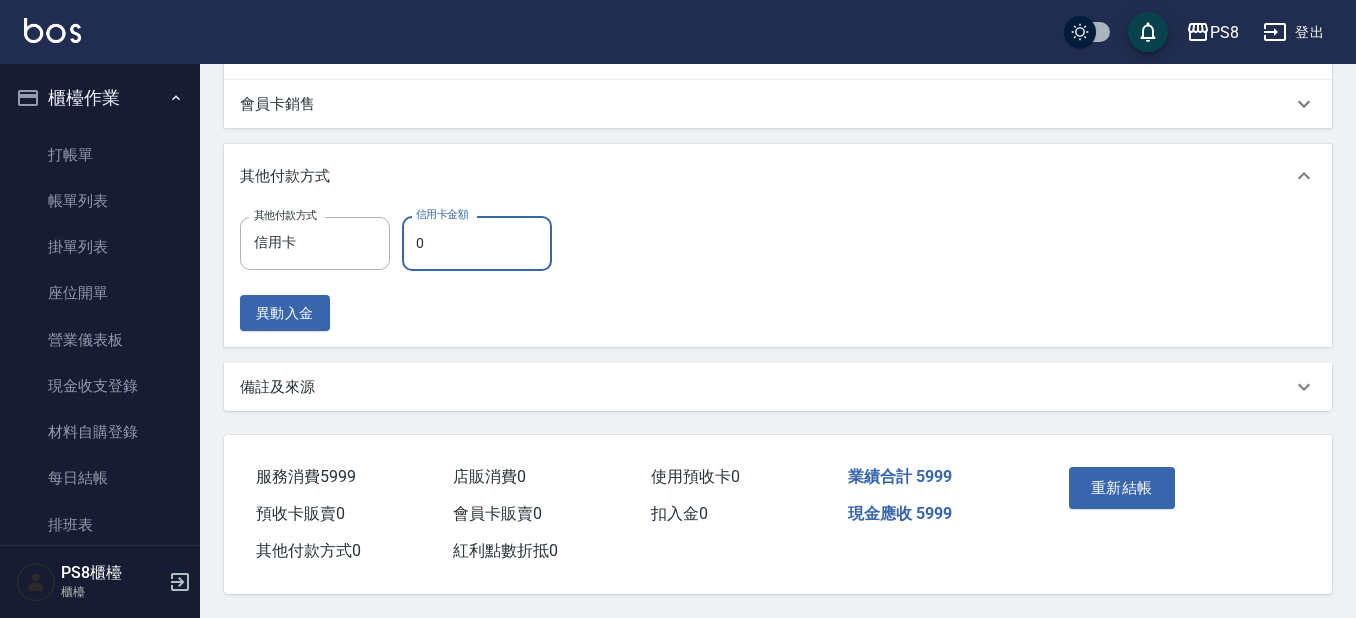 click on "0" at bounding box center (477, 243) 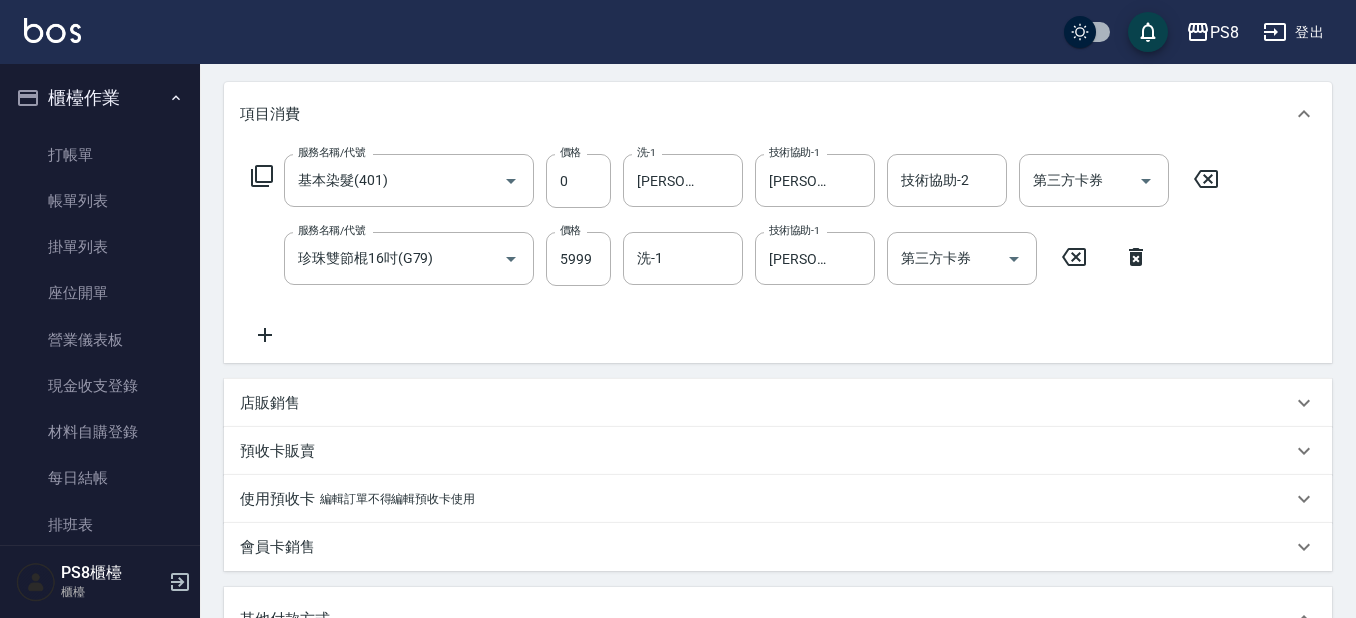scroll, scrollTop: 698, scrollLeft: 0, axis: vertical 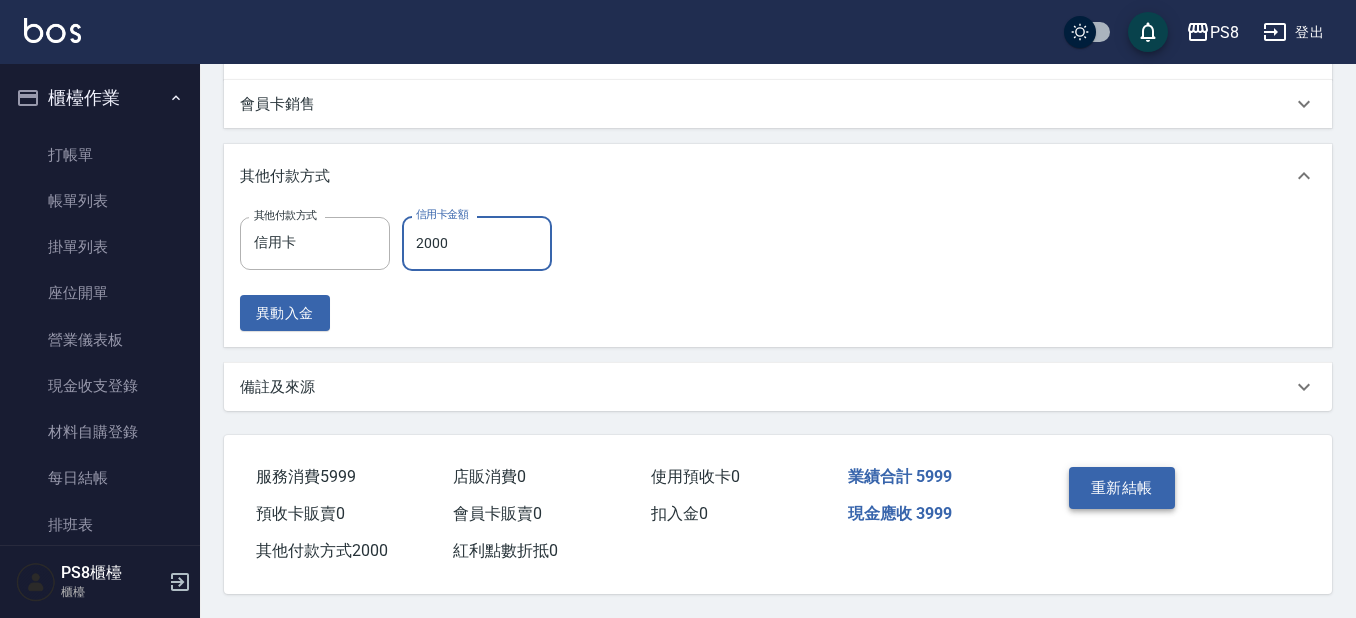 type on "2000" 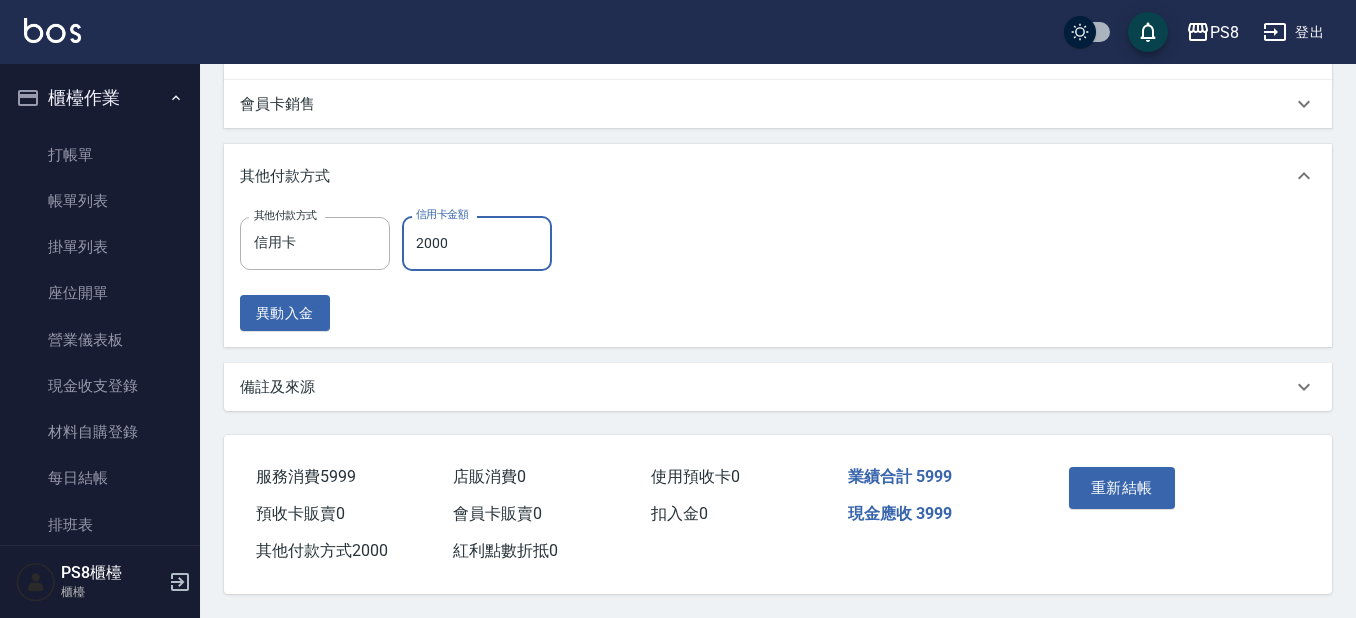 click on "重新結帳" at bounding box center [1122, 488] 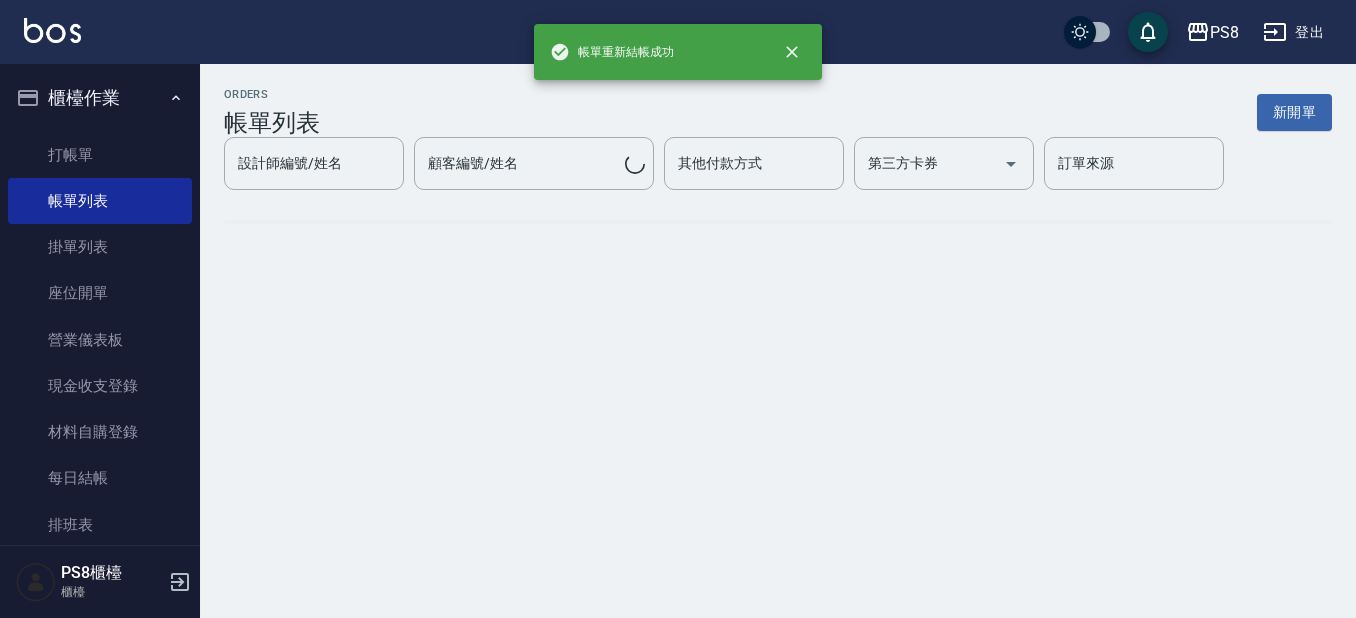 scroll, scrollTop: 0, scrollLeft: 0, axis: both 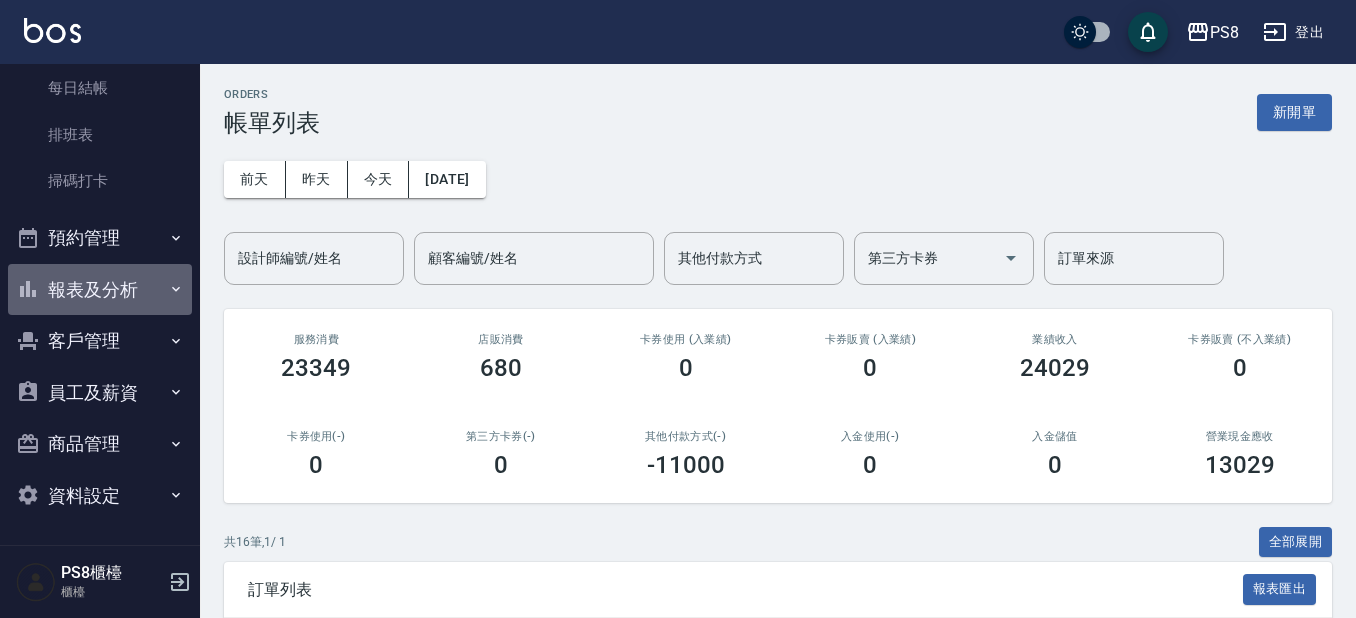 click on "報表及分析" at bounding box center [100, 290] 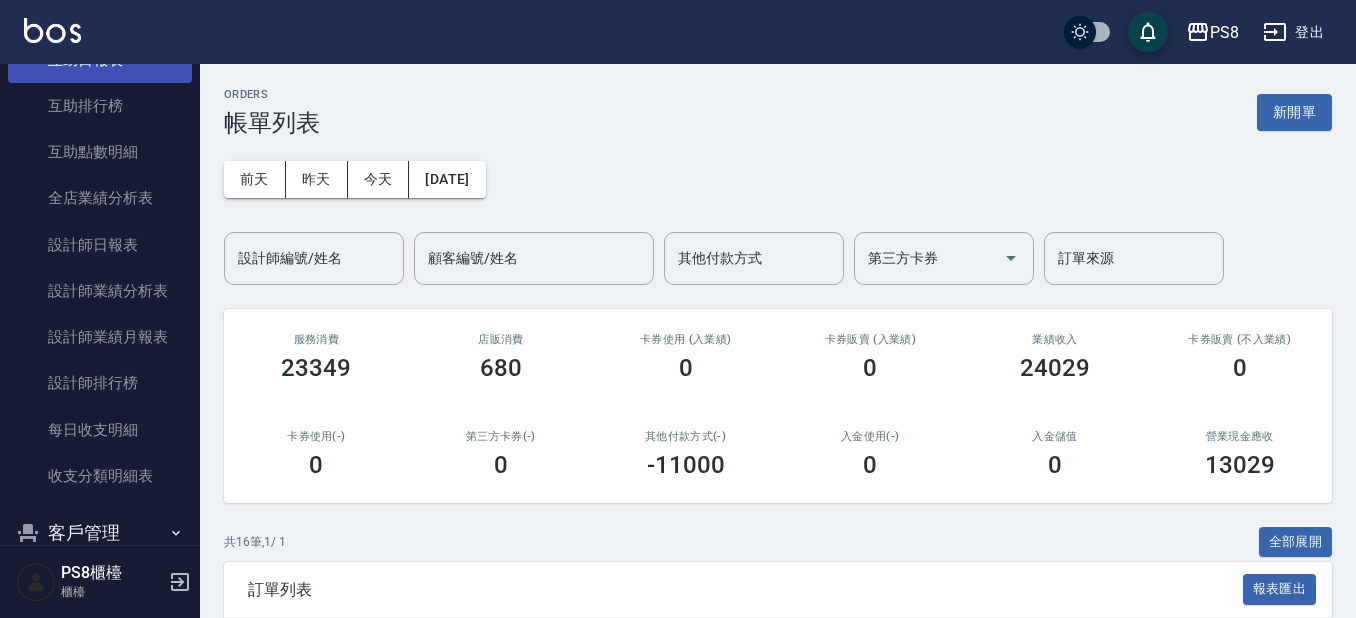 scroll, scrollTop: 790, scrollLeft: 0, axis: vertical 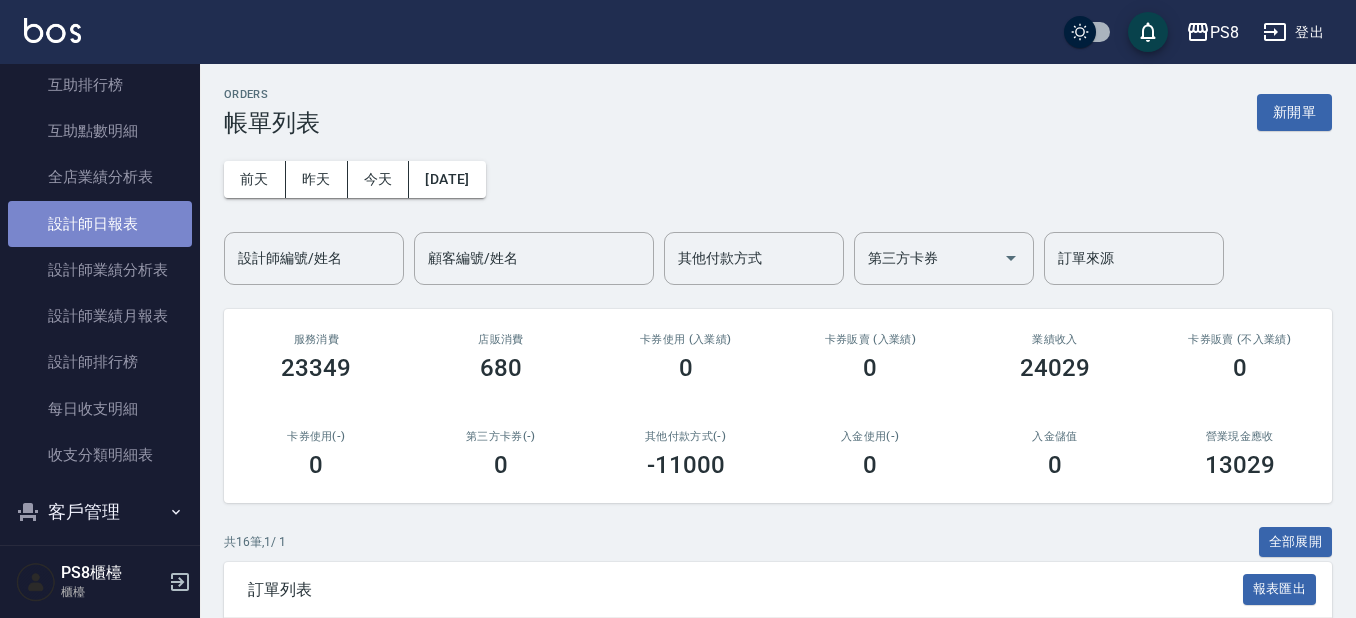 click on "設計師日報表" at bounding box center [100, 224] 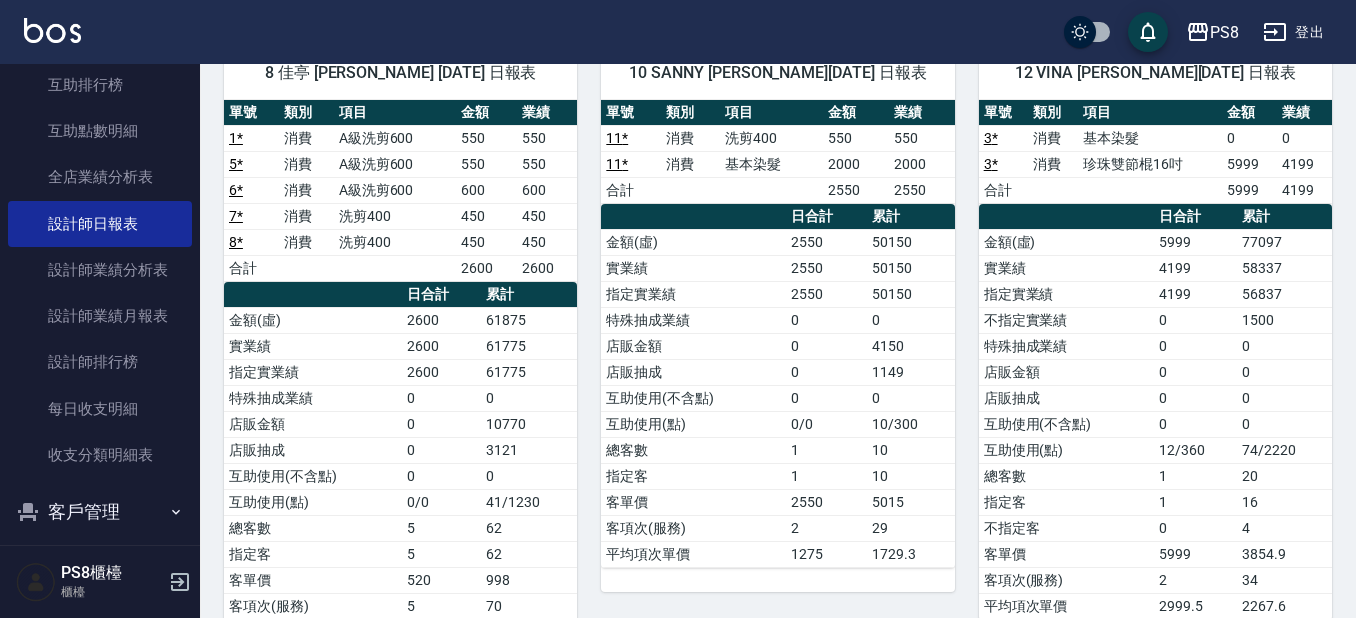 scroll, scrollTop: 0, scrollLeft: 0, axis: both 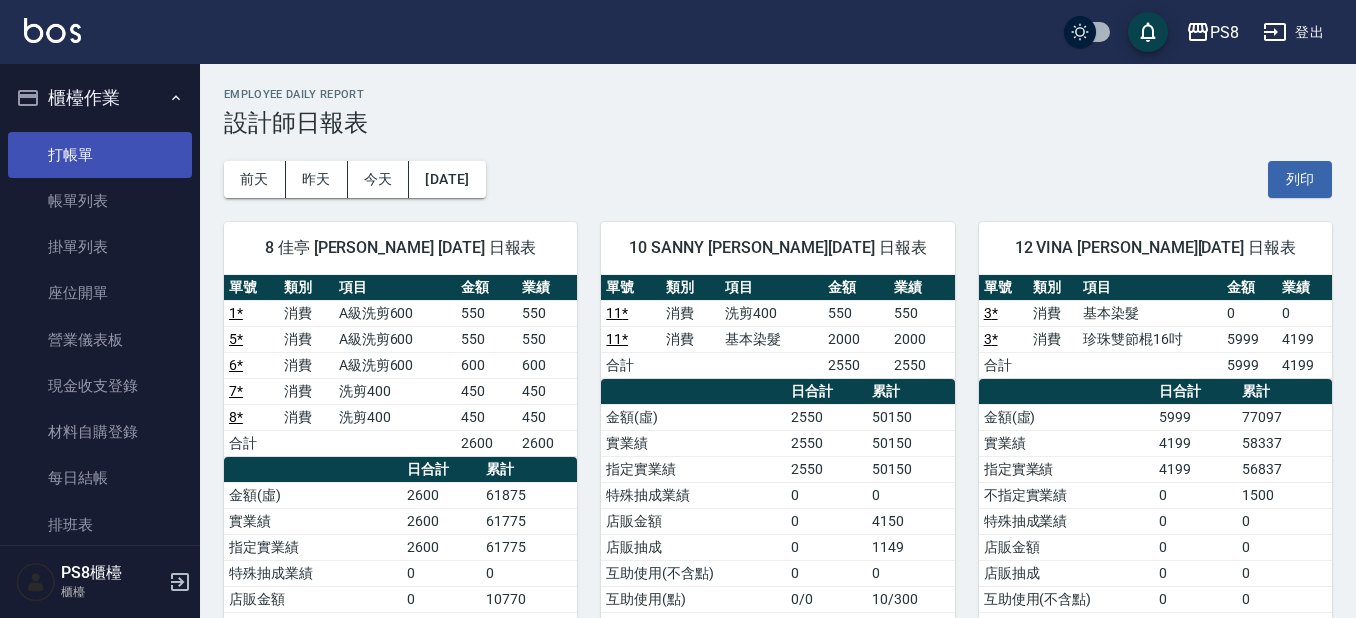 click on "打帳單" at bounding box center (100, 155) 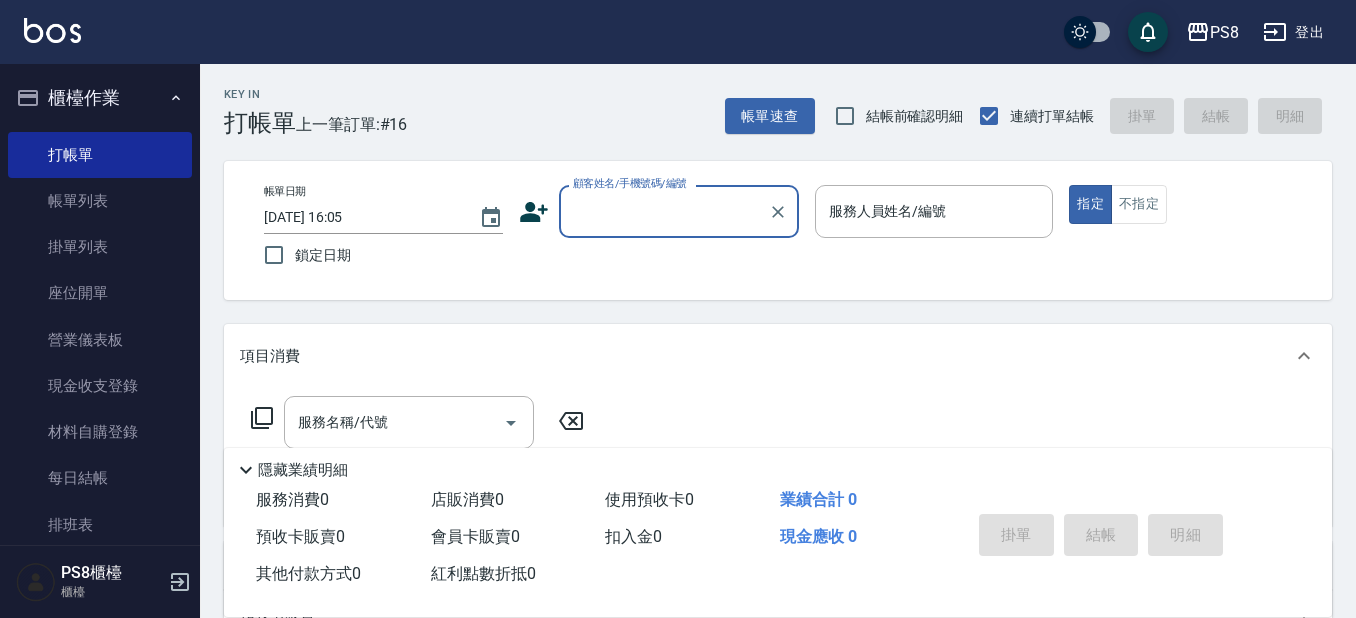 click on "Key In 打帳單 上一筆訂單:#16 帳單速查 結帳前確認明細 連續打單結帳 掛單 結帳 明細" at bounding box center [766, 100] 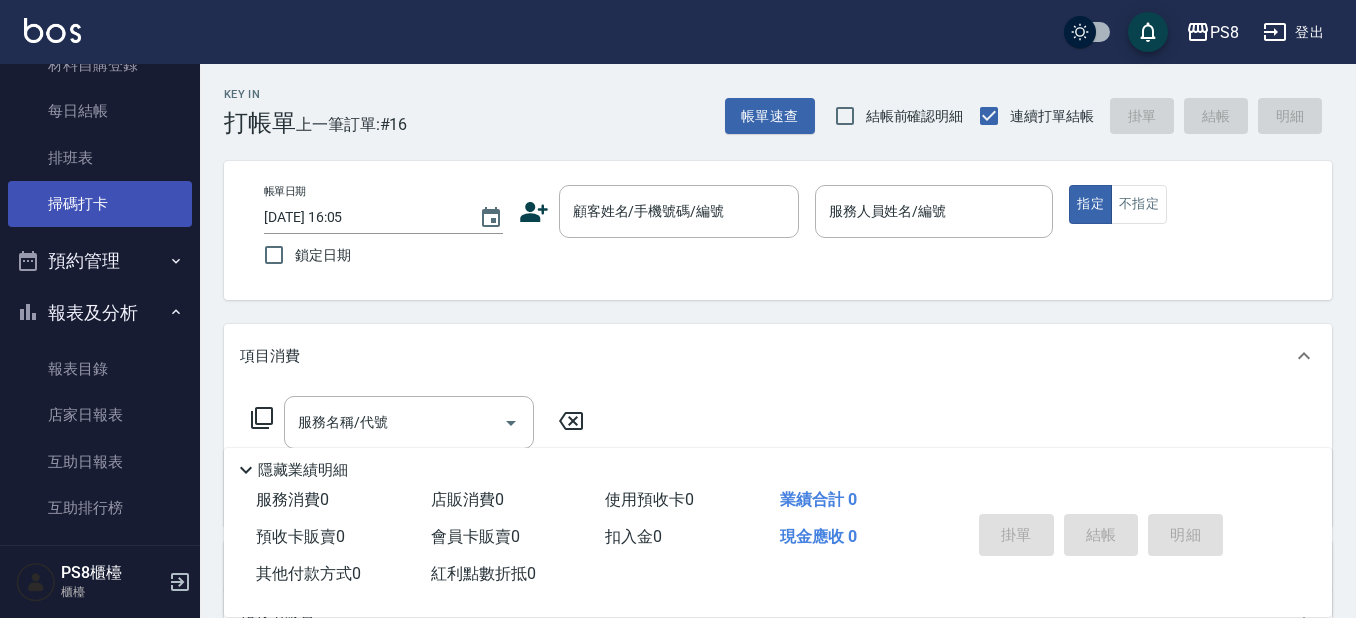 scroll, scrollTop: 400, scrollLeft: 0, axis: vertical 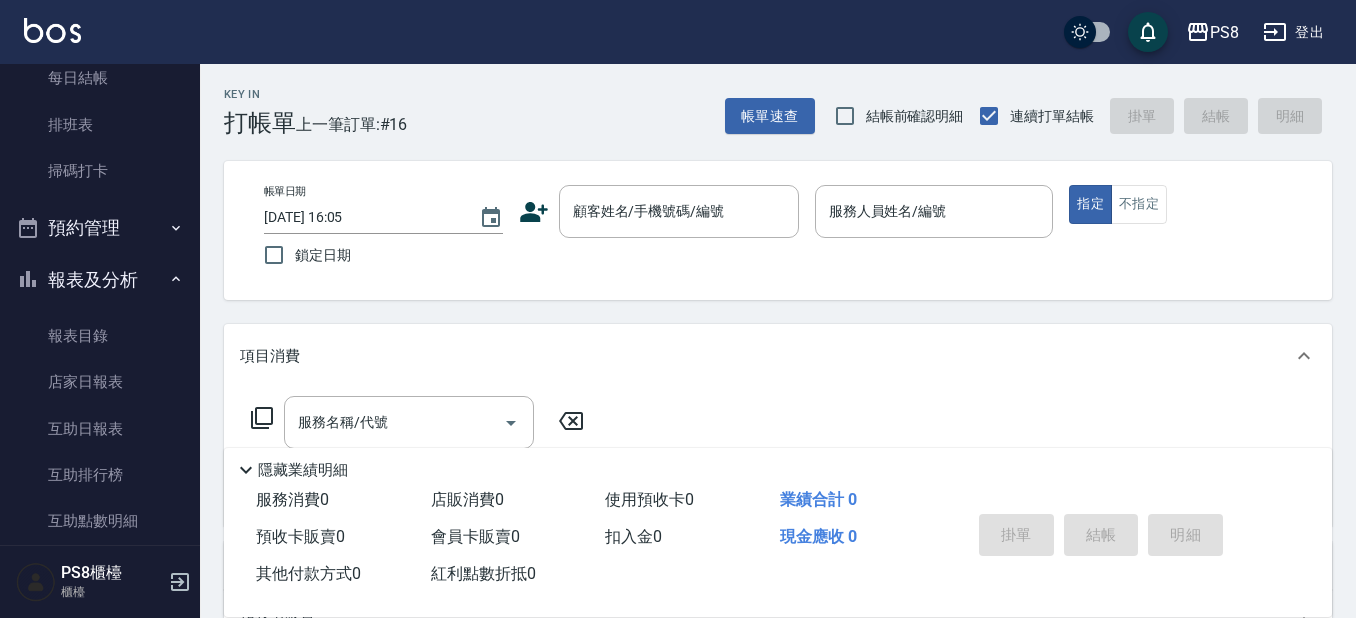 click on "預約管理" at bounding box center [100, 228] 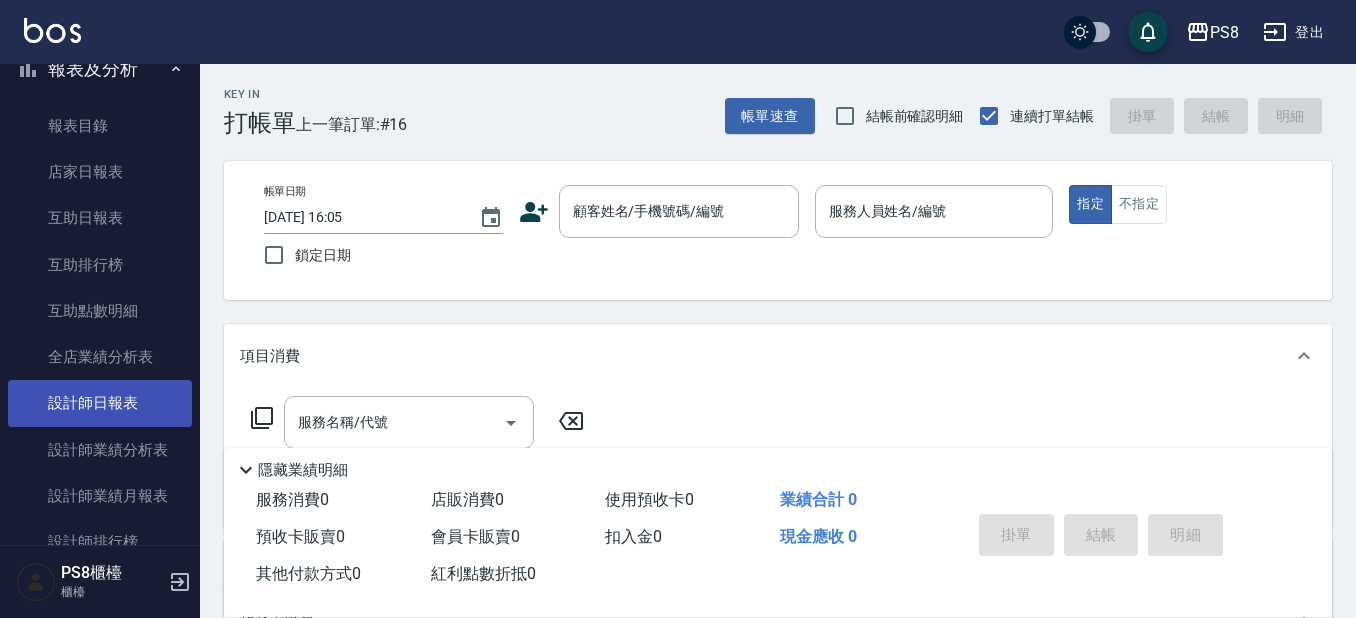 scroll, scrollTop: 800, scrollLeft: 0, axis: vertical 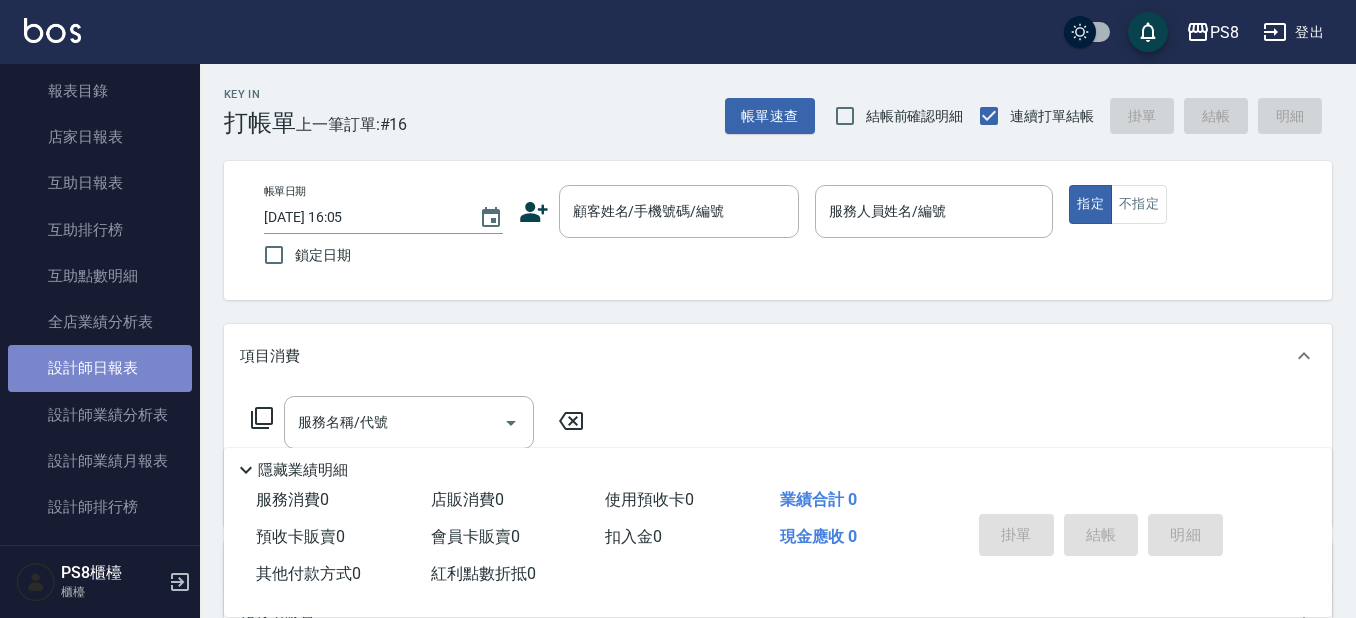 click on "設計師日報表" at bounding box center (100, 368) 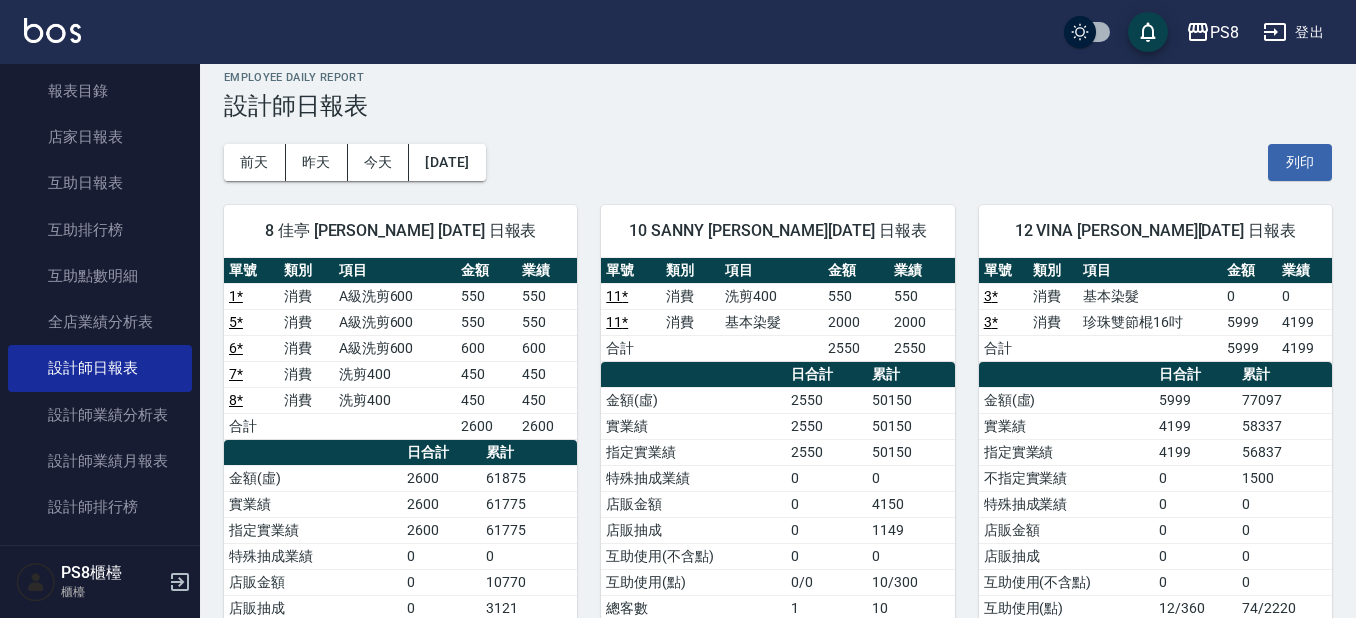 scroll, scrollTop: 0, scrollLeft: 0, axis: both 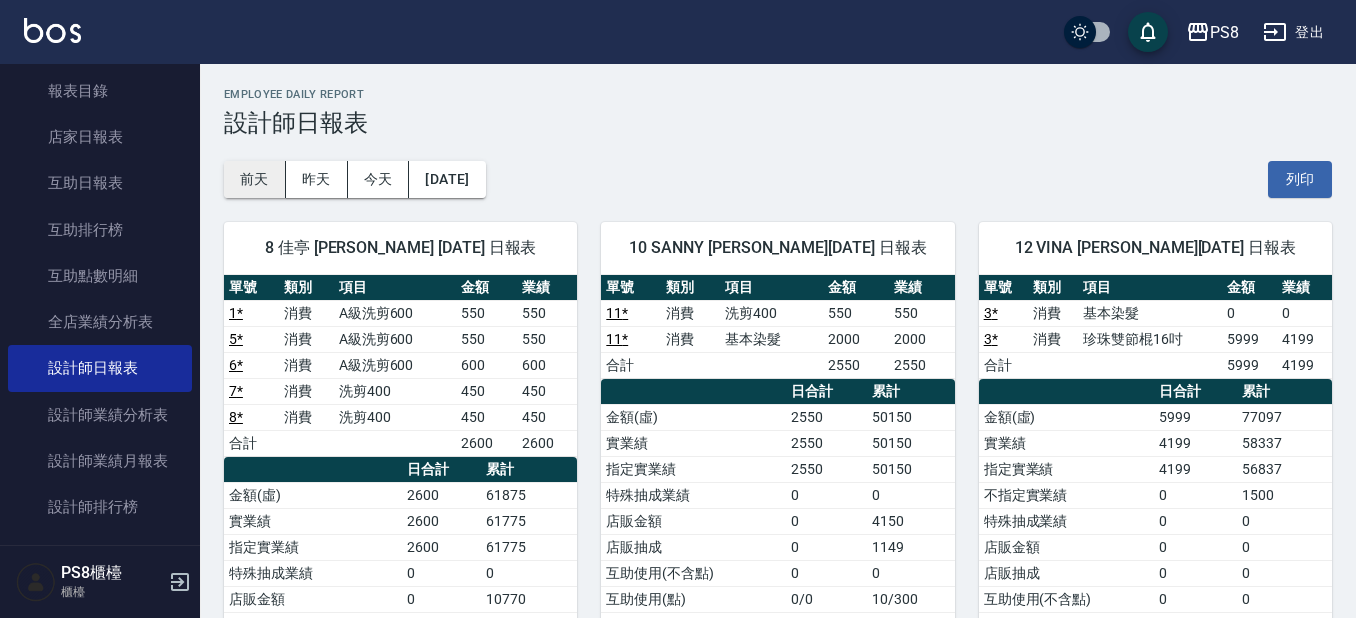 click on "前天" at bounding box center (255, 179) 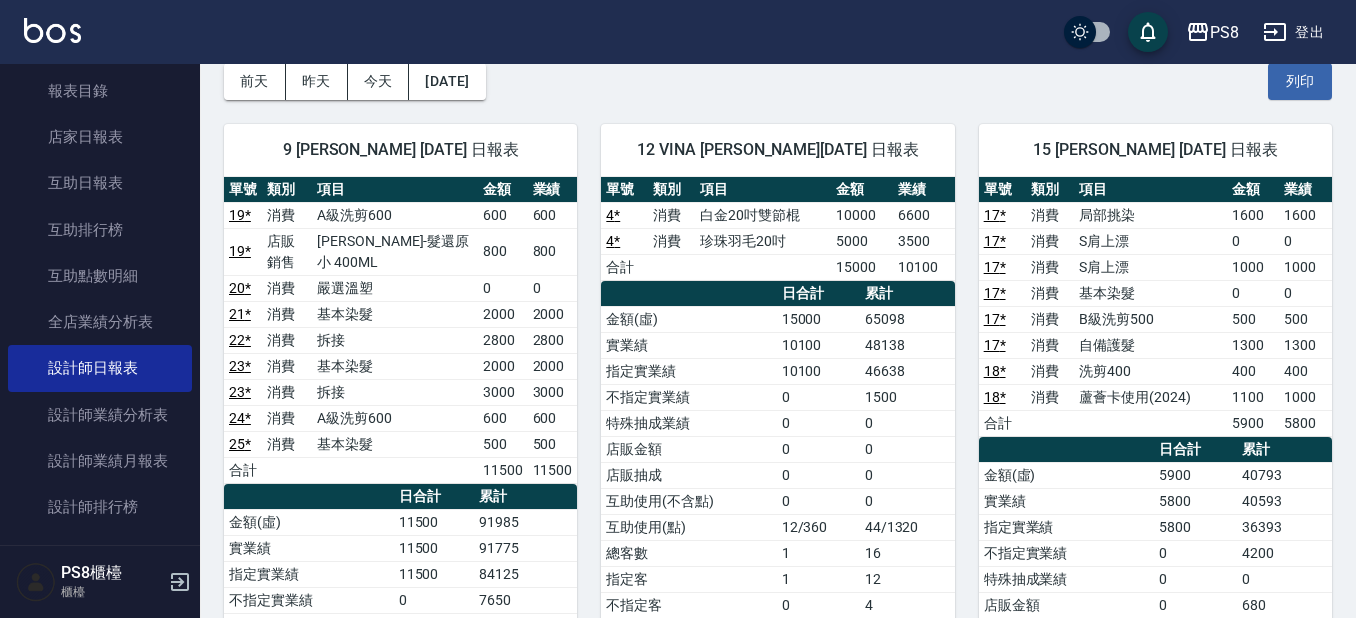 scroll, scrollTop: 0, scrollLeft: 0, axis: both 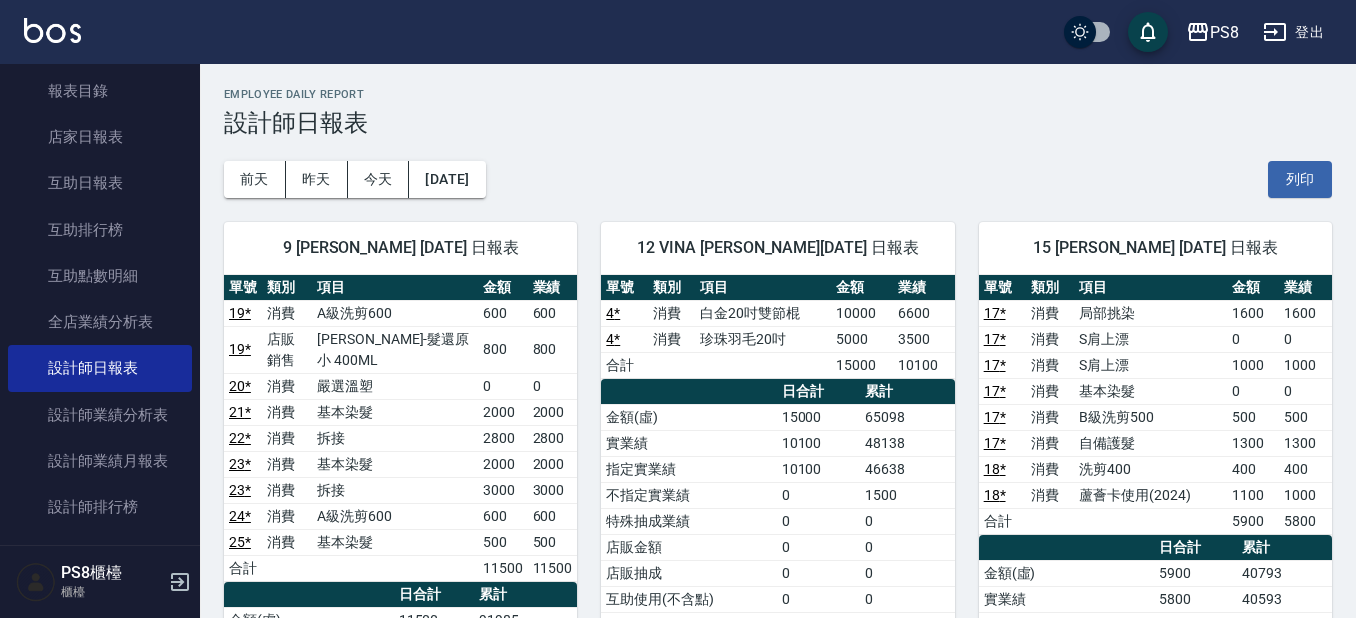 click on "前天 昨天 今天 2025/07/13 列印" at bounding box center (778, 179) 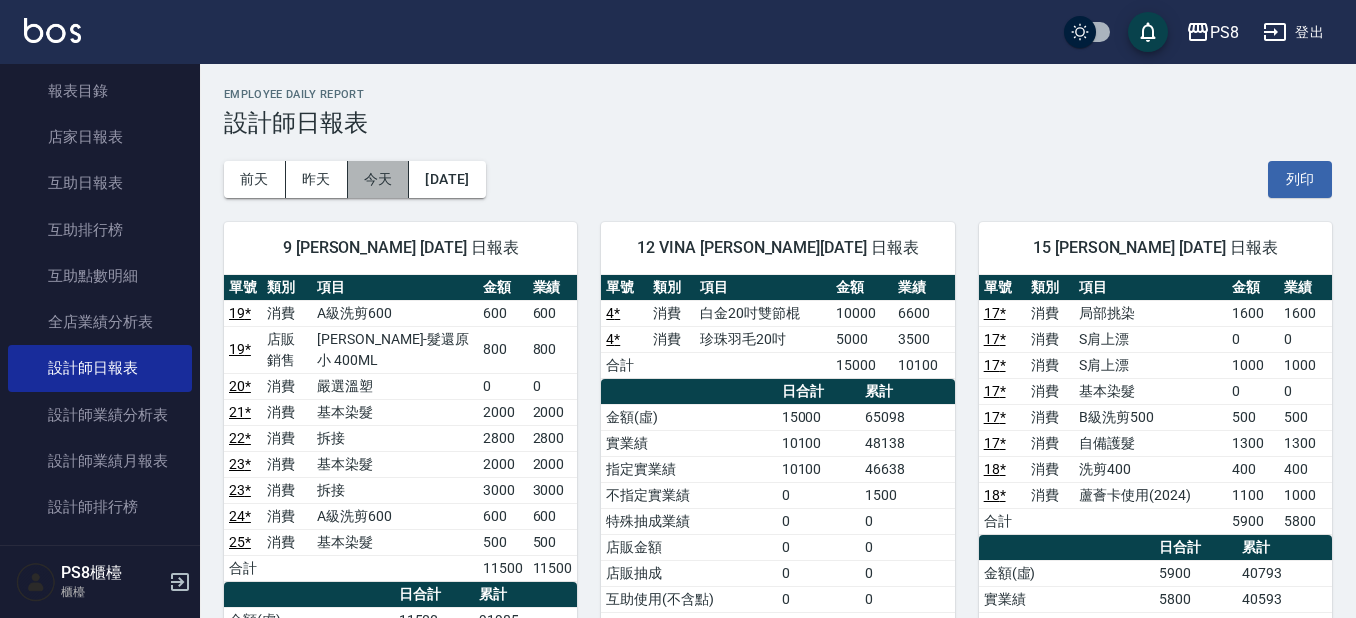 click on "今天" at bounding box center (379, 179) 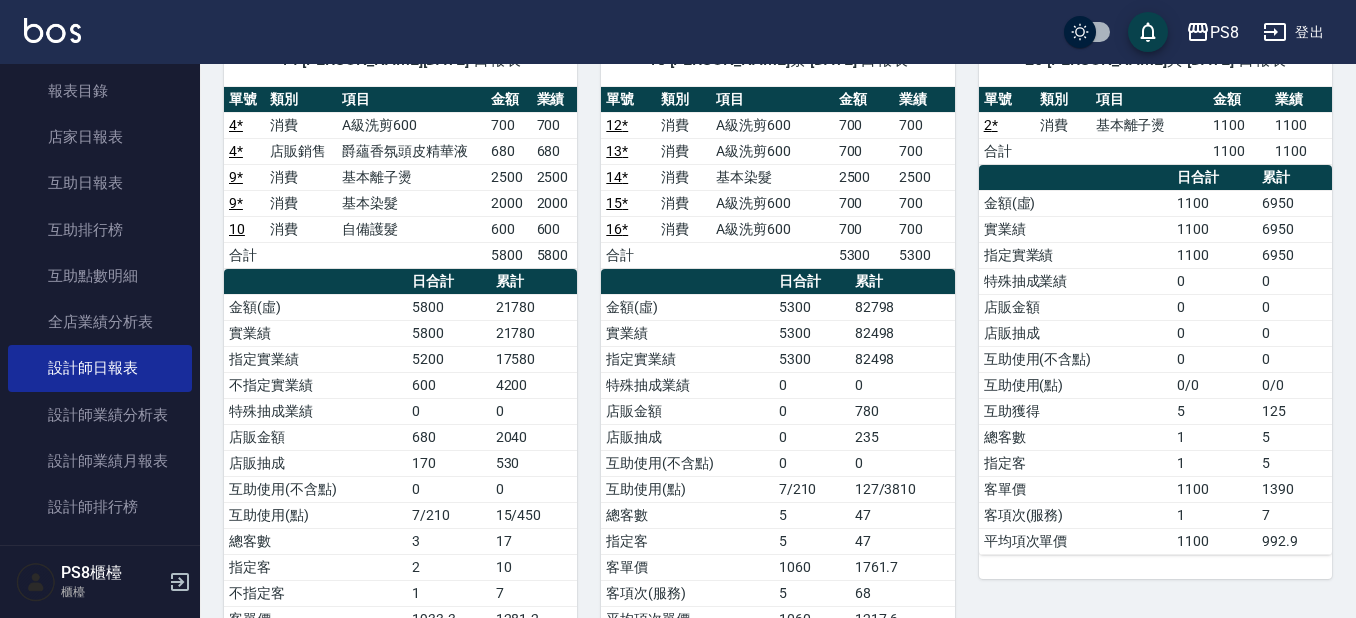 scroll, scrollTop: 800, scrollLeft: 0, axis: vertical 